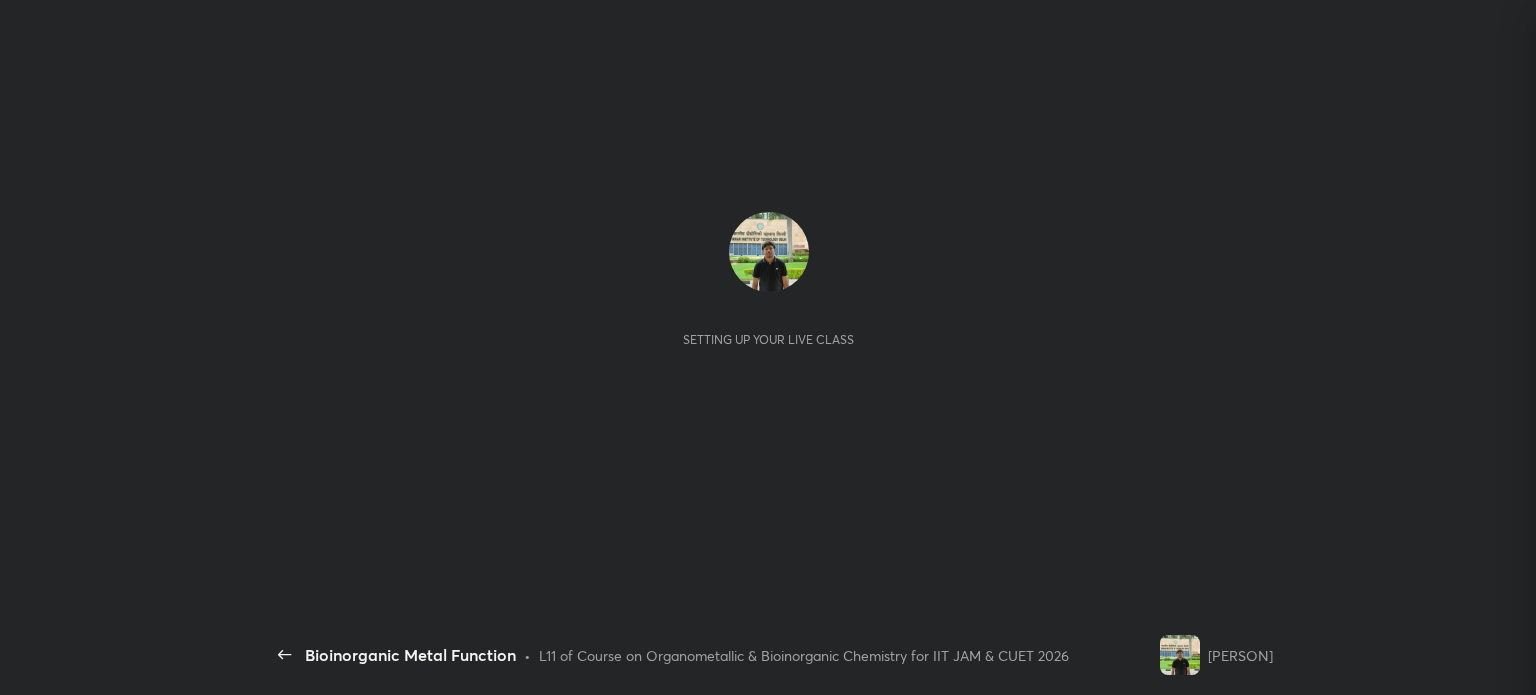 scroll, scrollTop: 0, scrollLeft: 0, axis: both 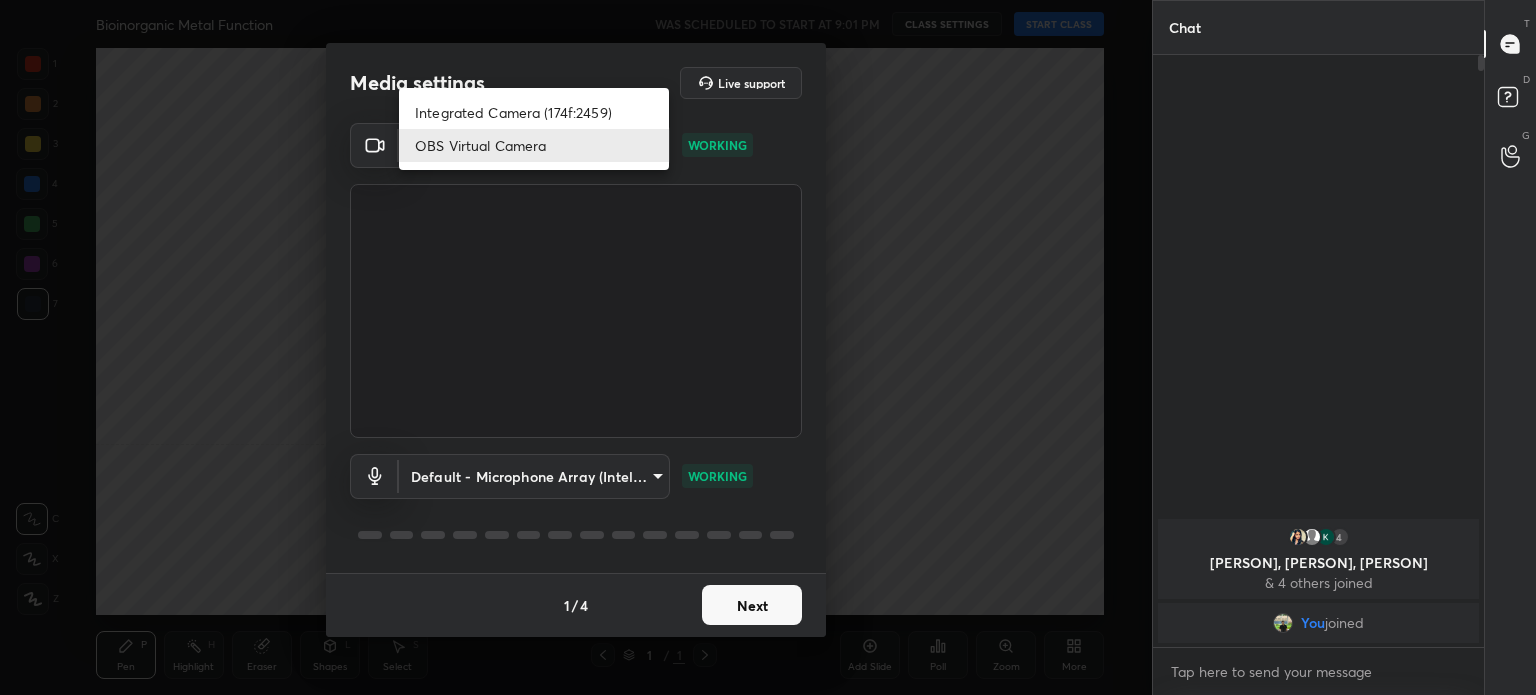 click on "1 2 3 4 5 6 7 C X Z C X Z E E Erase all   H H Bioinorganic Metal Function WAS SCHEDULED TO START AT  9:01 PM CLASS SETTINGS START CLASS Setting up your live class Back Bioinorganic Metal Function • L11 of Course on Organometallic & Bioinorganic Chemistry for IIT JAM & CUET 2026 Anup Parali Pen P Highlight H Eraser Shapes L Select S 1 / 1 Add Slide Poll Zoom More Chat 4 Ankana, Priyanshi, Kanhu &  4 others  joined You  joined 1 NEW MESSAGE Enable hand raising Enable raise hand to speak to learners. Once enabled, chat will be turned off temporarily. Enable x   introducing Raise a hand with a doubt Now learners can raise their hand along with a doubt  How it works? Doubts asked by learners will show up here Raise hand disabled You have disabled Raise hand currently. Enable it to invite learners to speak Enable Can't raise hand Looks like educator just invited you to speak. Please wait before you can raise your hand again. Got it T Messages (T) D Doubts (D) G Raise Hand (G) Report an issue Reason for reporting" at bounding box center [768, 347] 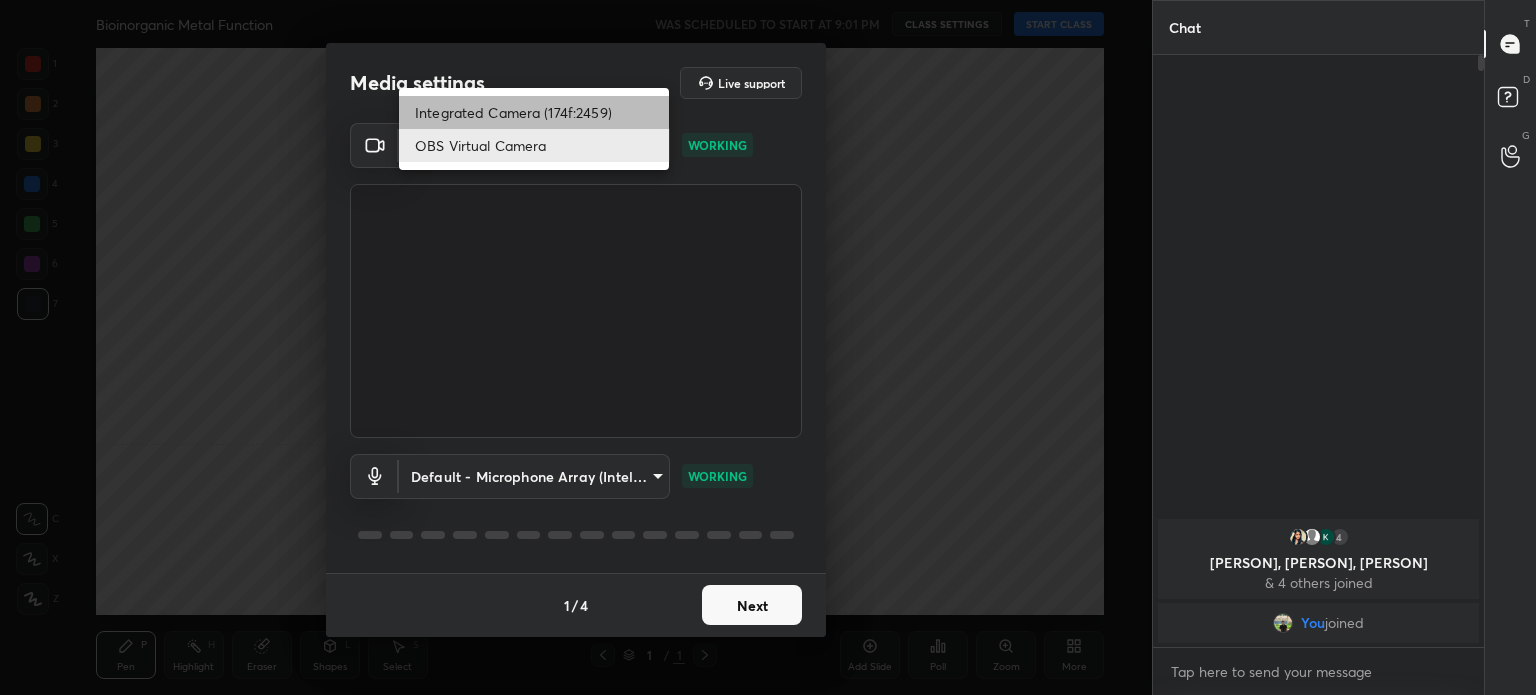 click on "Integrated Camera (174f:2459)" at bounding box center (534, 112) 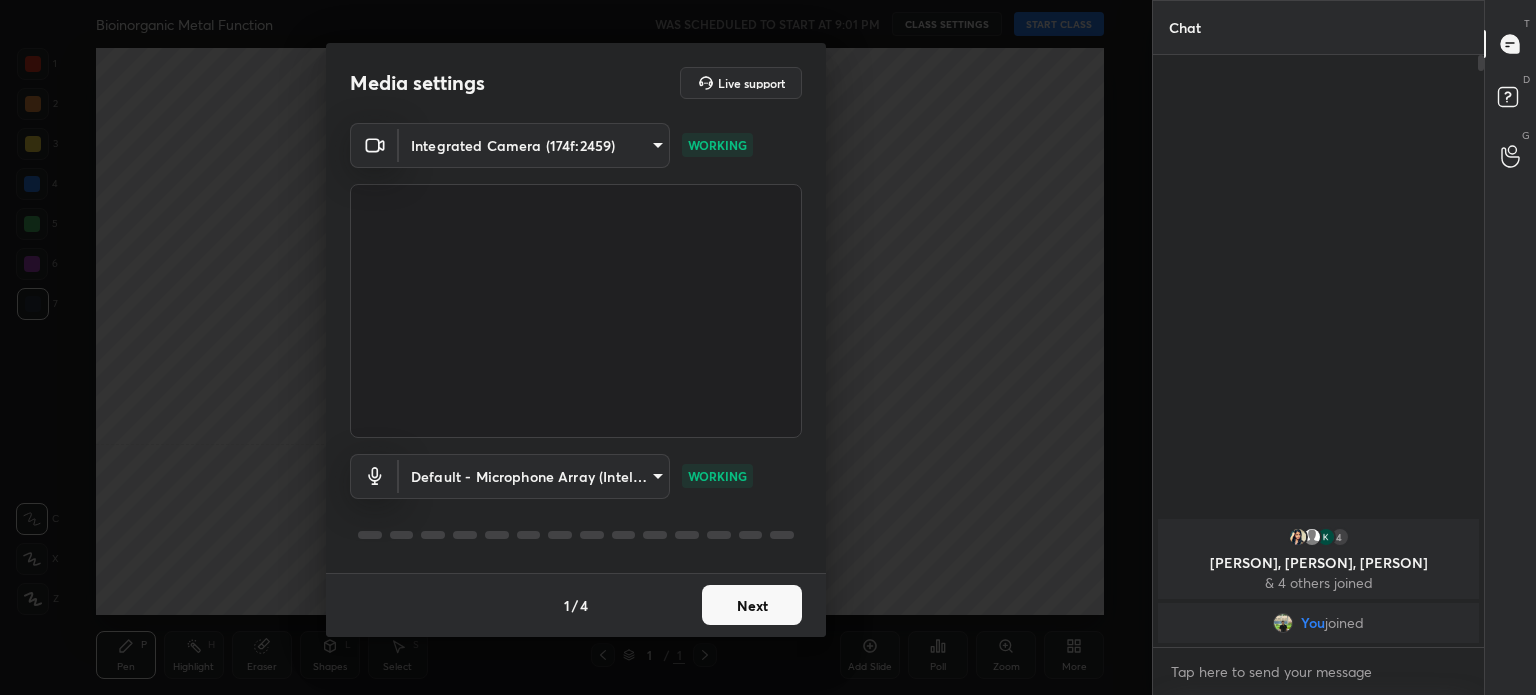 click on "Next" at bounding box center (752, 605) 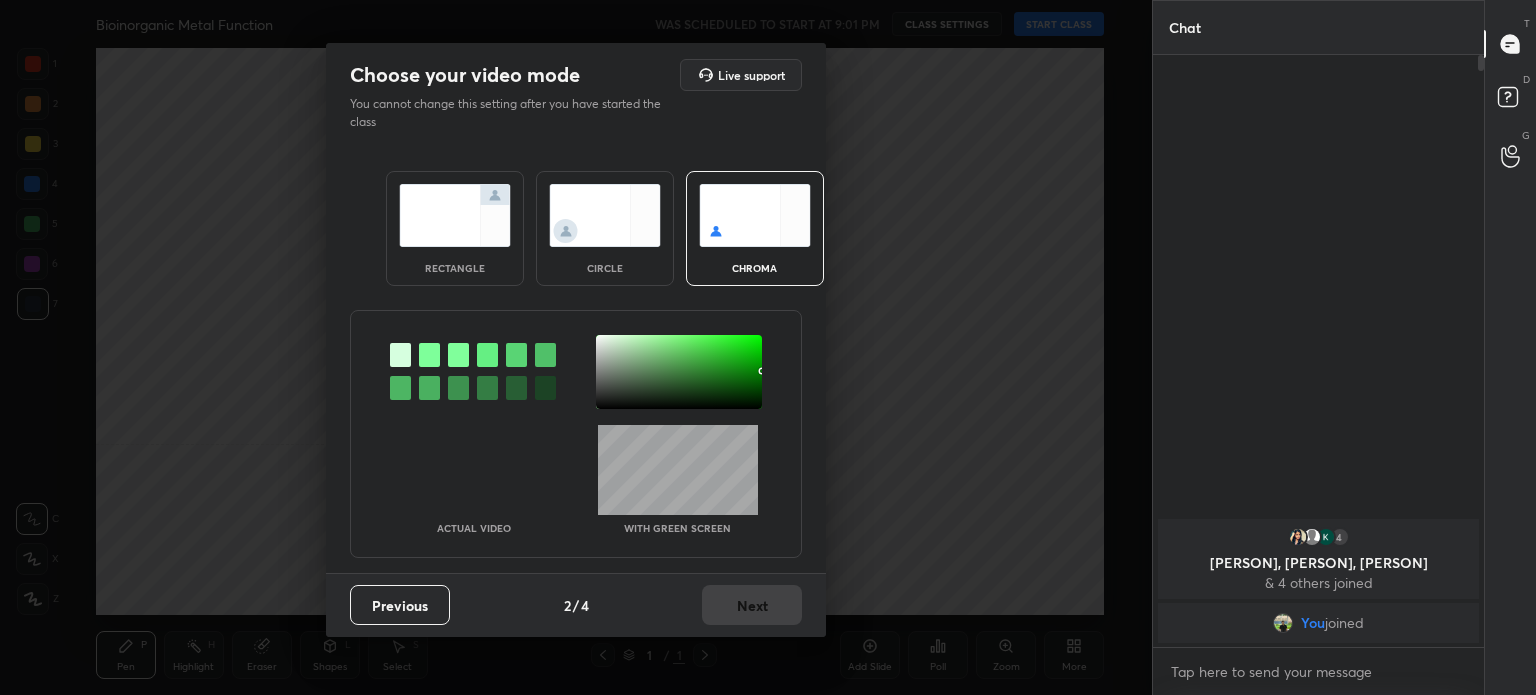 click at bounding box center (605, 215) 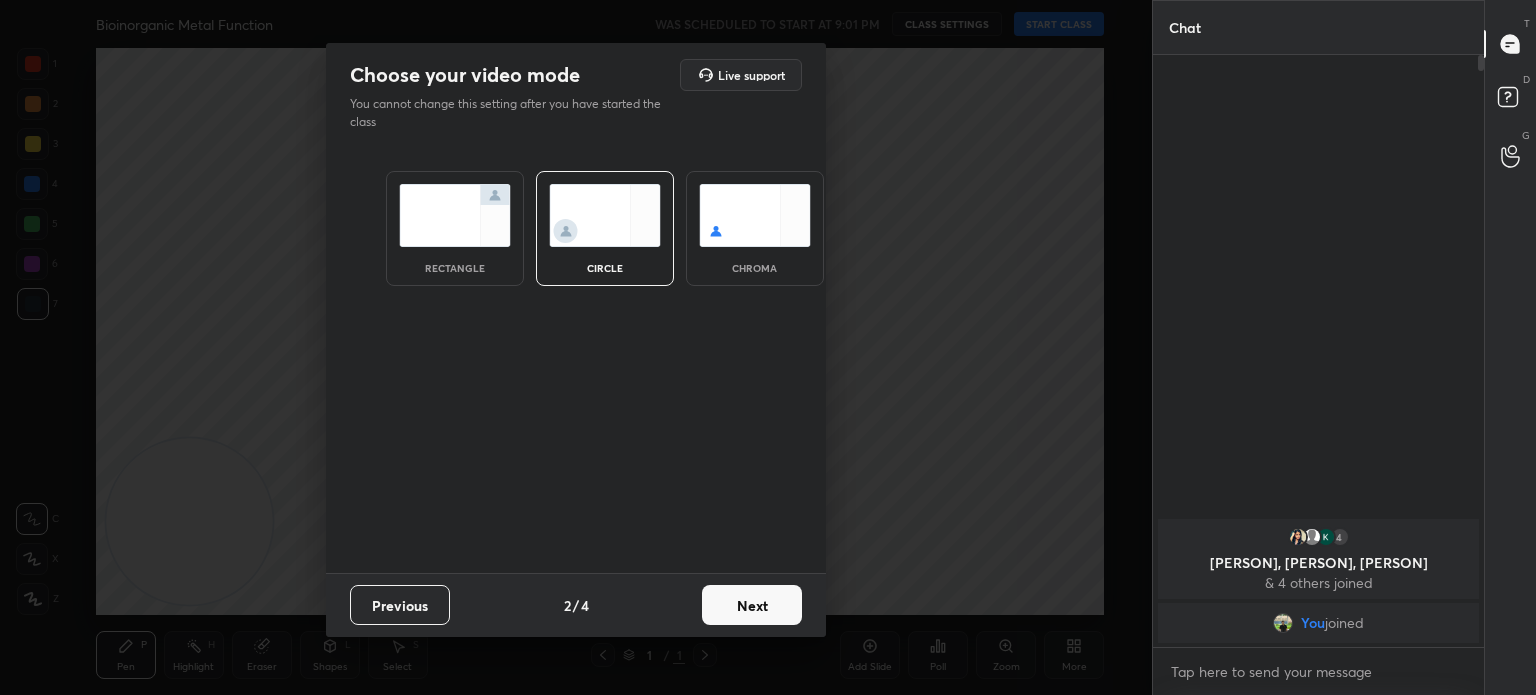 click at bounding box center (605, 215) 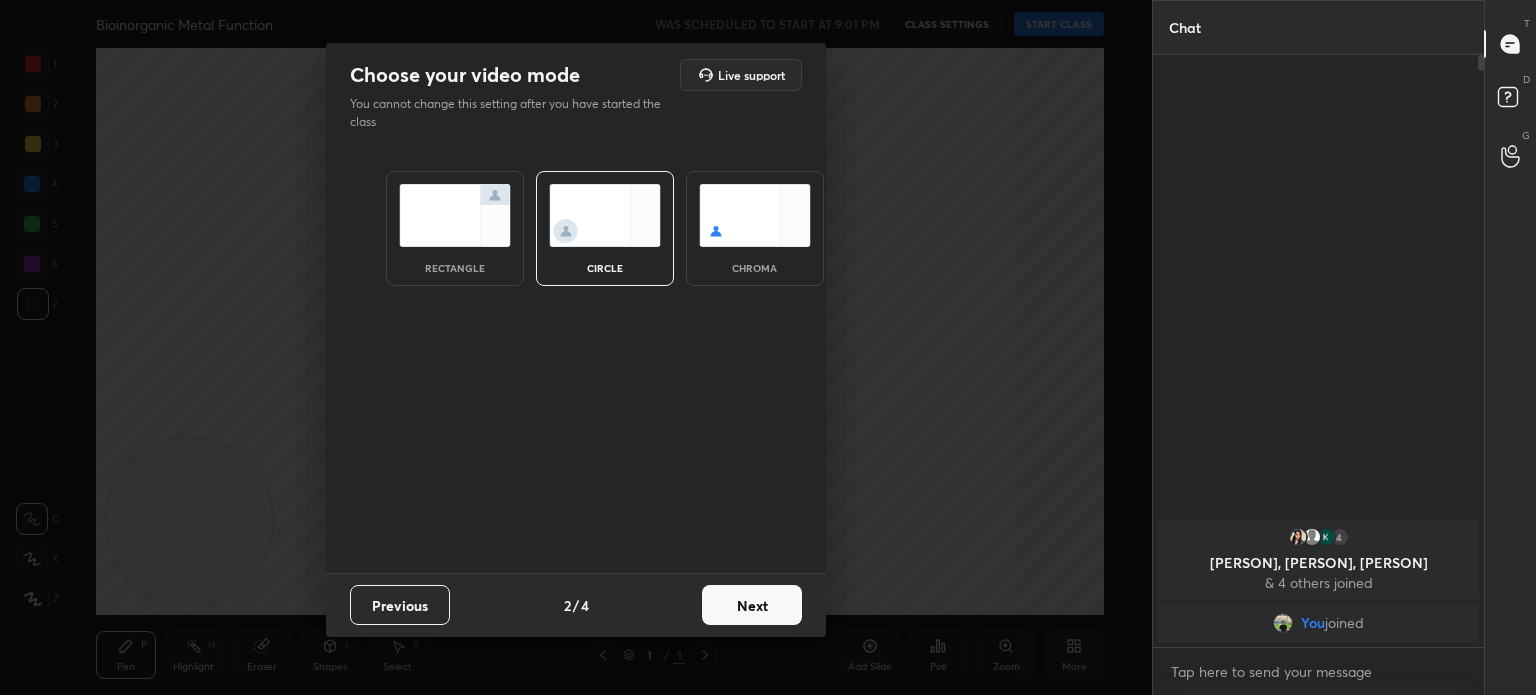 click on "Next" at bounding box center (752, 605) 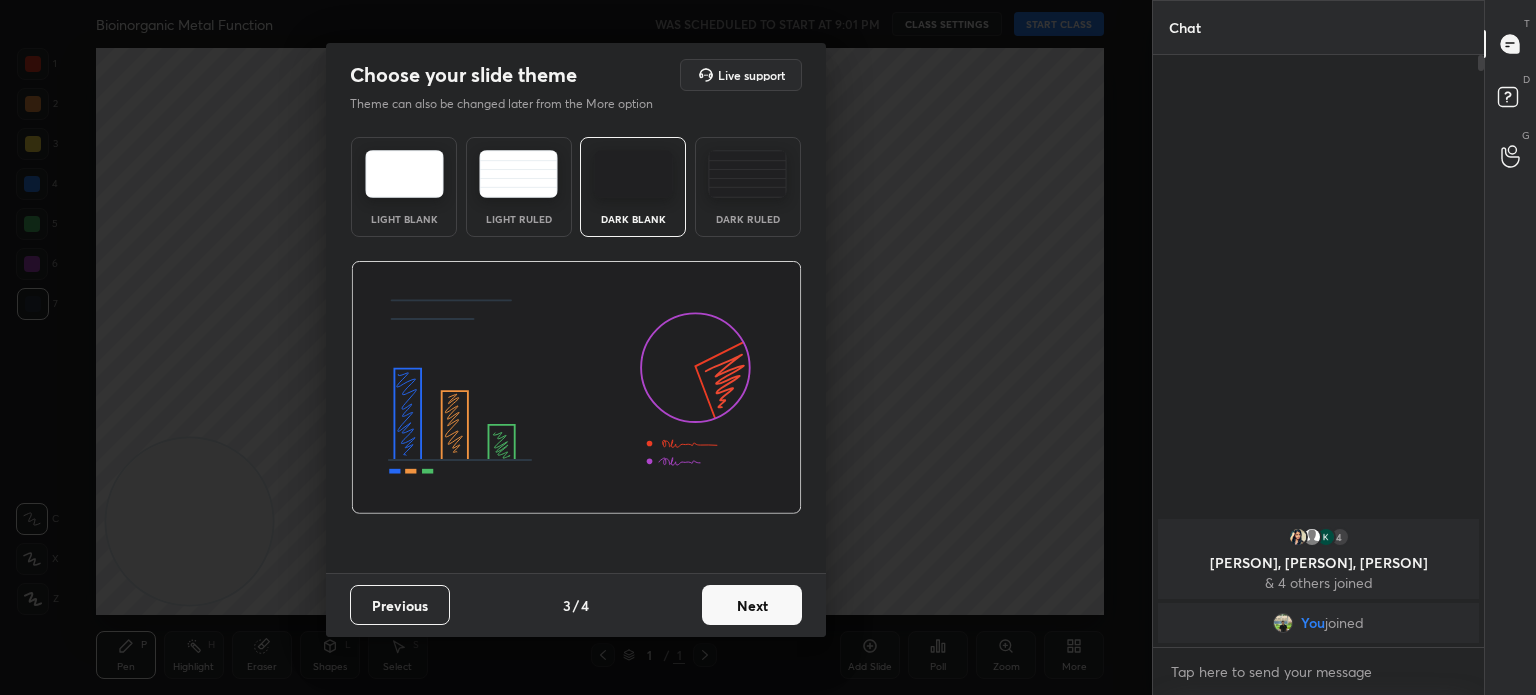 click on "Next" at bounding box center (752, 605) 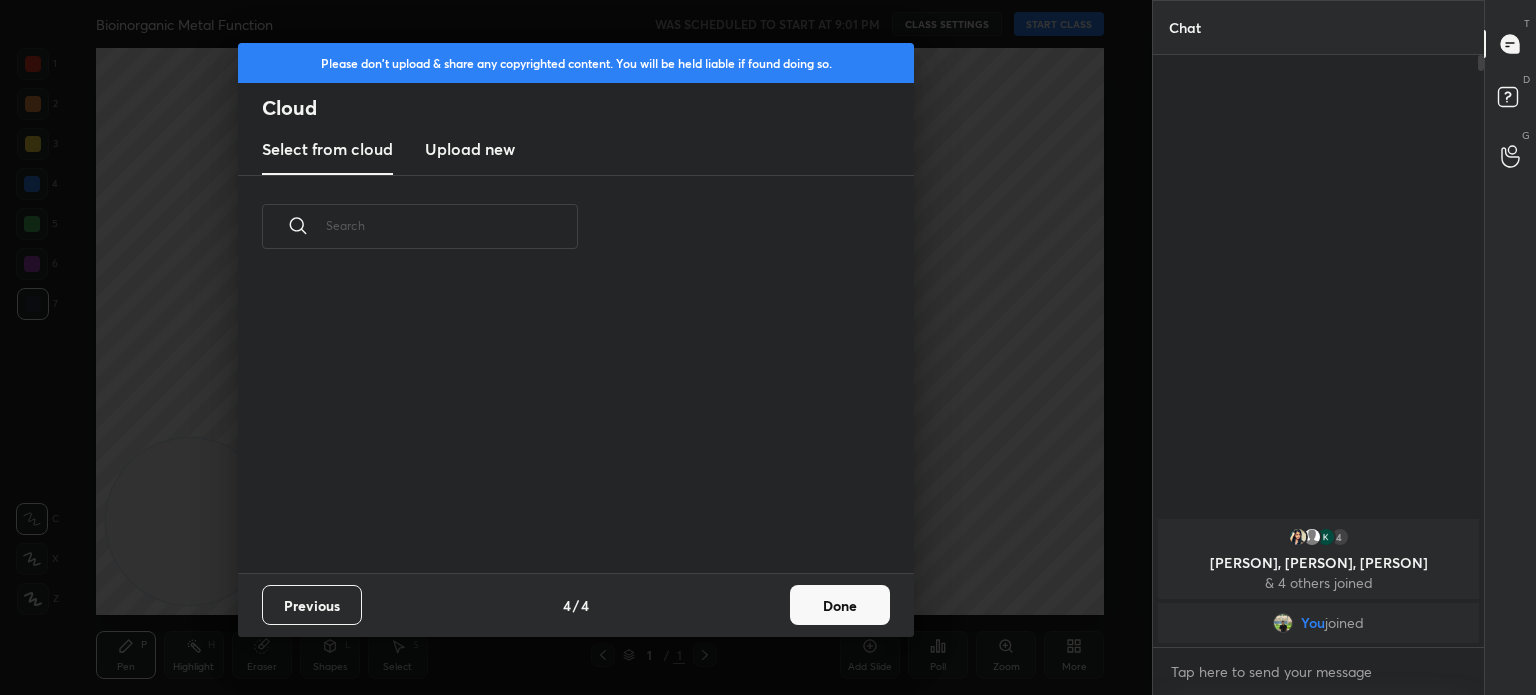 click on "Previous 4 / 4 Done" at bounding box center [576, 605] 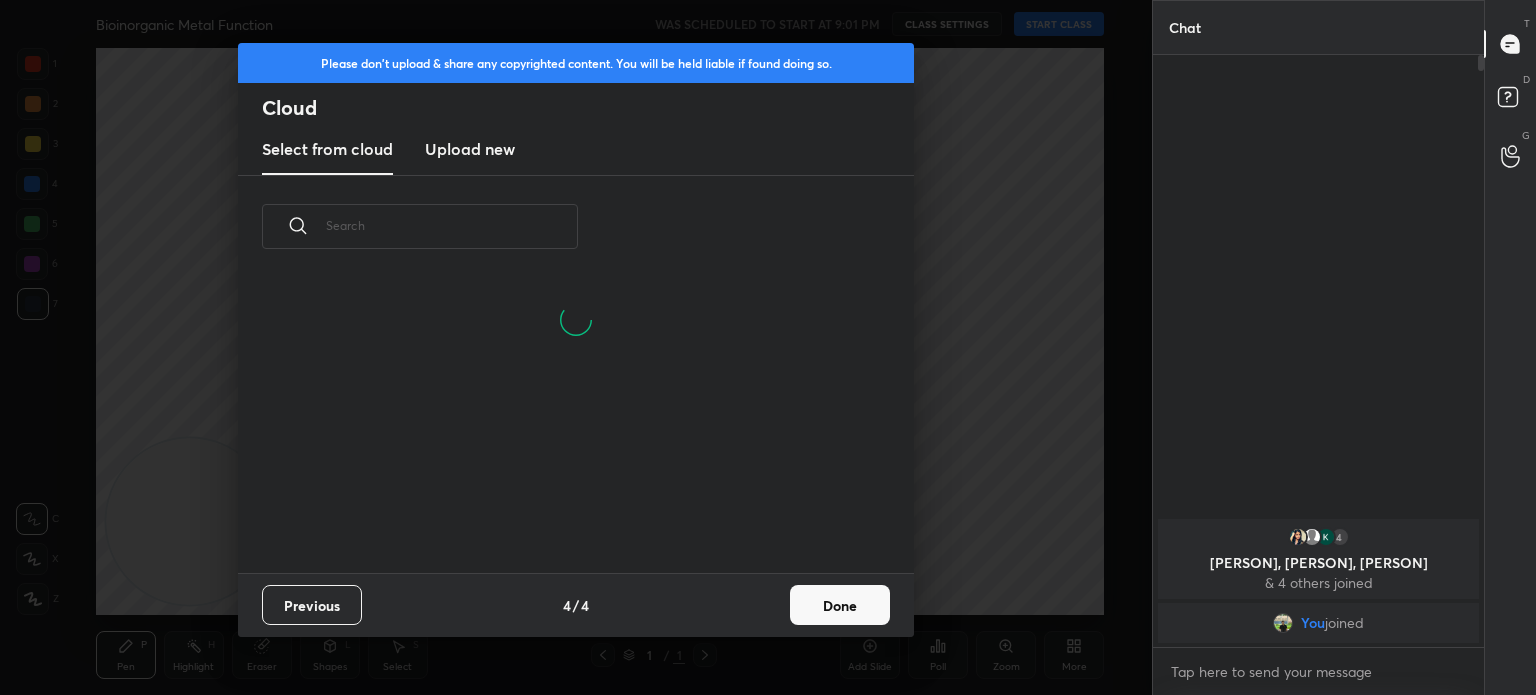 click on "Done" at bounding box center [840, 605] 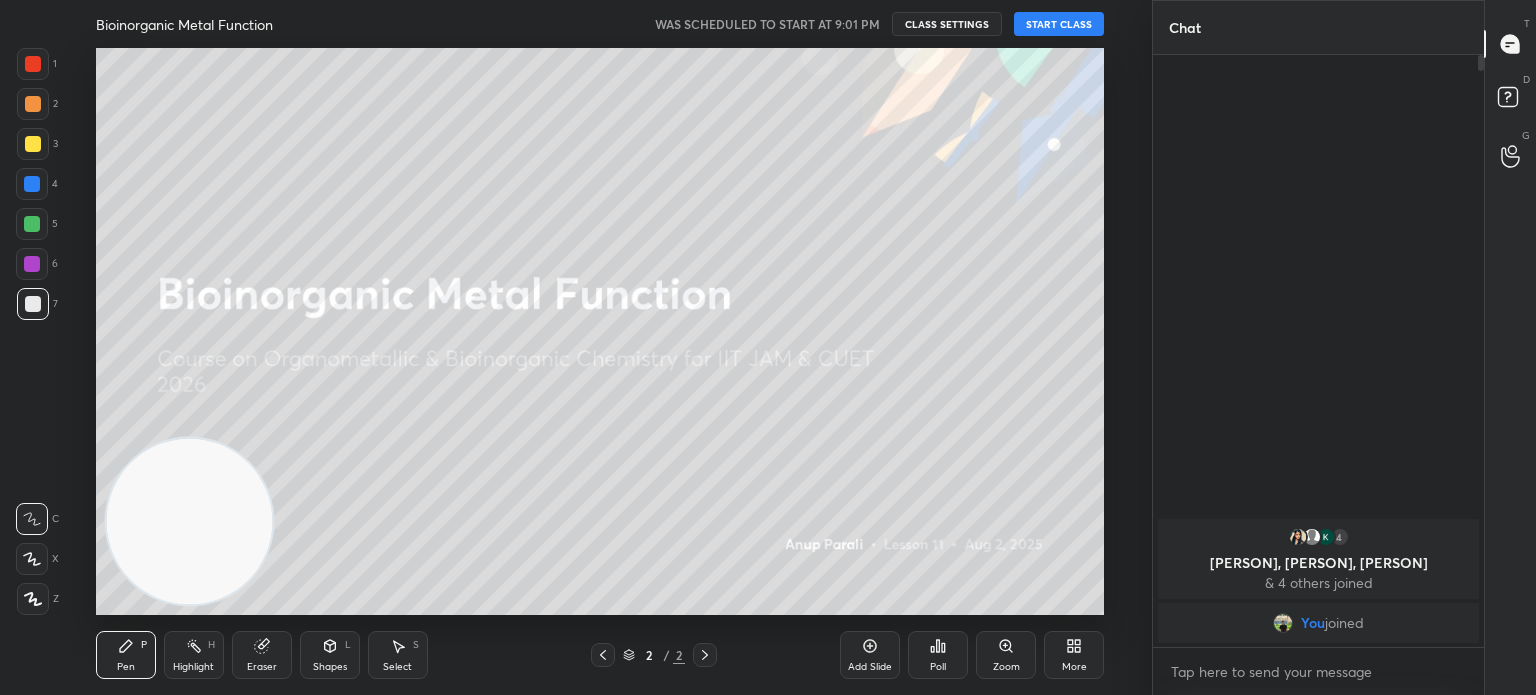 click on "START CLASS" at bounding box center [1059, 24] 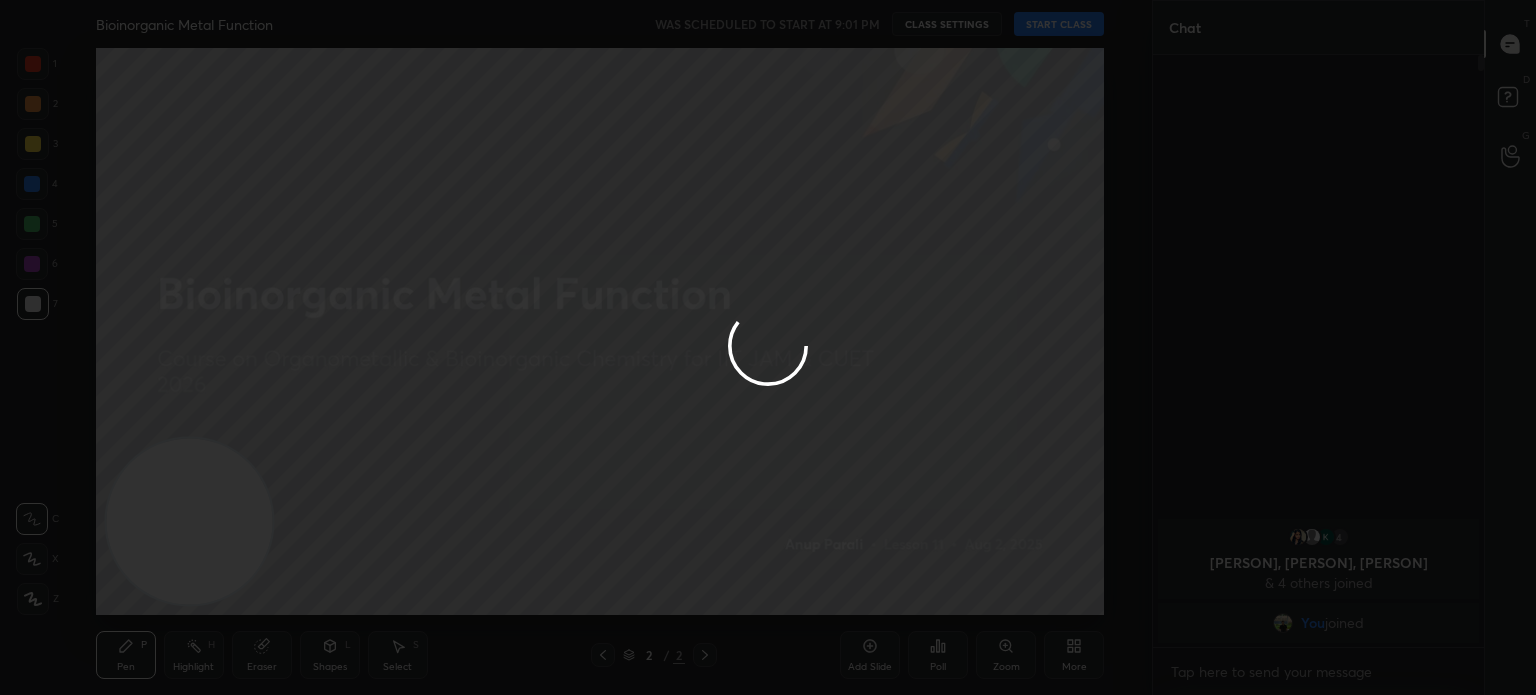 type on "x" 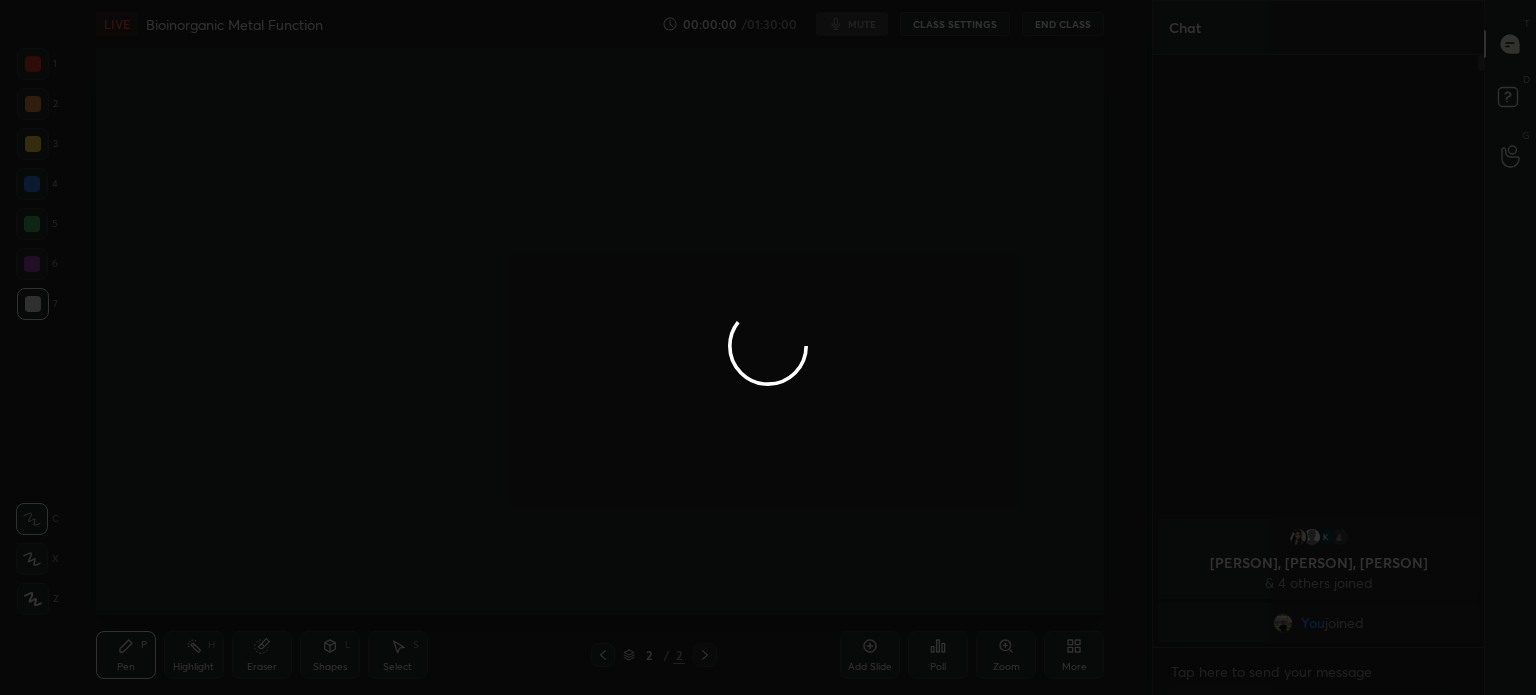 click at bounding box center (768, 347) 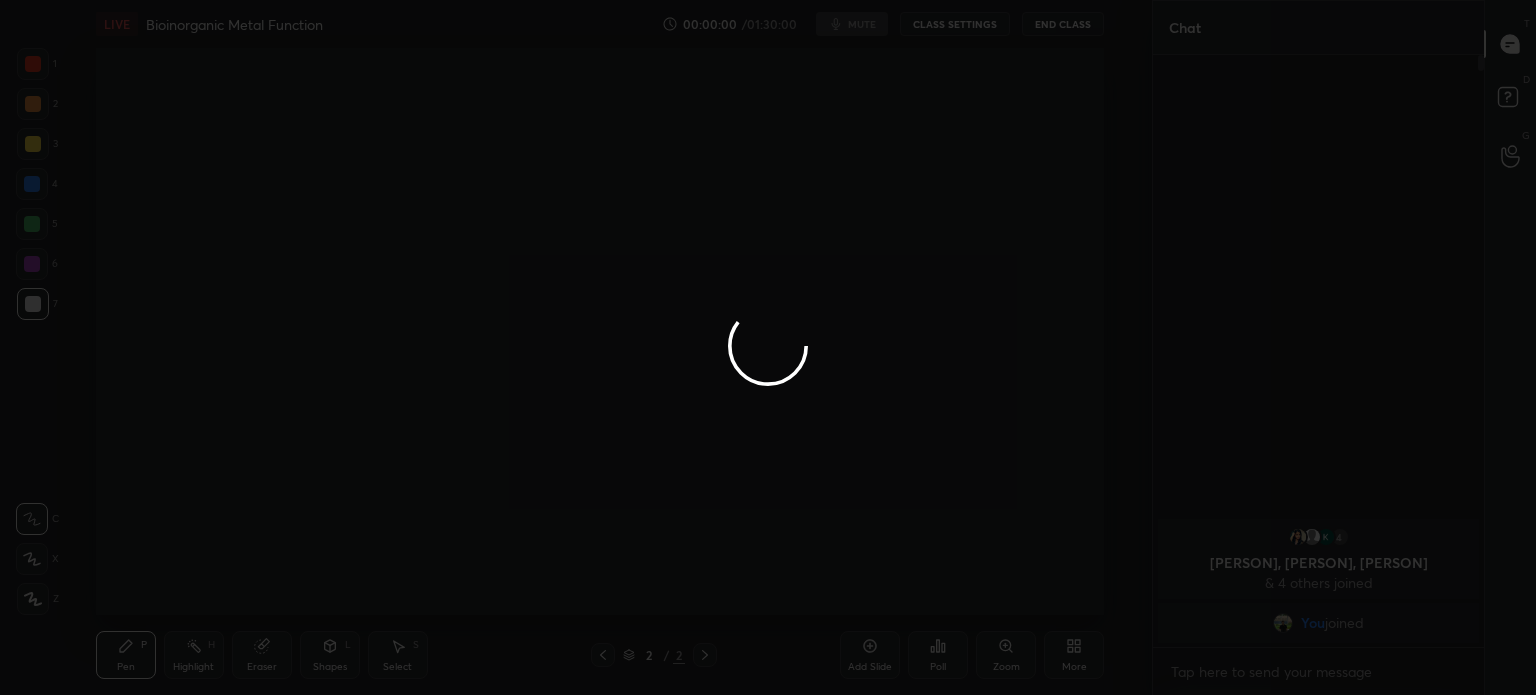 click at bounding box center (768, 347) 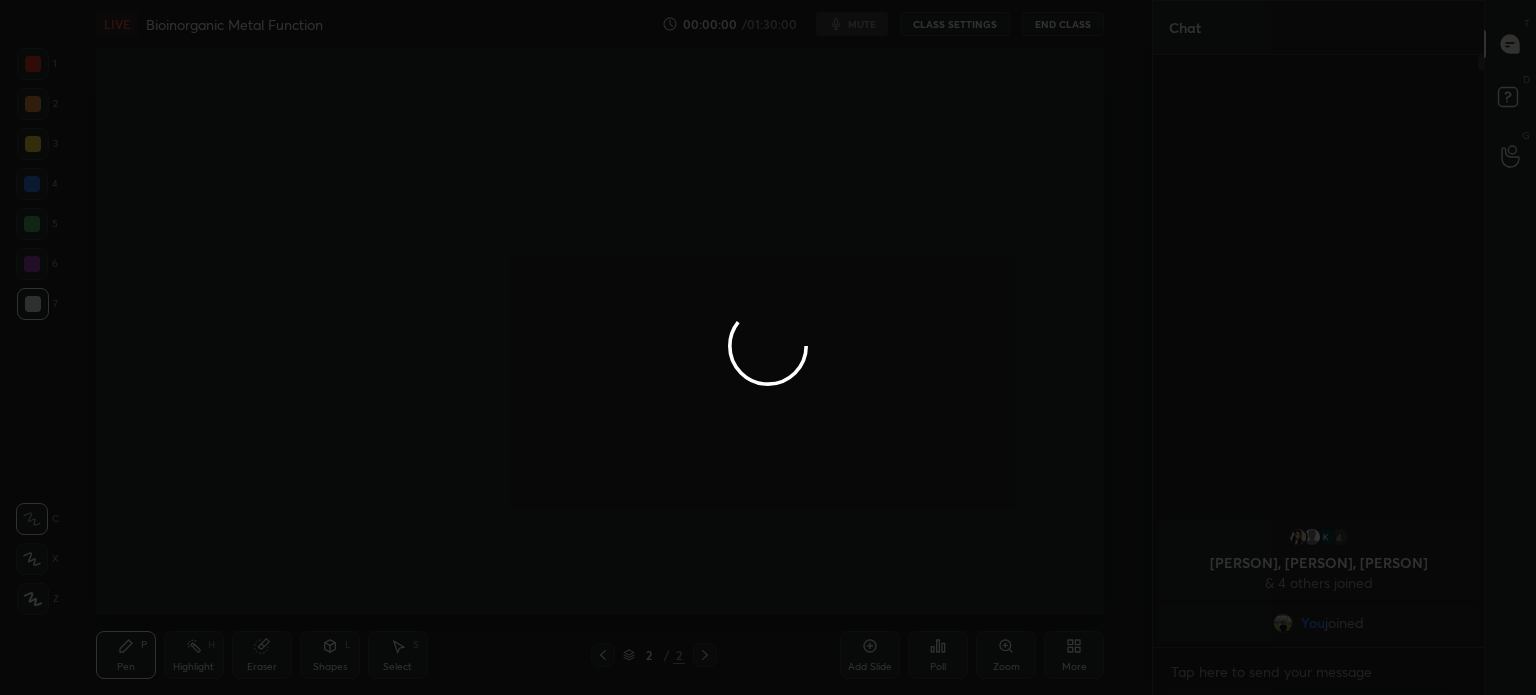 click at bounding box center (768, 347) 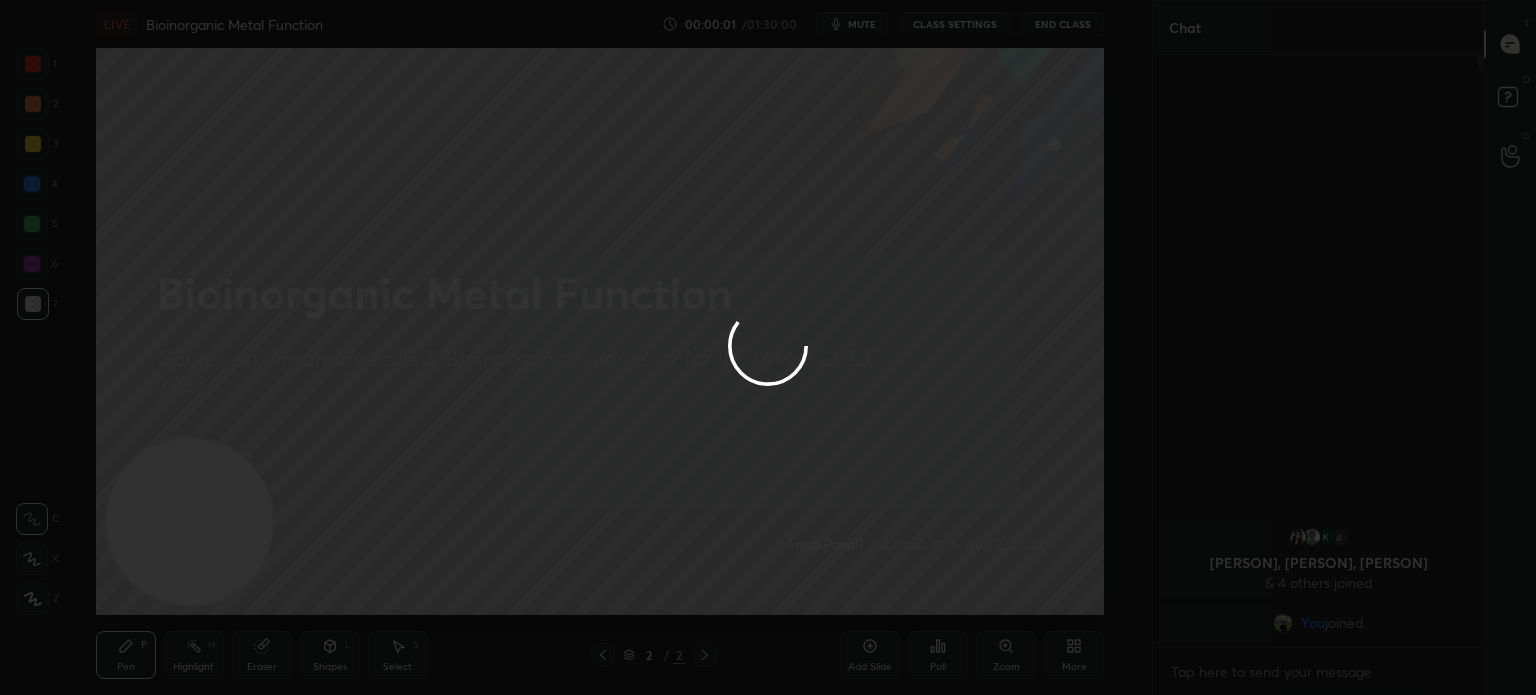 click at bounding box center (768, 347) 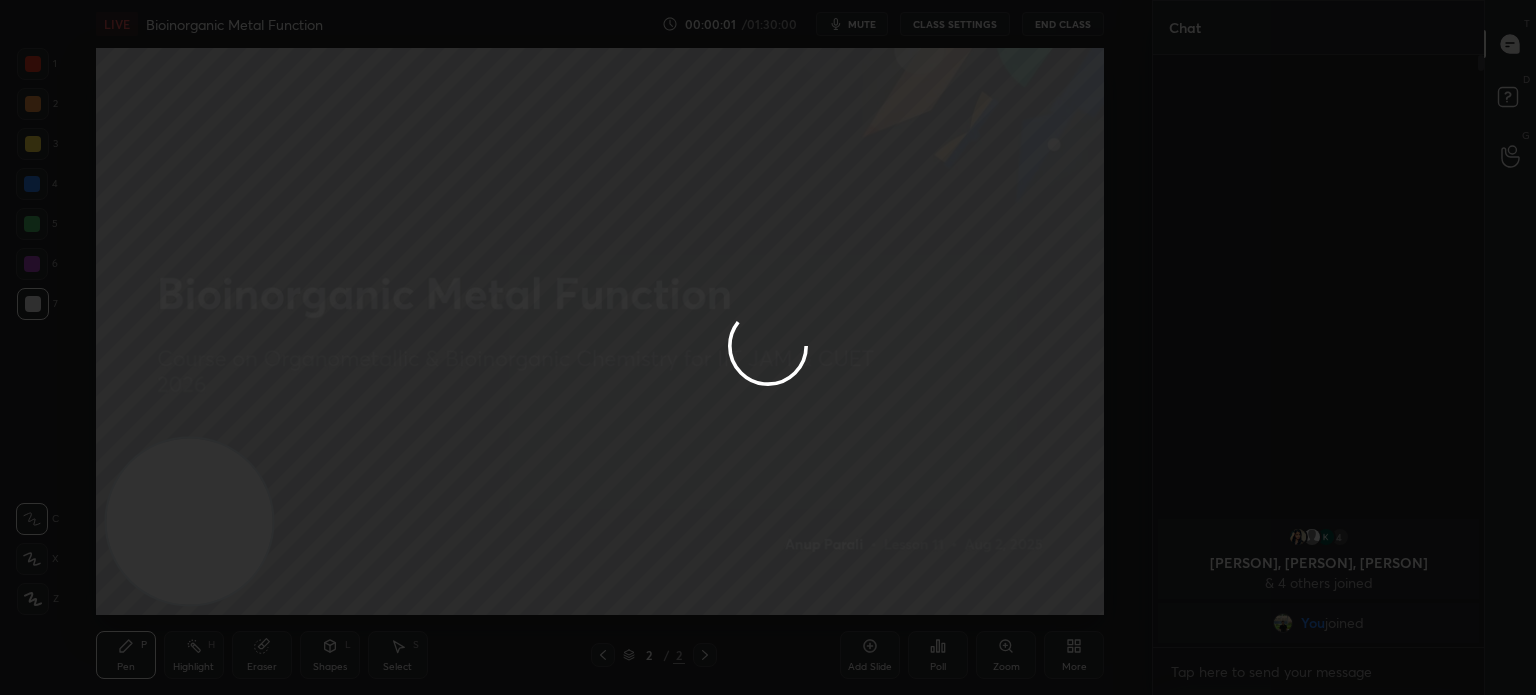 click at bounding box center (768, 347) 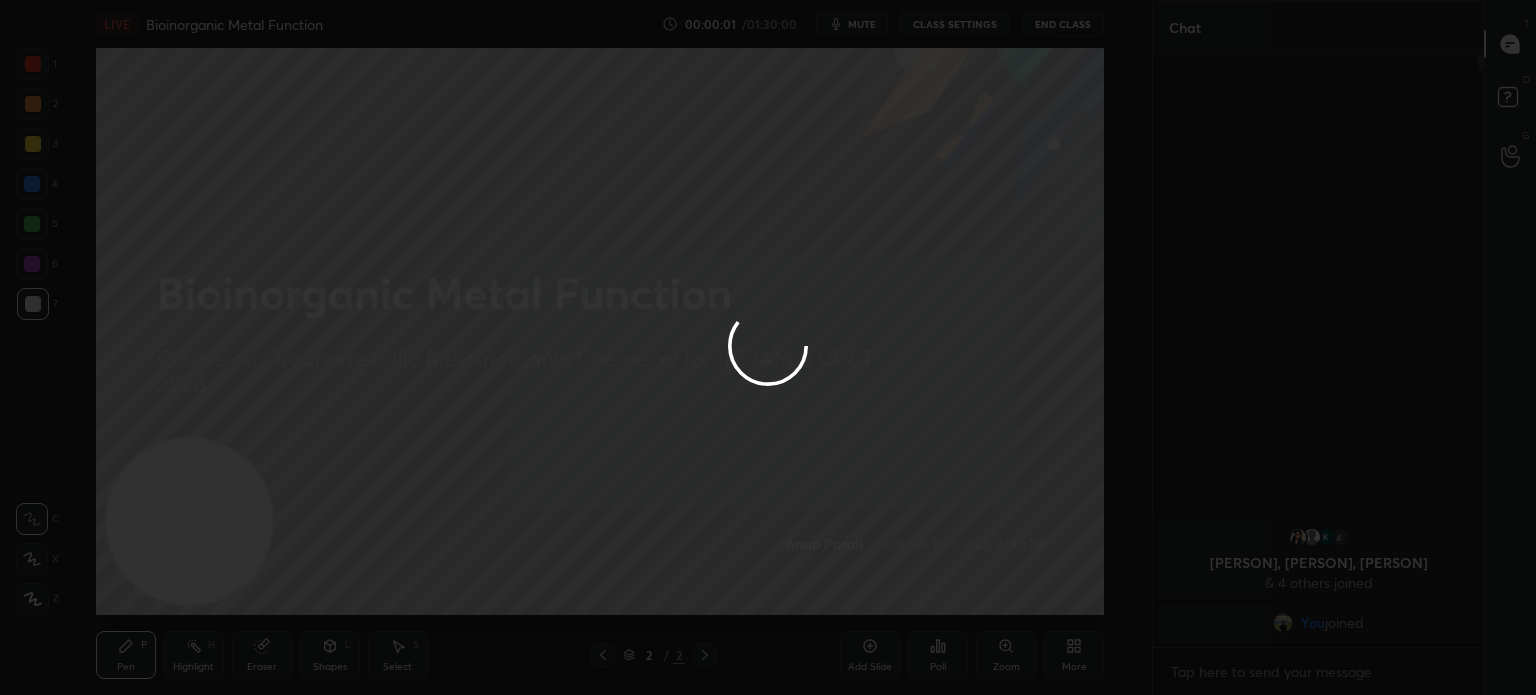 click at bounding box center [768, 347] 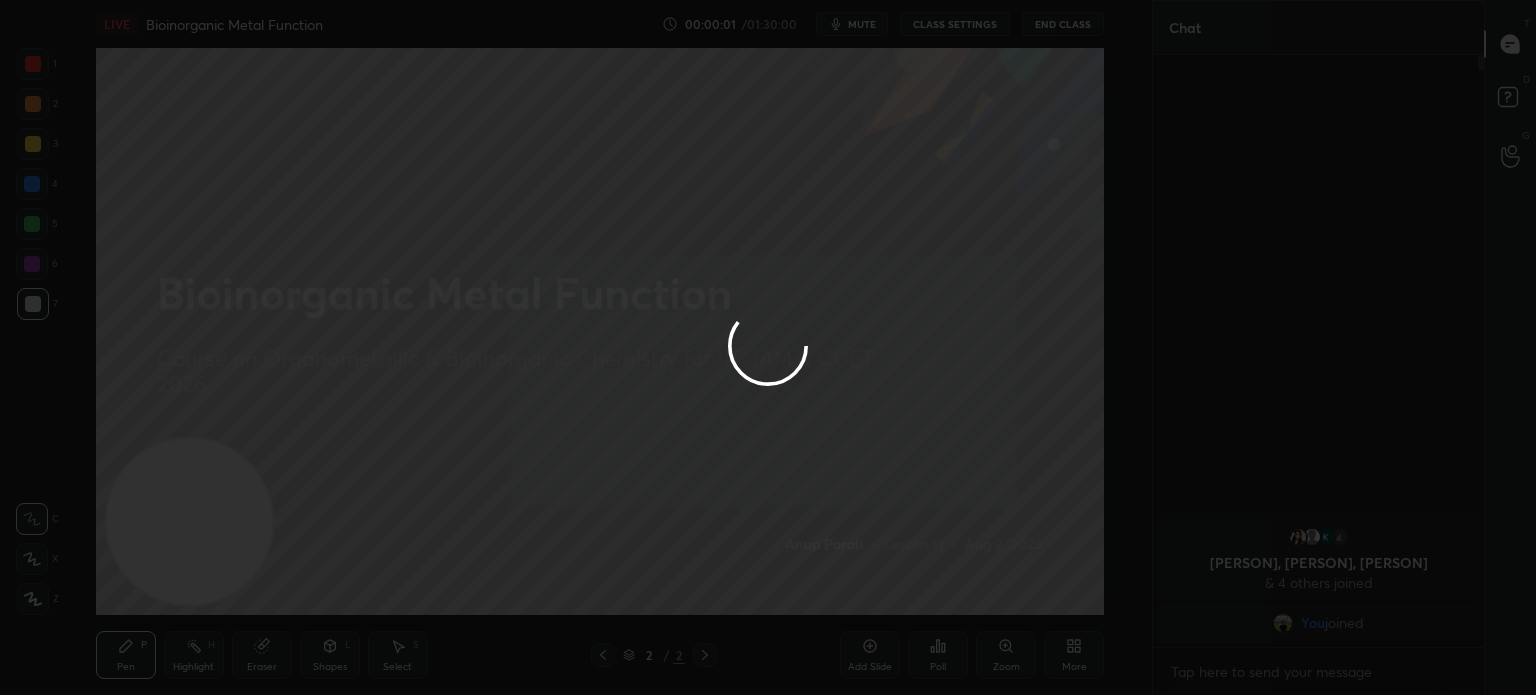 click at bounding box center [768, 347] 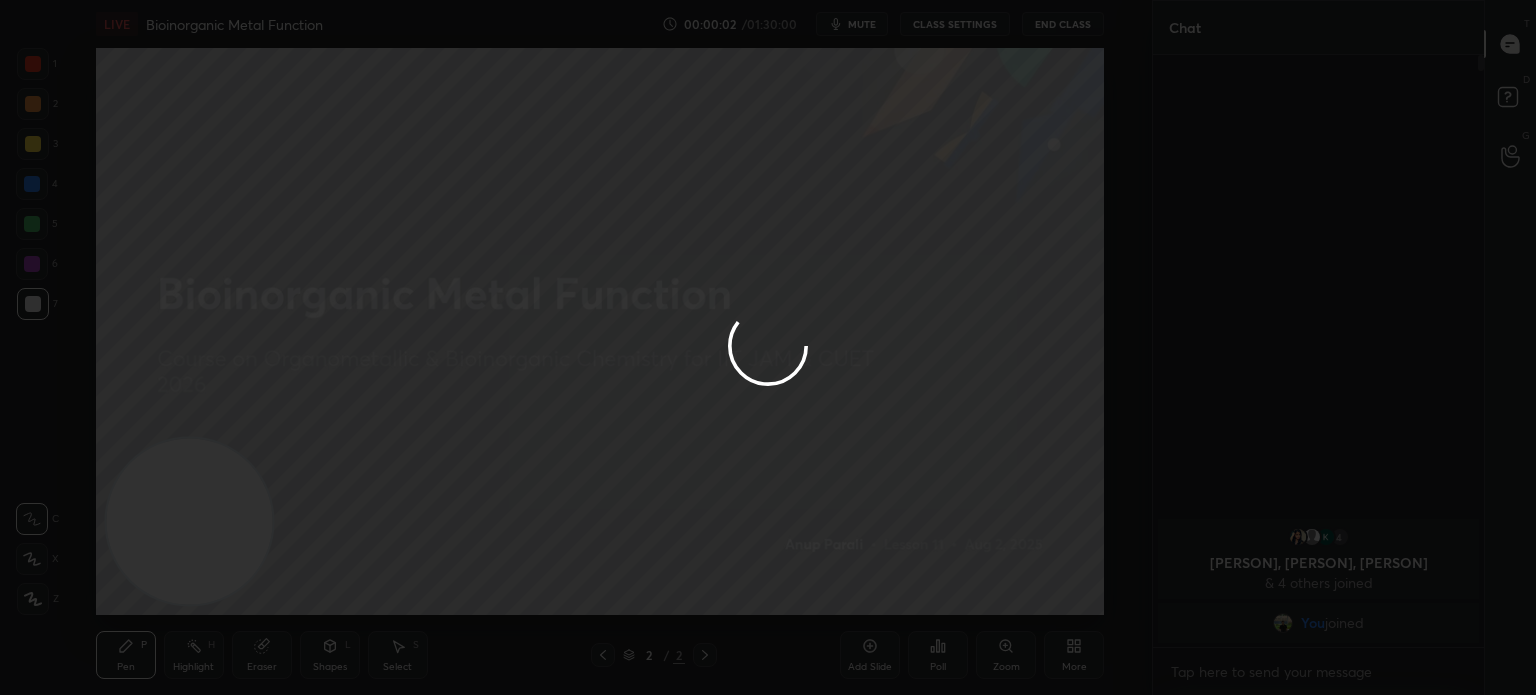 click at bounding box center (768, 347) 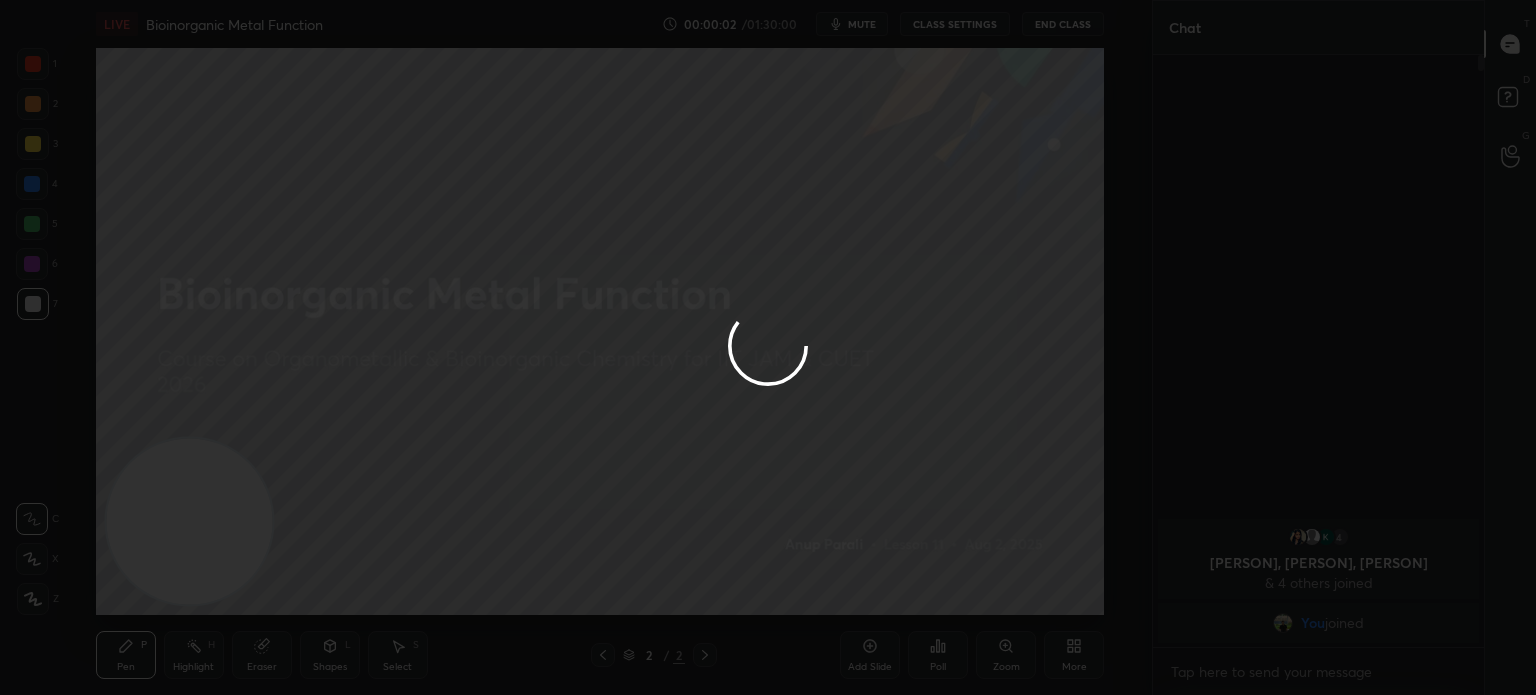click at bounding box center (33, 144) 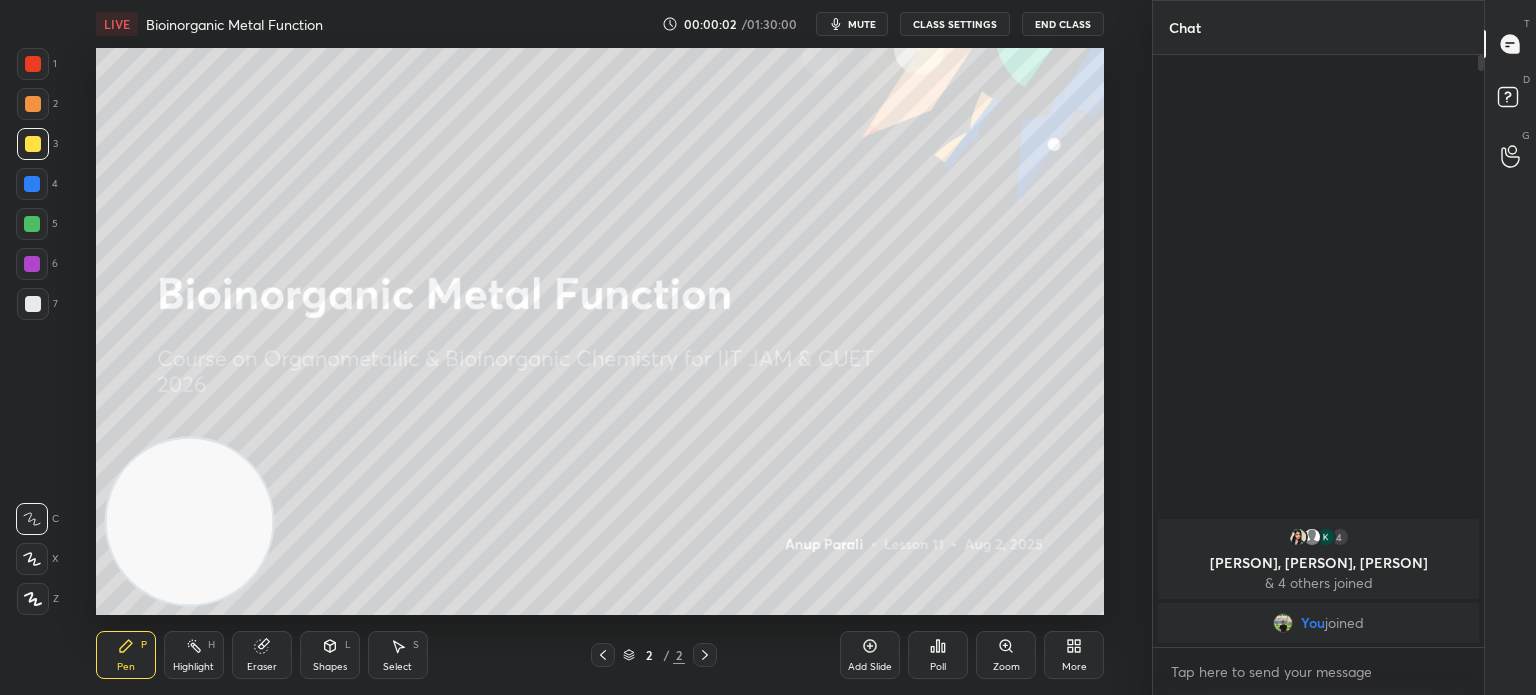 click at bounding box center [33, 144] 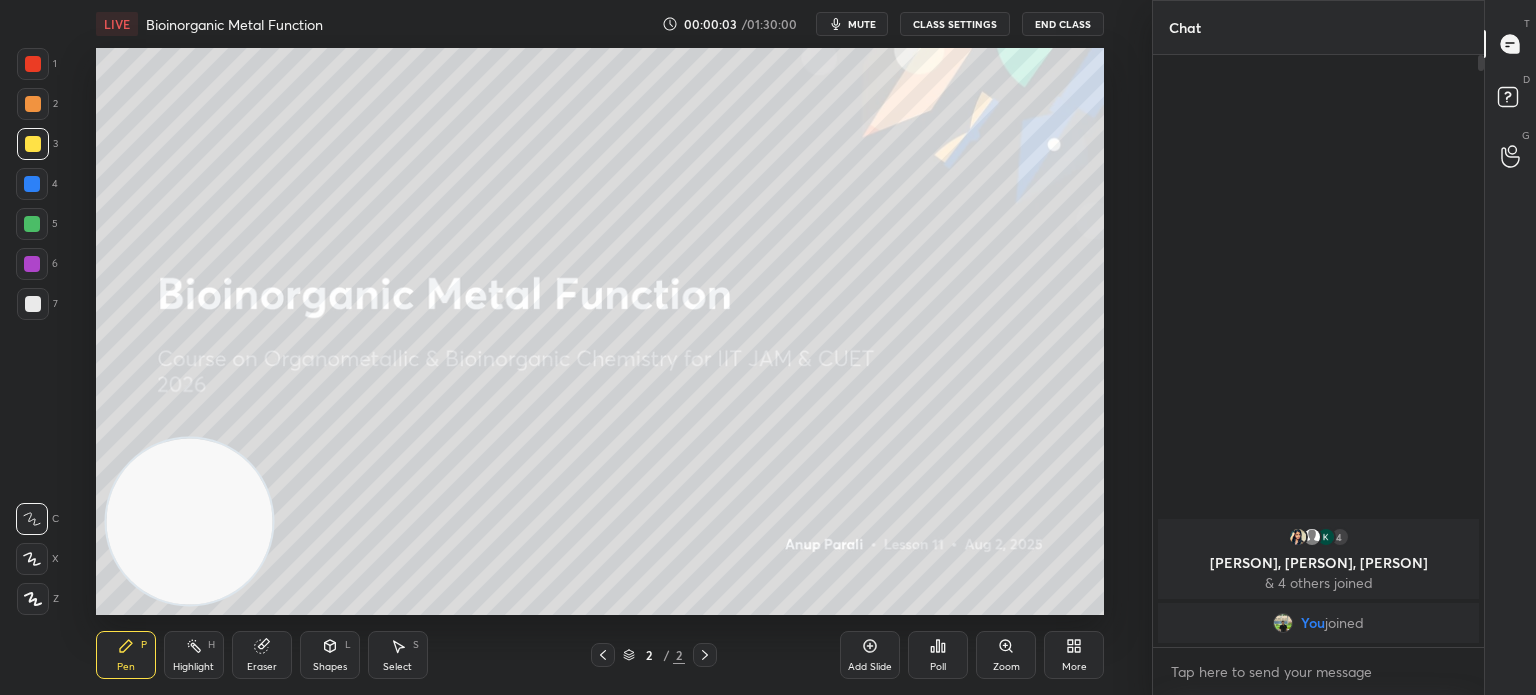 click at bounding box center (33, 599) 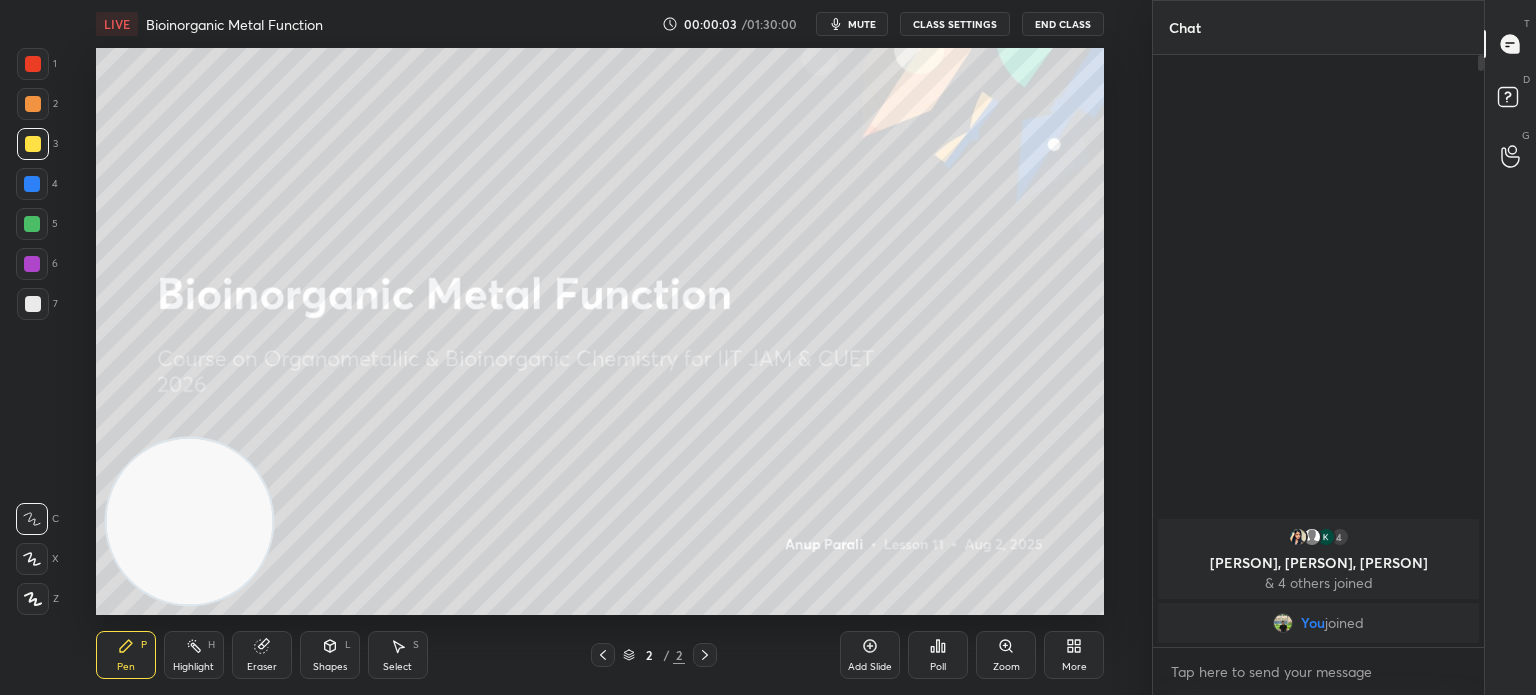 click 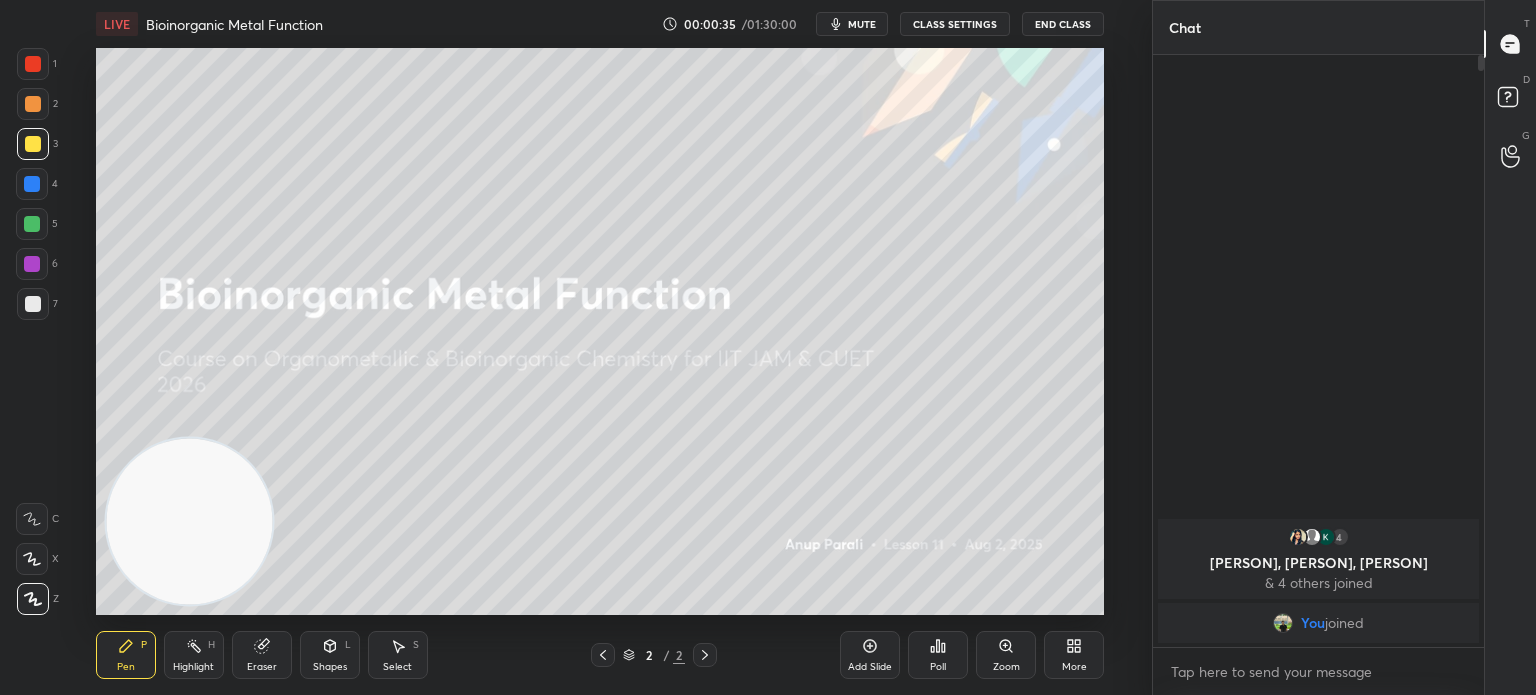 click at bounding box center (33, 304) 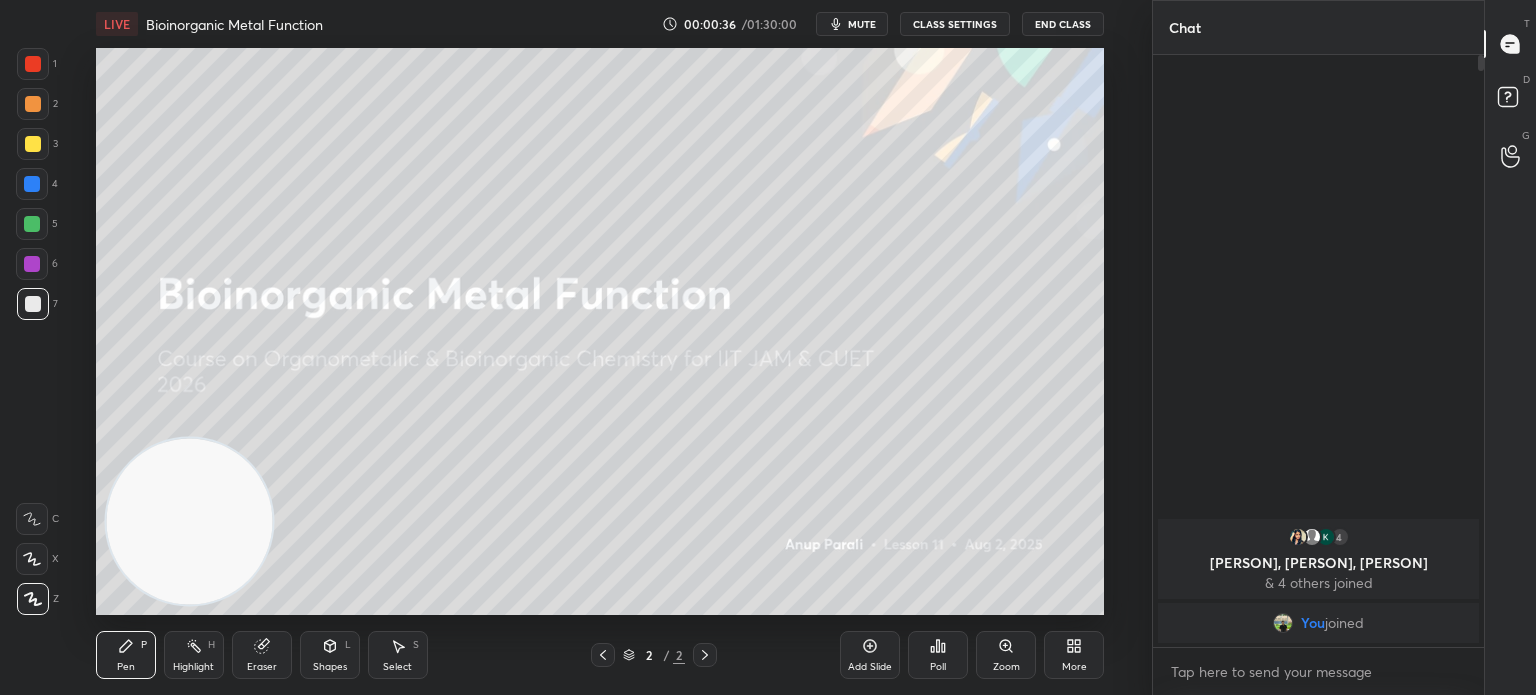 click at bounding box center [33, 599] 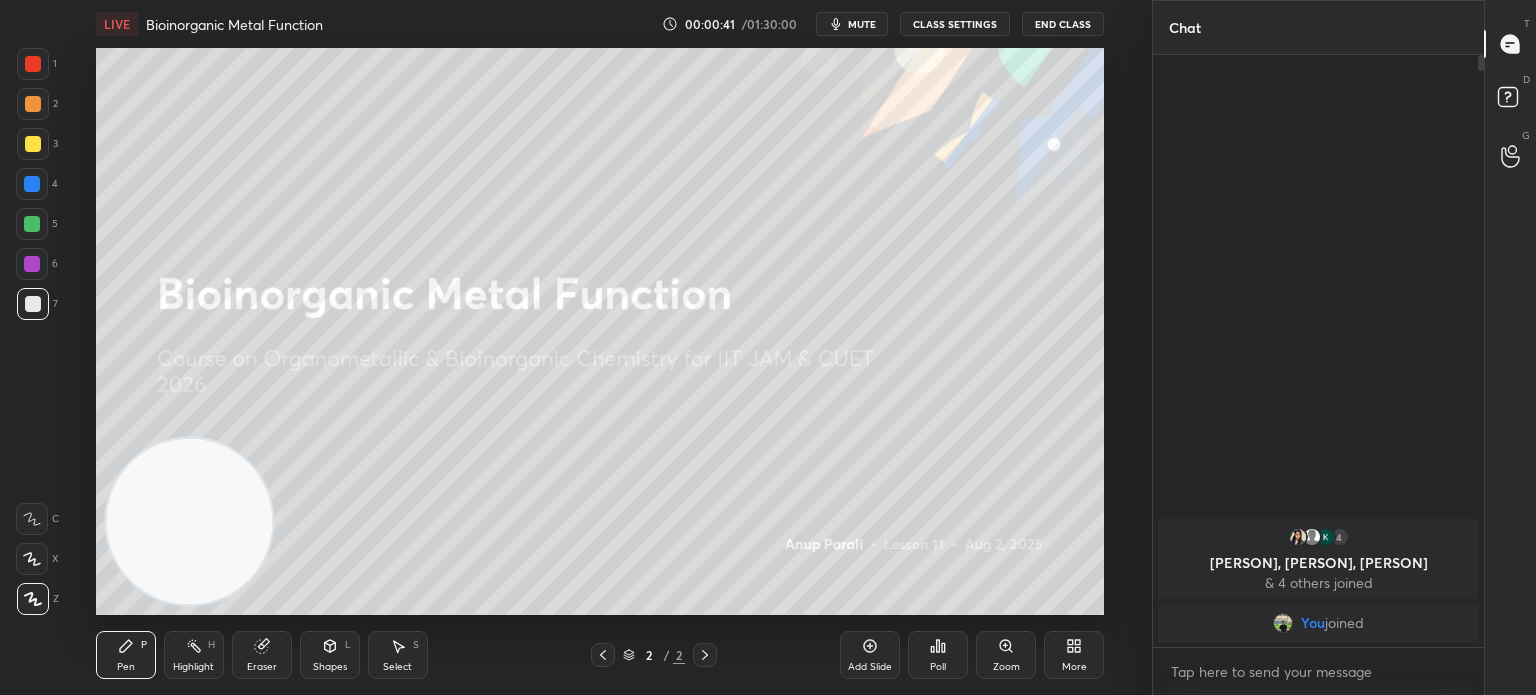 click on "Add Slide Poll Zoom More" at bounding box center (972, 655) 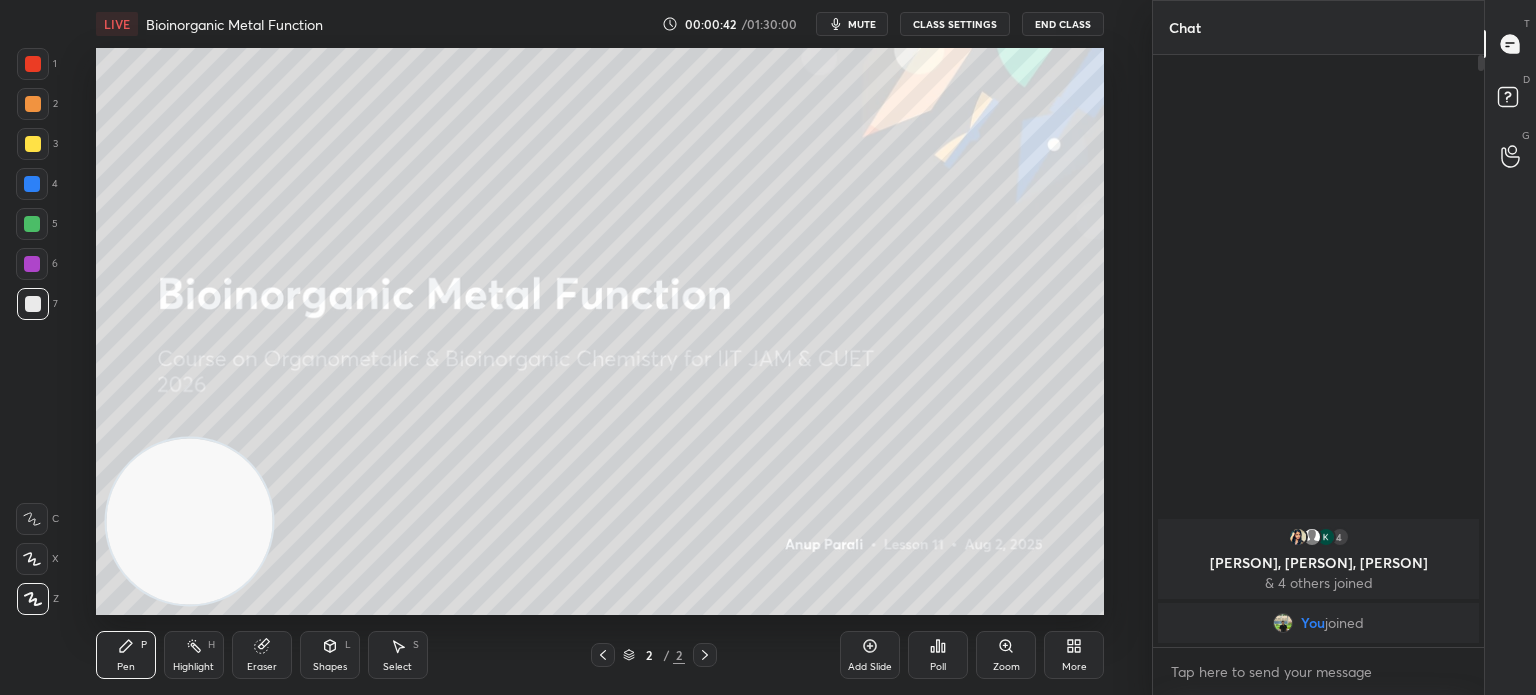 click 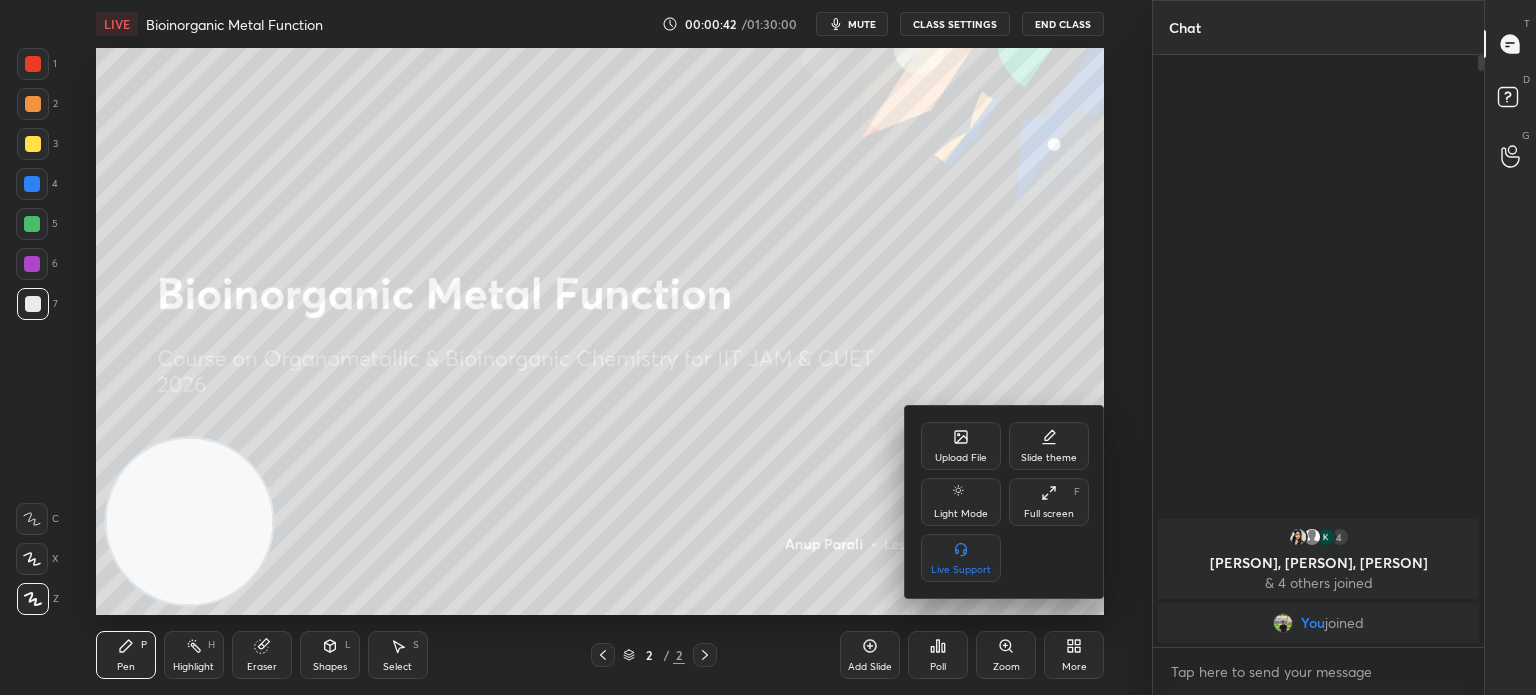 click on "Upload File" at bounding box center [961, 458] 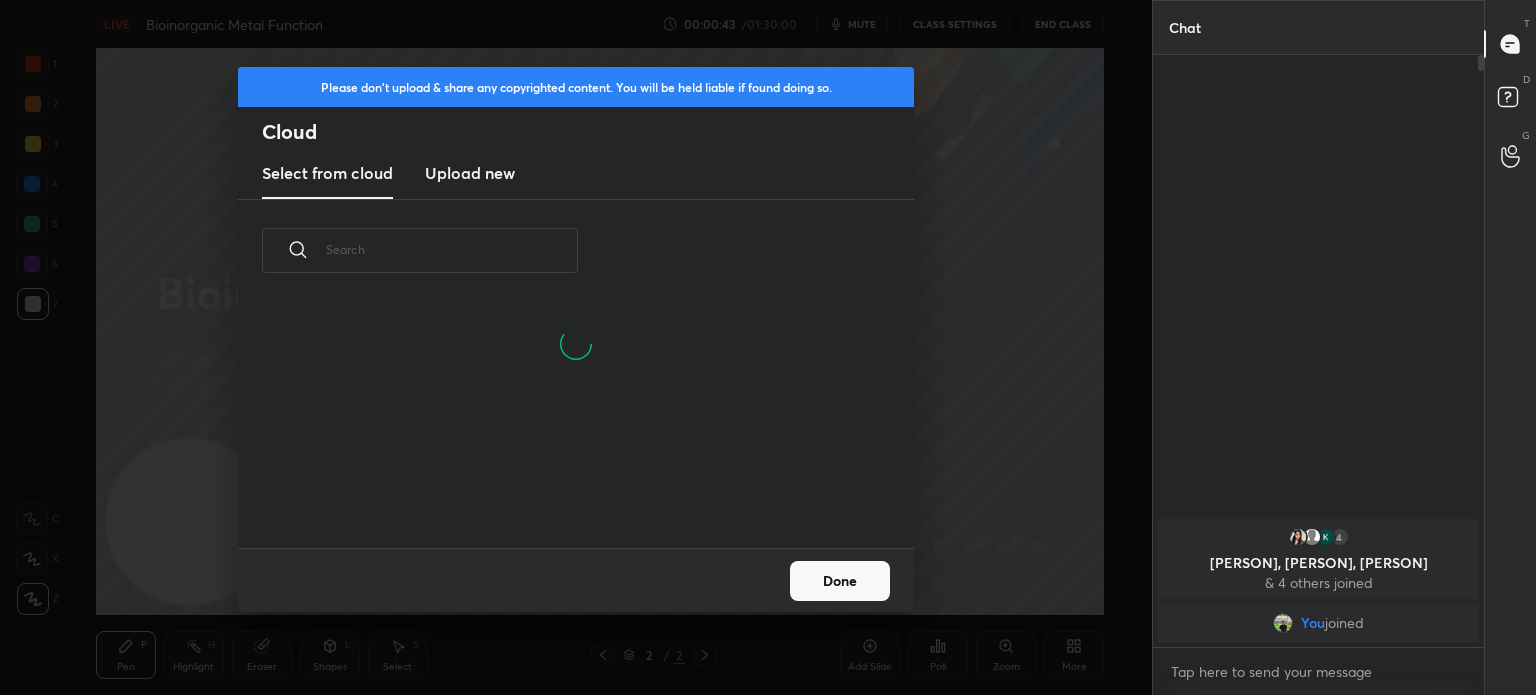 click on "Upload new" at bounding box center [470, 173] 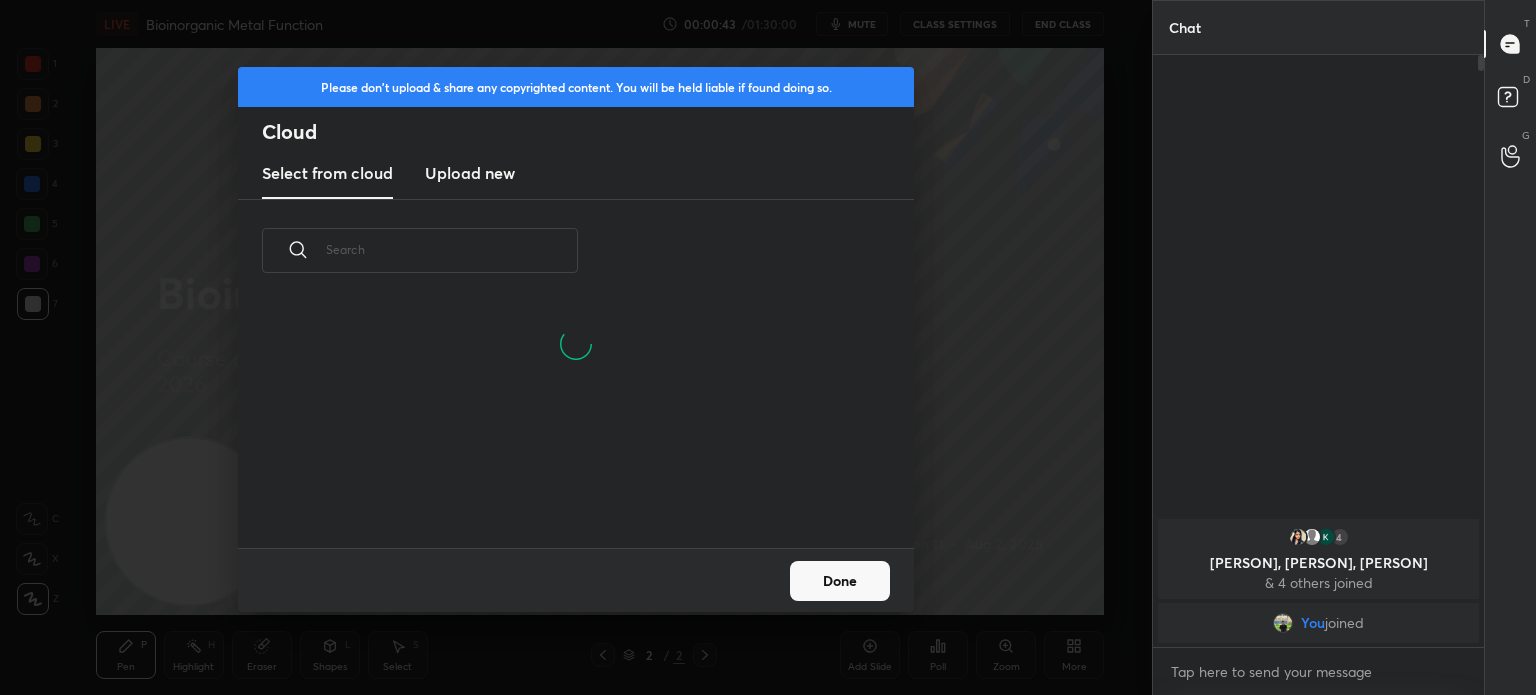 scroll, scrollTop: 0, scrollLeft: 0, axis: both 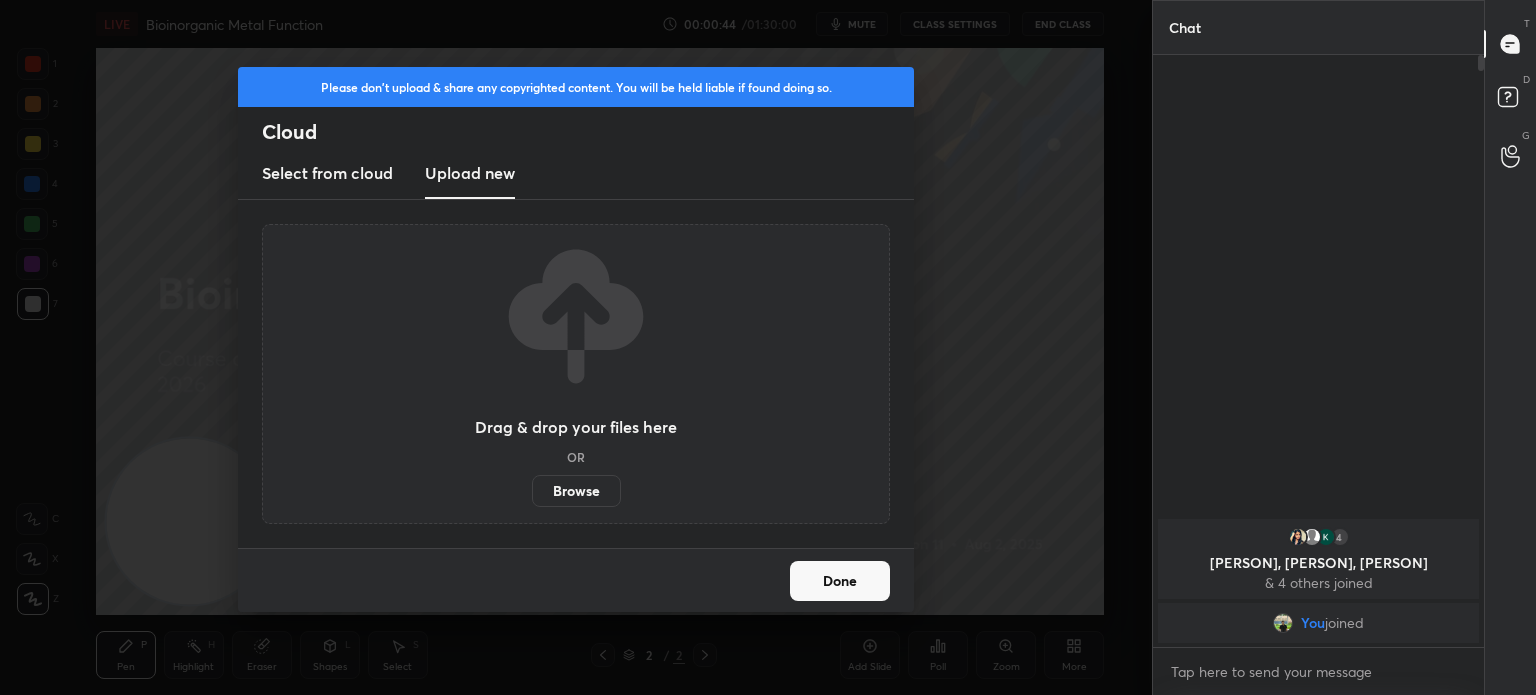 click on "Drag & drop your files here OR Browse" at bounding box center [576, 374] 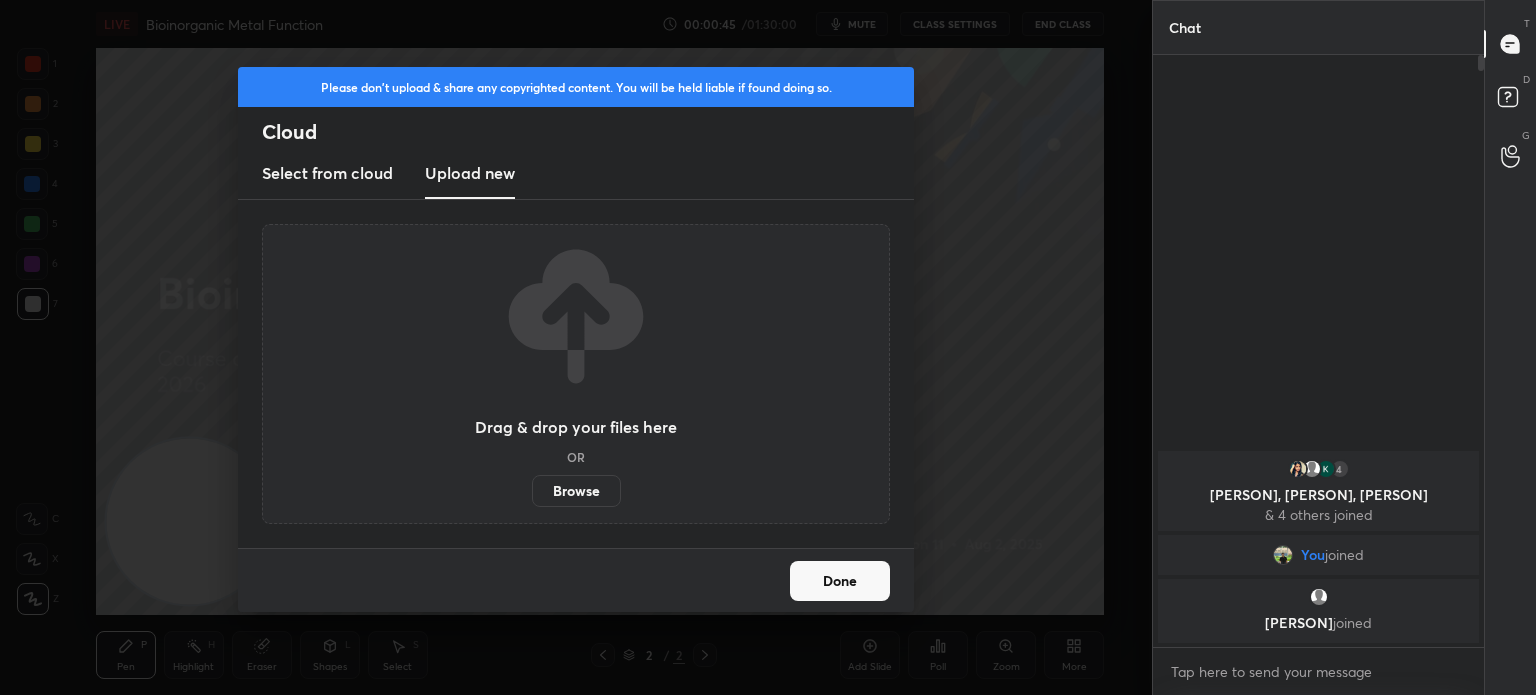 click on "Browse" at bounding box center [576, 491] 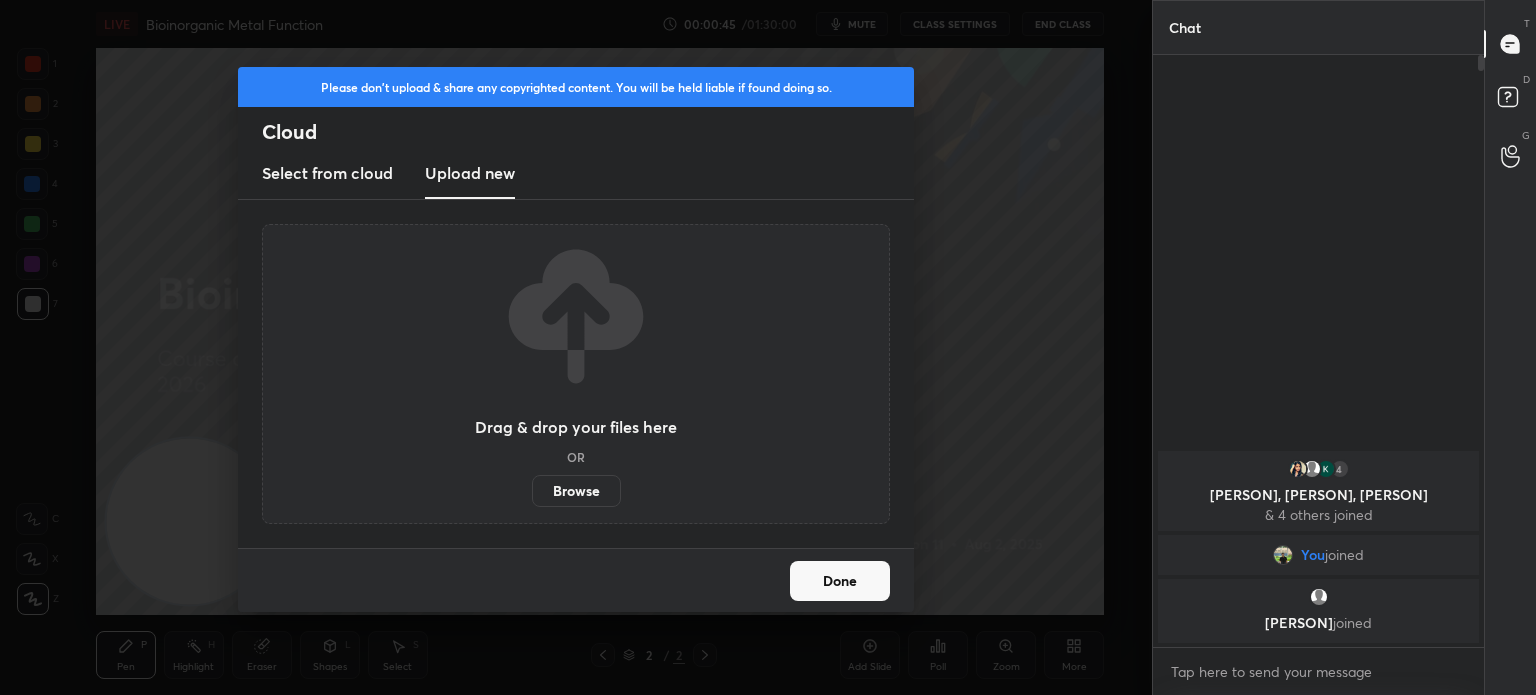 click on "Browse" at bounding box center (532, 491) 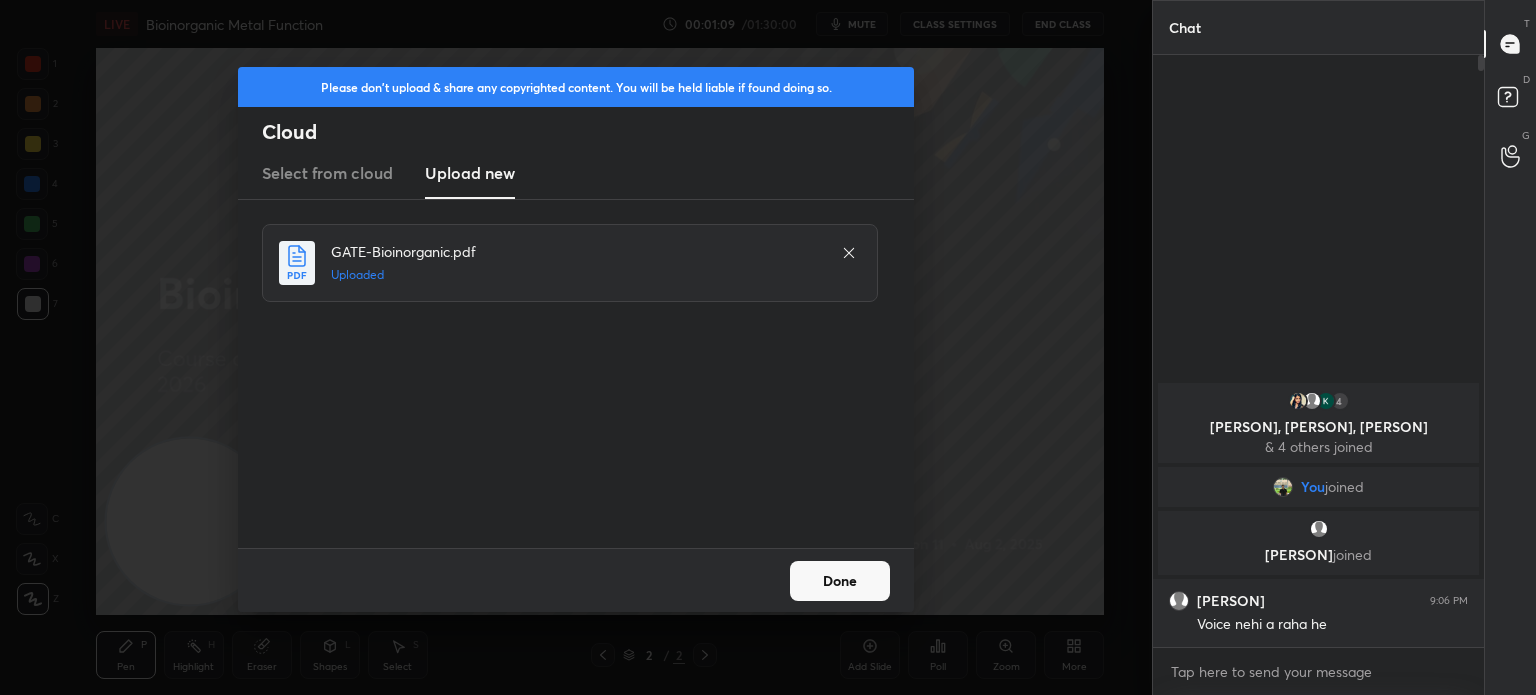 click on "Done" at bounding box center [840, 581] 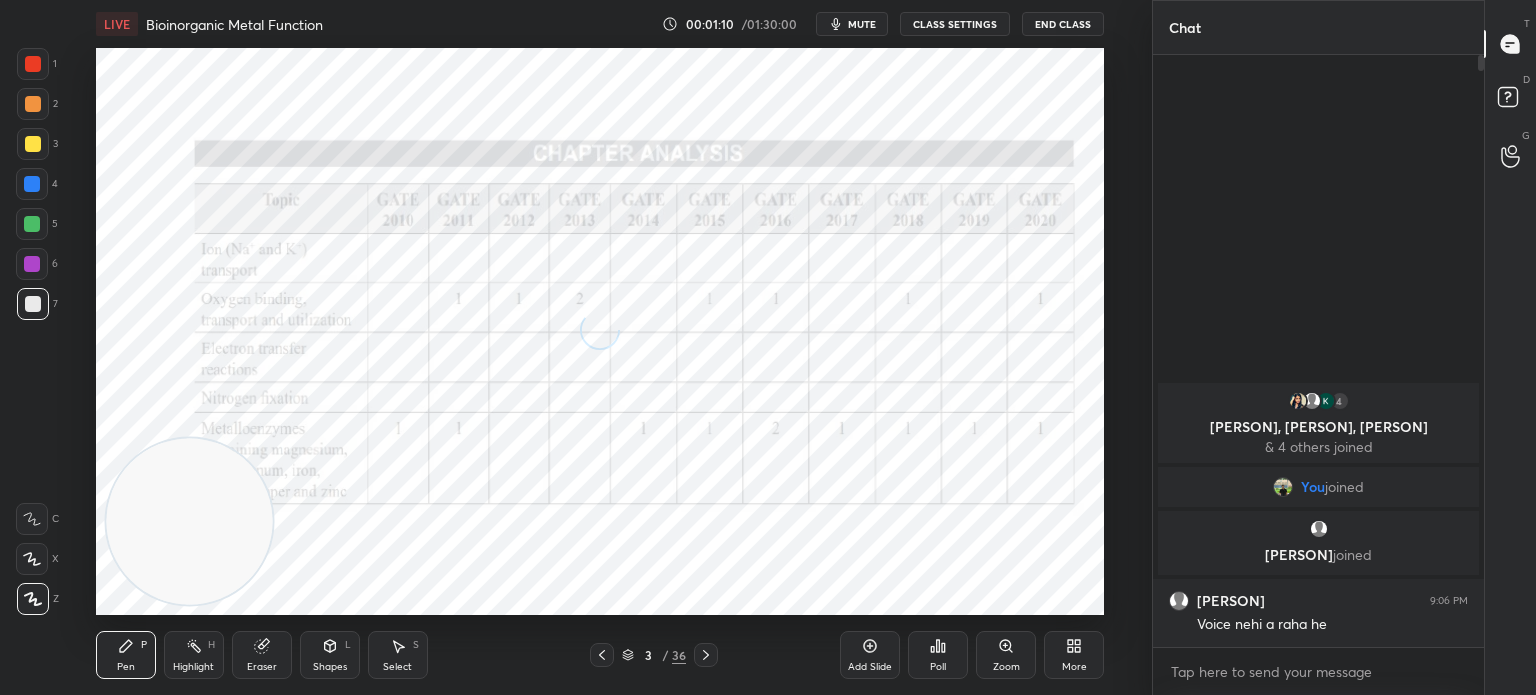 click on "3 / 36" at bounding box center [654, 655] 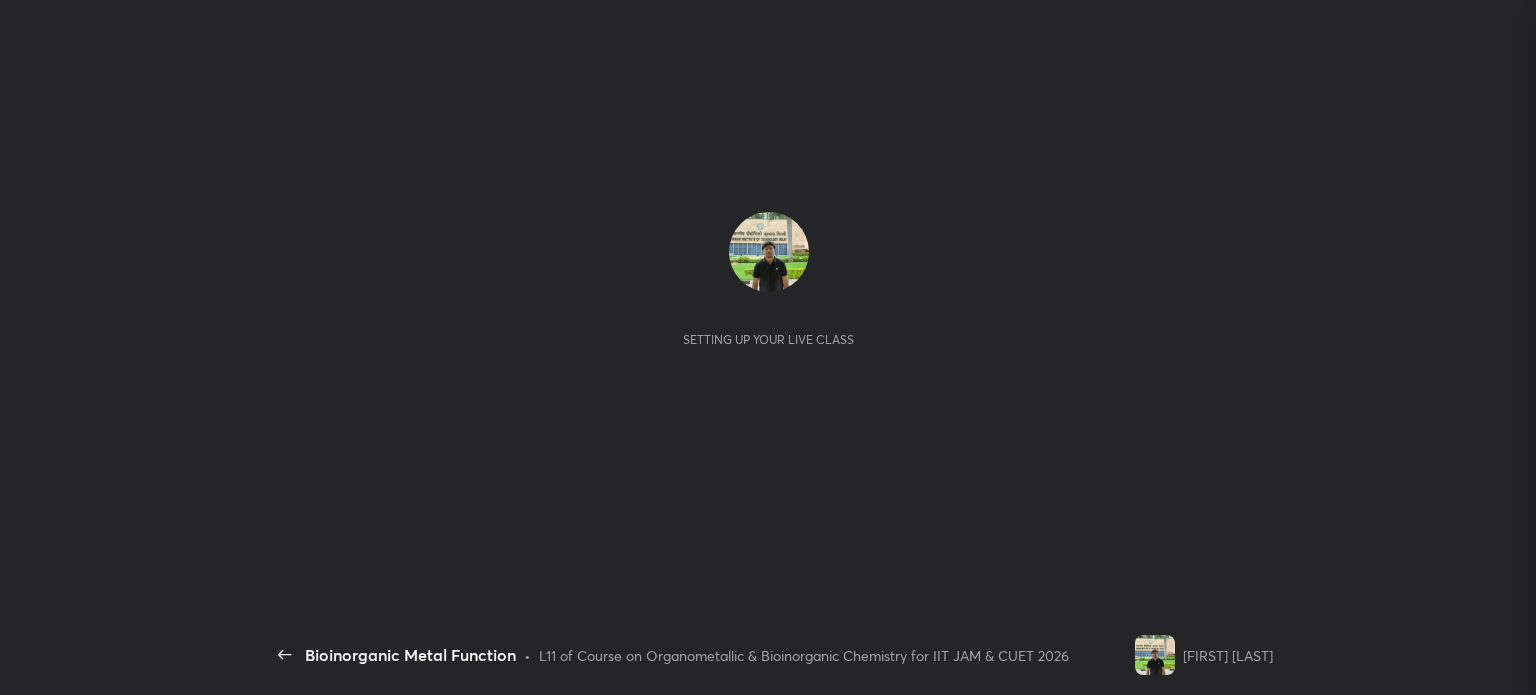 scroll, scrollTop: 0, scrollLeft: 0, axis: both 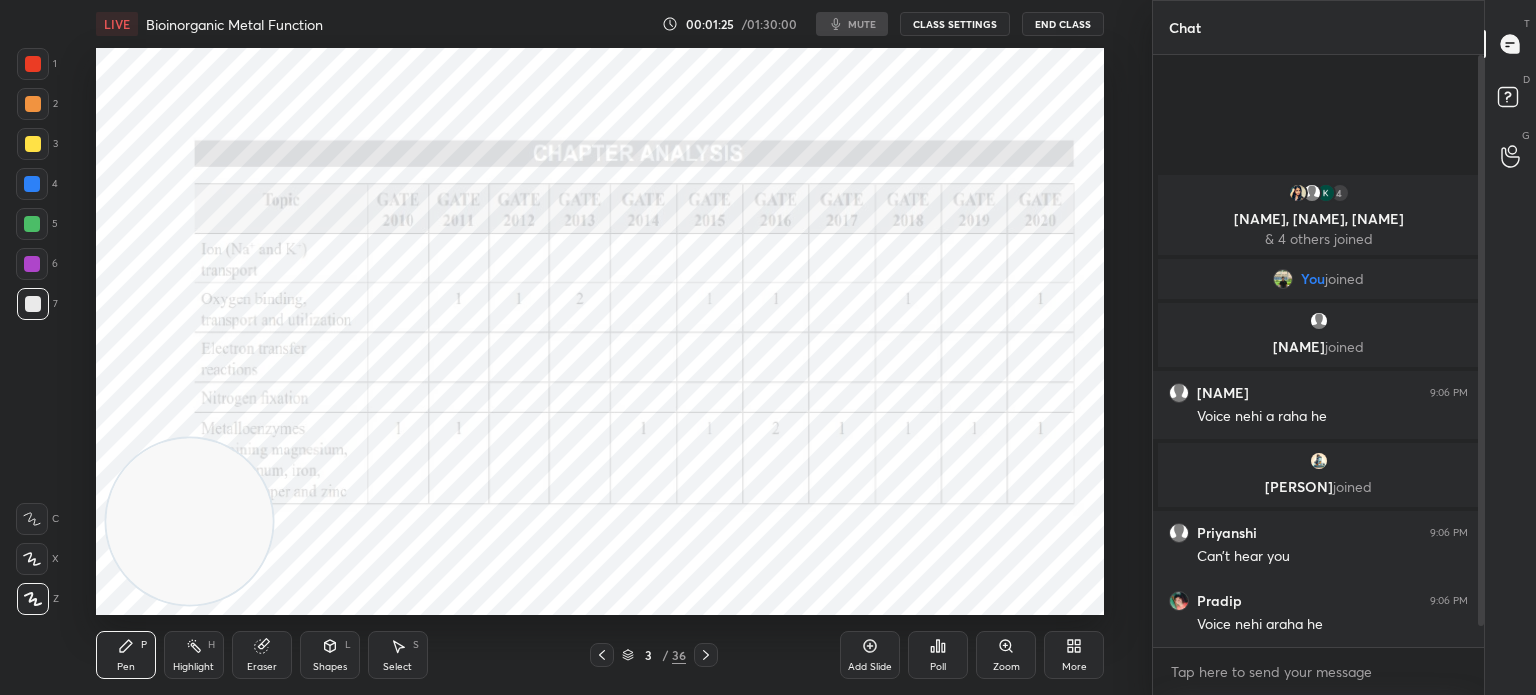 click at bounding box center [33, 144] 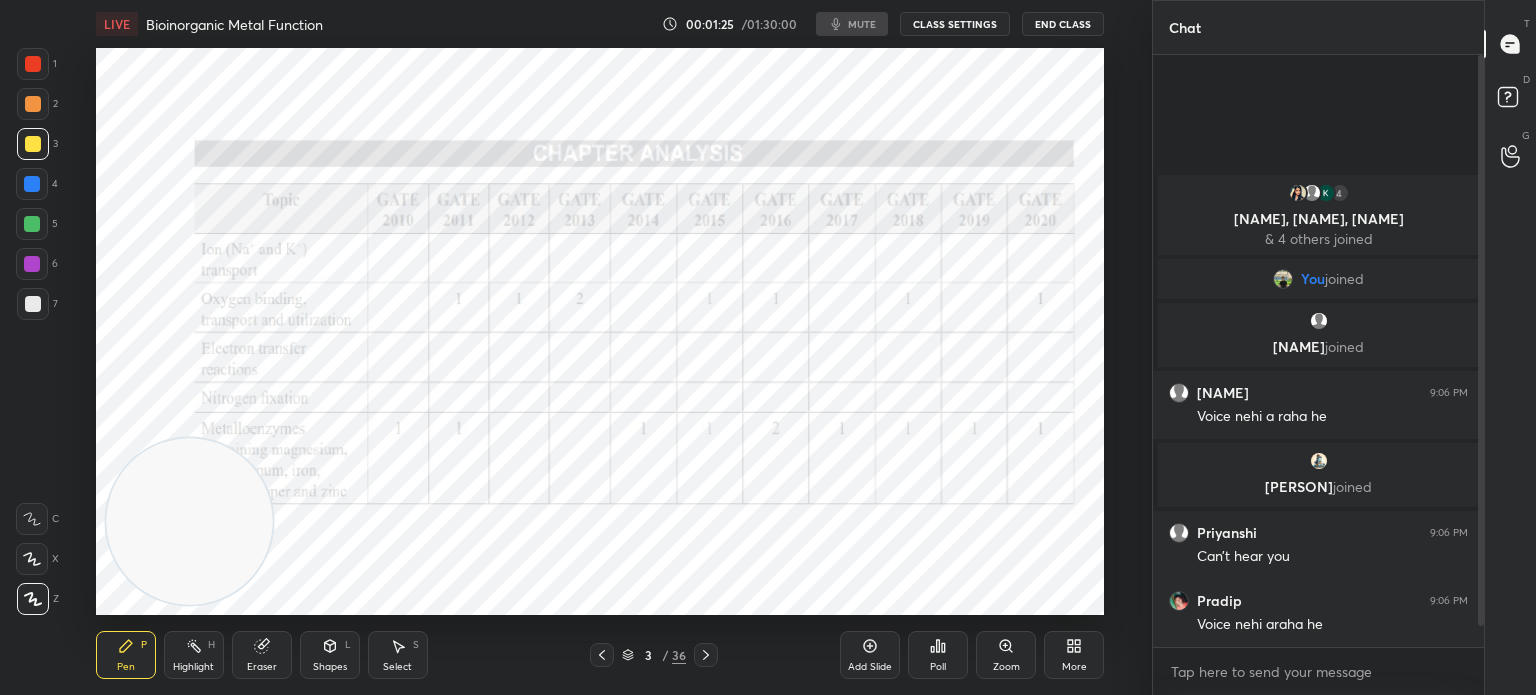 click at bounding box center [33, 144] 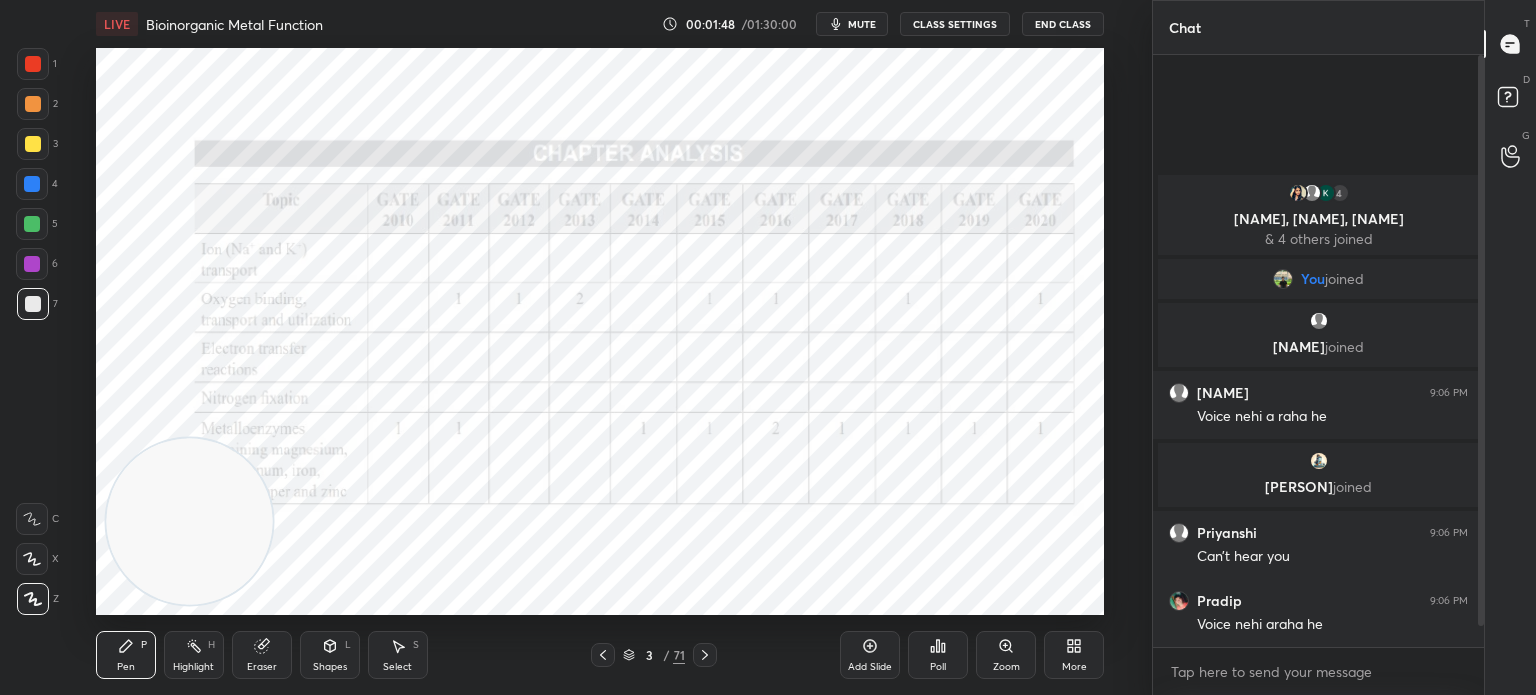 click at bounding box center [603, 655] 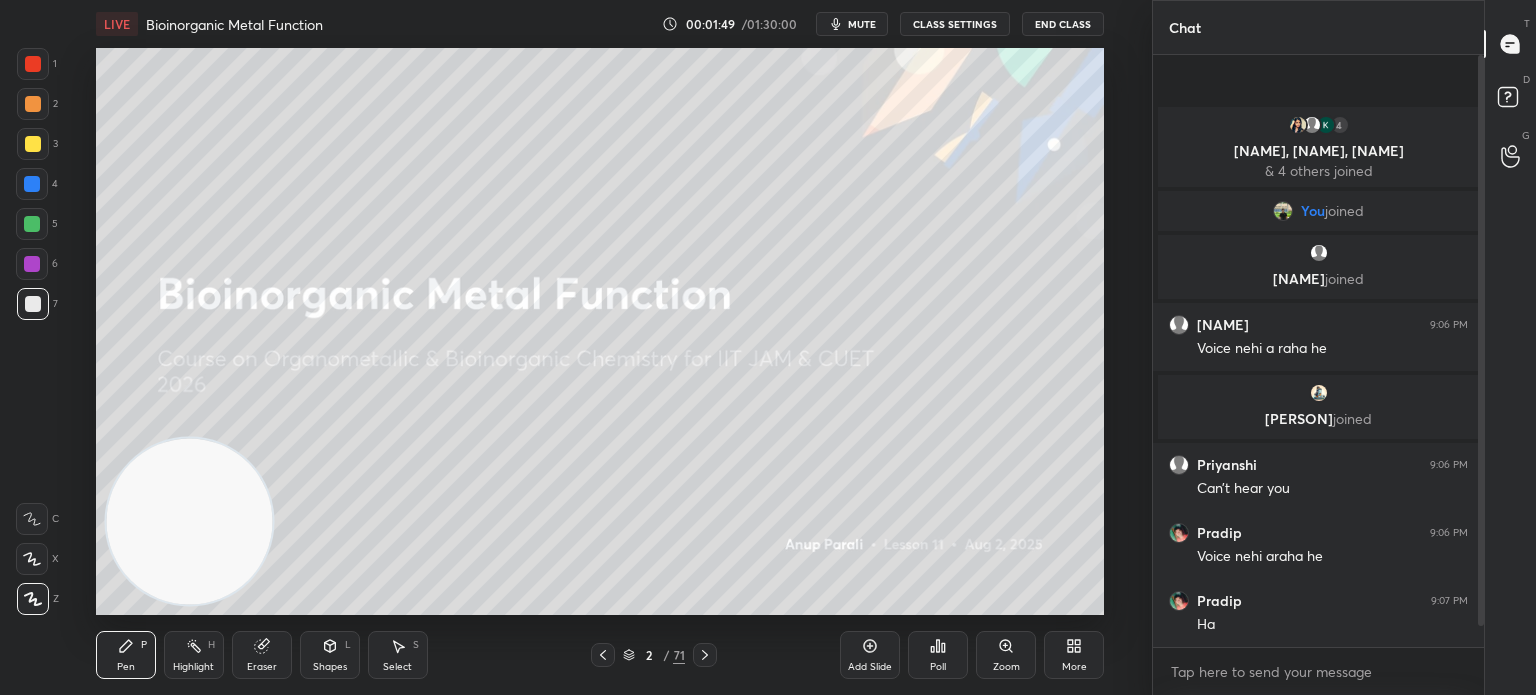 click 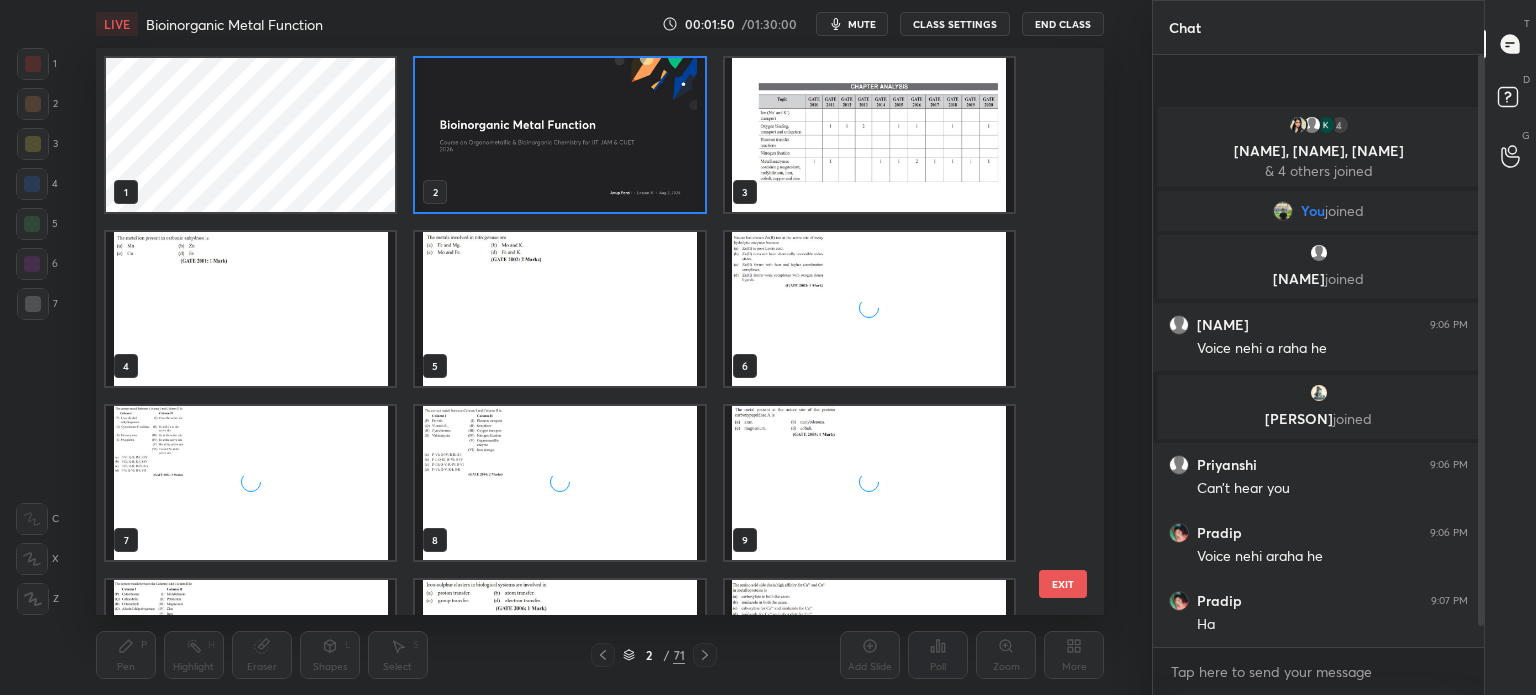 scroll, scrollTop: 6, scrollLeft: 10, axis: both 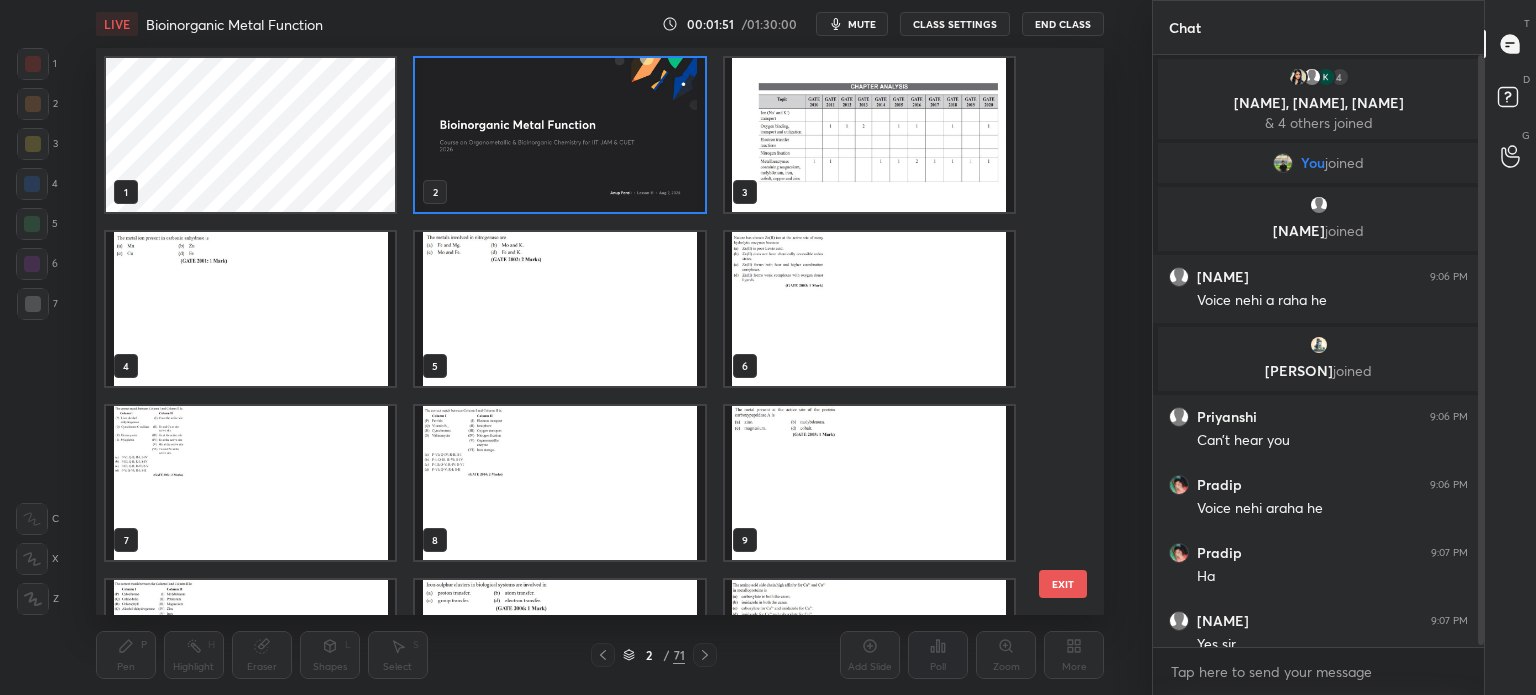 click at bounding box center (559, 483) 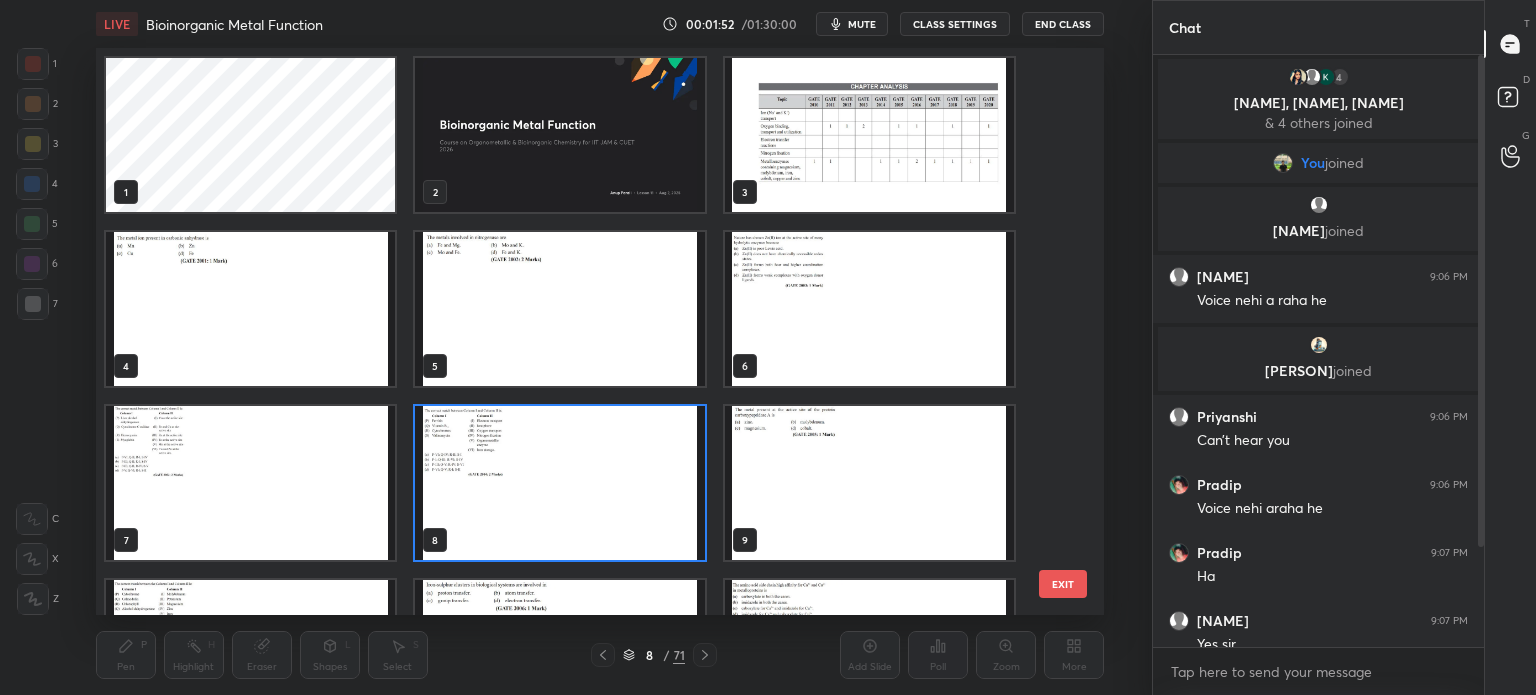 click at bounding box center (250, 309) 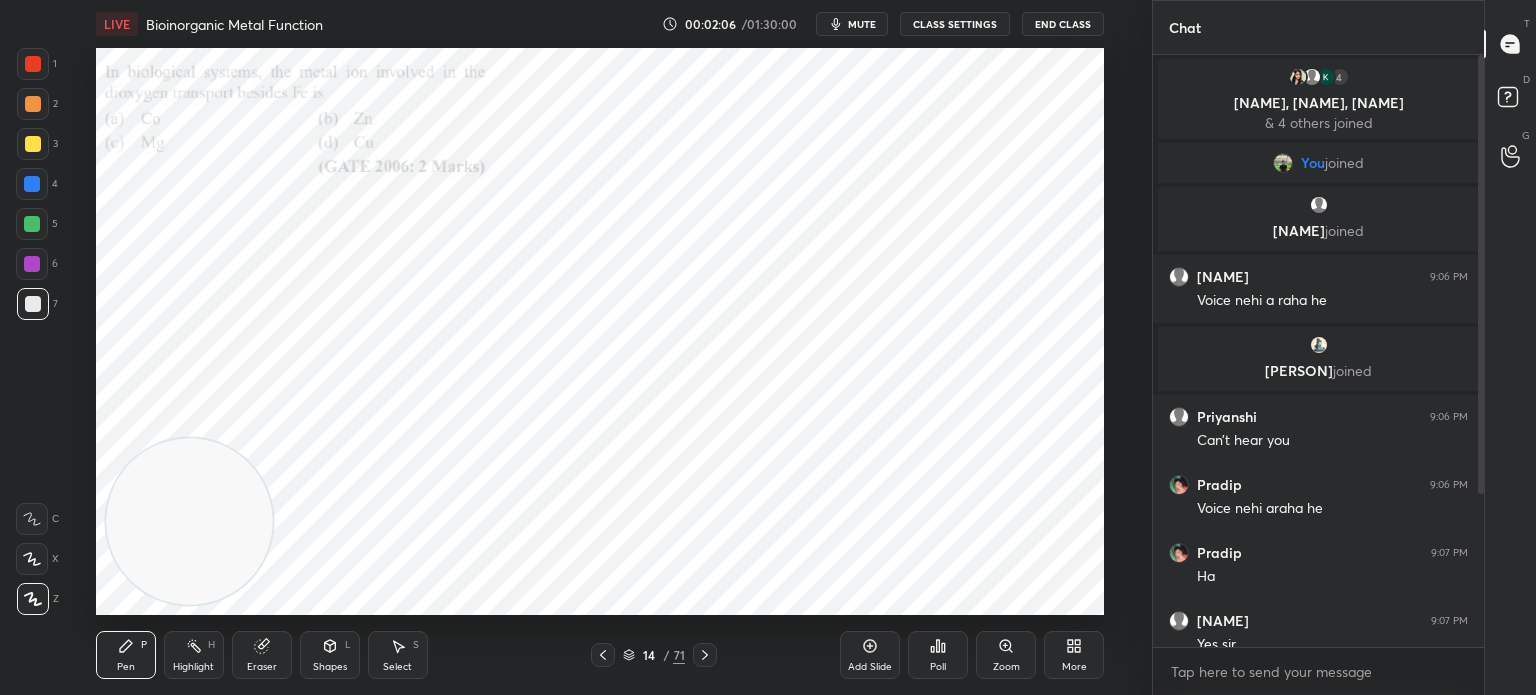 click 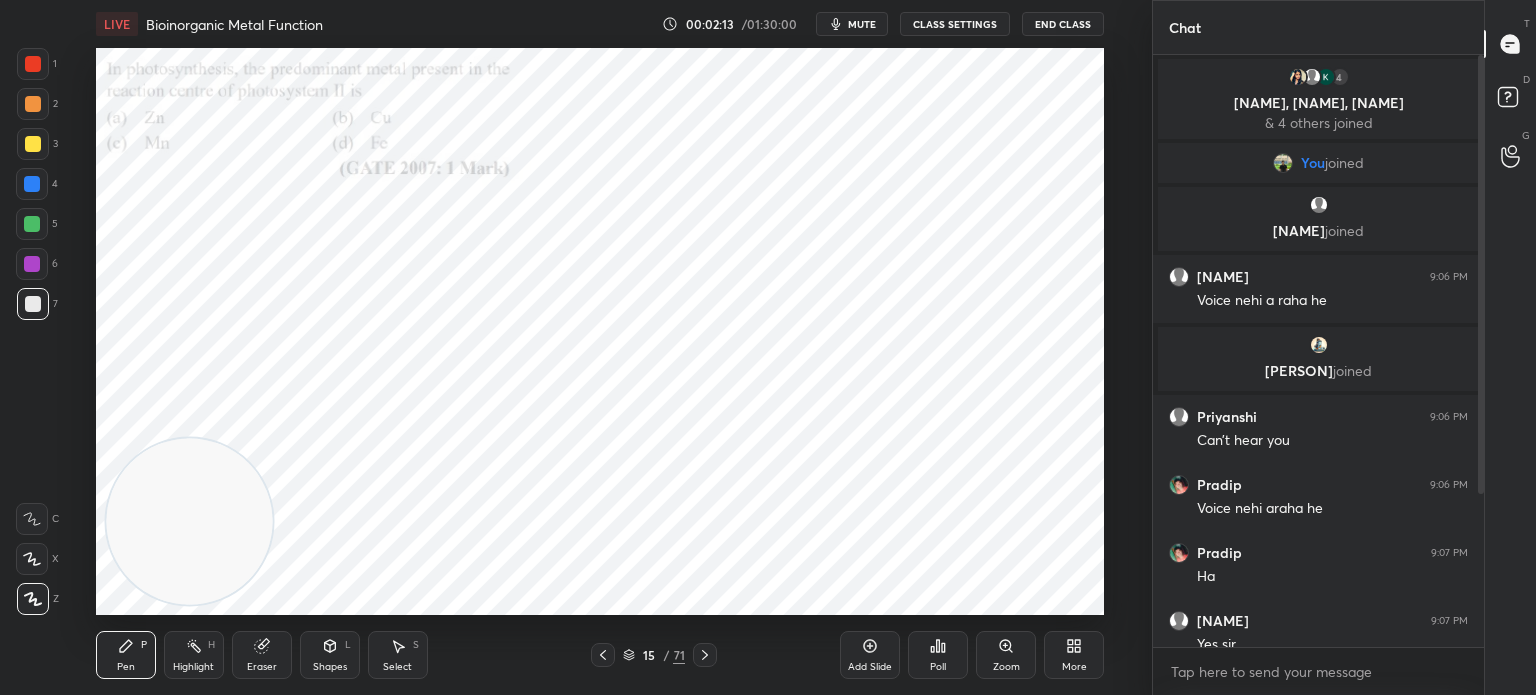 click on "Zoom" at bounding box center [1006, 655] 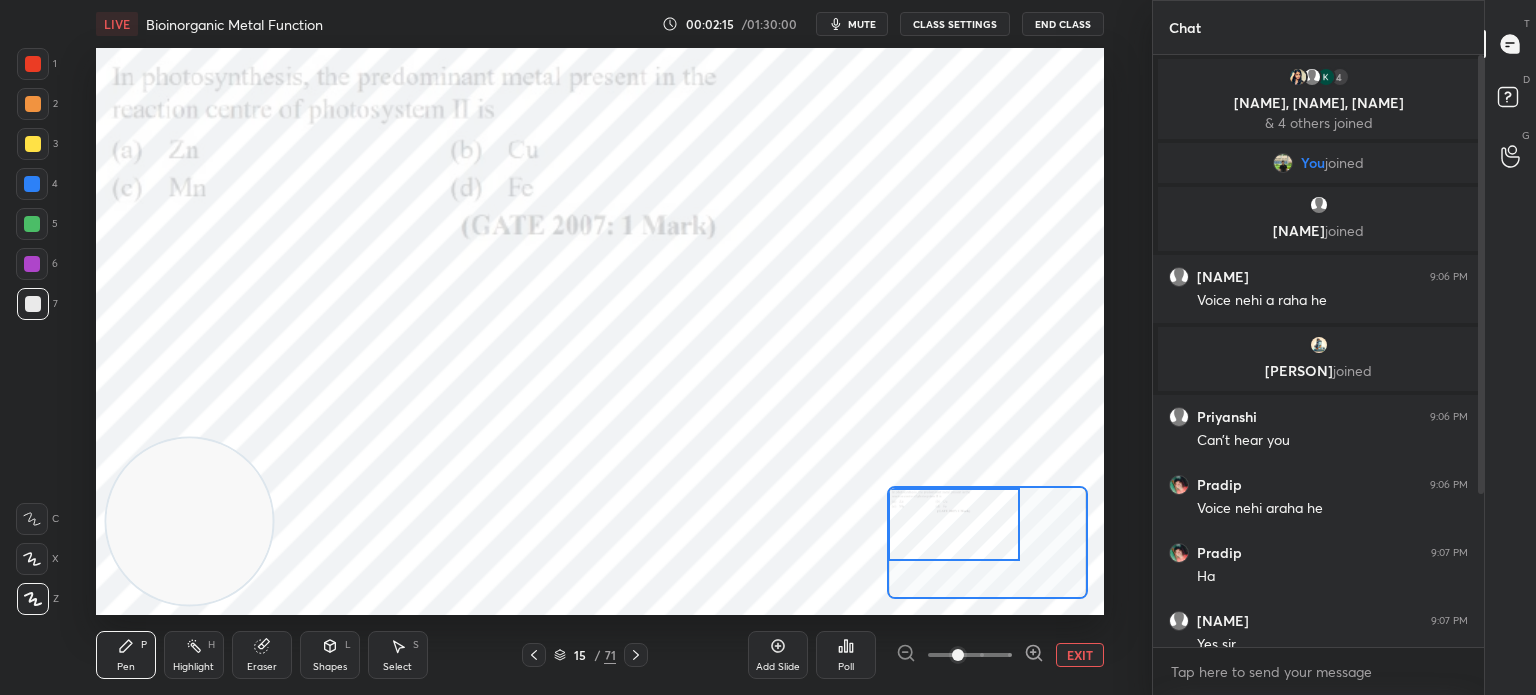 click 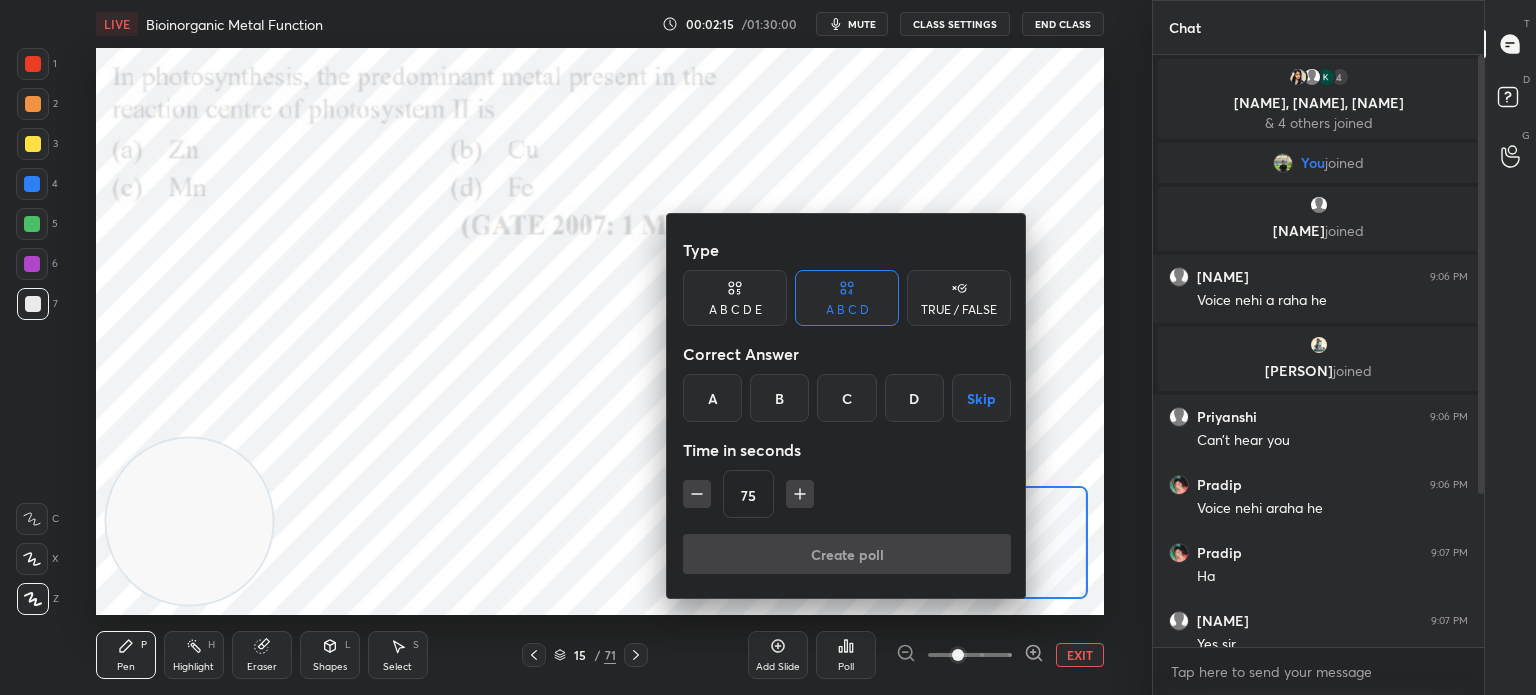 click on "C" at bounding box center [846, 398] 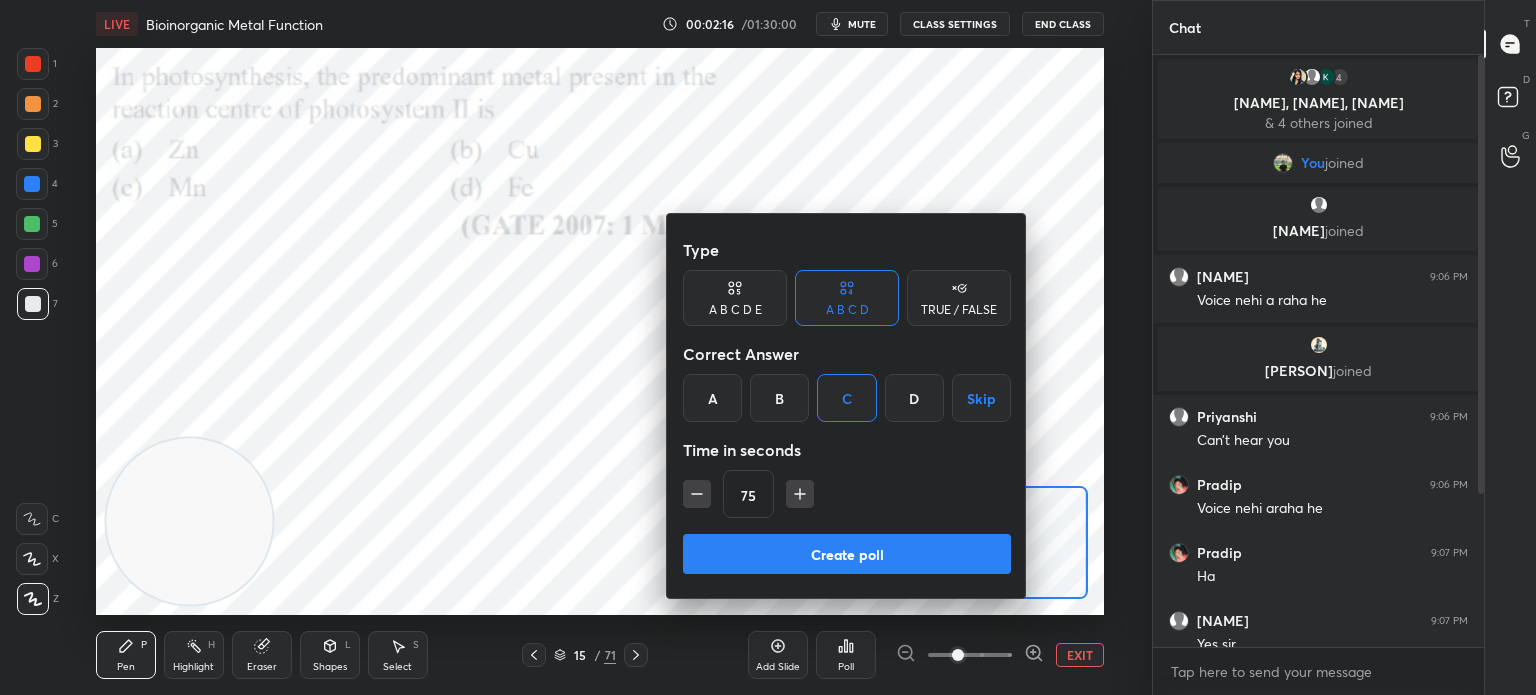 click 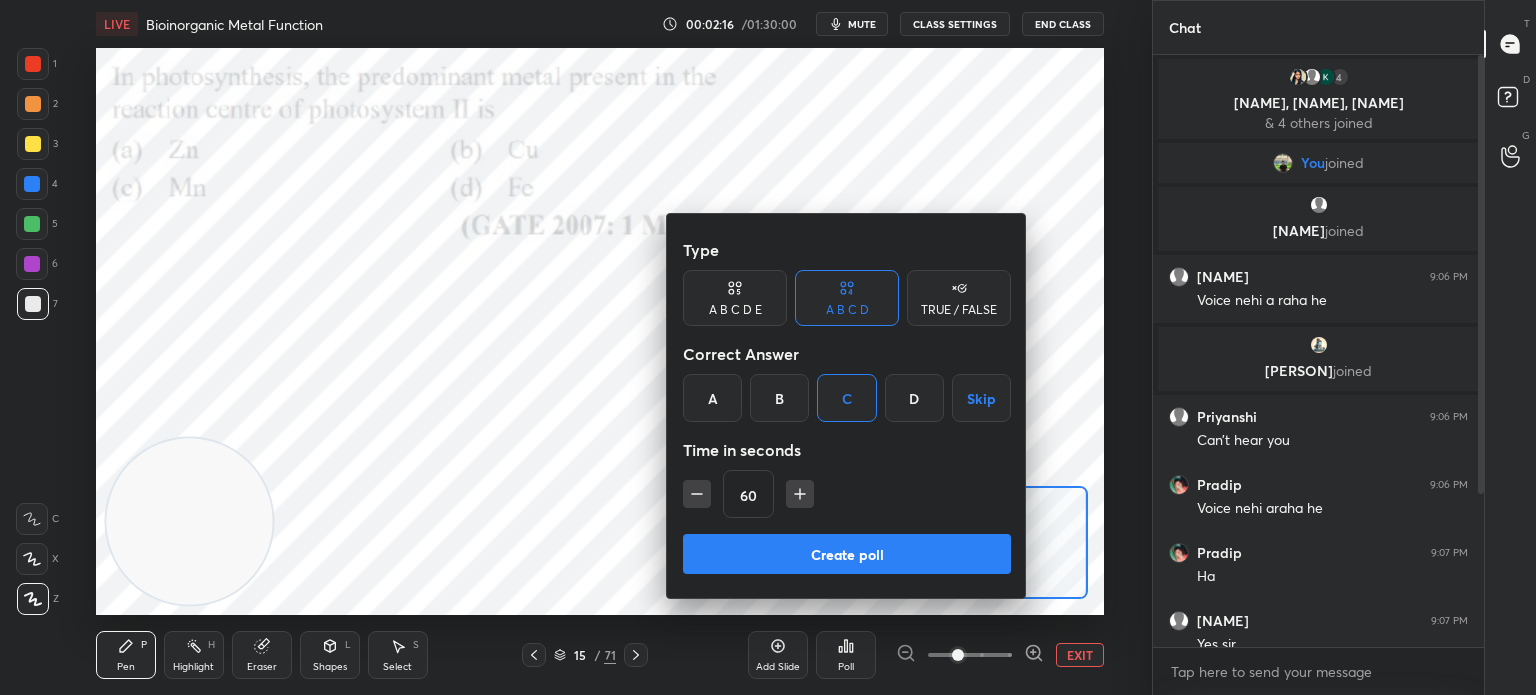 click on "Create poll" at bounding box center [847, 554] 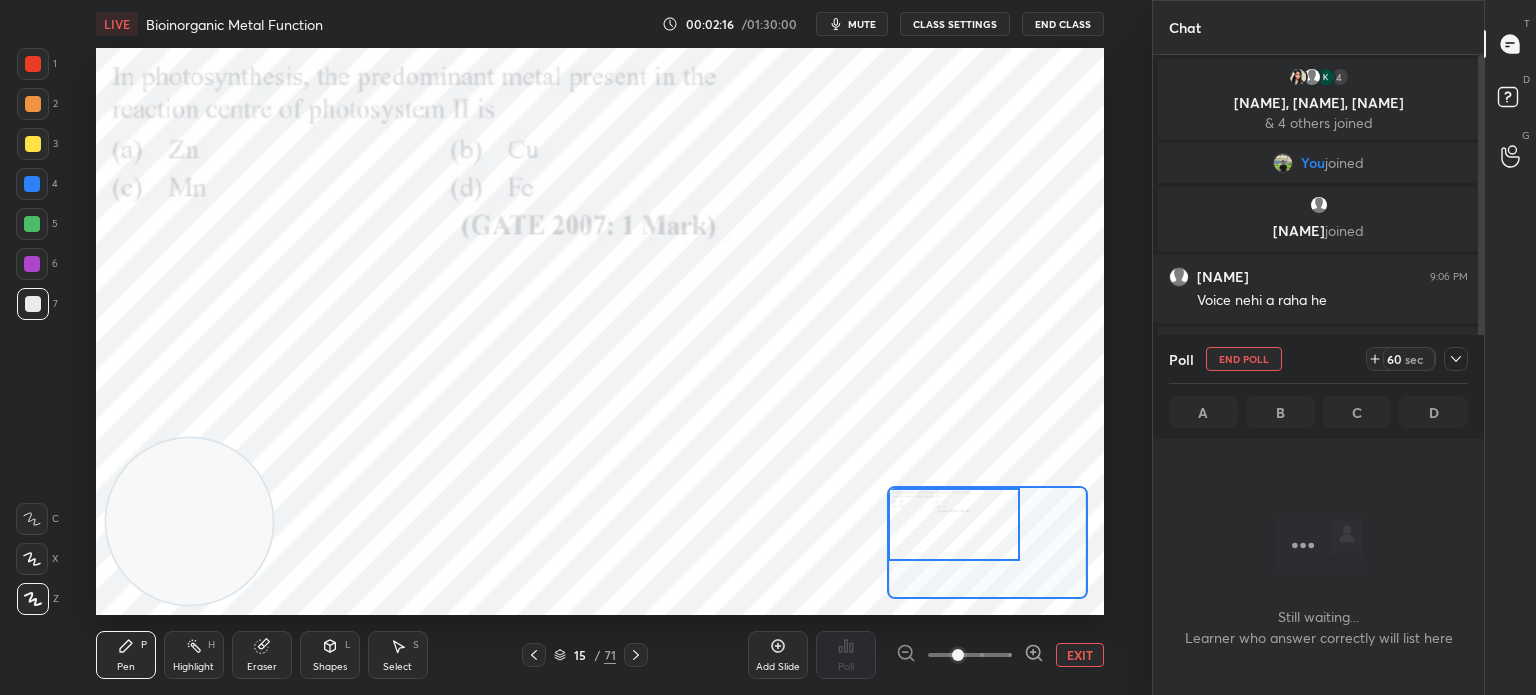 scroll, scrollTop: 488, scrollLeft: 325, axis: both 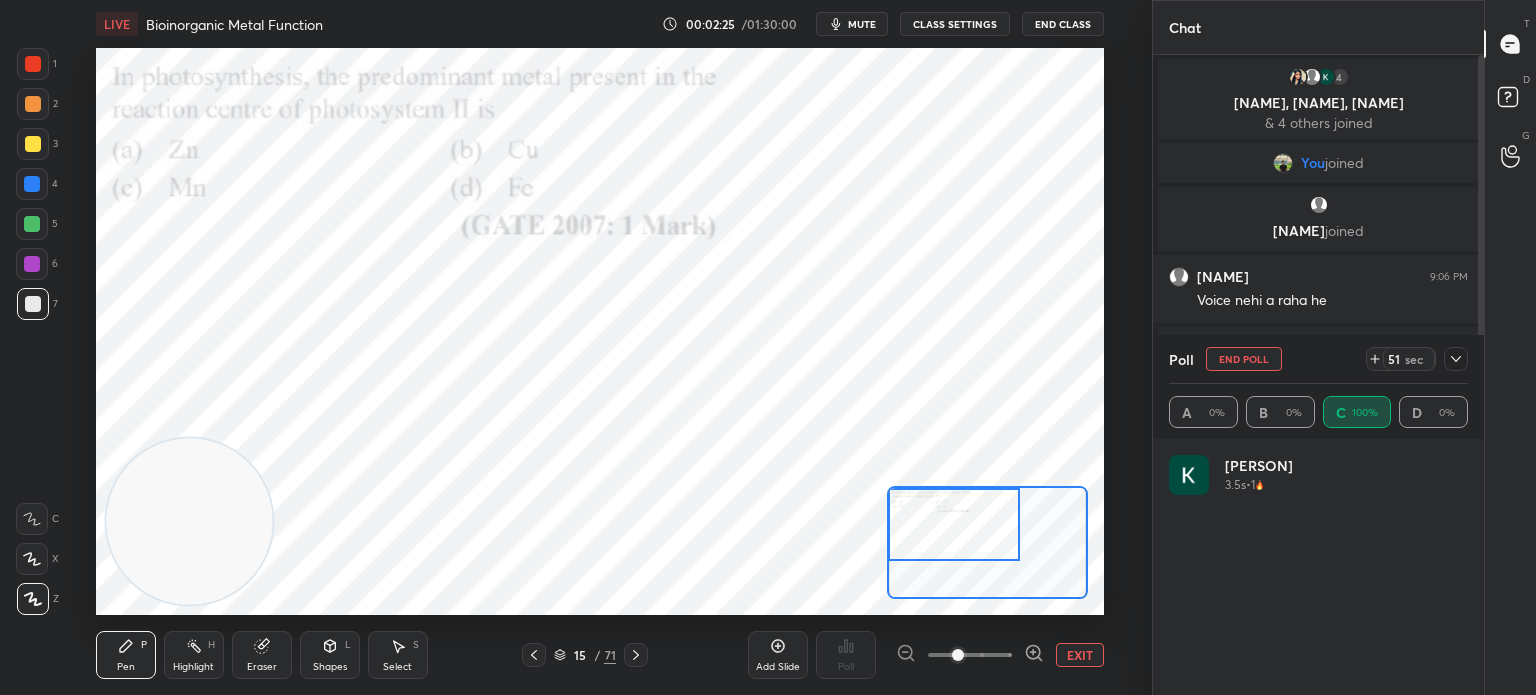click at bounding box center (33, 64) 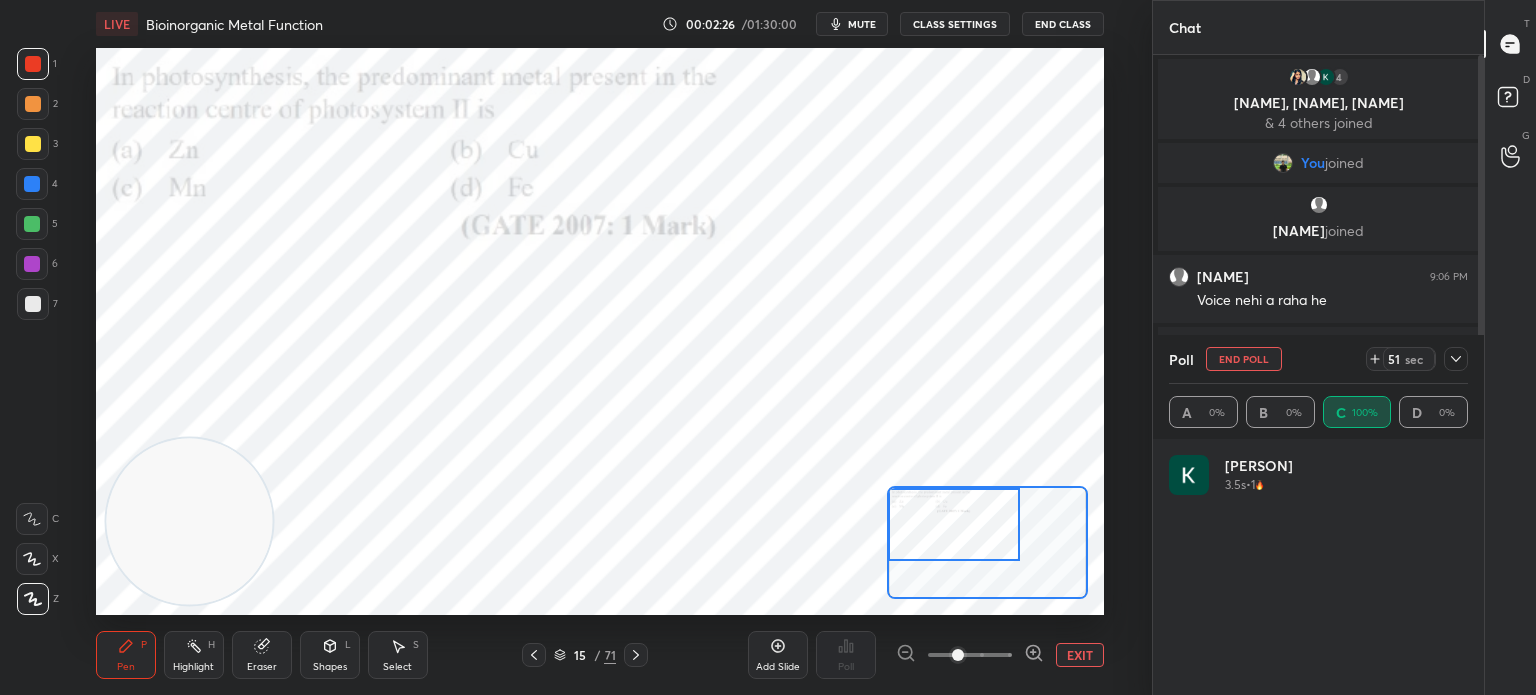 click at bounding box center [33, 64] 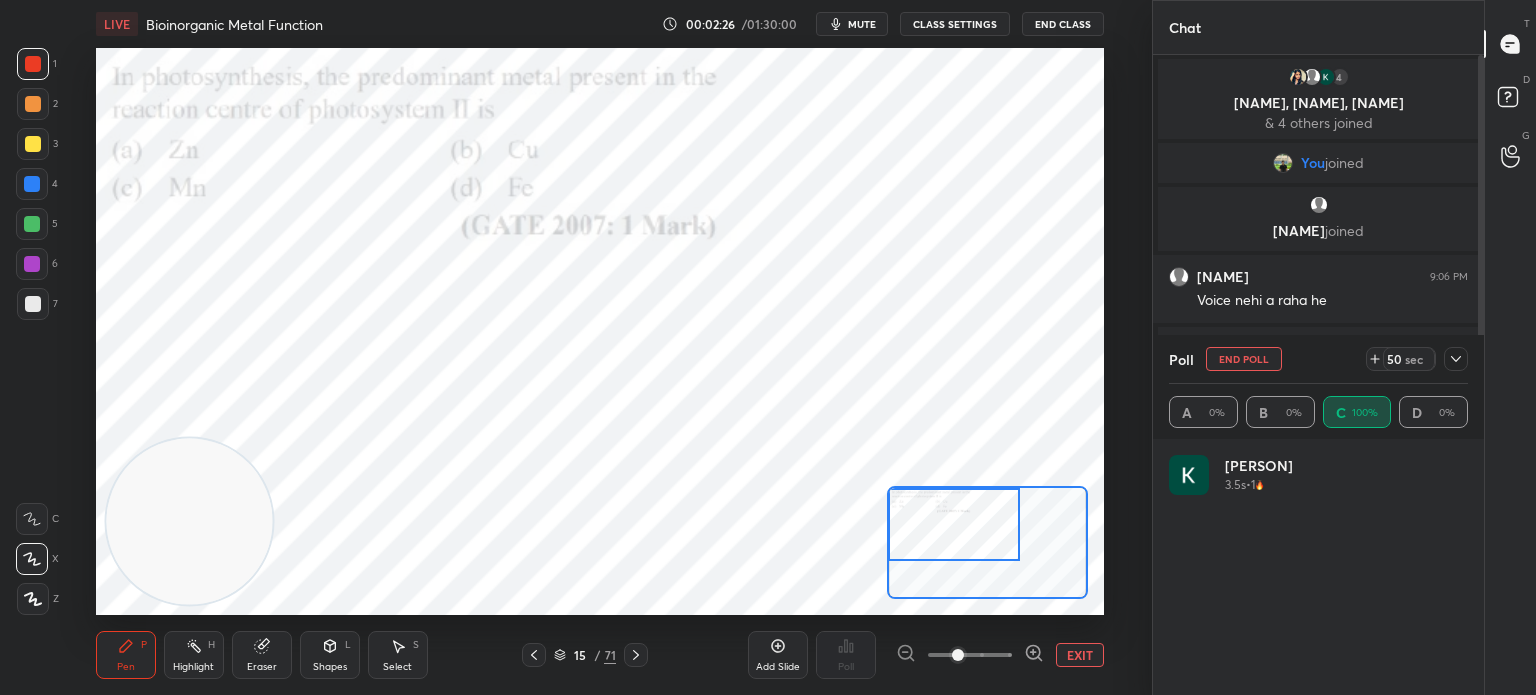 click at bounding box center [32, 559] 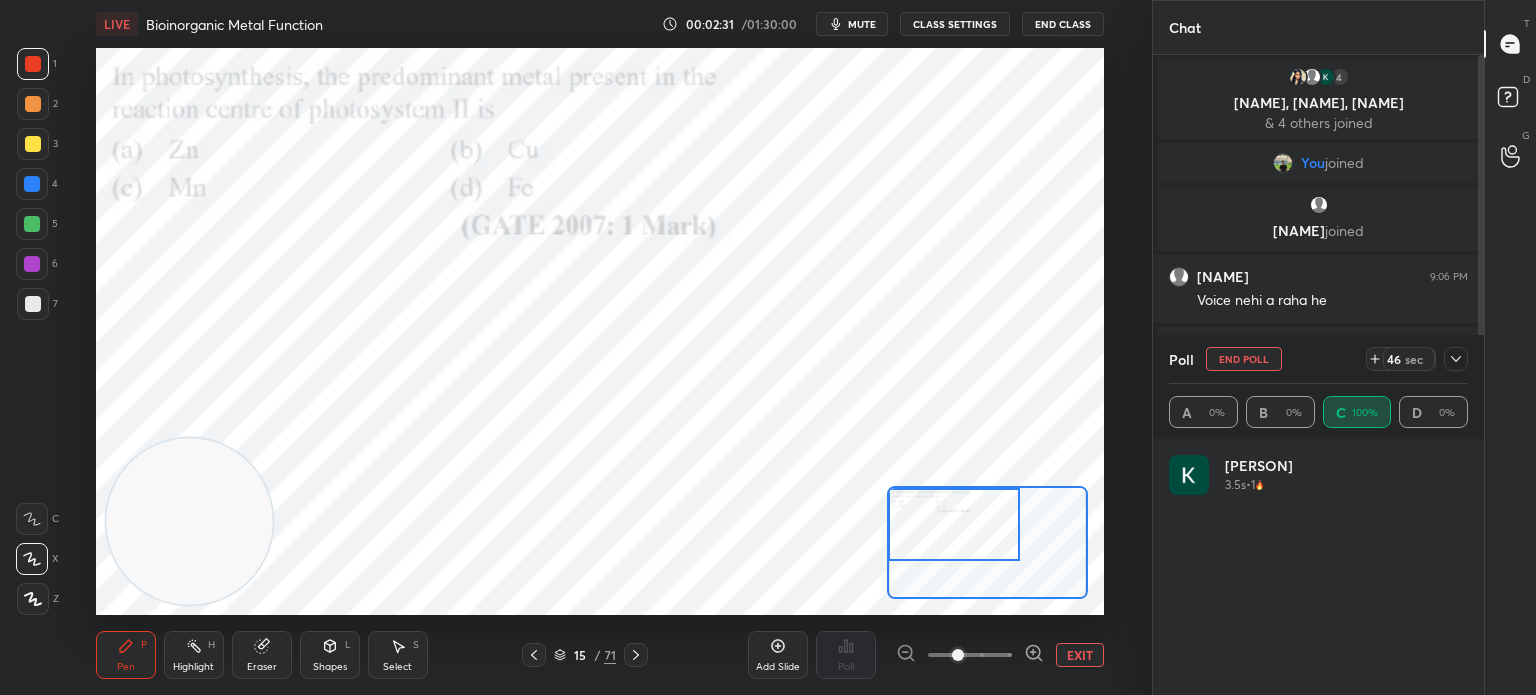 click at bounding box center (1456, 359) 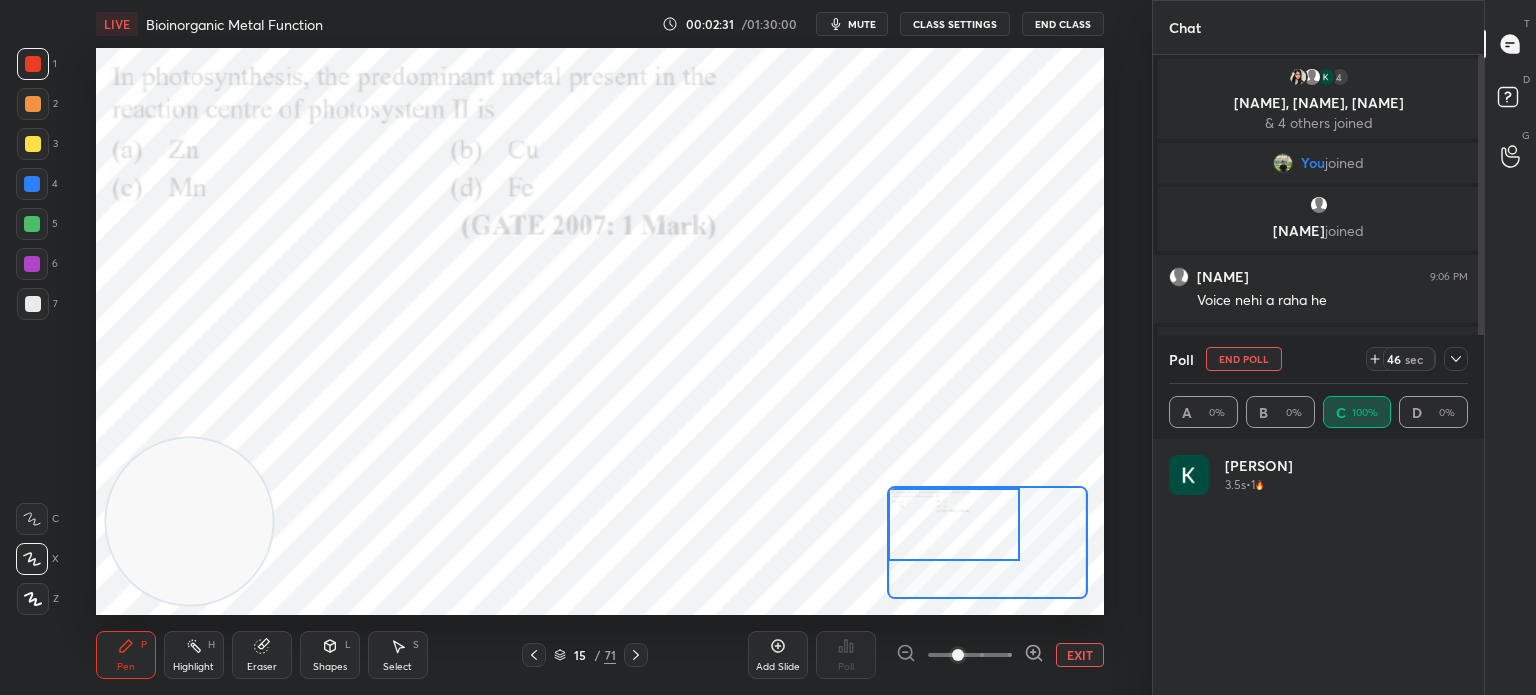 scroll, scrollTop: 131, scrollLeft: 293, axis: both 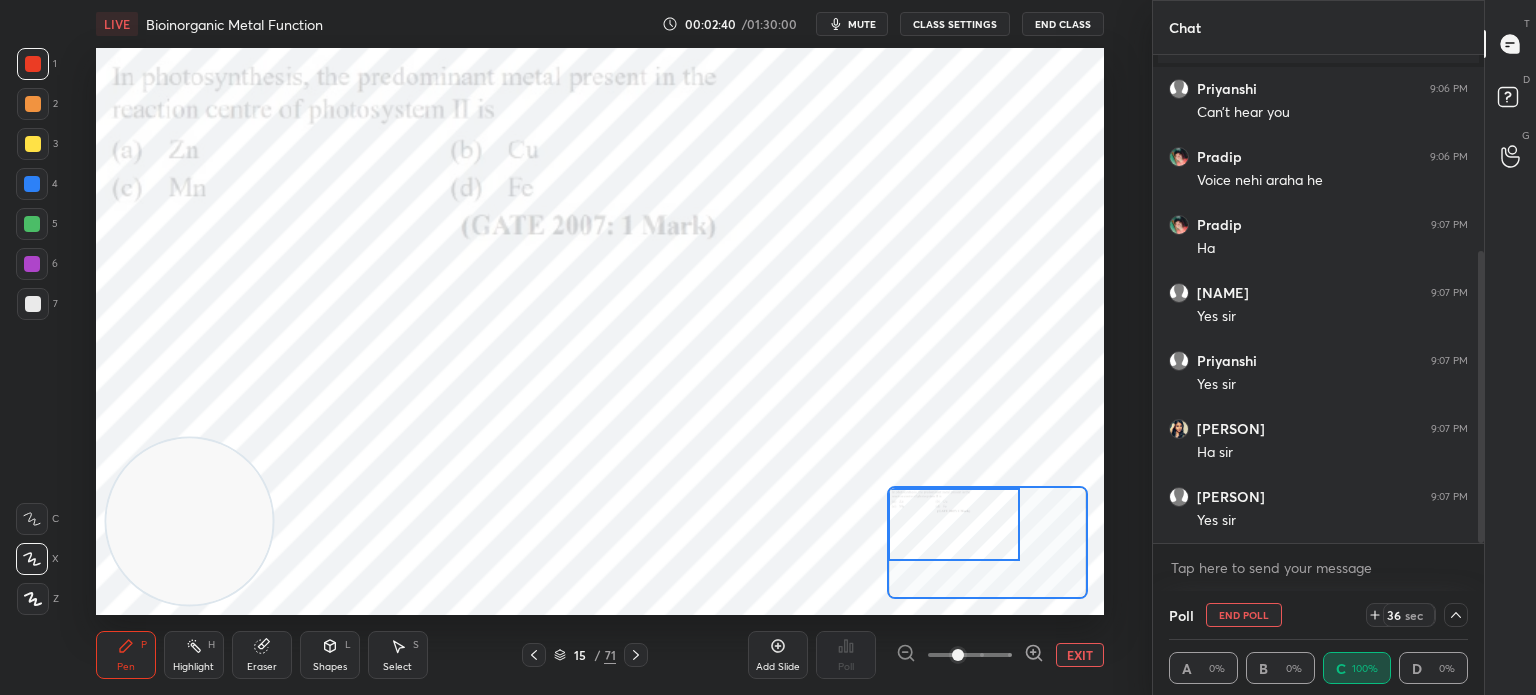 click at bounding box center (1456, 615) 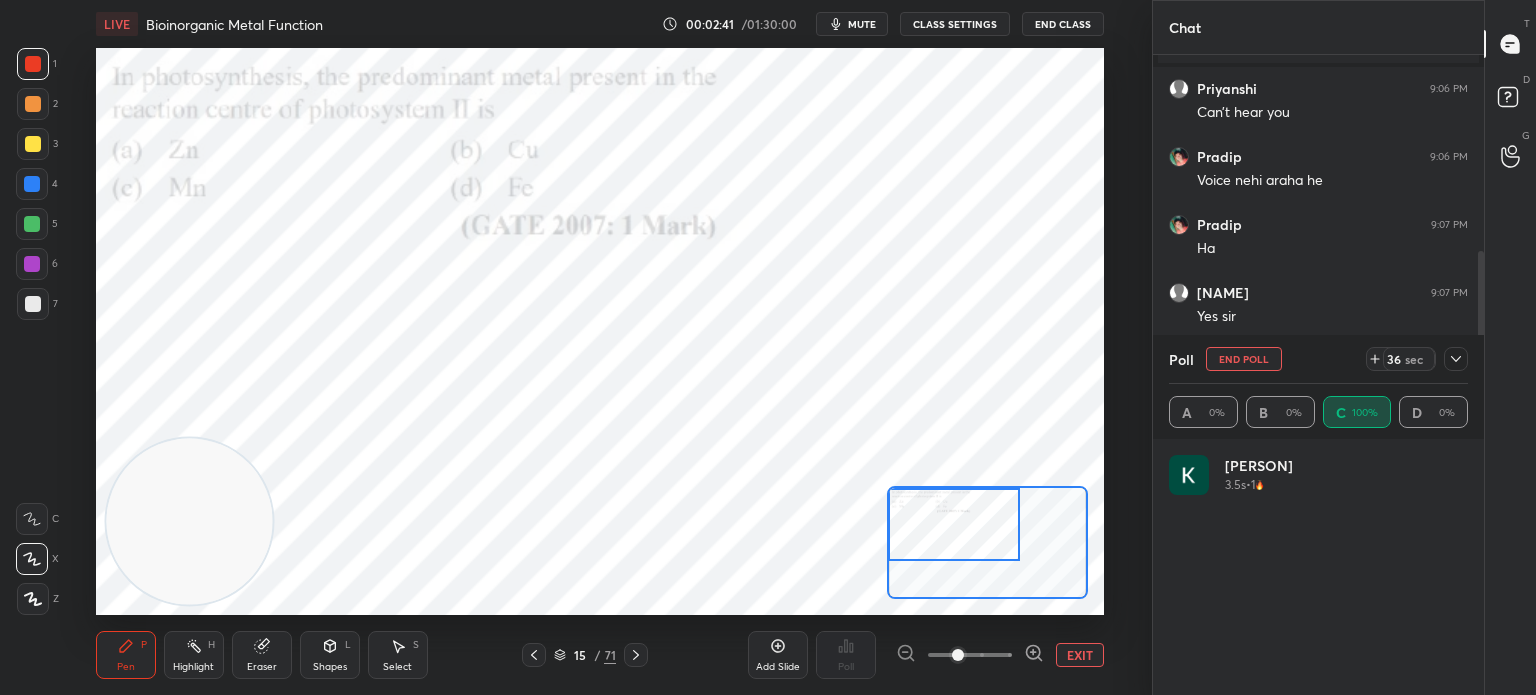 scroll, scrollTop: 6, scrollLeft: 6, axis: both 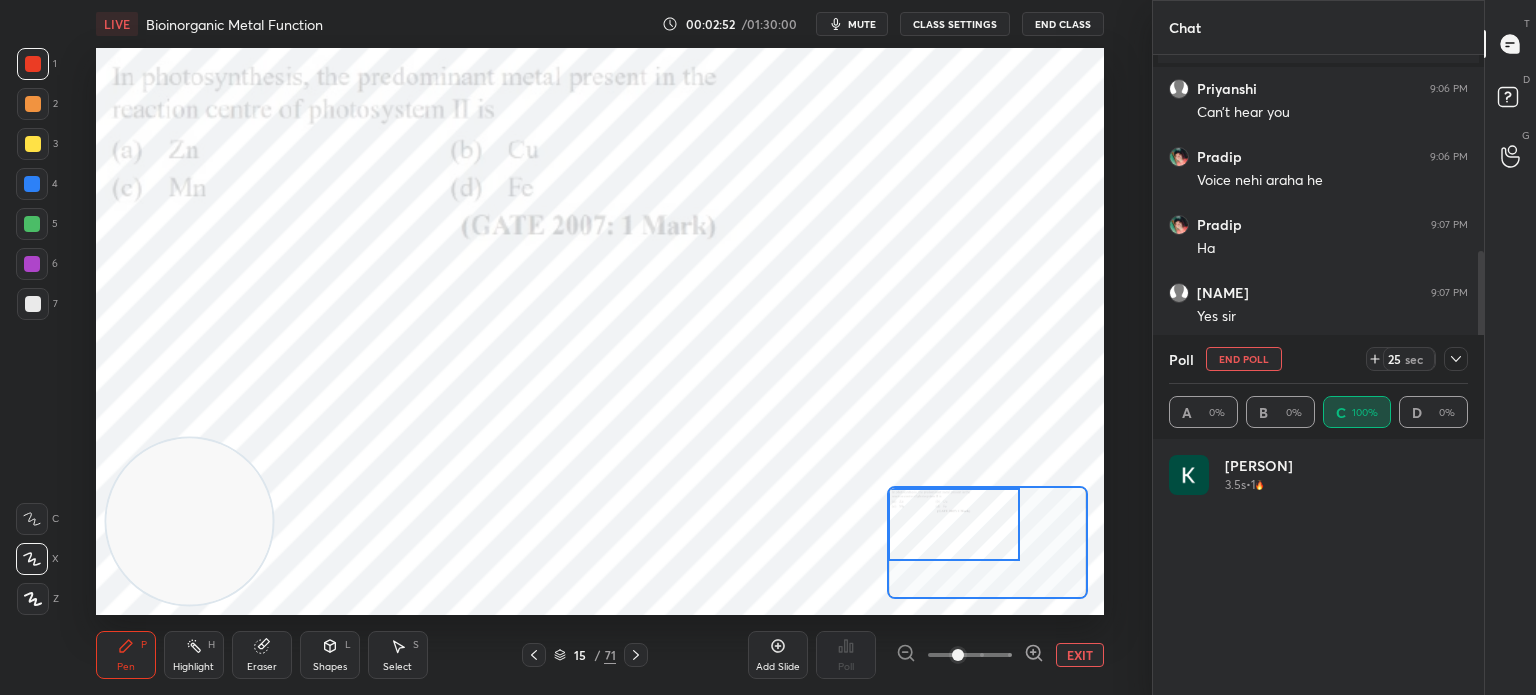 click at bounding box center [32, 184] 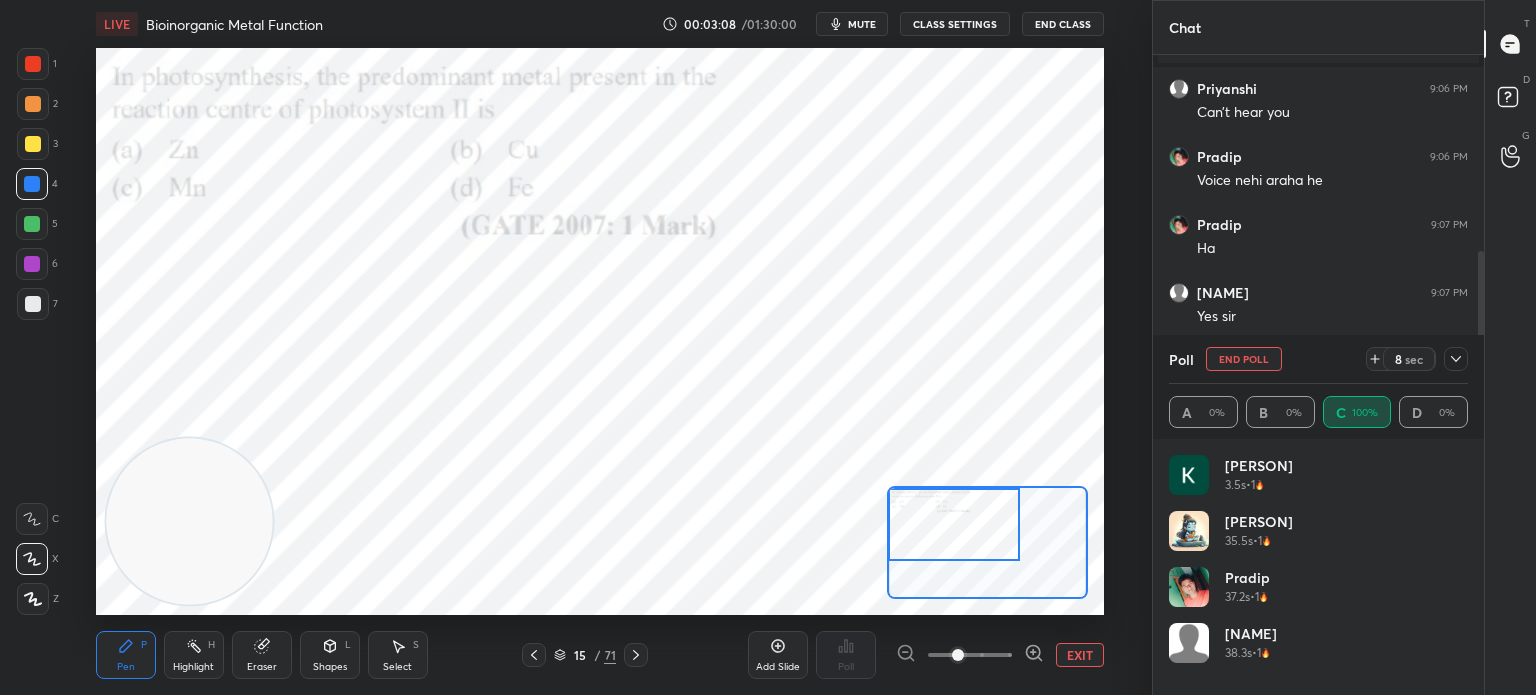 click 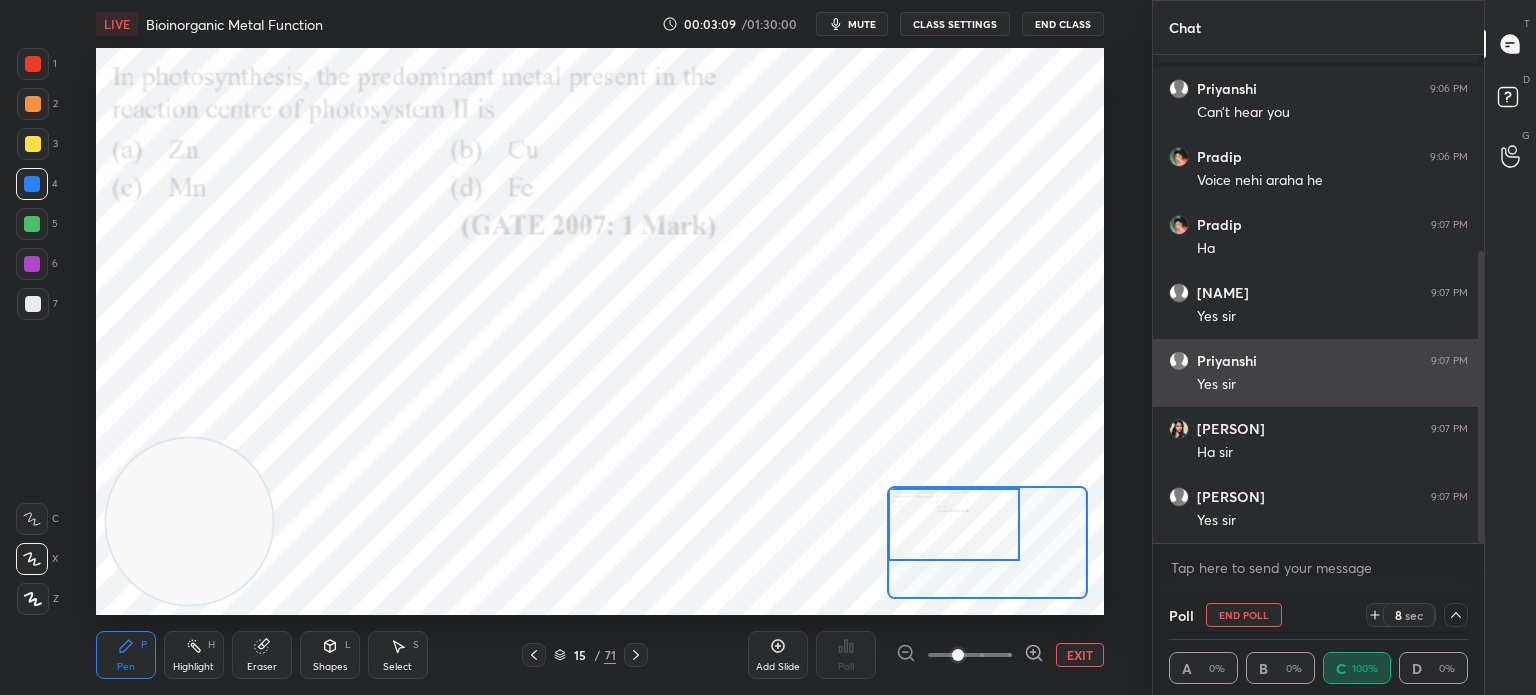 scroll, scrollTop: 131, scrollLeft: 293, axis: both 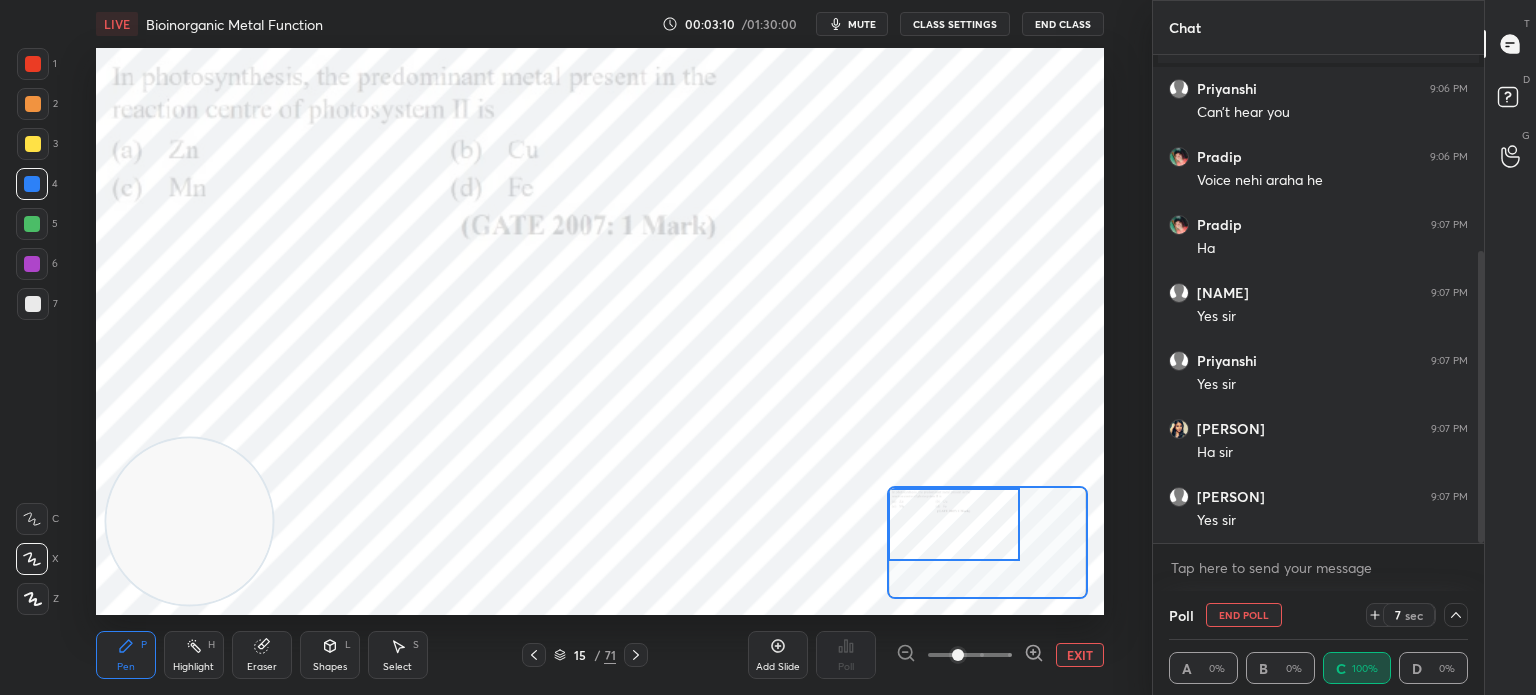 click 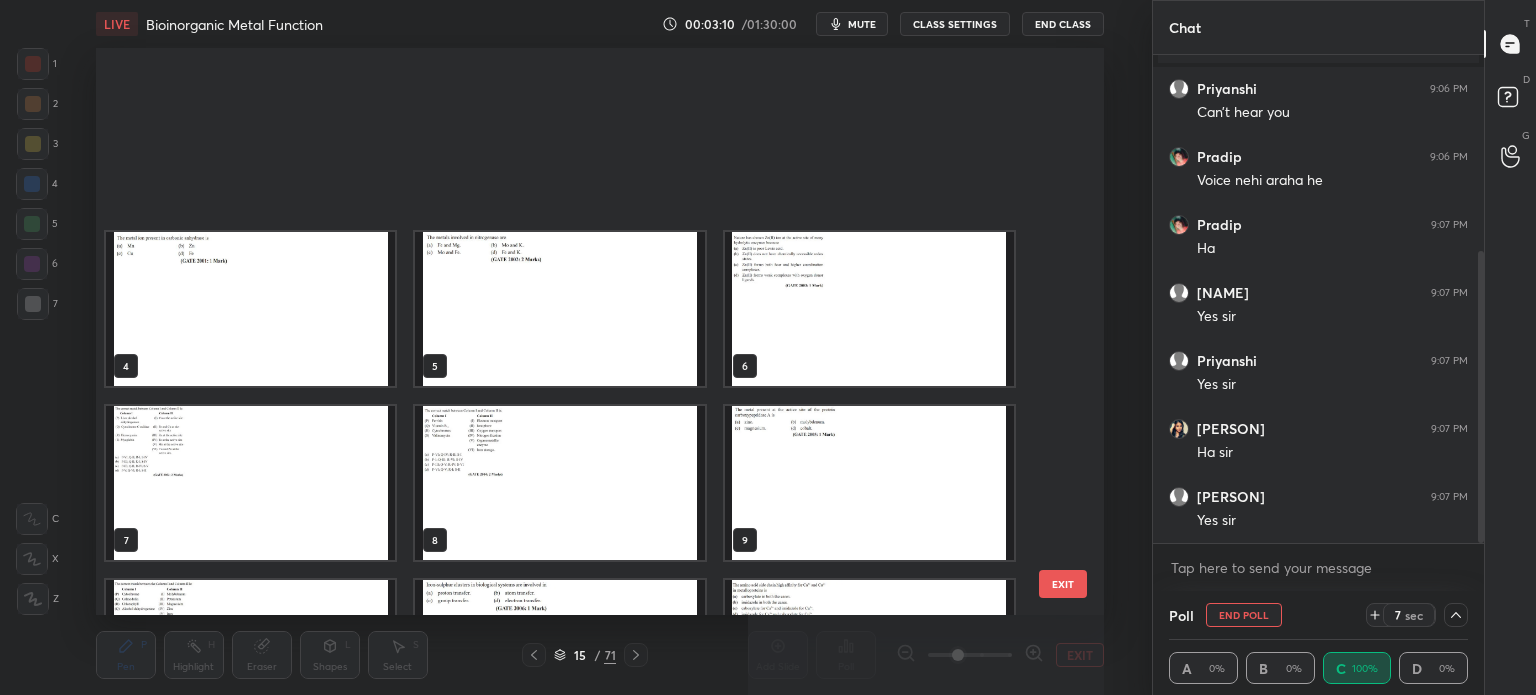 scroll, scrollTop: 561, scrollLeft: 999, axis: both 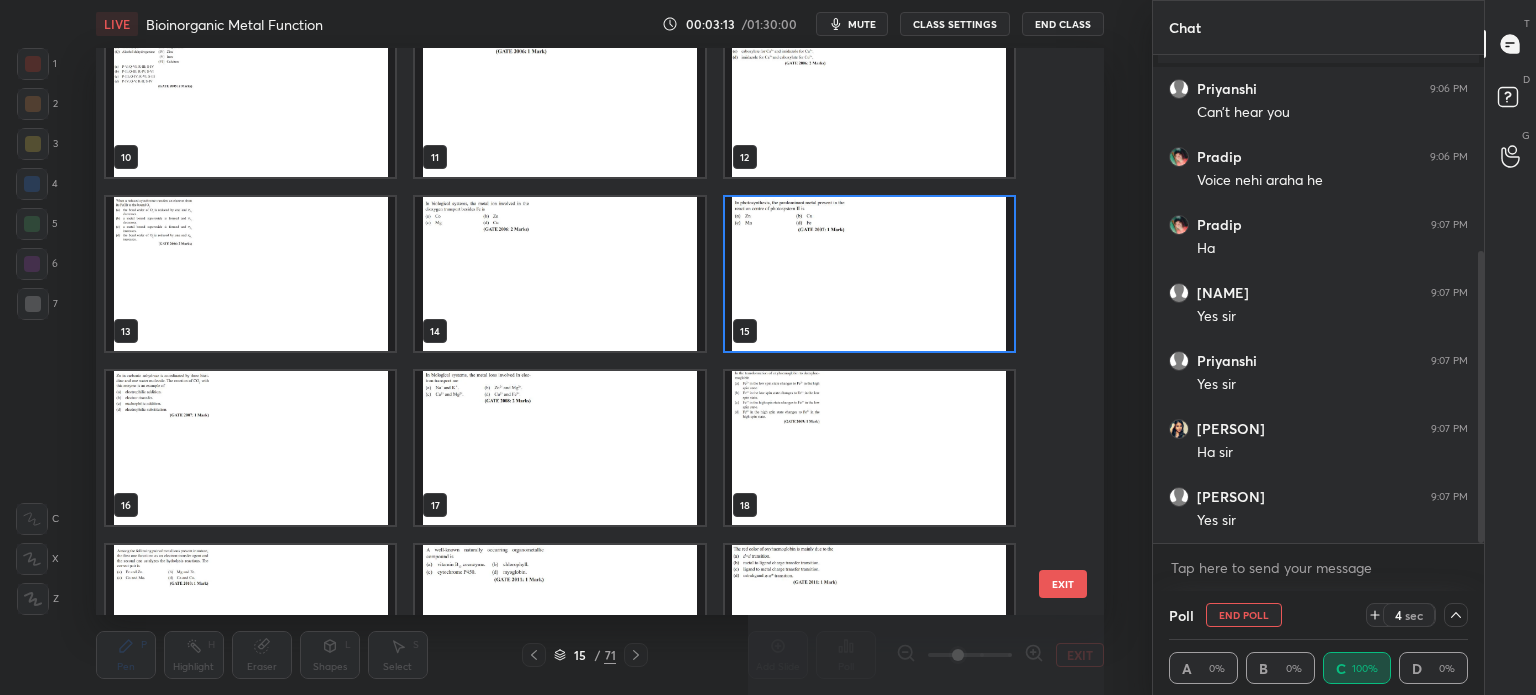 click at bounding box center (868, 274) 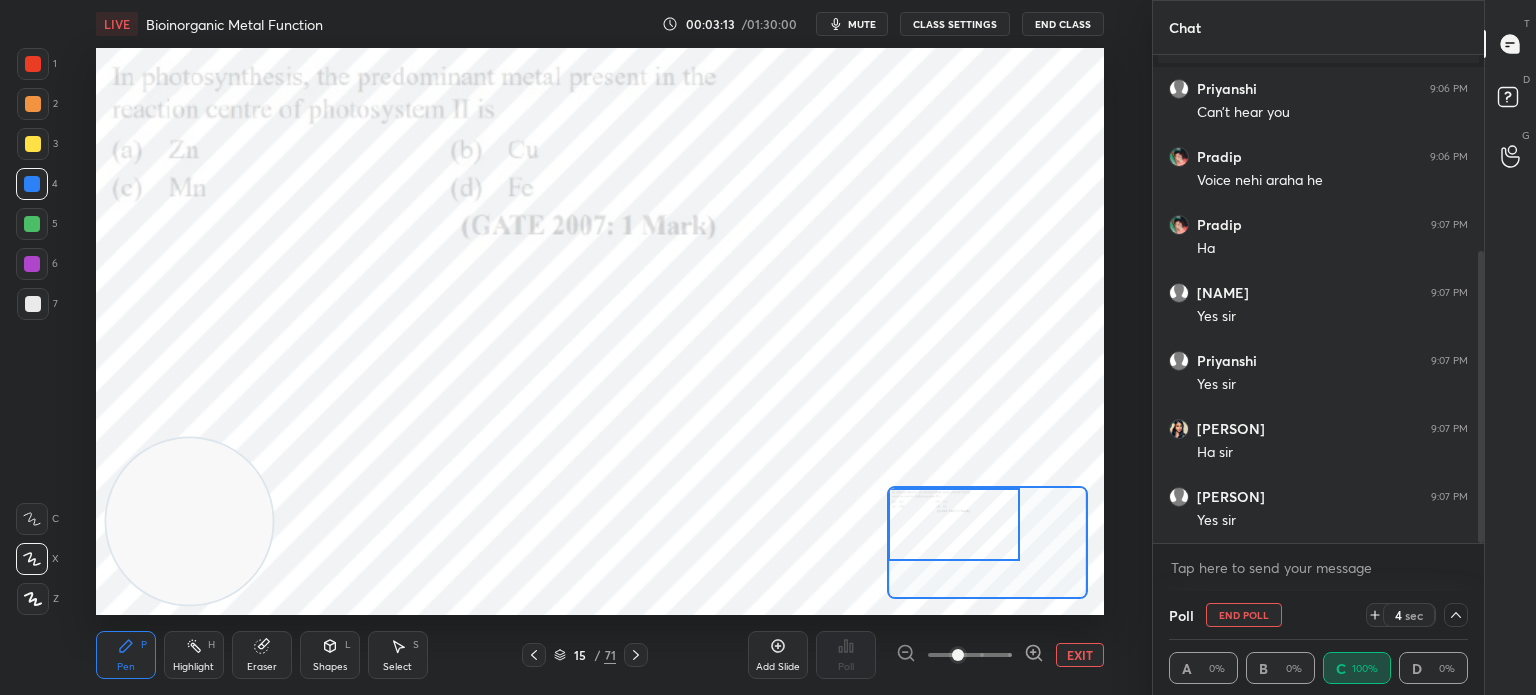 click at bounding box center (868, 274) 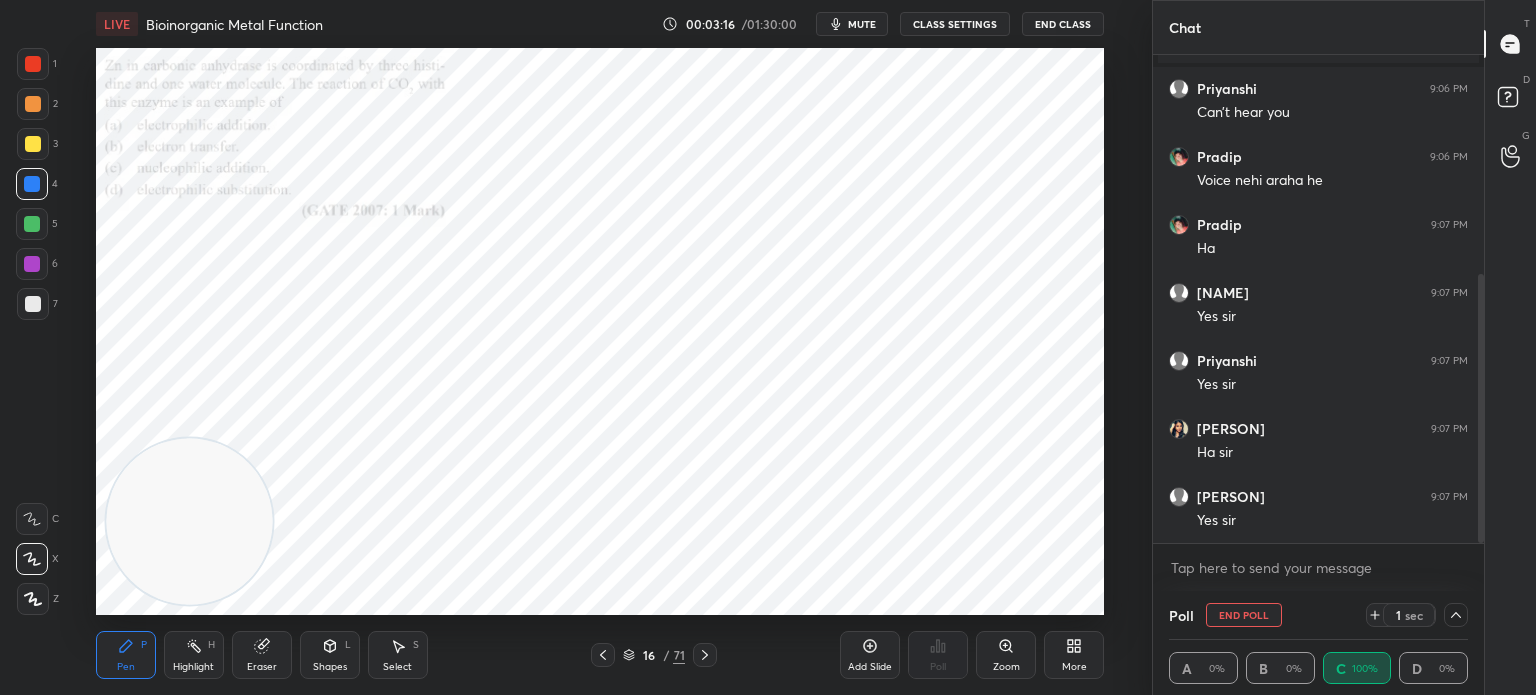 scroll, scrollTop: 396, scrollLeft: 0, axis: vertical 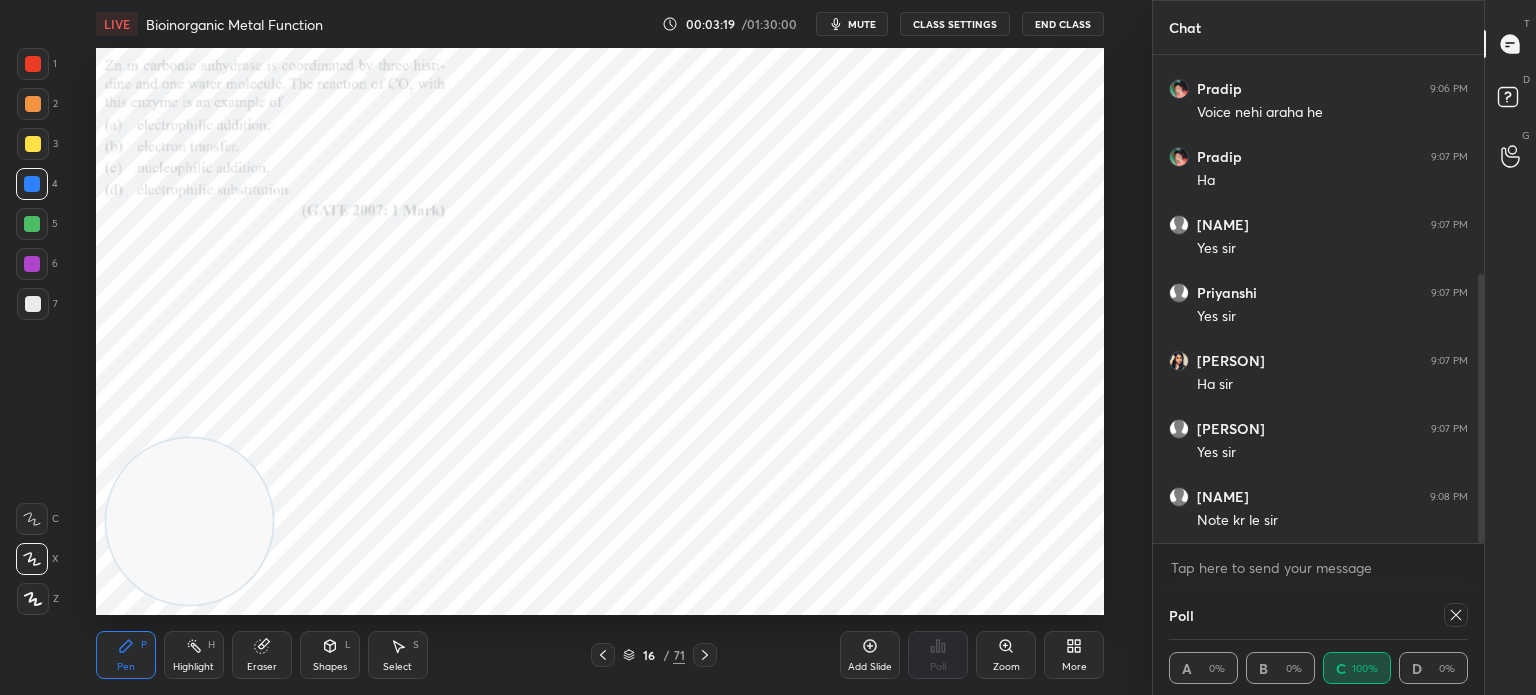 click 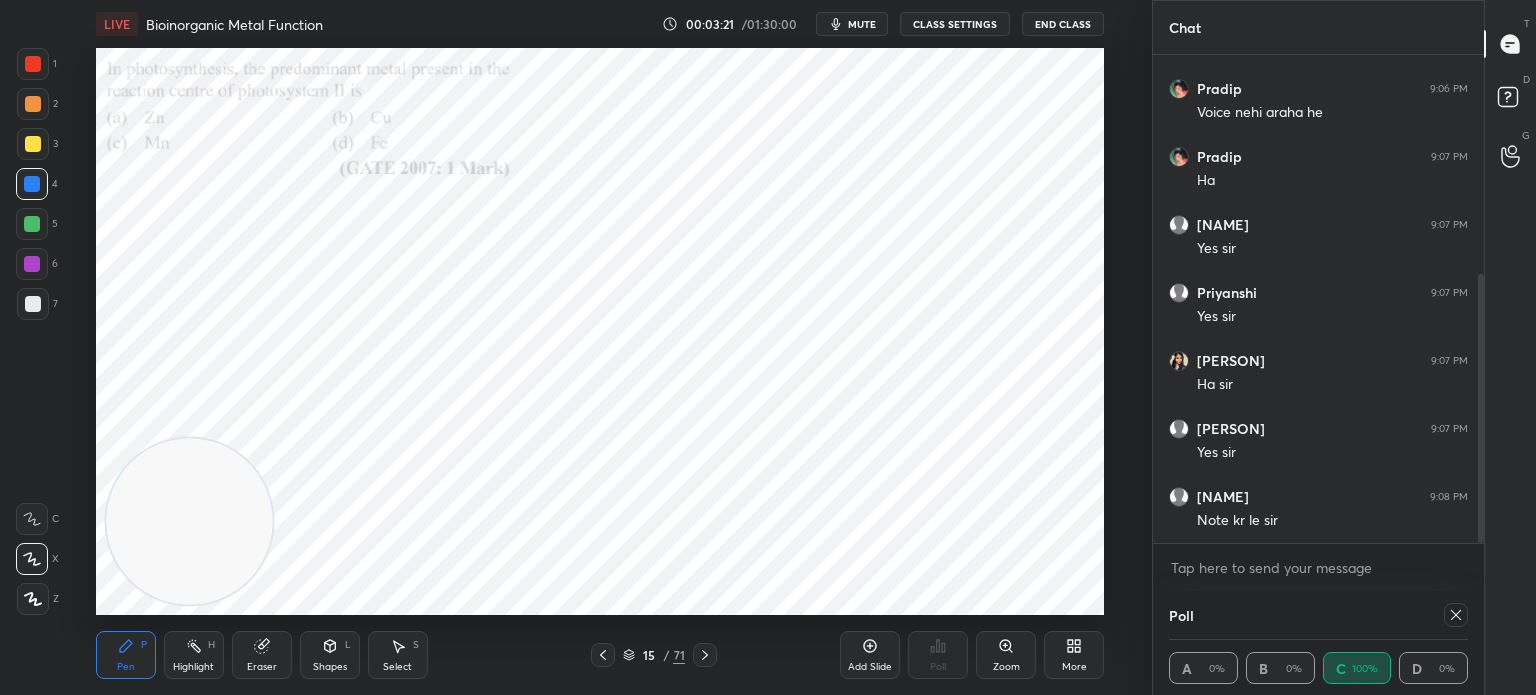 click on "Zoom" at bounding box center [1006, 655] 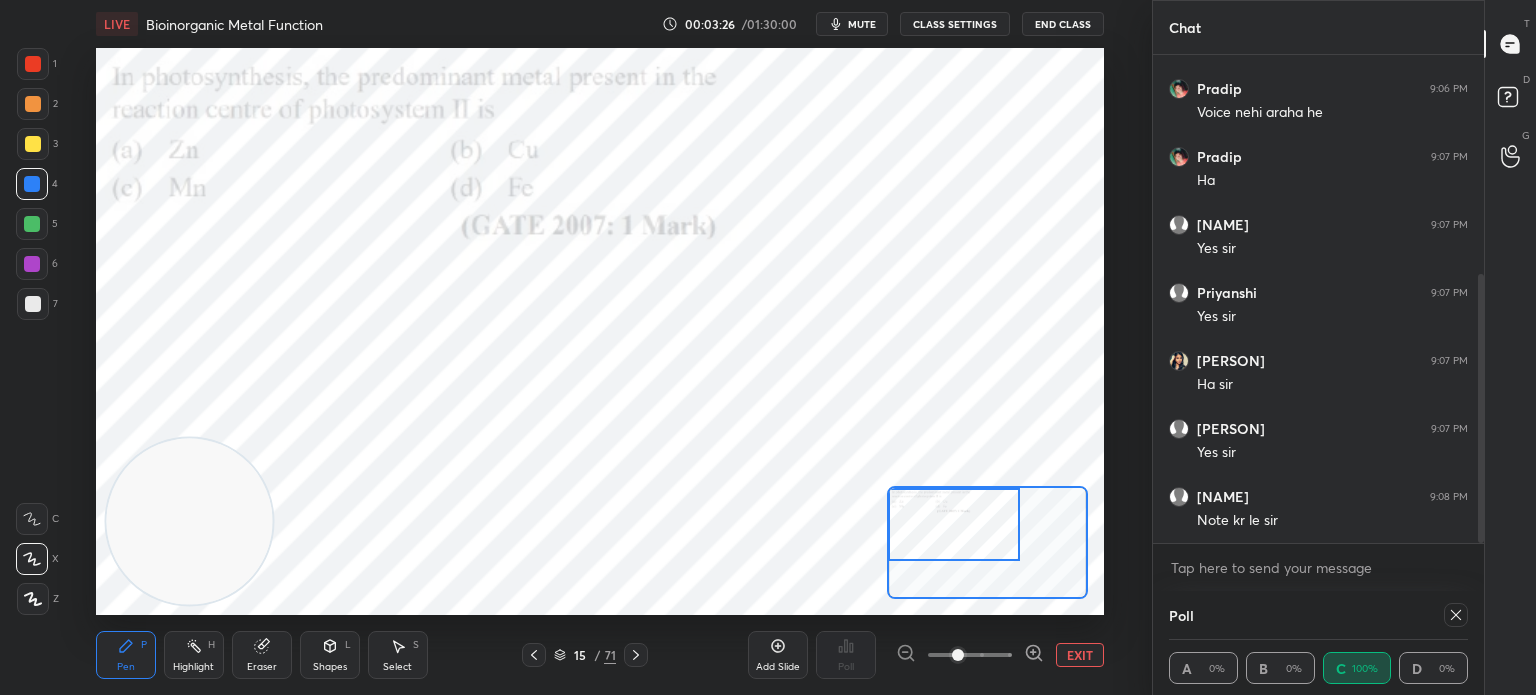 click 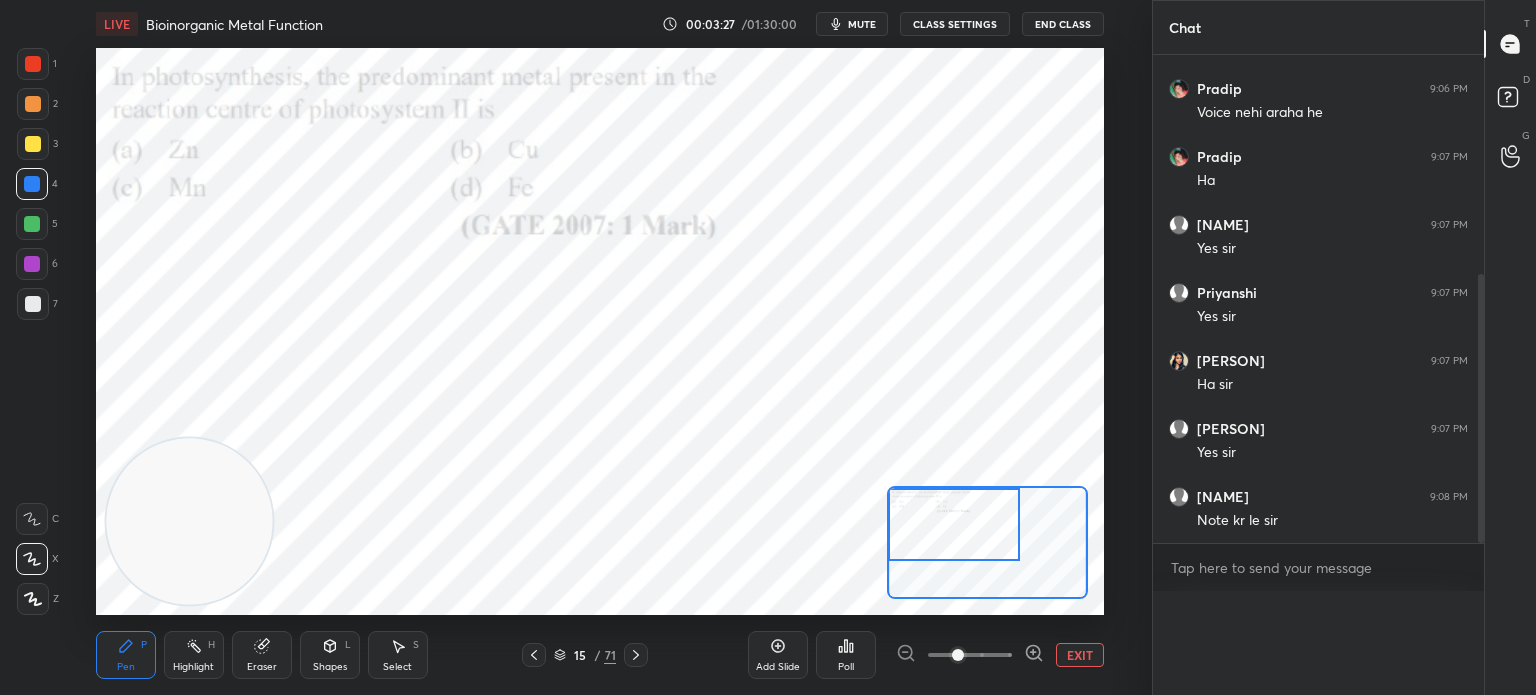 scroll, scrollTop: 6, scrollLeft: 6, axis: both 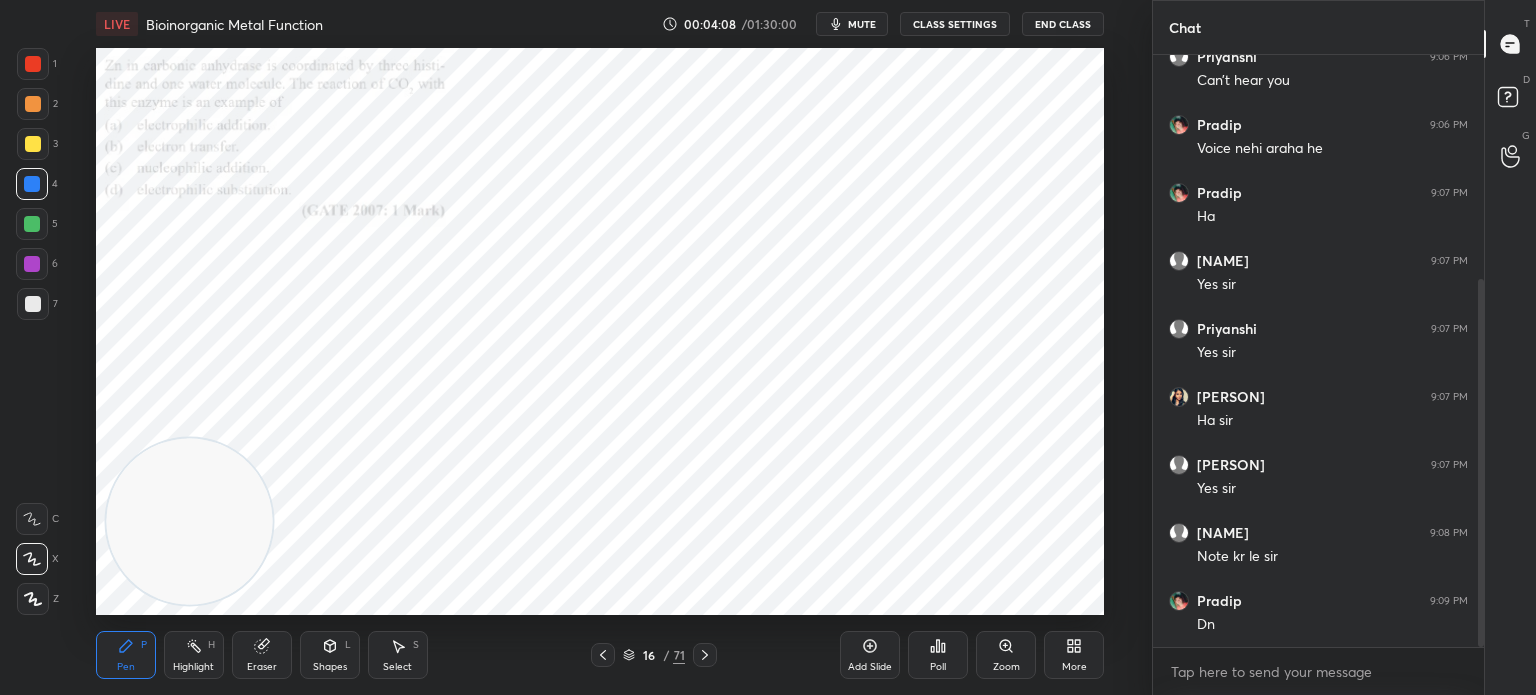 click 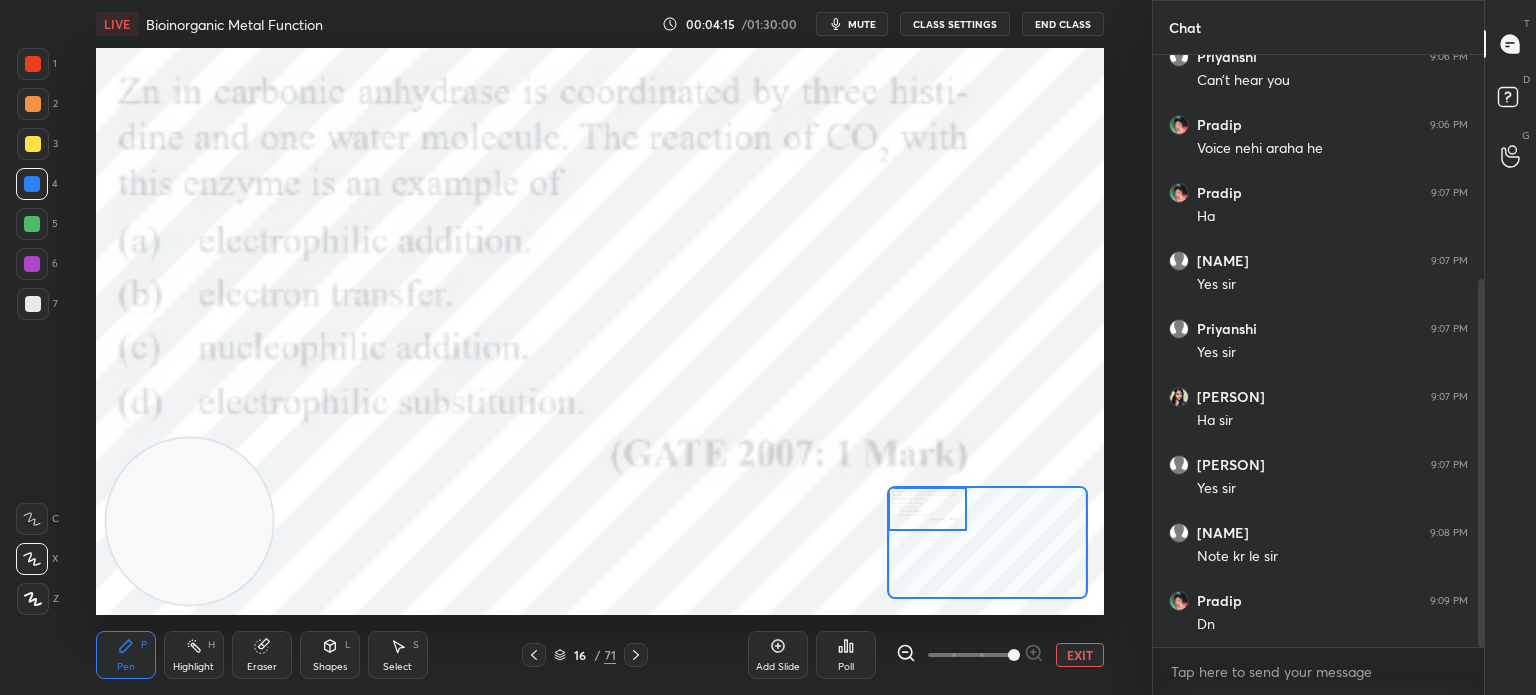 click on "Poll" at bounding box center (846, 655) 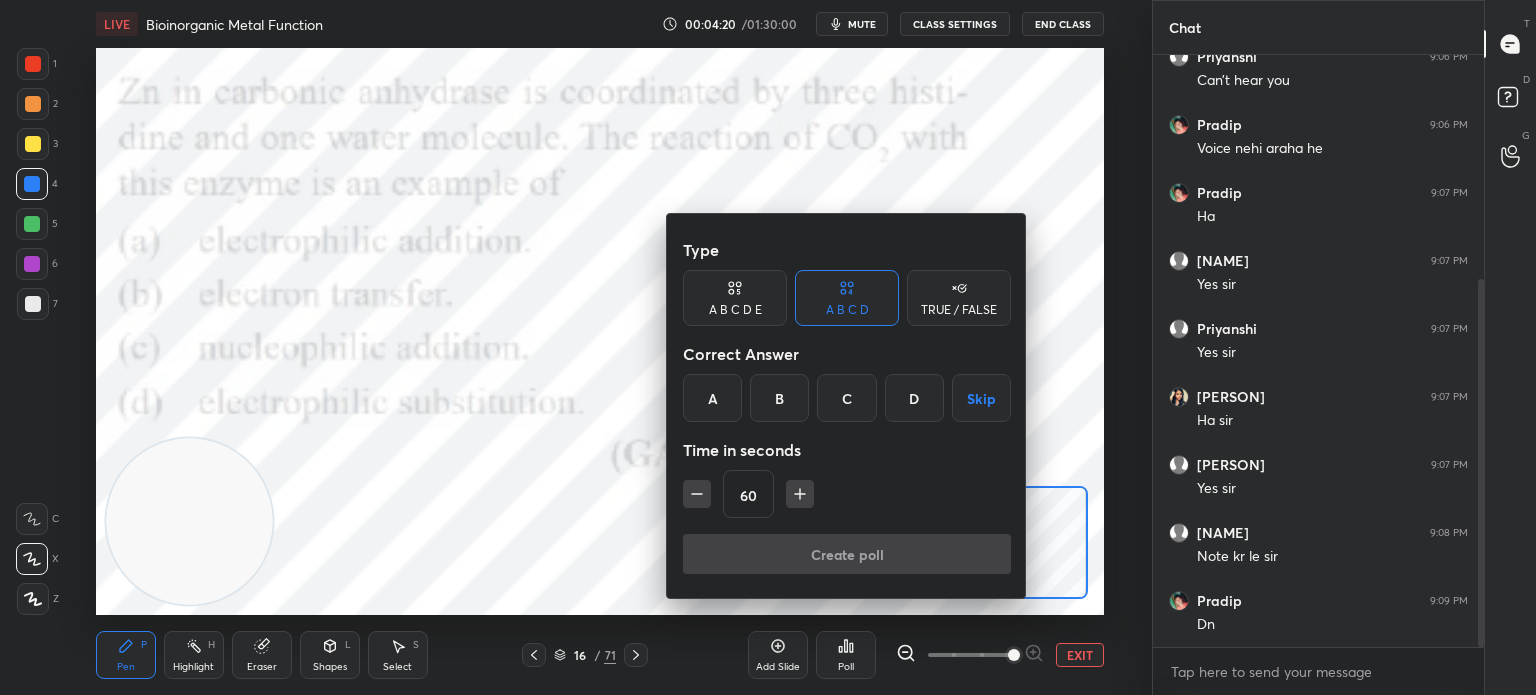 click on "C" at bounding box center [846, 398] 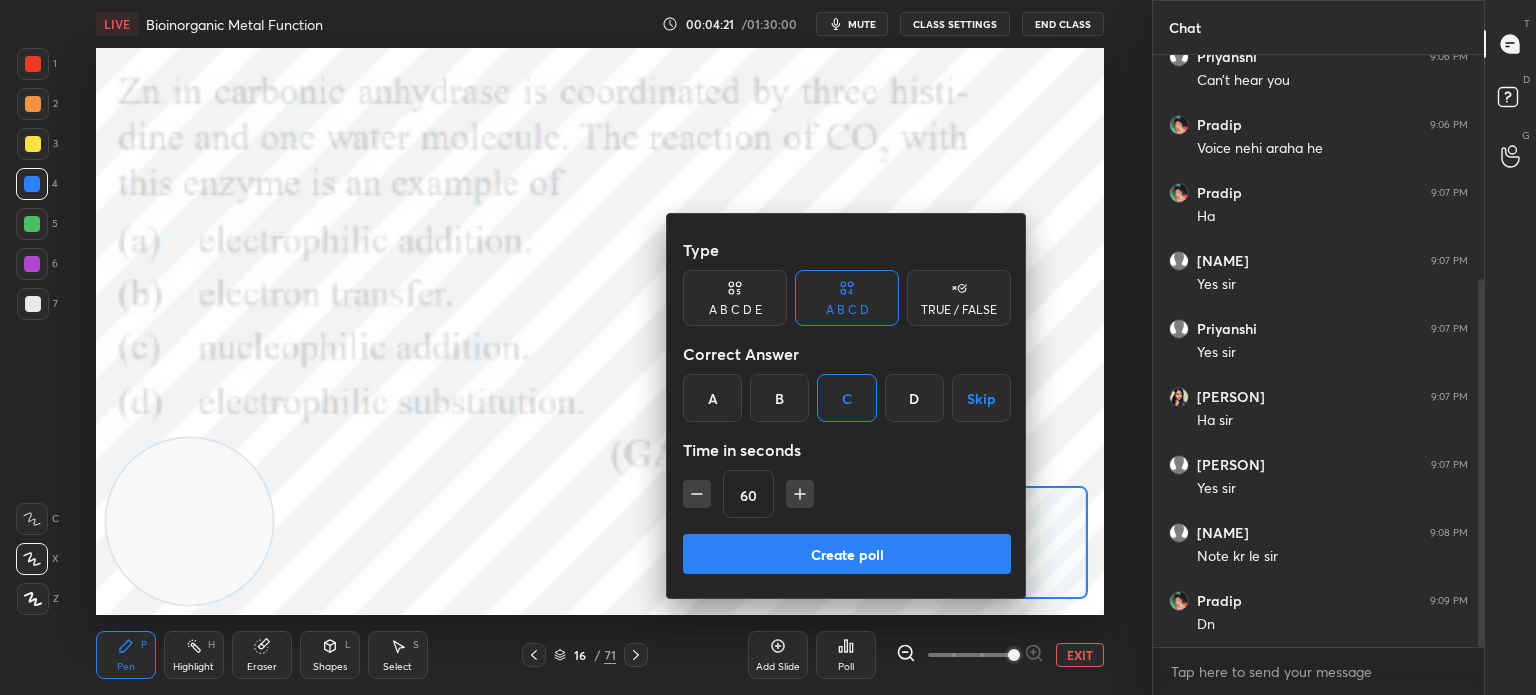 click on "Create poll" at bounding box center (847, 554) 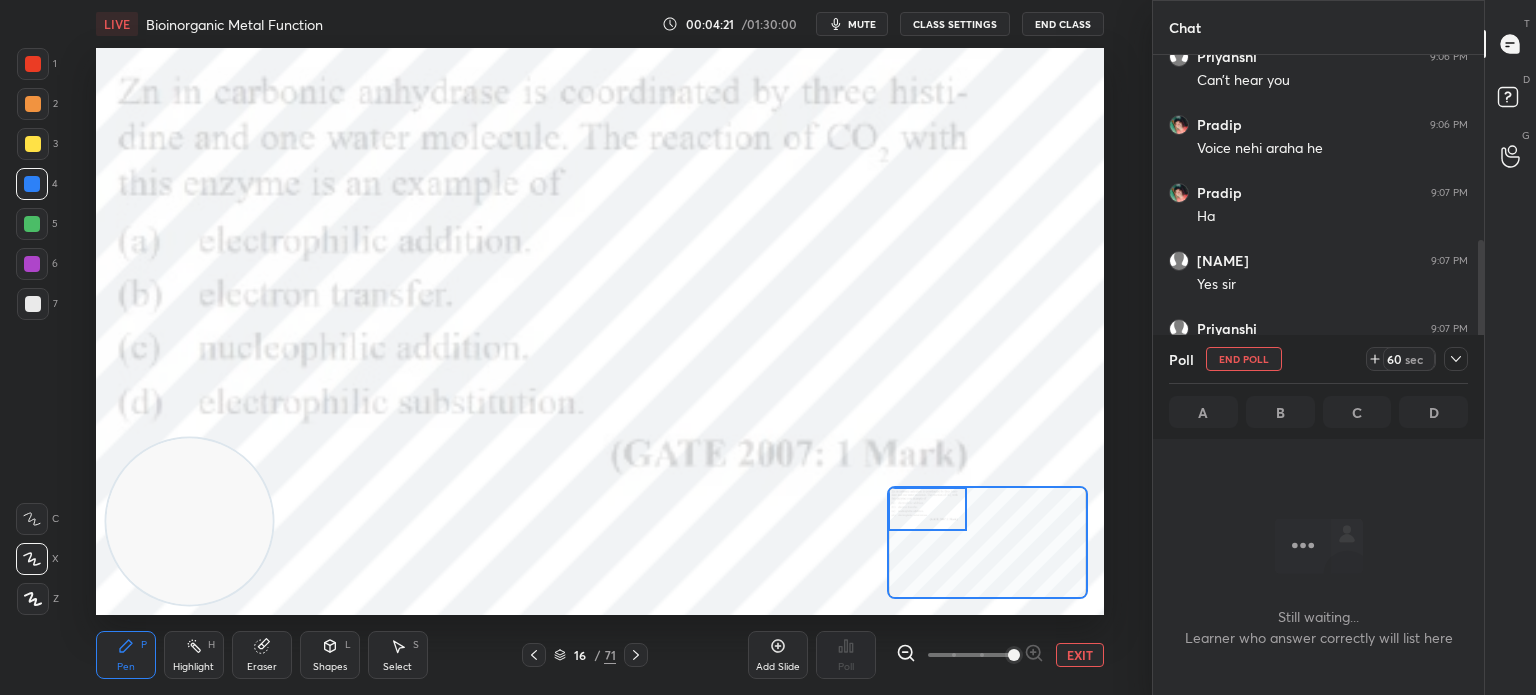 scroll, scrollTop: 553, scrollLeft: 325, axis: both 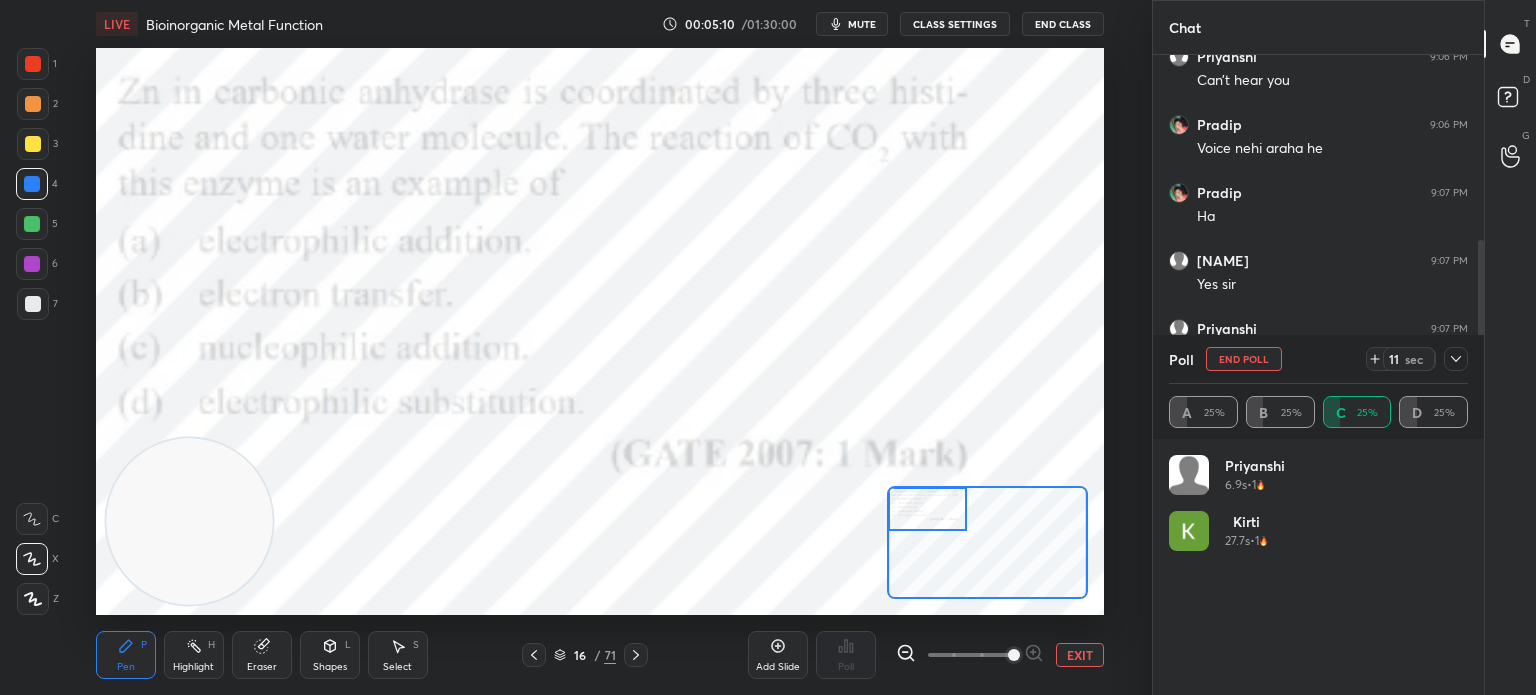 click at bounding box center (33, 64) 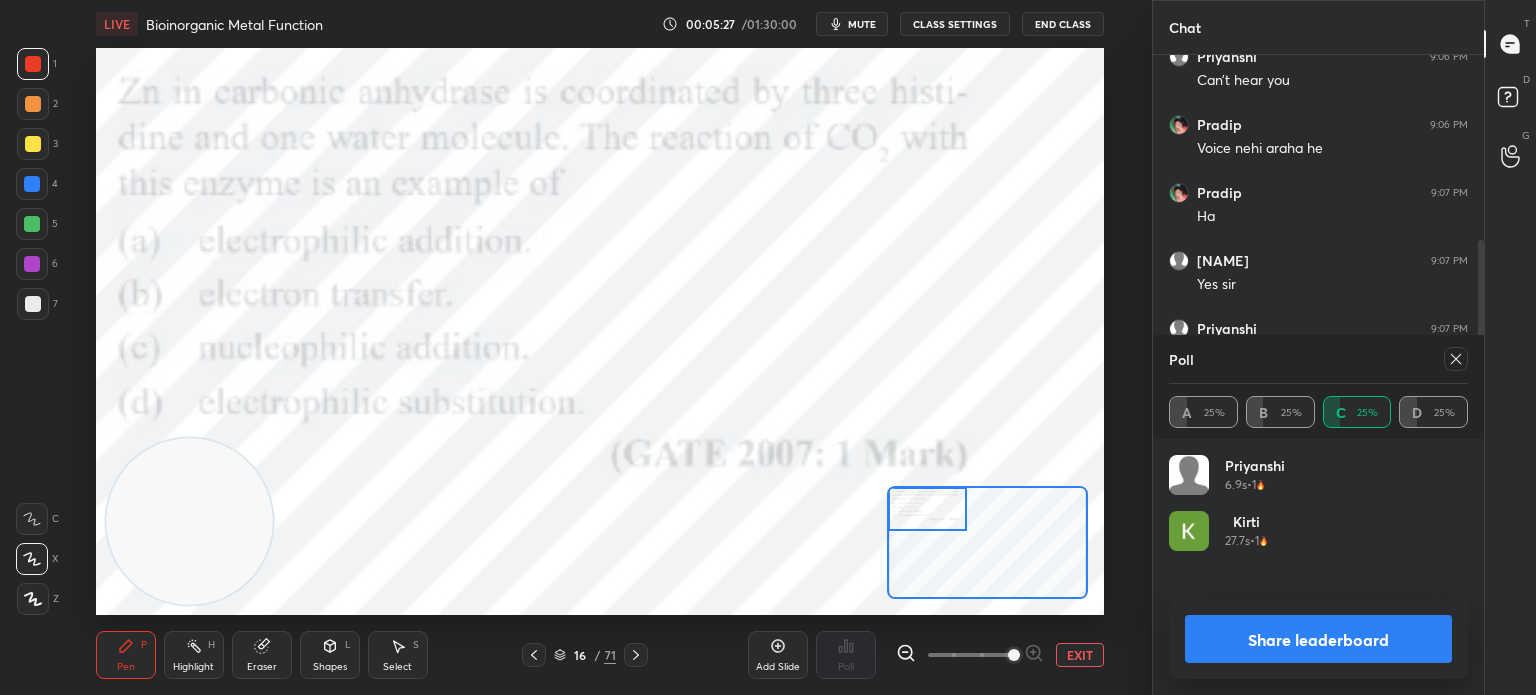 click on "Highlight" at bounding box center (193, 667) 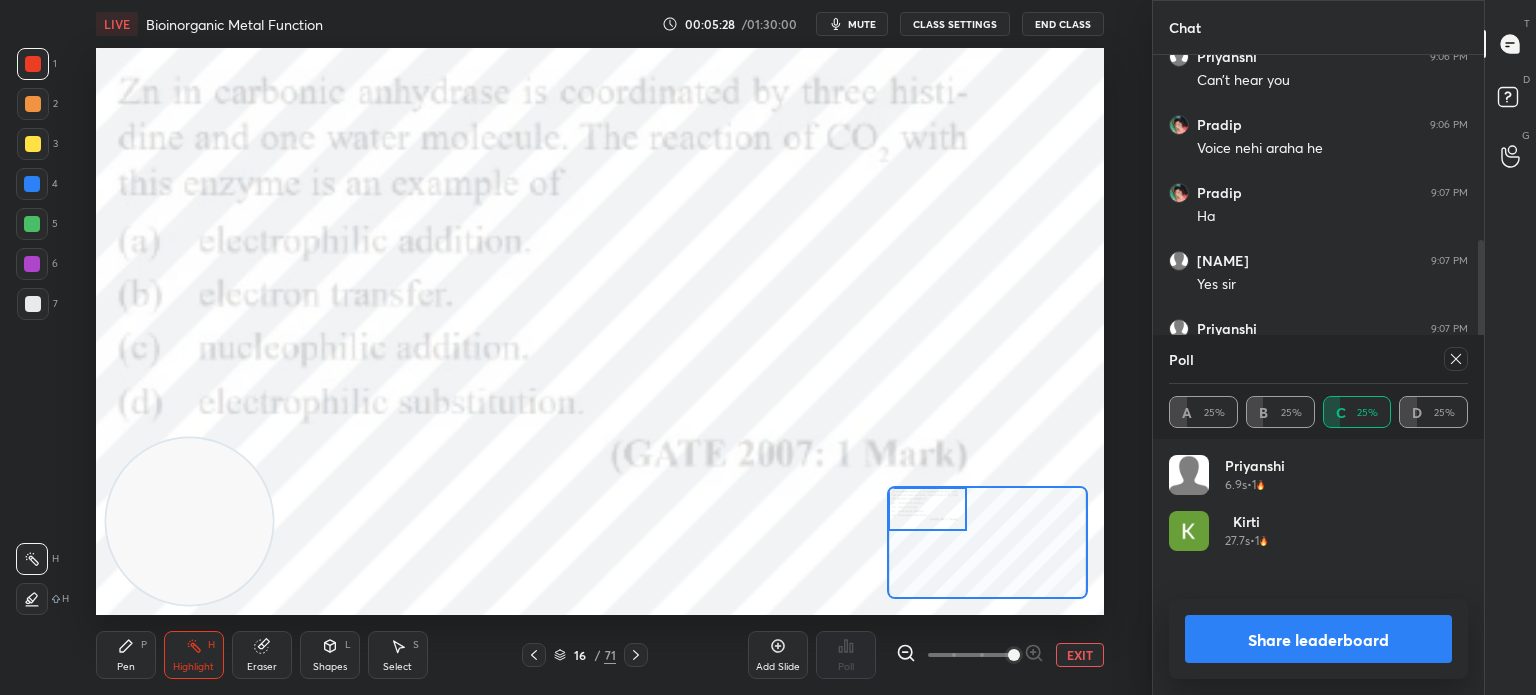 click on "Highlight H" at bounding box center (194, 655) 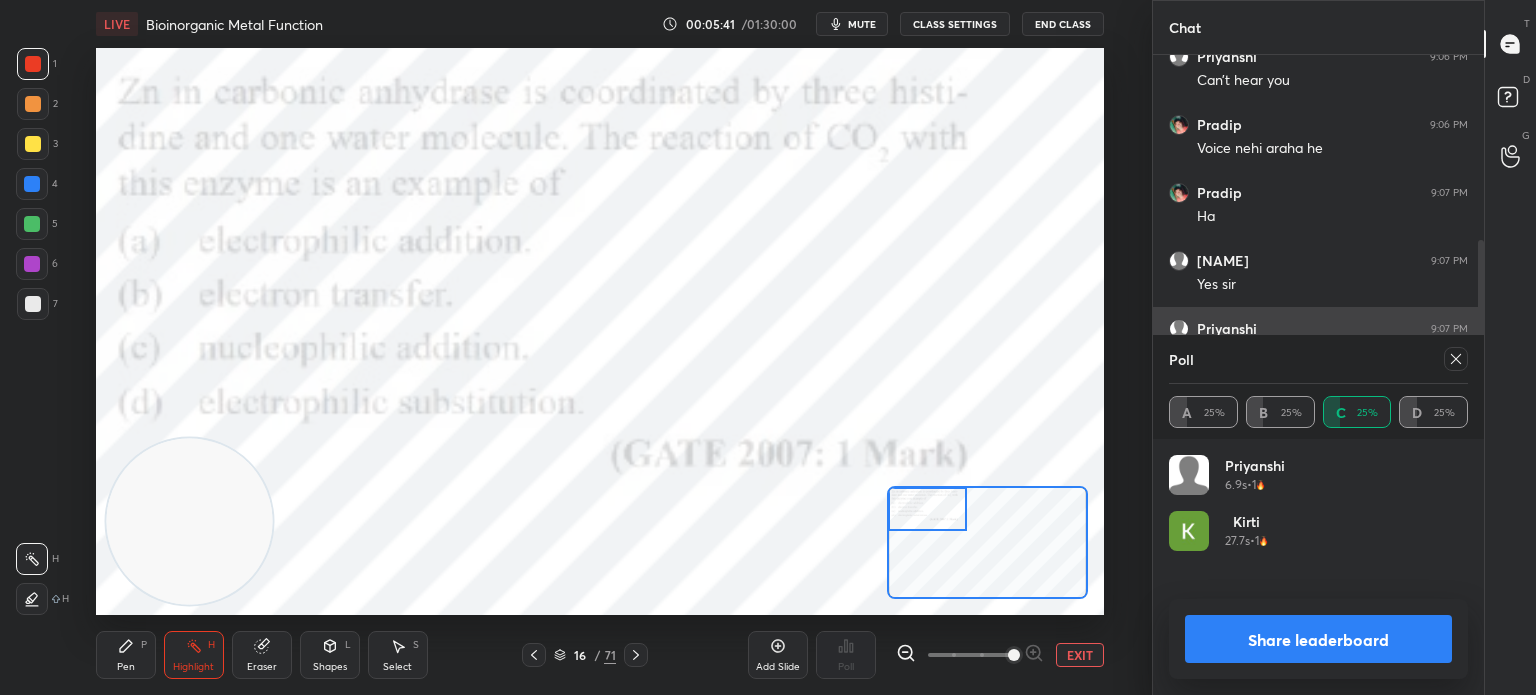 click 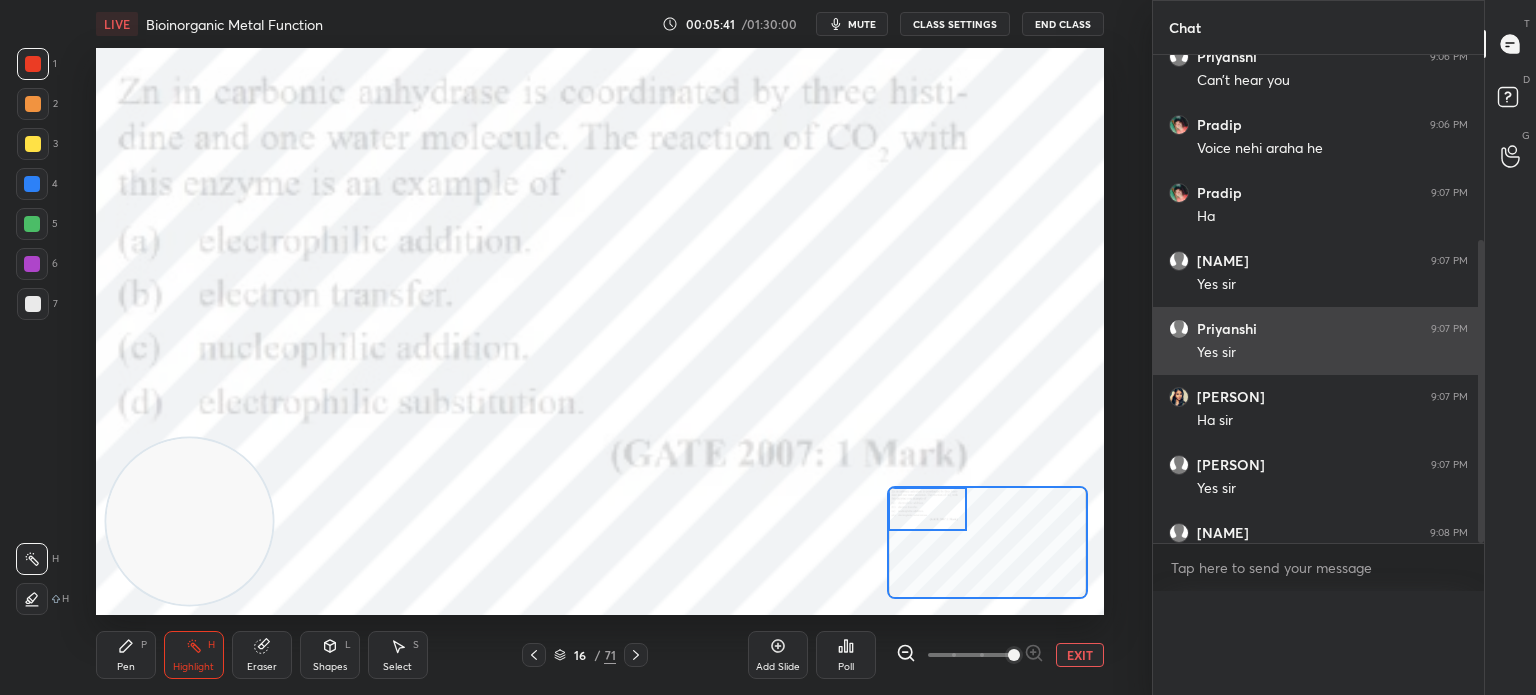 scroll, scrollTop: 0, scrollLeft: 0, axis: both 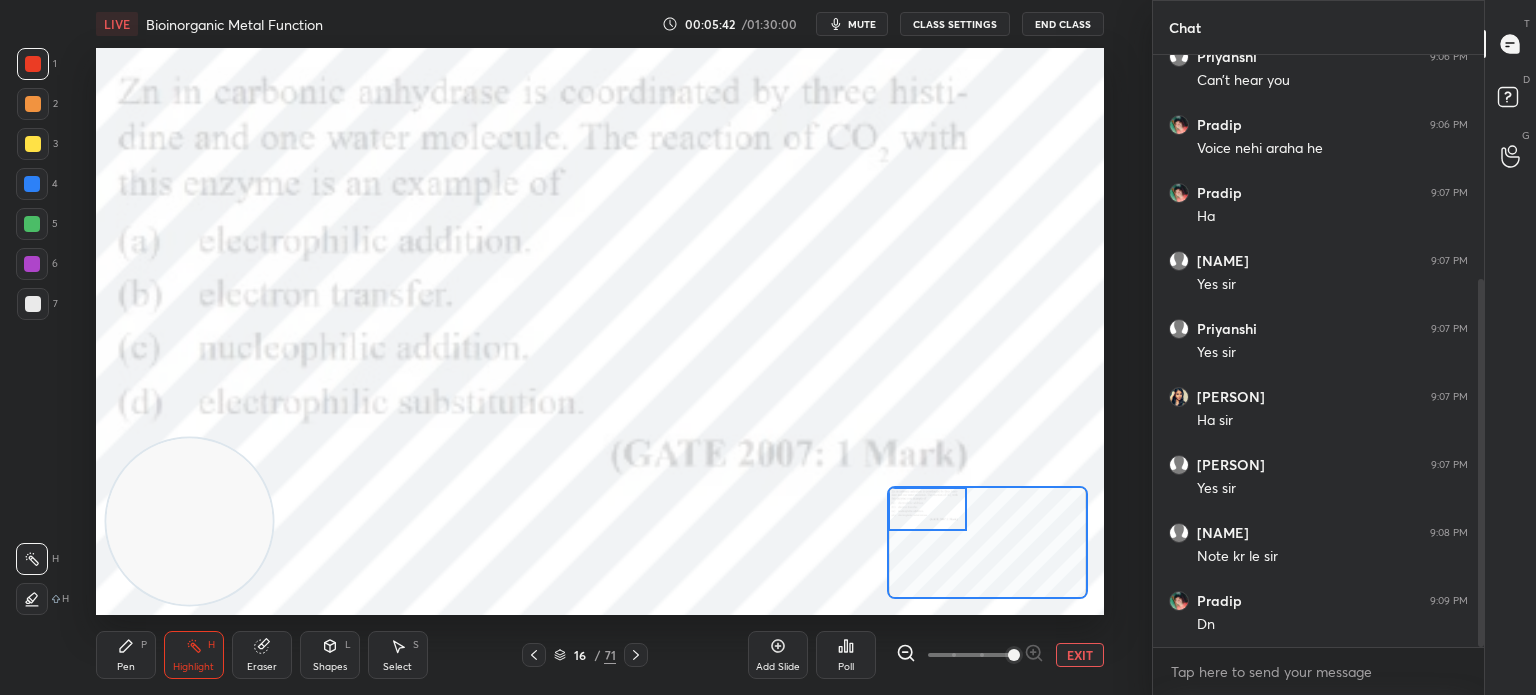 click on "1 2 3 4 5 6 7 C X Z C X Z E E Erase all   H H" at bounding box center [32, 331] 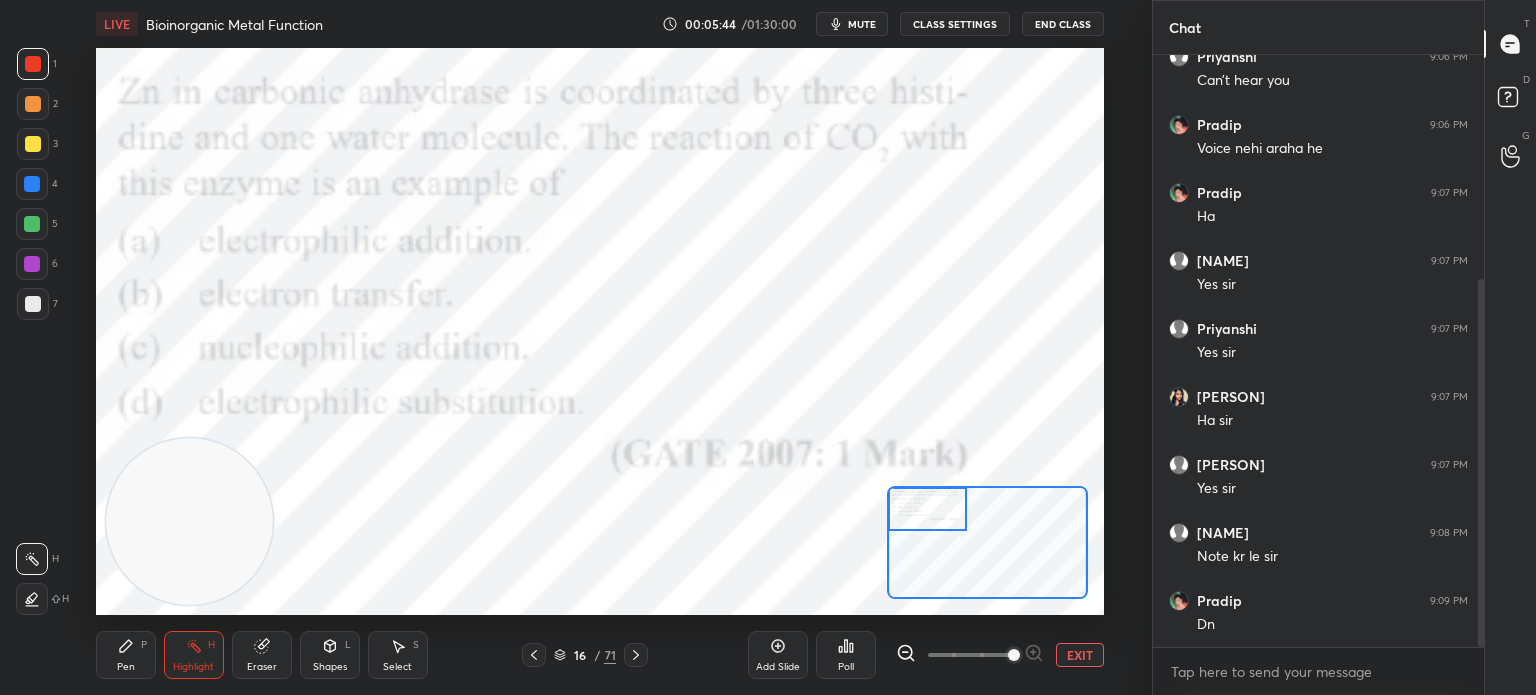 click on "Pen P Highlight H Eraser Shapes L Select S 16 / 71 Add Slide Poll EXIT" at bounding box center [600, 655] 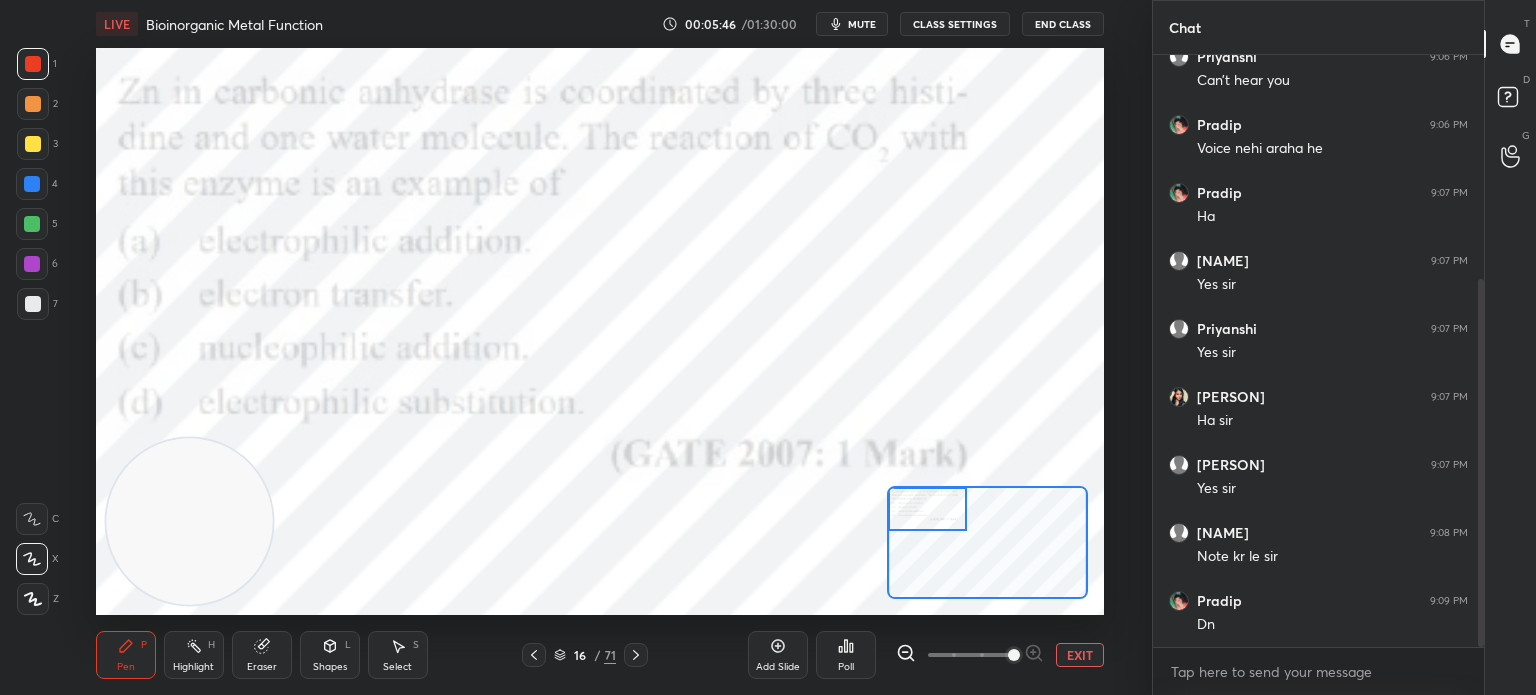 click on "16 / 71" at bounding box center (585, 655) 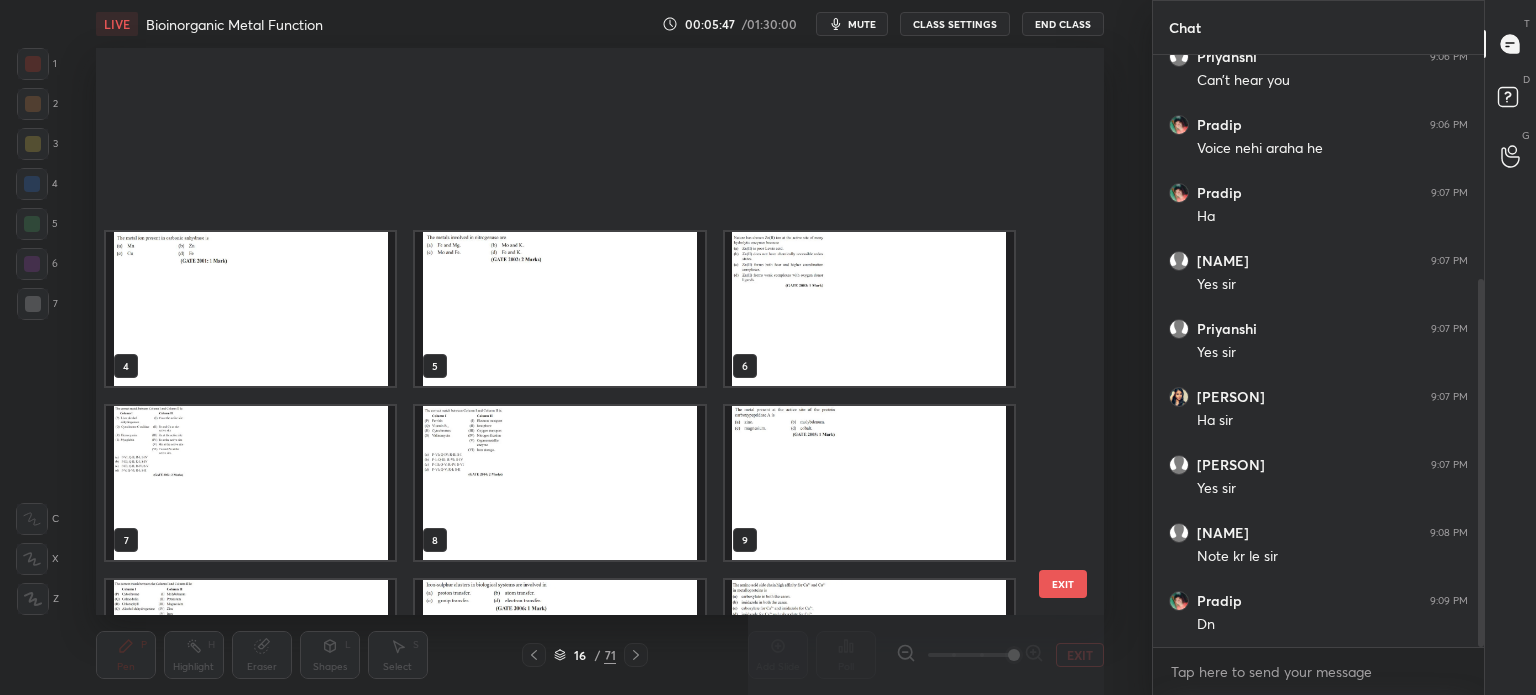 scroll, scrollTop: 476, scrollLeft: 0, axis: vertical 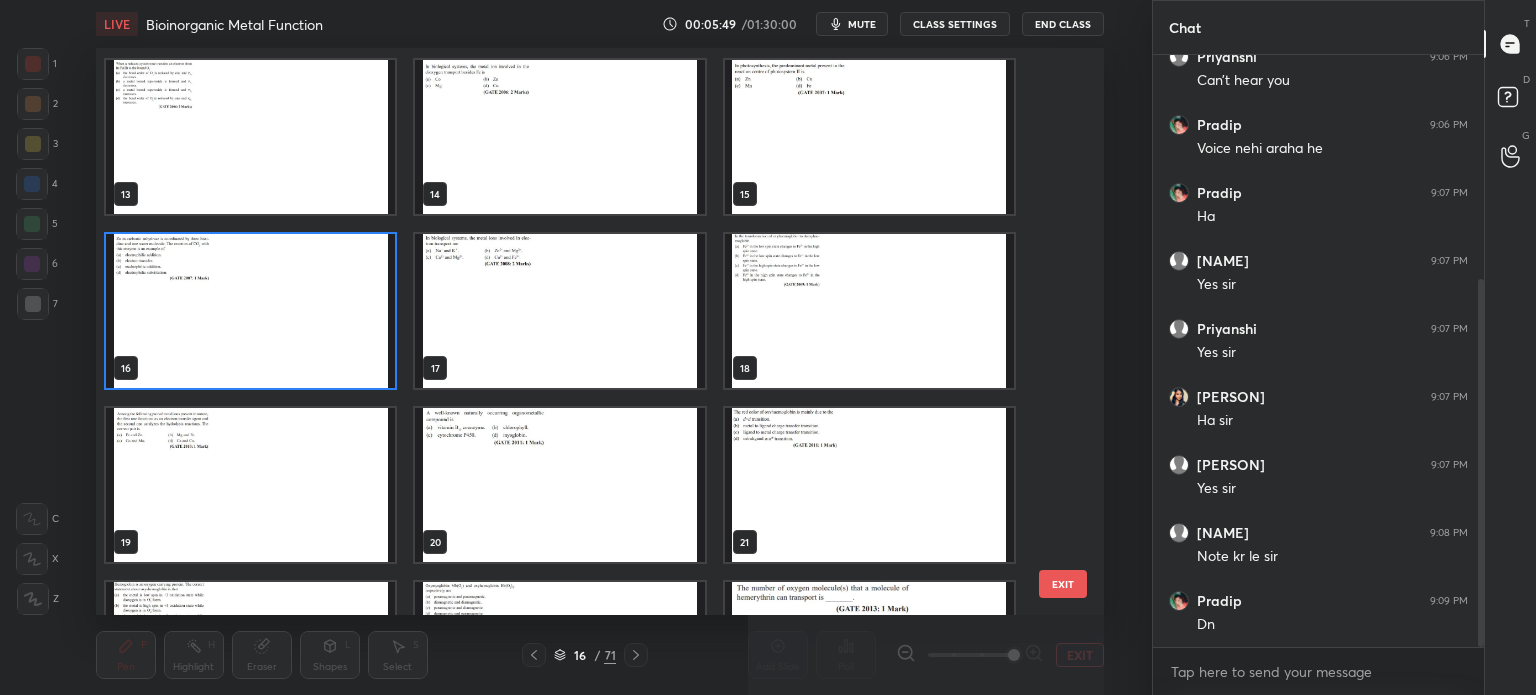 click at bounding box center [250, 311] 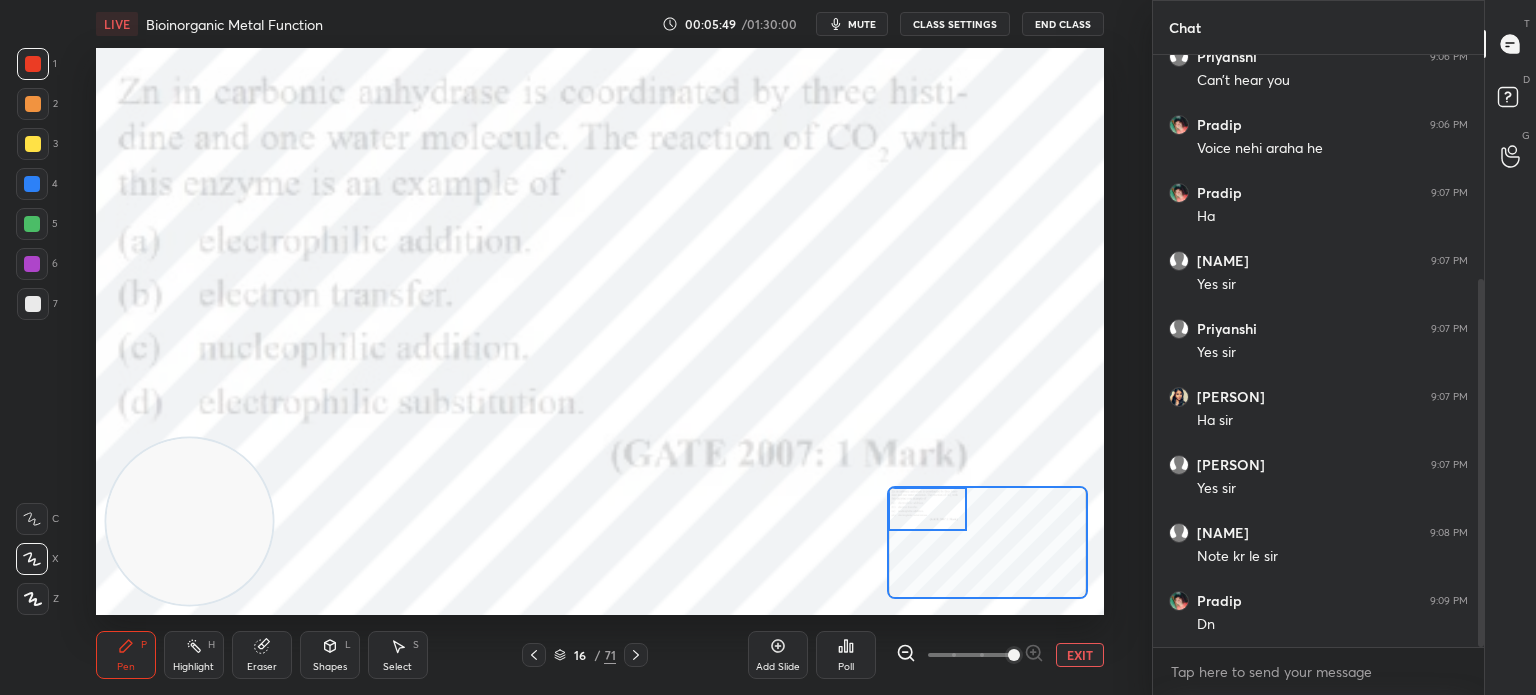 click at bounding box center (250, 311) 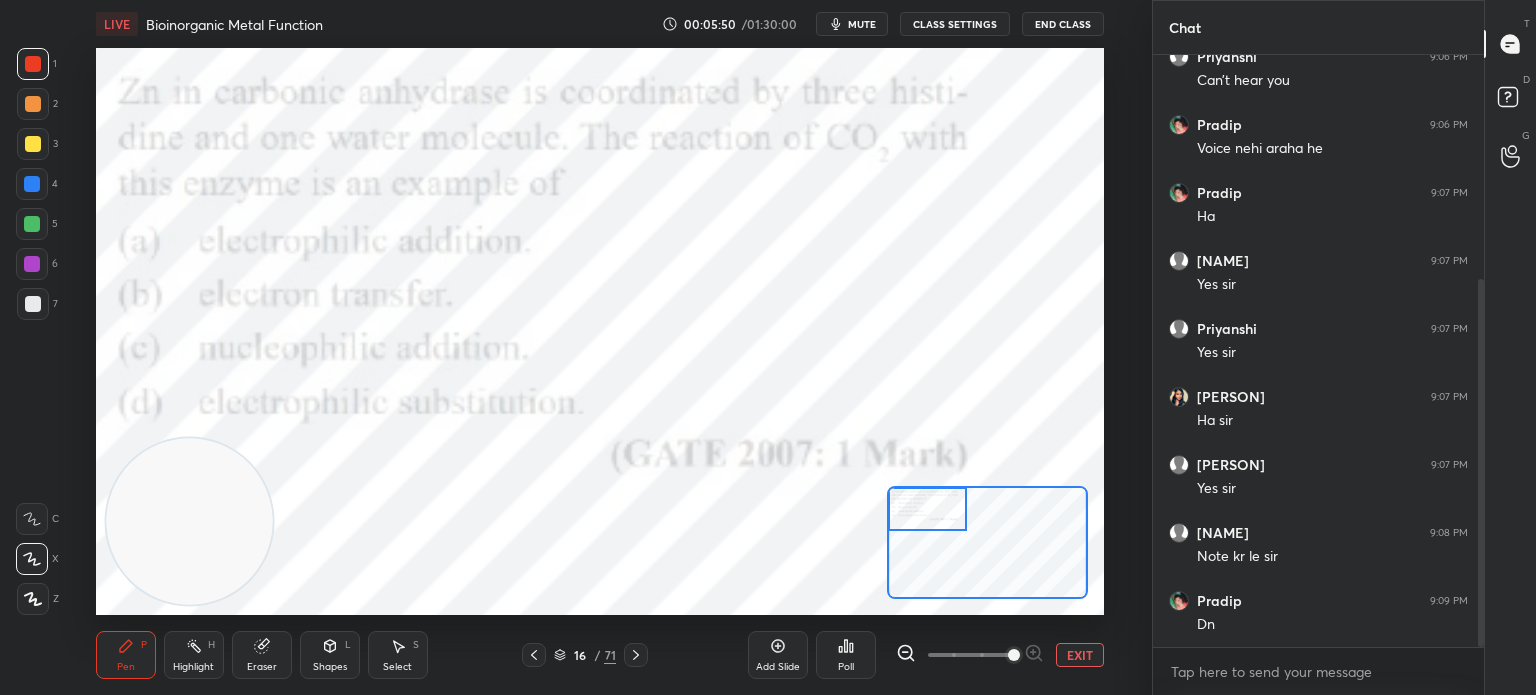scroll, scrollTop: 0, scrollLeft: 0, axis: both 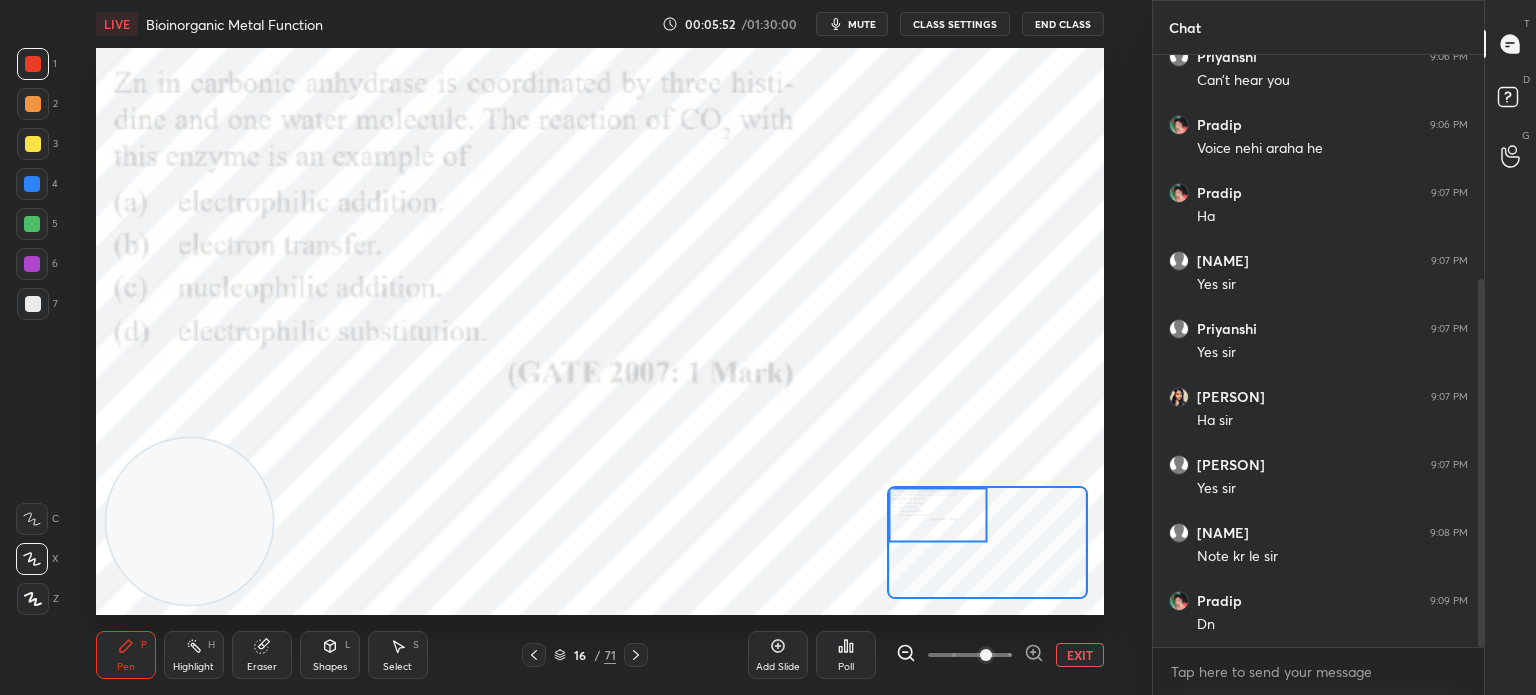 click on "EXIT" at bounding box center (1080, 655) 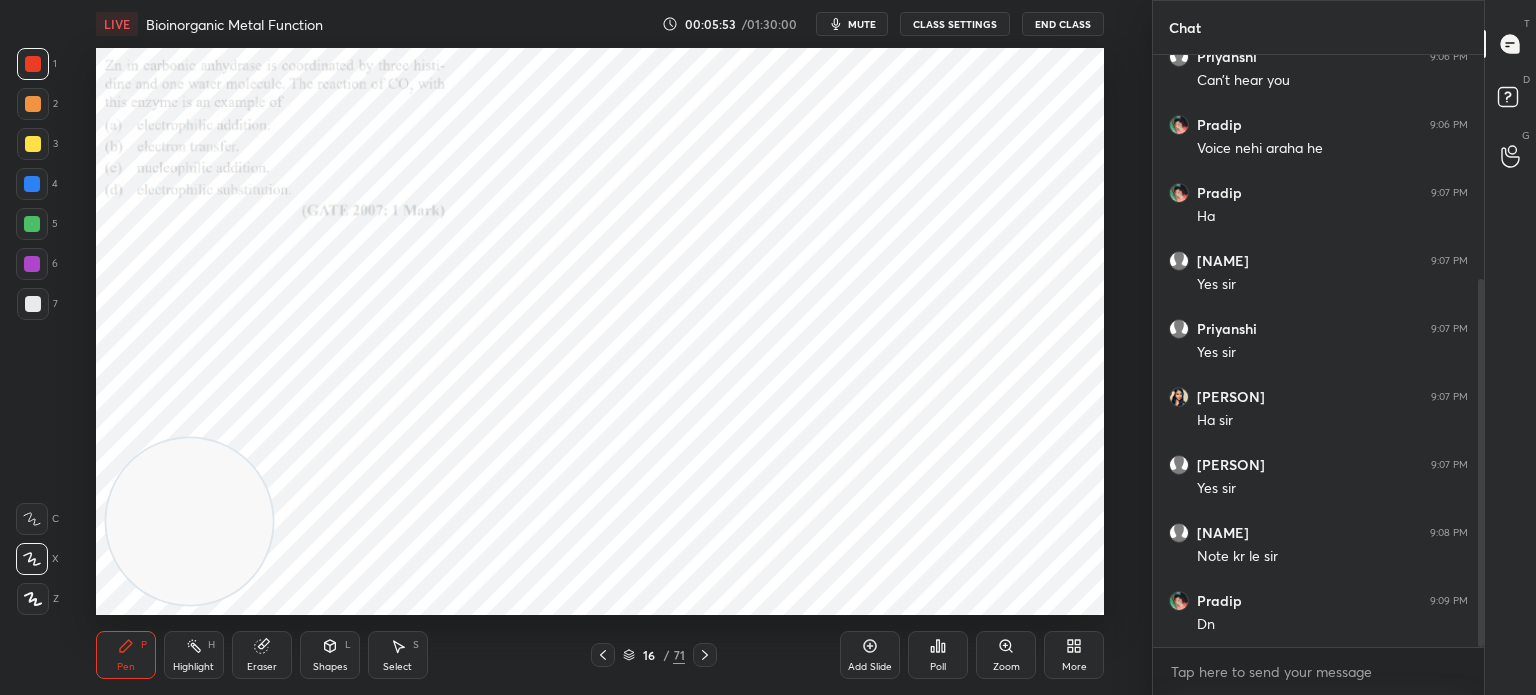 click 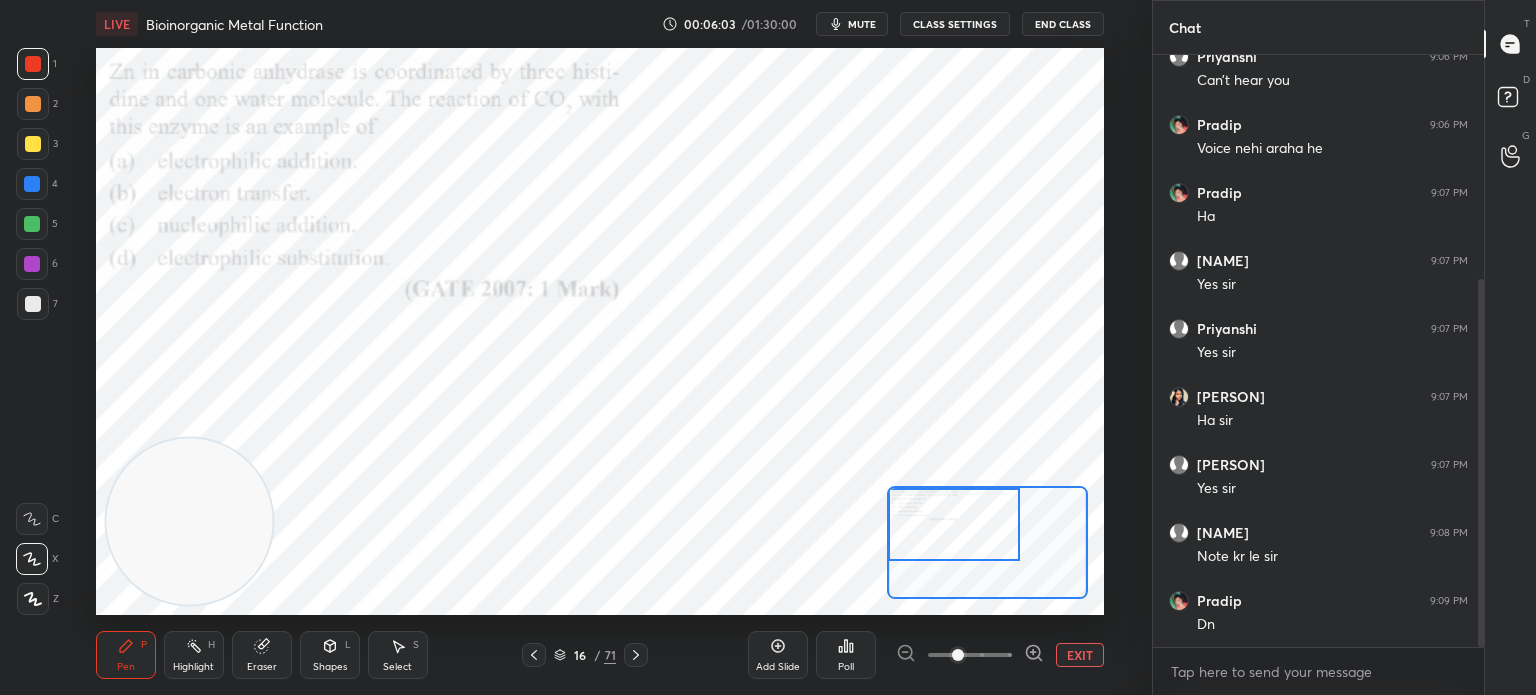 click on "EXIT" at bounding box center (1080, 655) 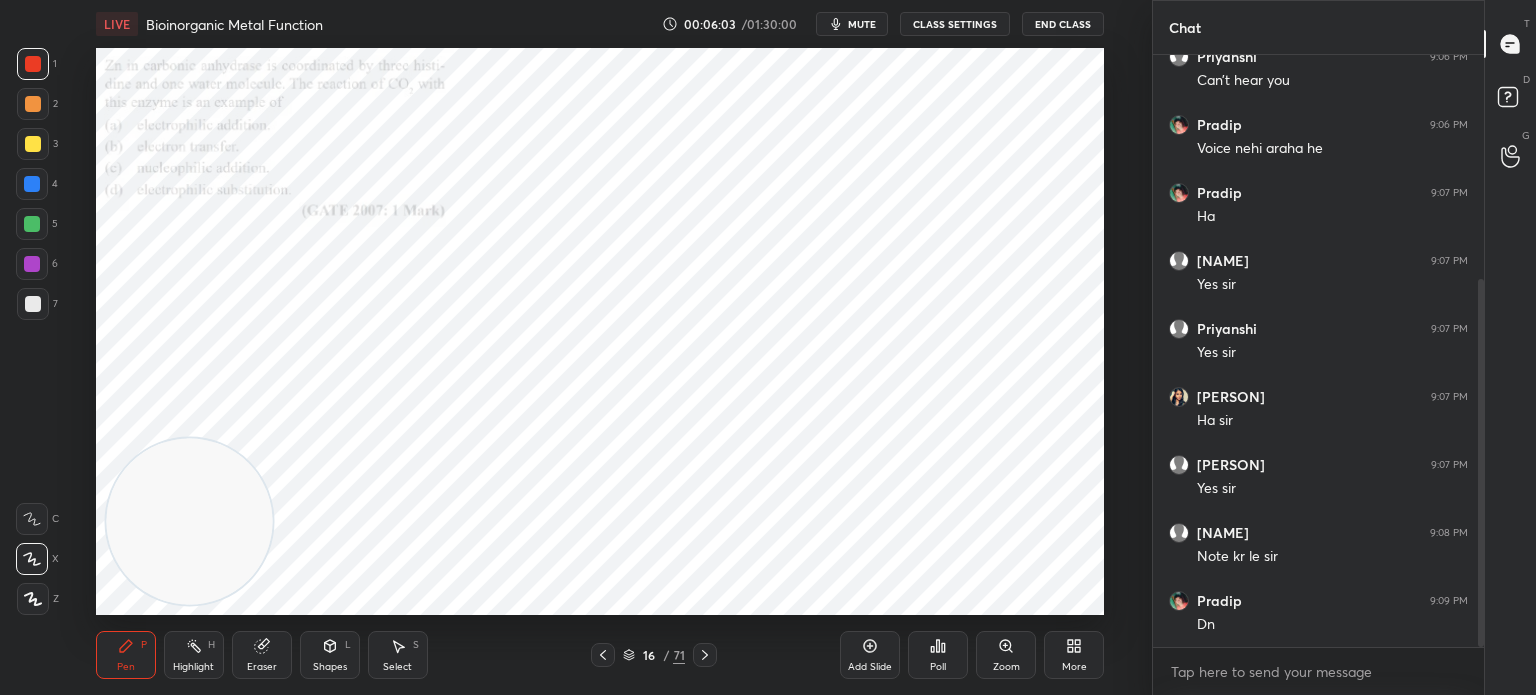 click 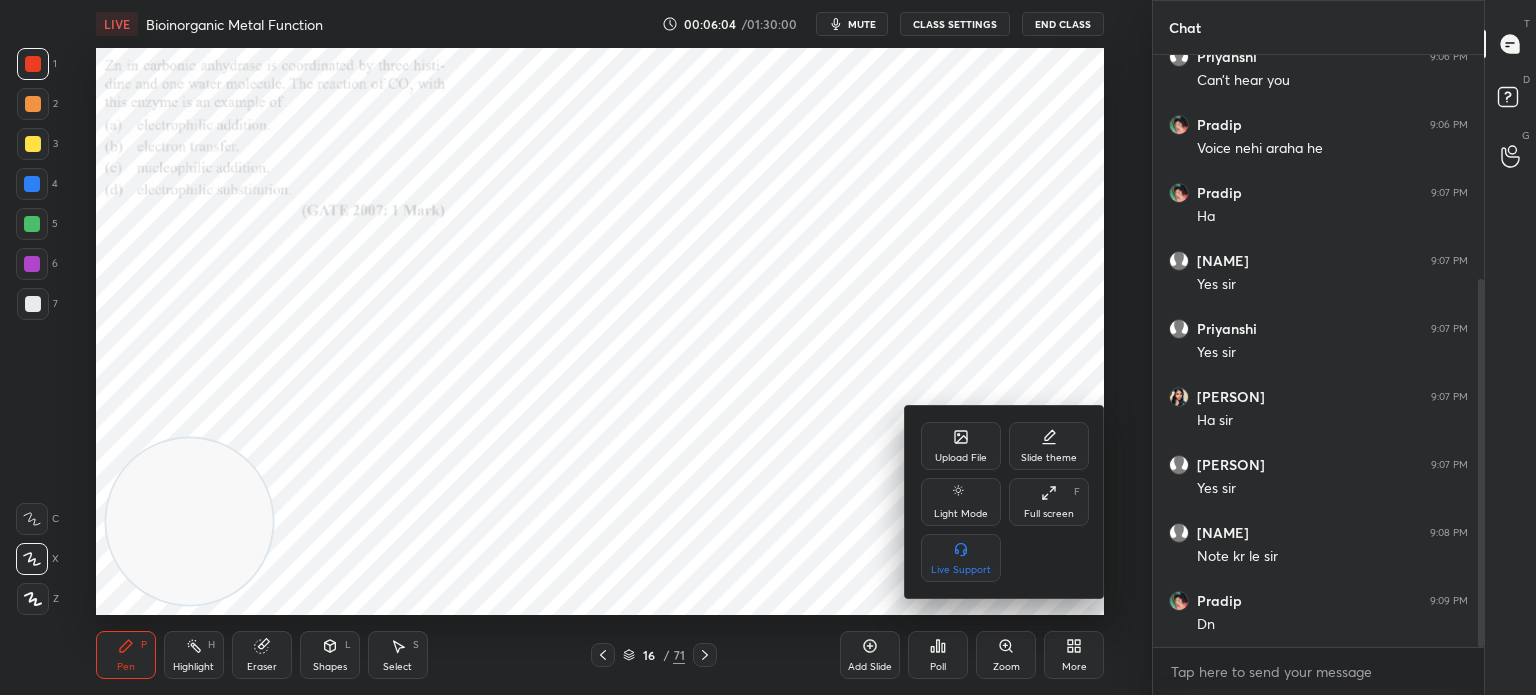 click on "Upload File" at bounding box center [961, 446] 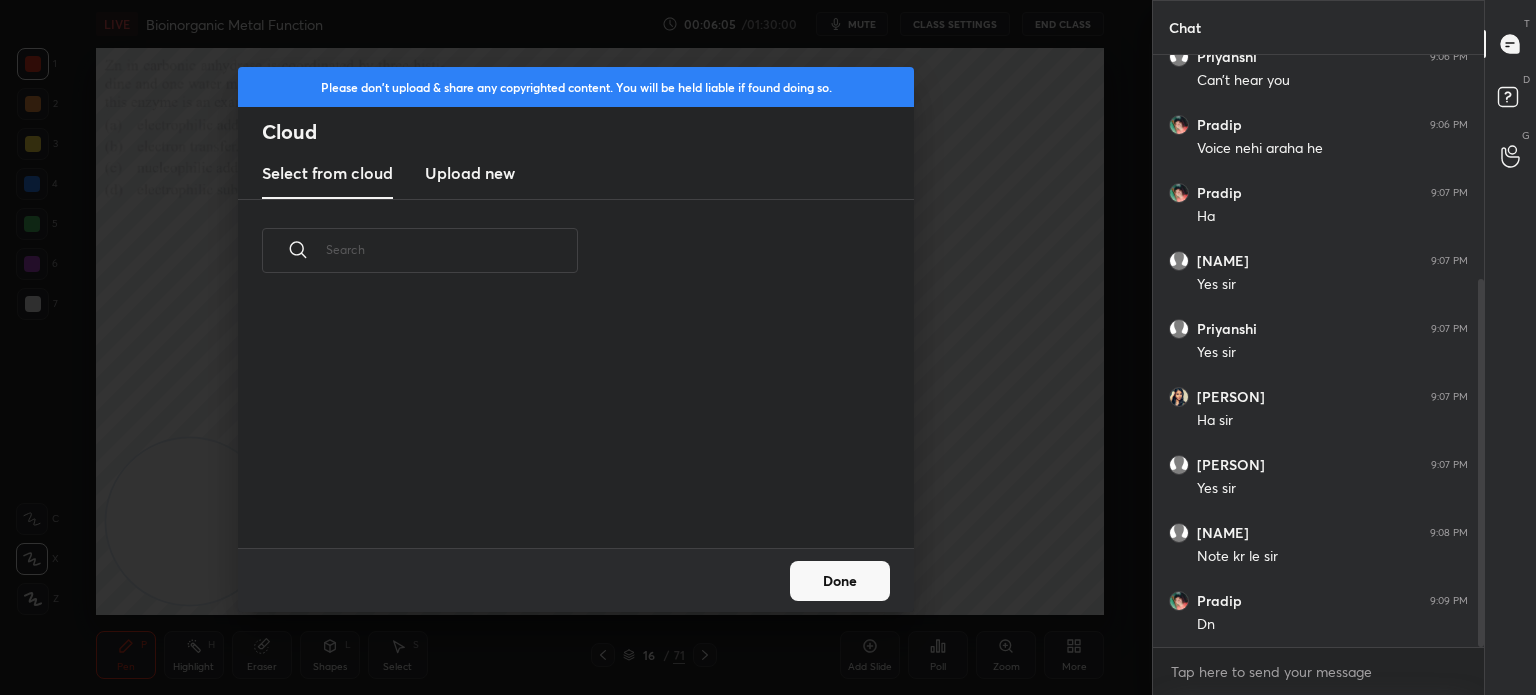 scroll, scrollTop: 5, scrollLeft: 10, axis: both 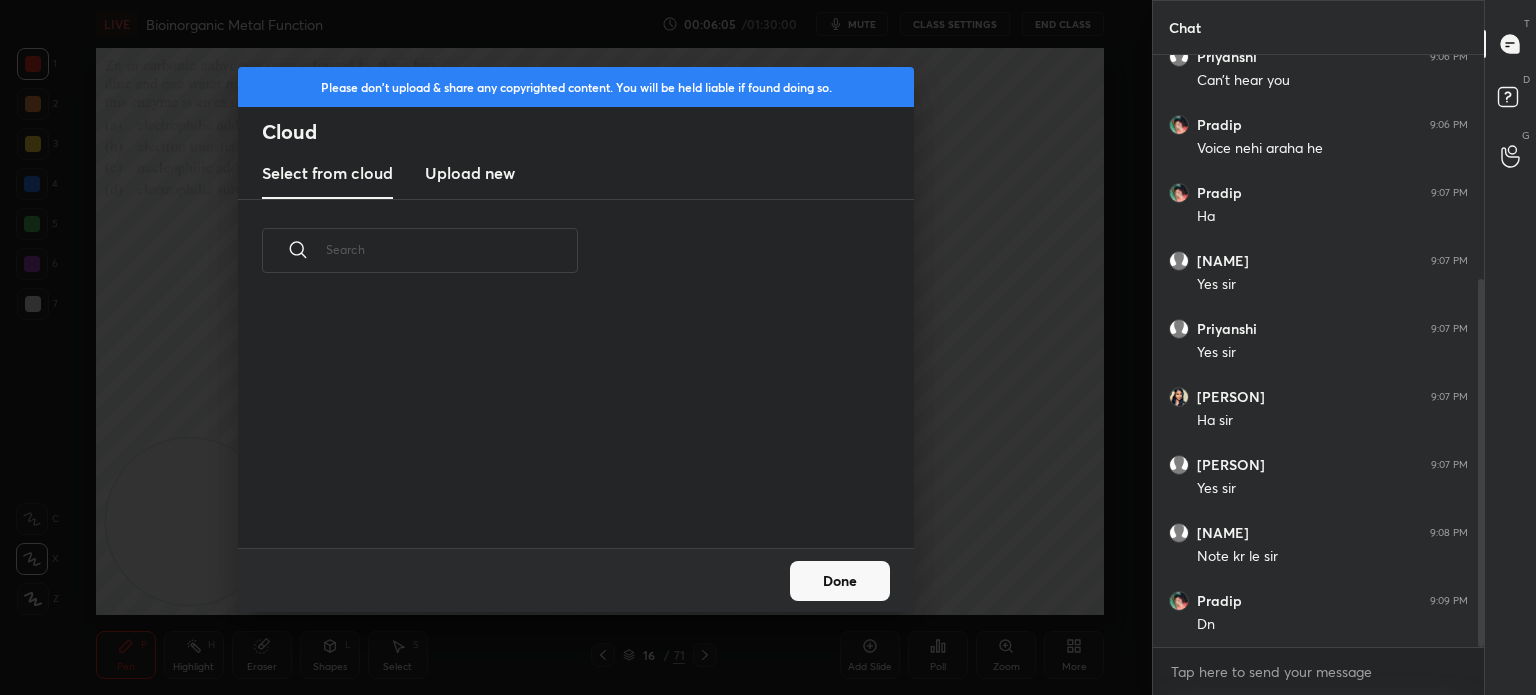 click on "Upload new" at bounding box center (470, 174) 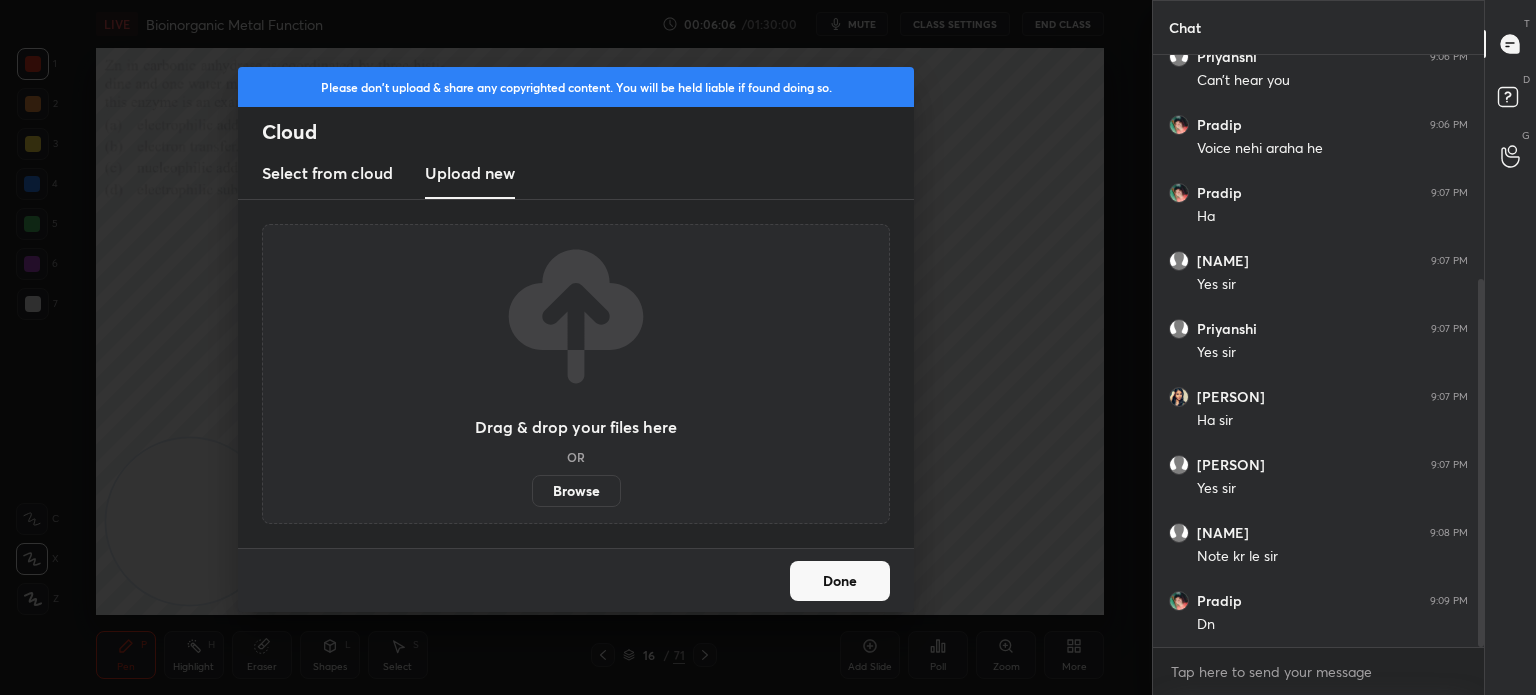 click on "Browse" at bounding box center [576, 491] 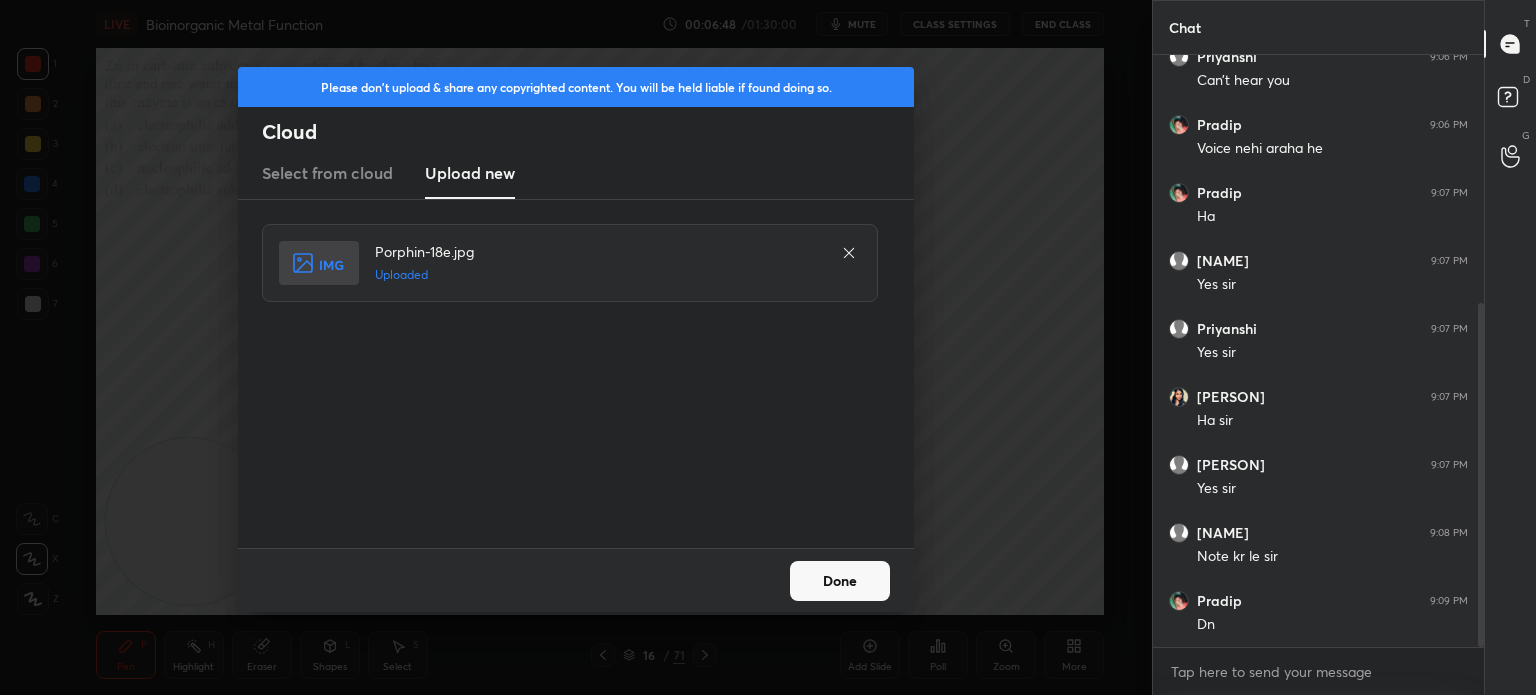 scroll, scrollTop: 428, scrollLeft: 0, axis: vertical 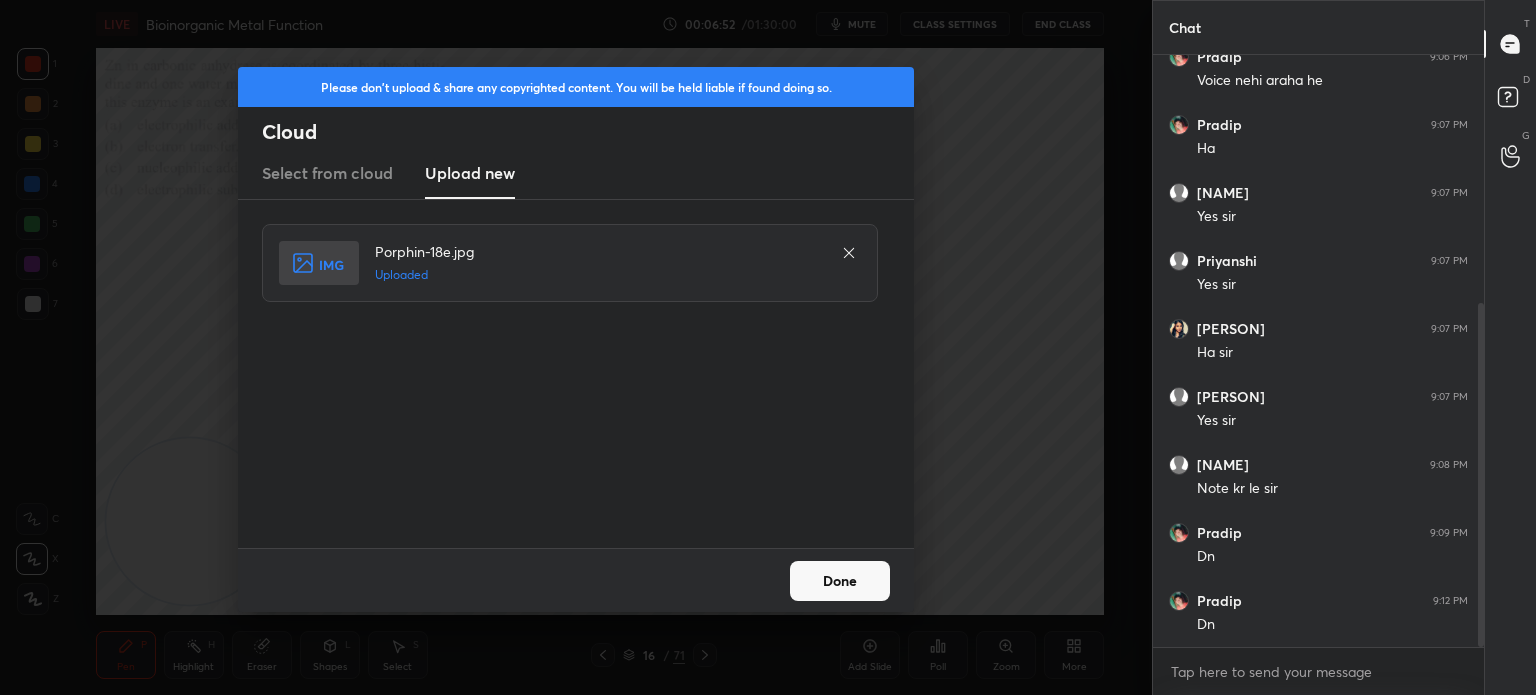 click on "Done" at bounding box center (840, 581) 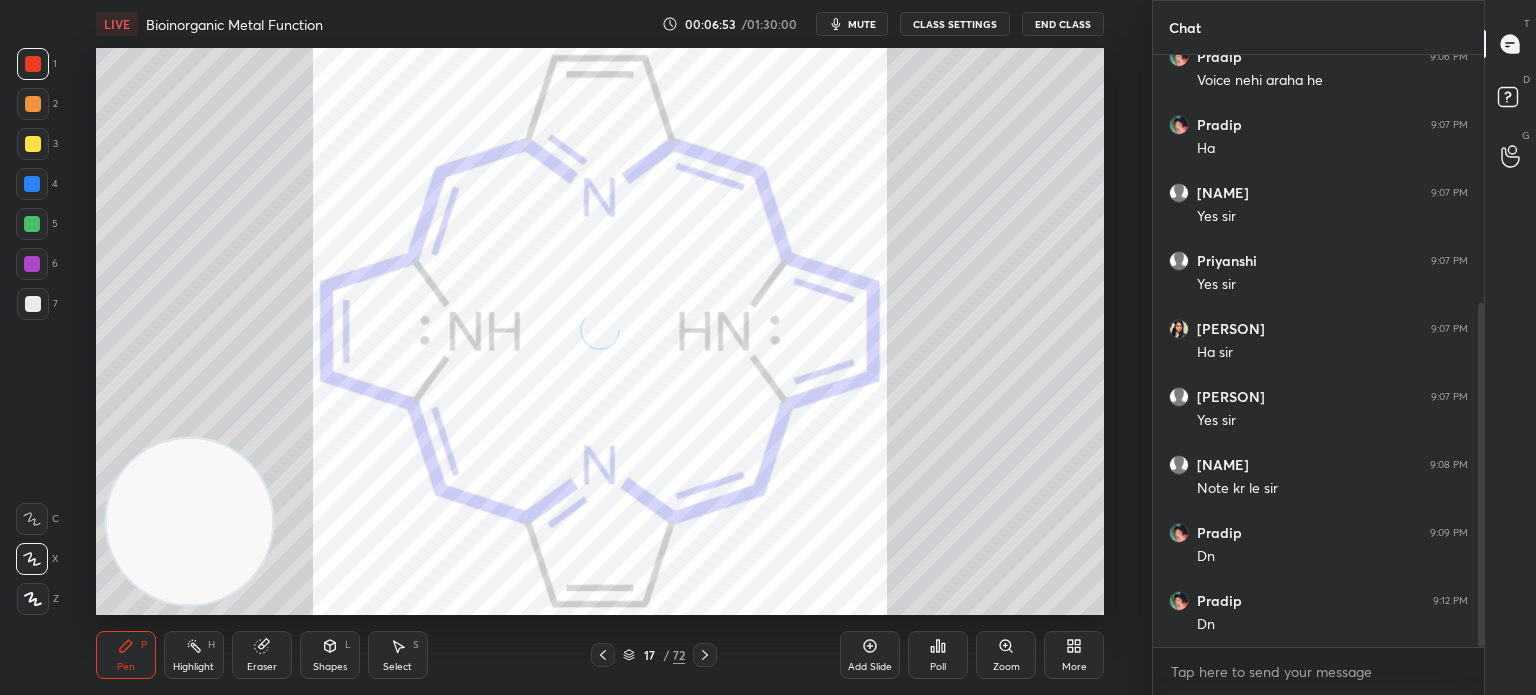 click 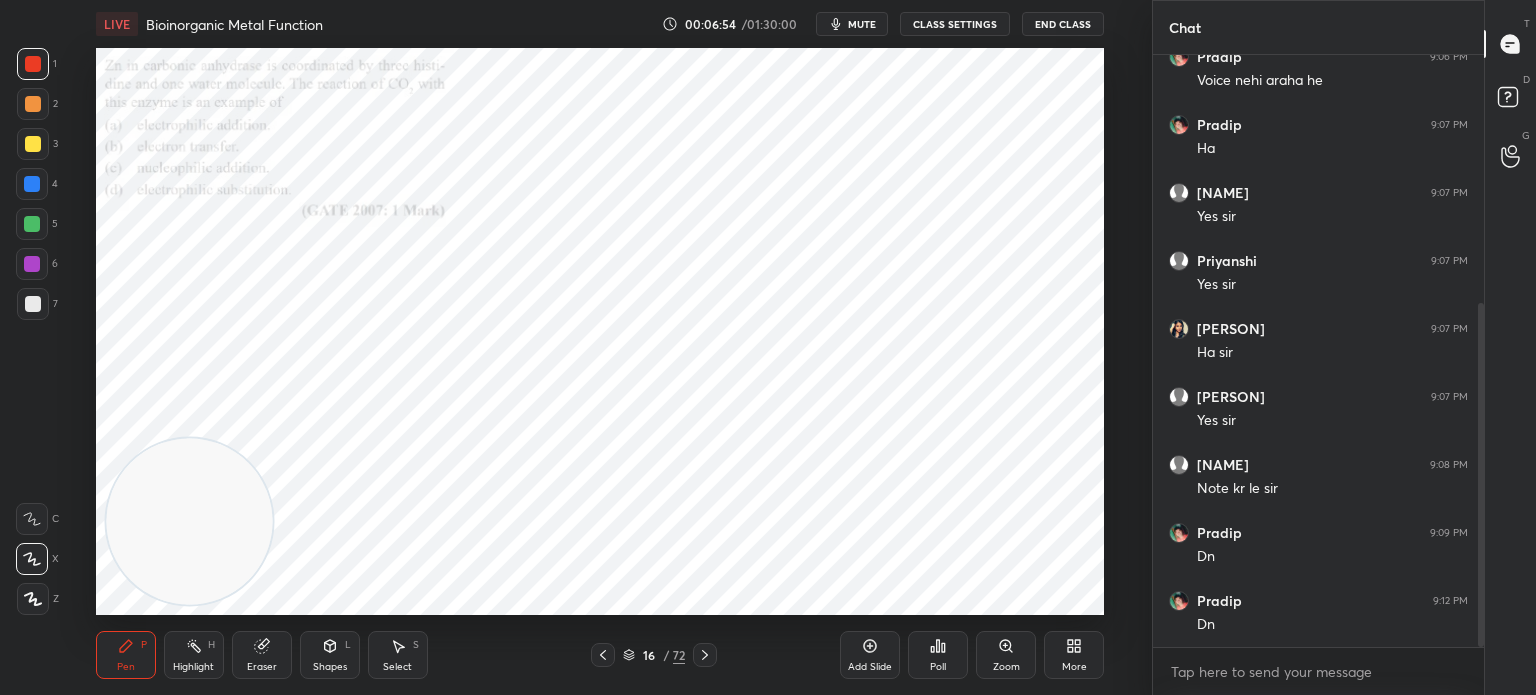 click on "Zoom" at bounding box center [1006, 667] 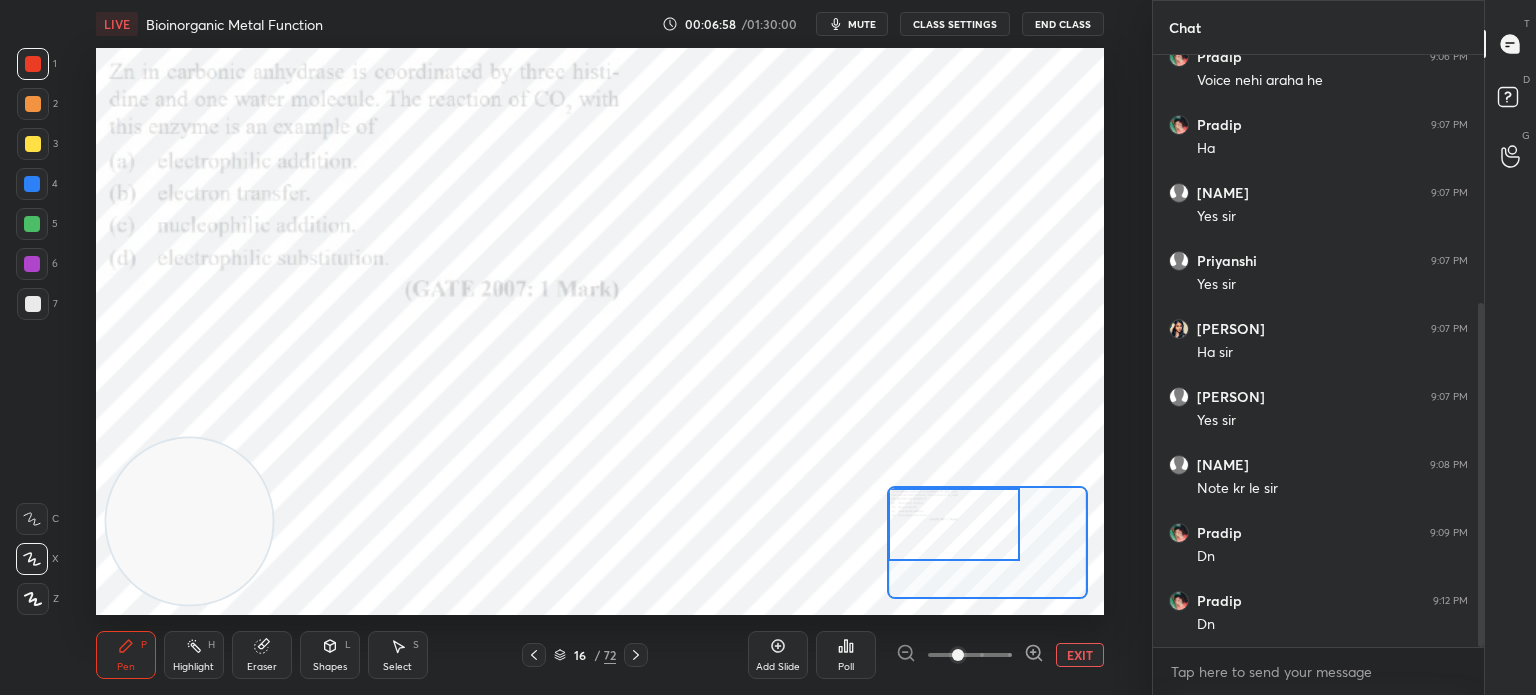 scroll, scrollTop: 496, scrollLeft: 0, axis: vertical 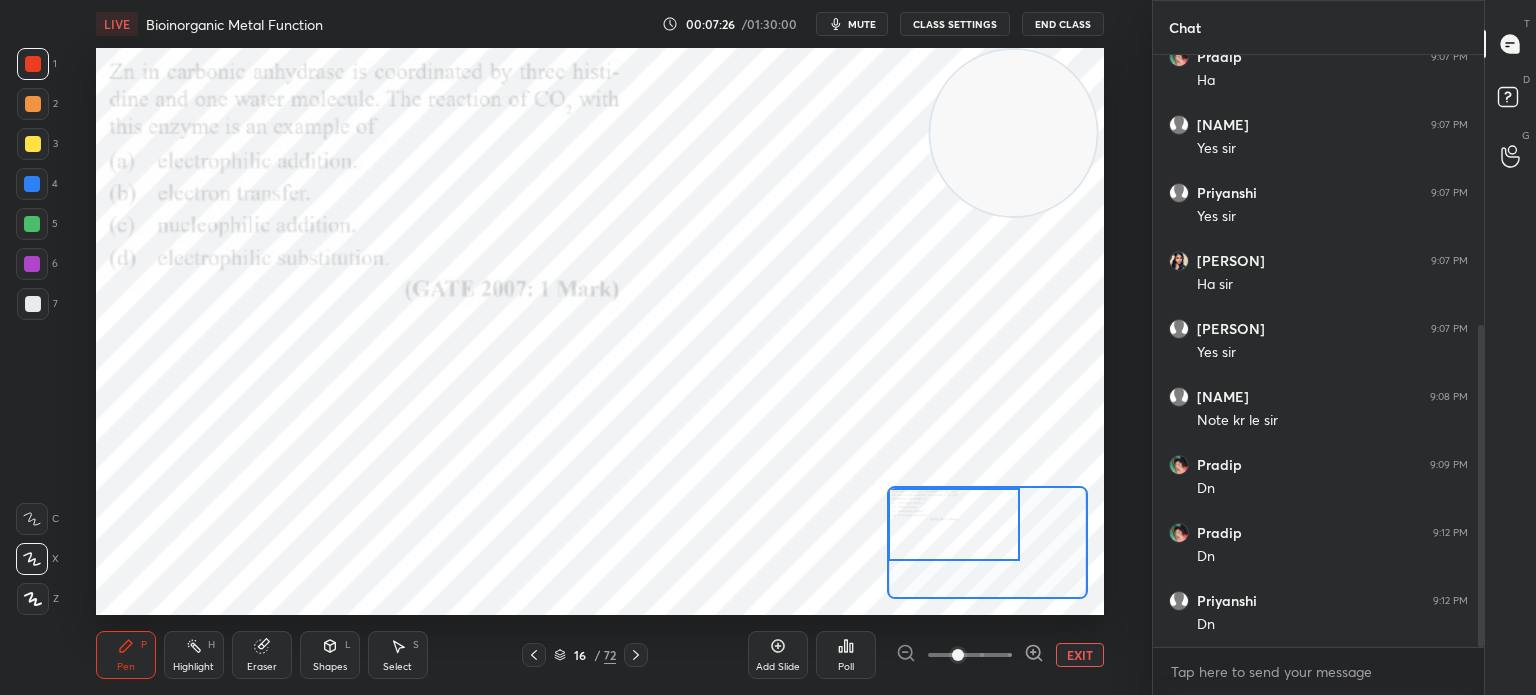 click on "EXIT" at bounding box center [1080, 655] 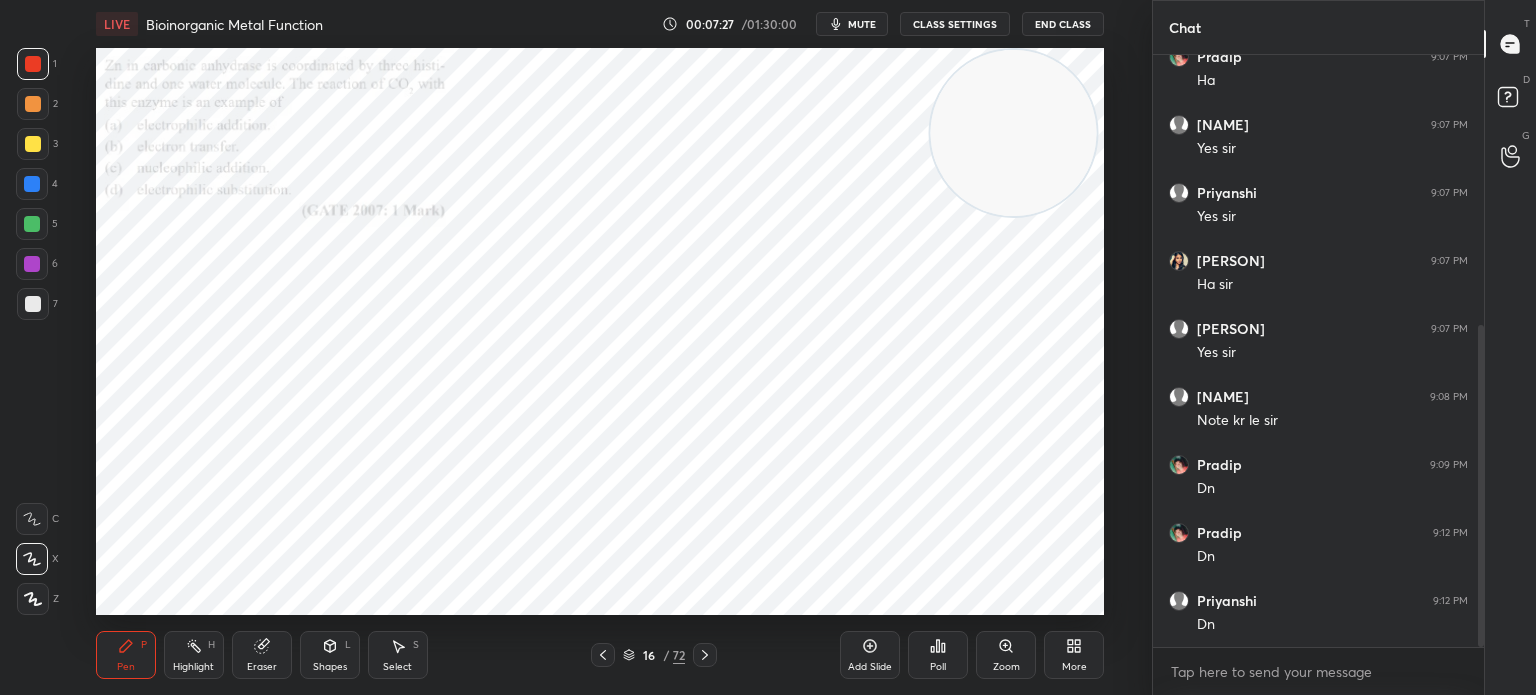 click on "More" at bounding box center (1074, 655) 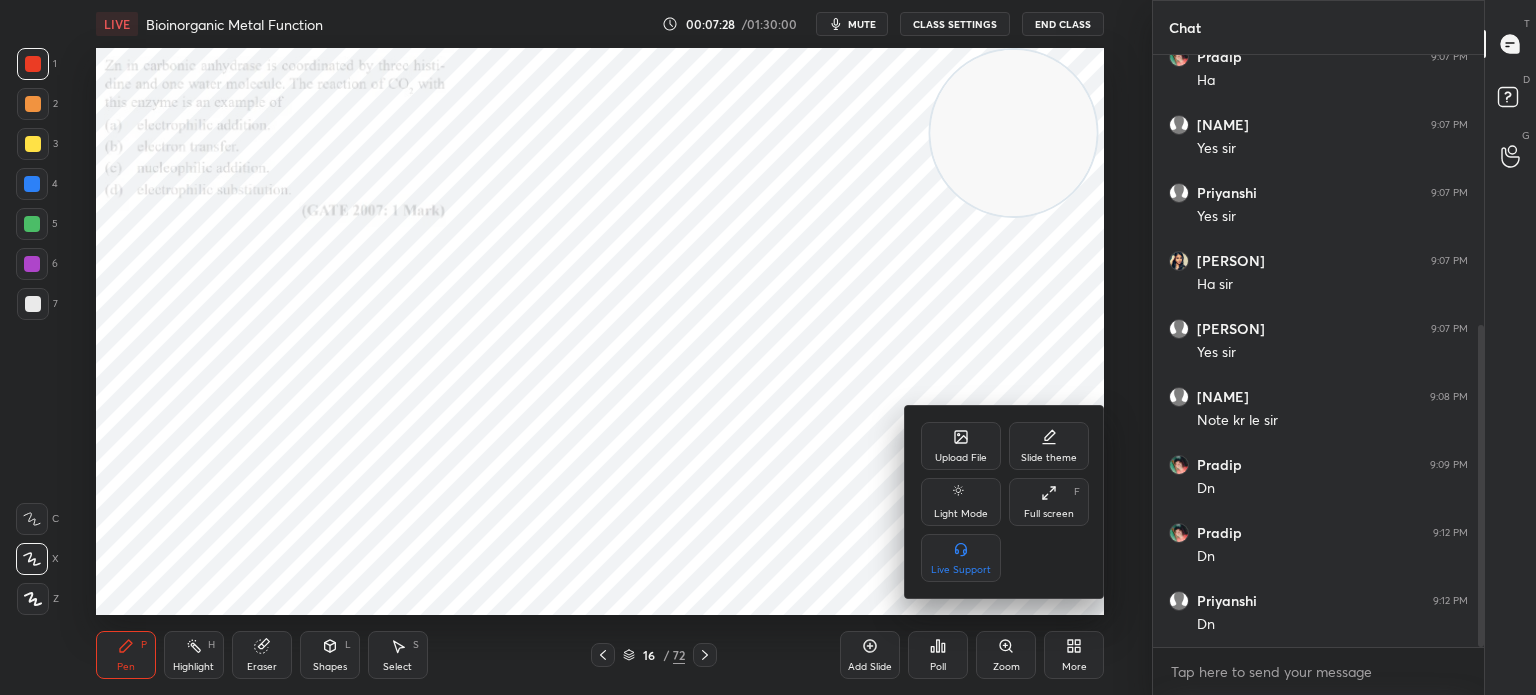 click at bounding box center (768, 347) 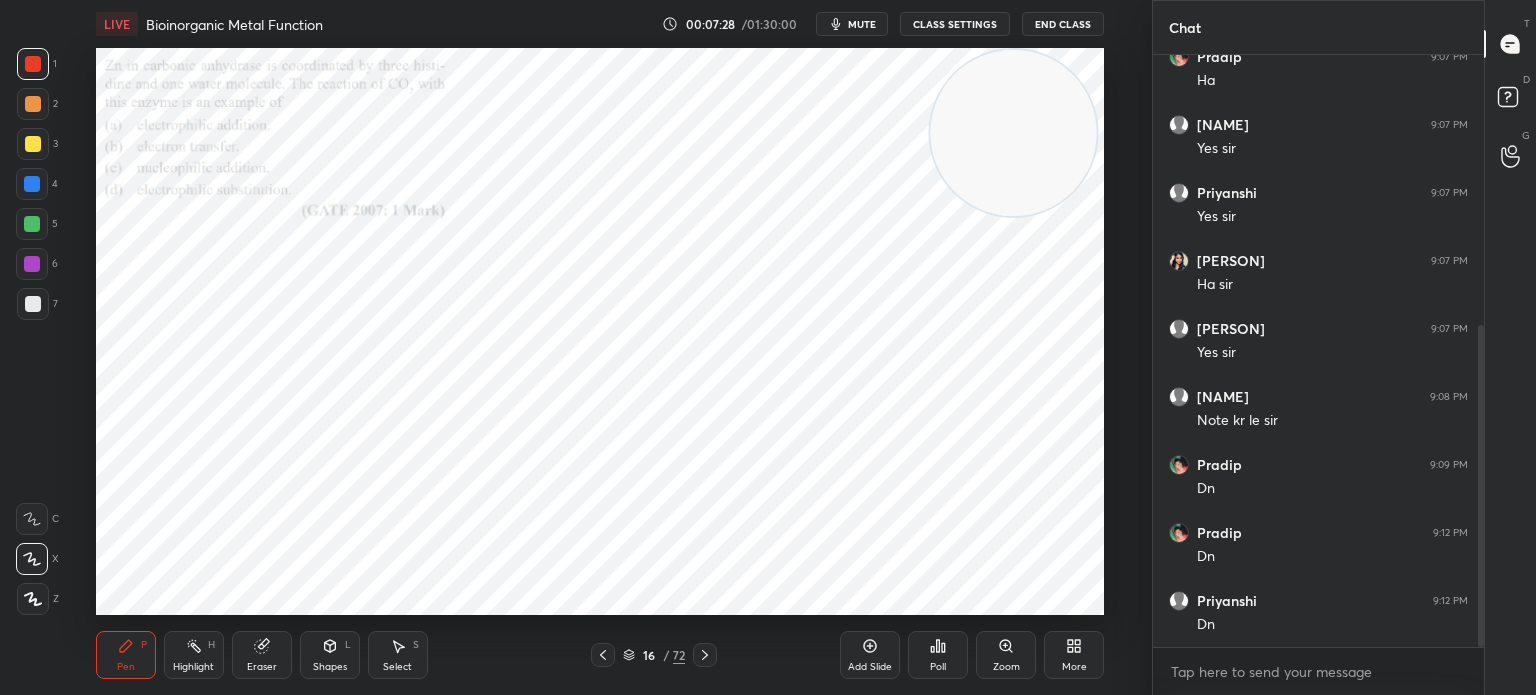 click on "Upload File Slide theme Light Mode Full screen F Live Support" at bounding box center [768, 347] 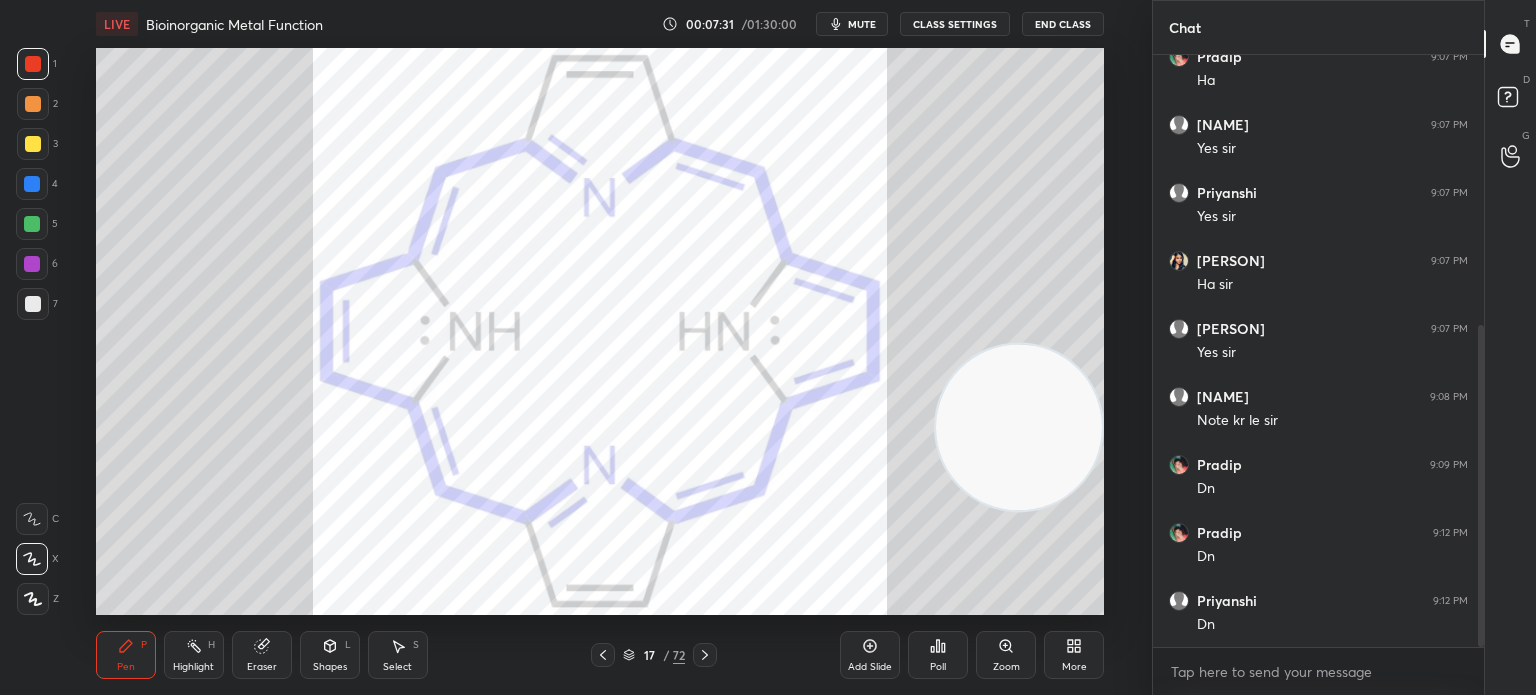 click on "Highlight" at bounding box center [193, 667] 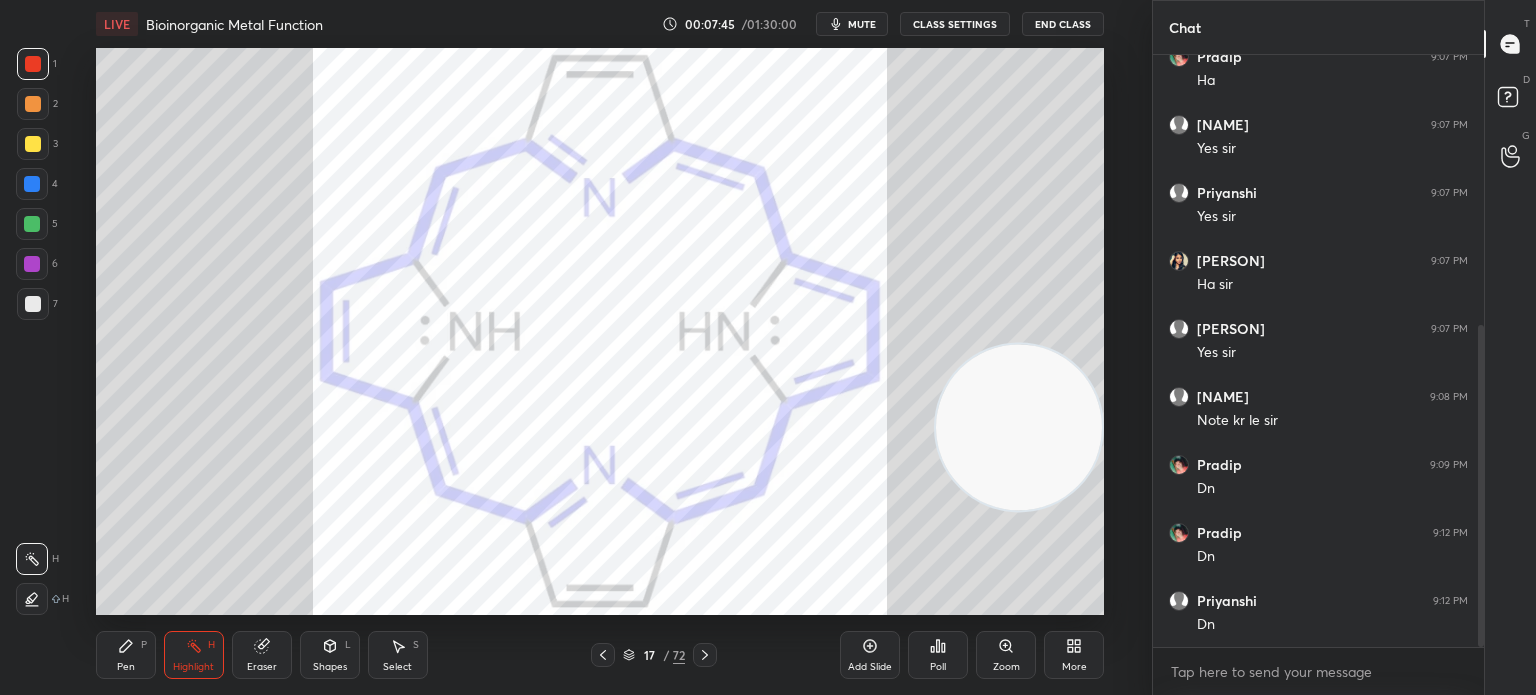 click at bounding box center [33, 64] 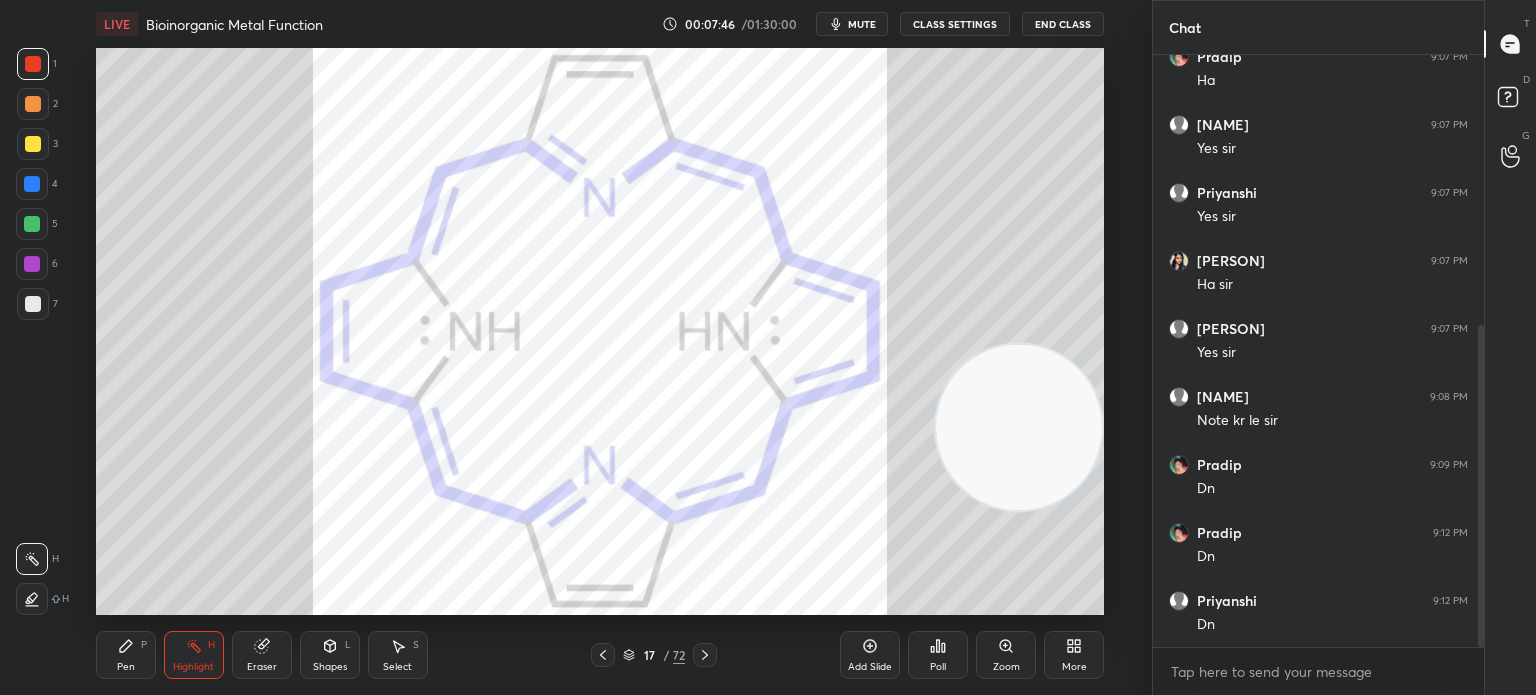 click on "Pen" at bounding box center (126, 667) 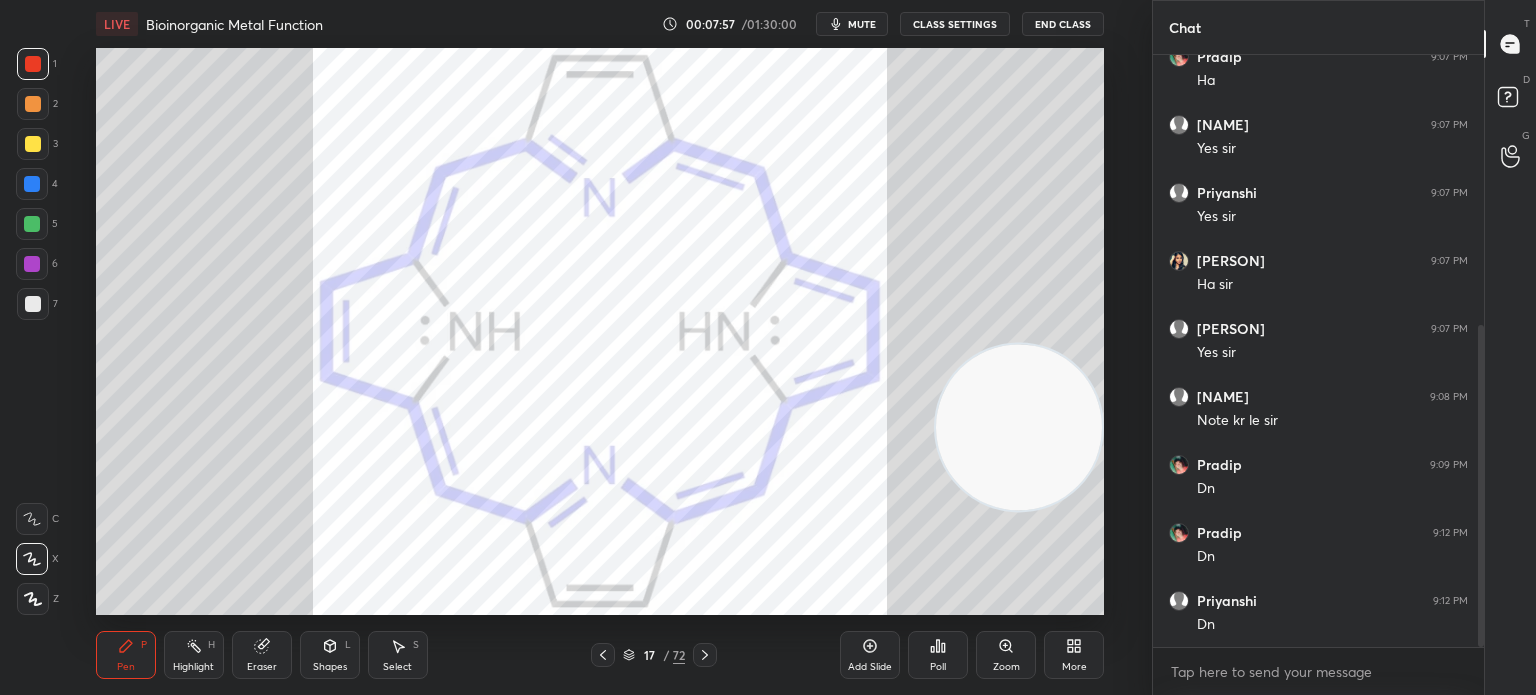 click on "Highlight H" at bounding box center [194, 655] 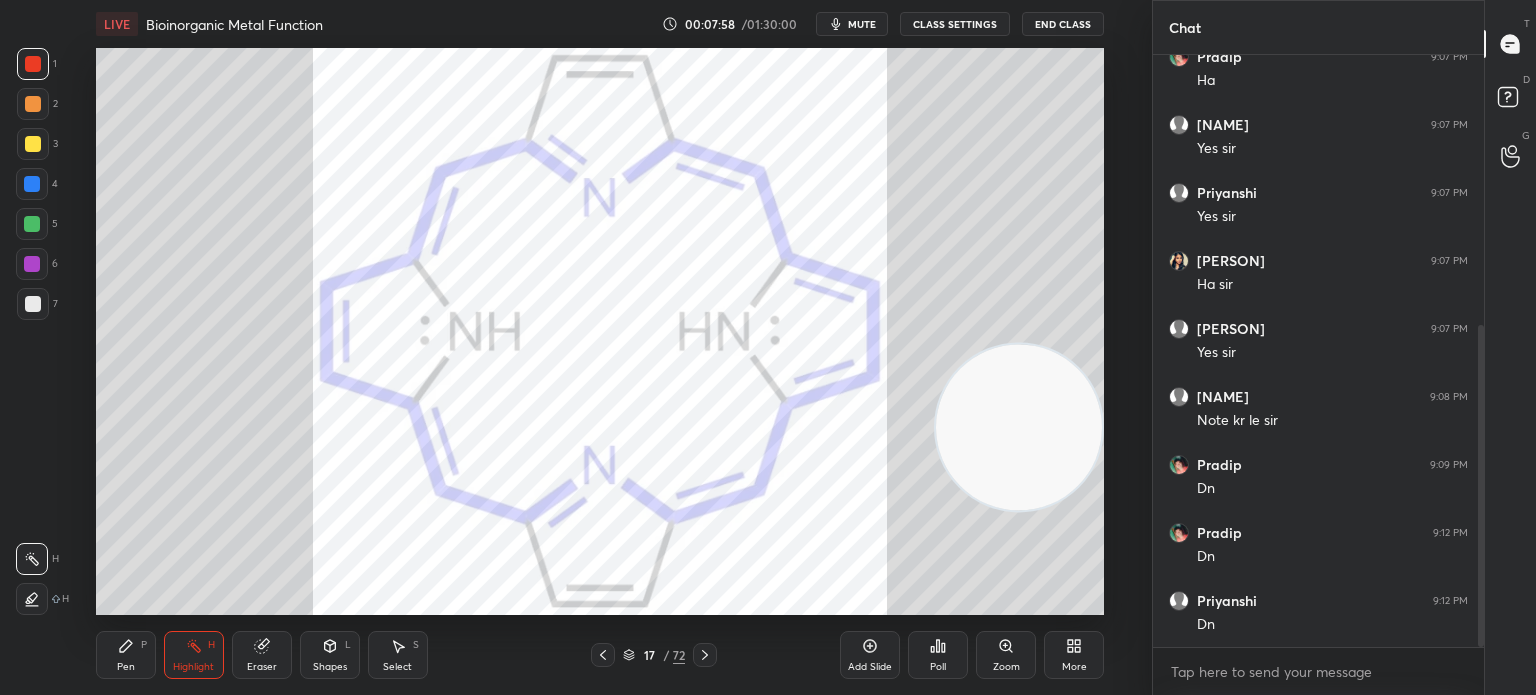click on "Highlight H" at bounding box center [194, 655] 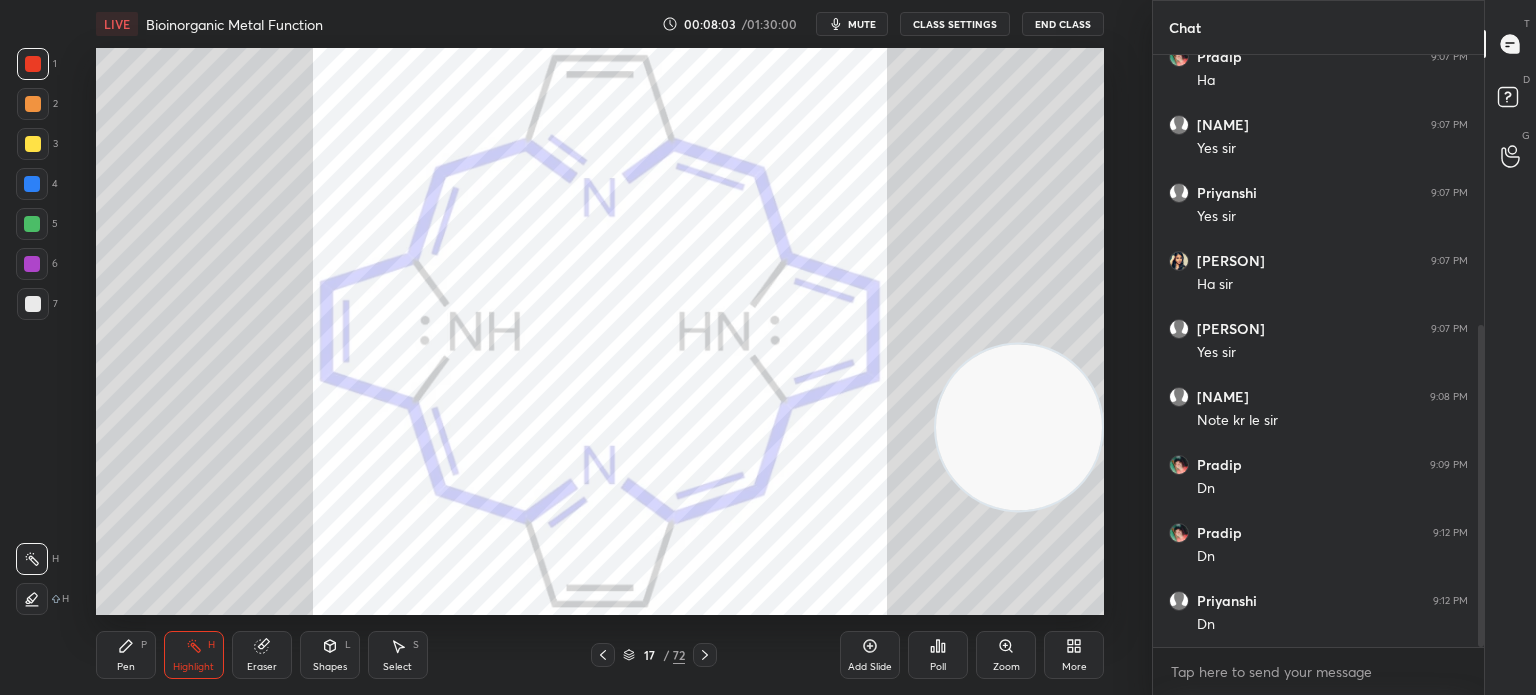 click on "Pen P" at bounding box center (126, 655) 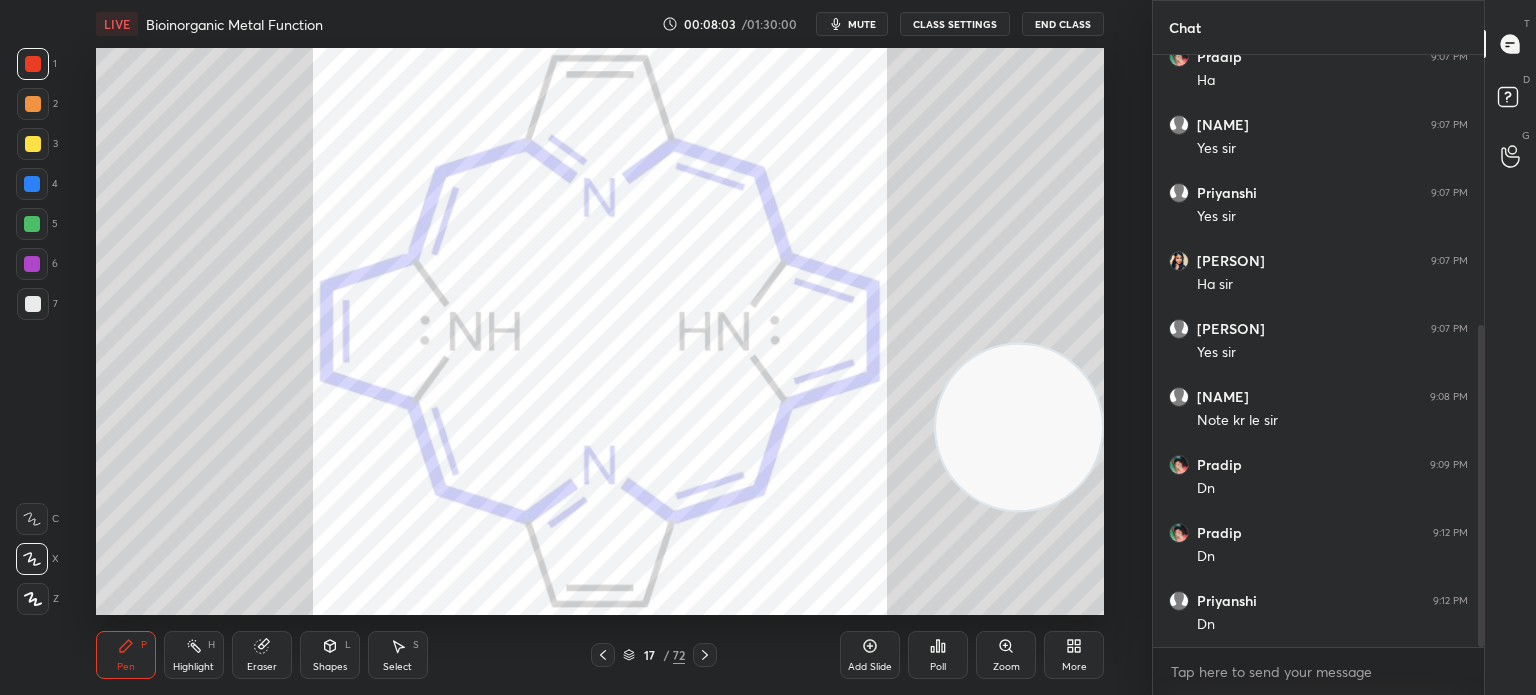 click 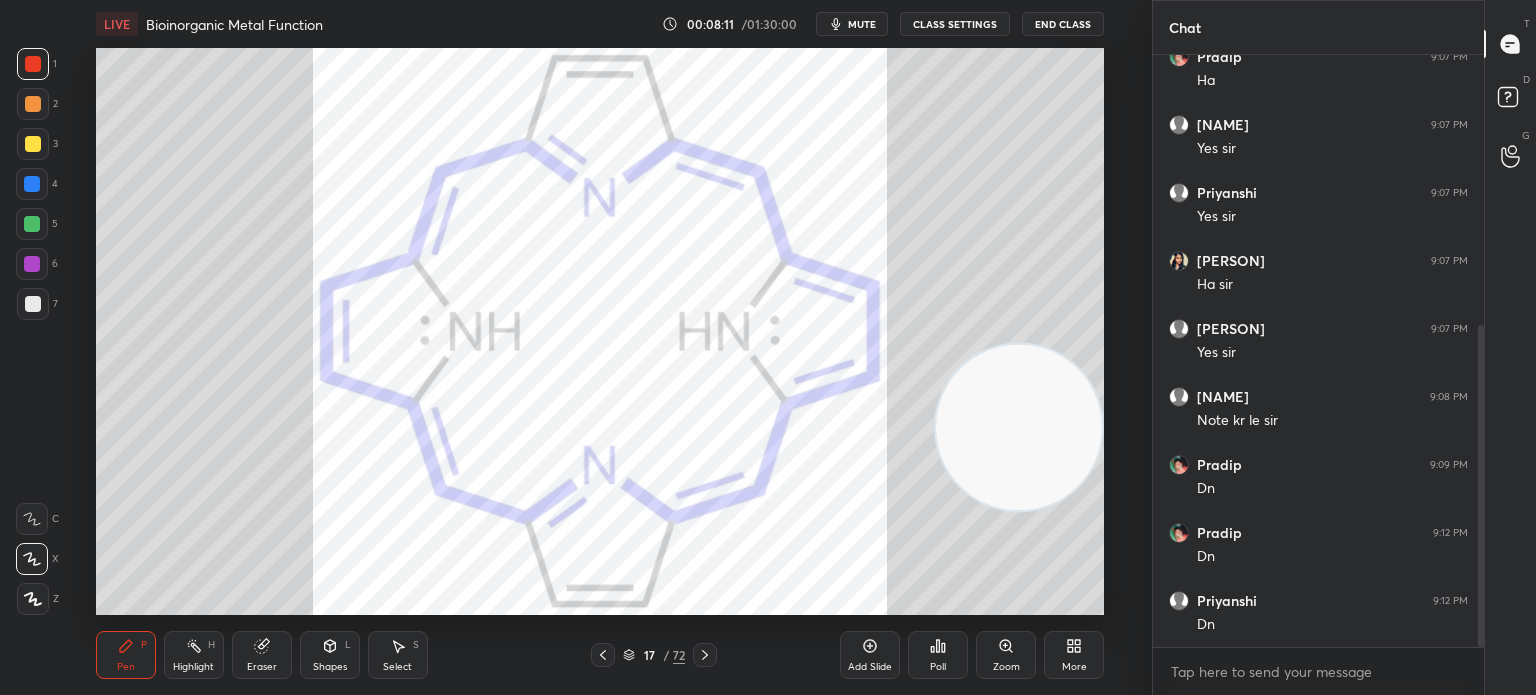 click on "Eraser" at bounding box center (262, 667) 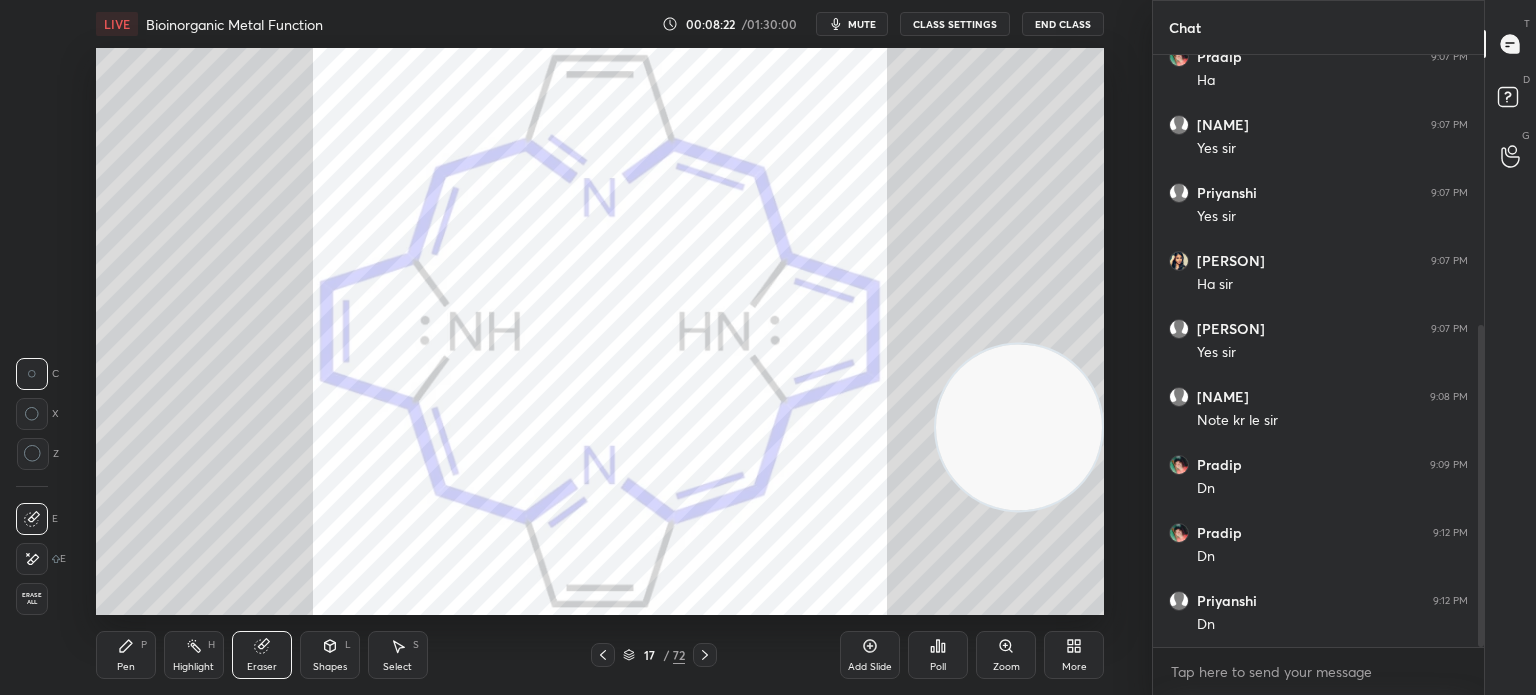 click on "Highlight H" at bounding box center (194, 655) 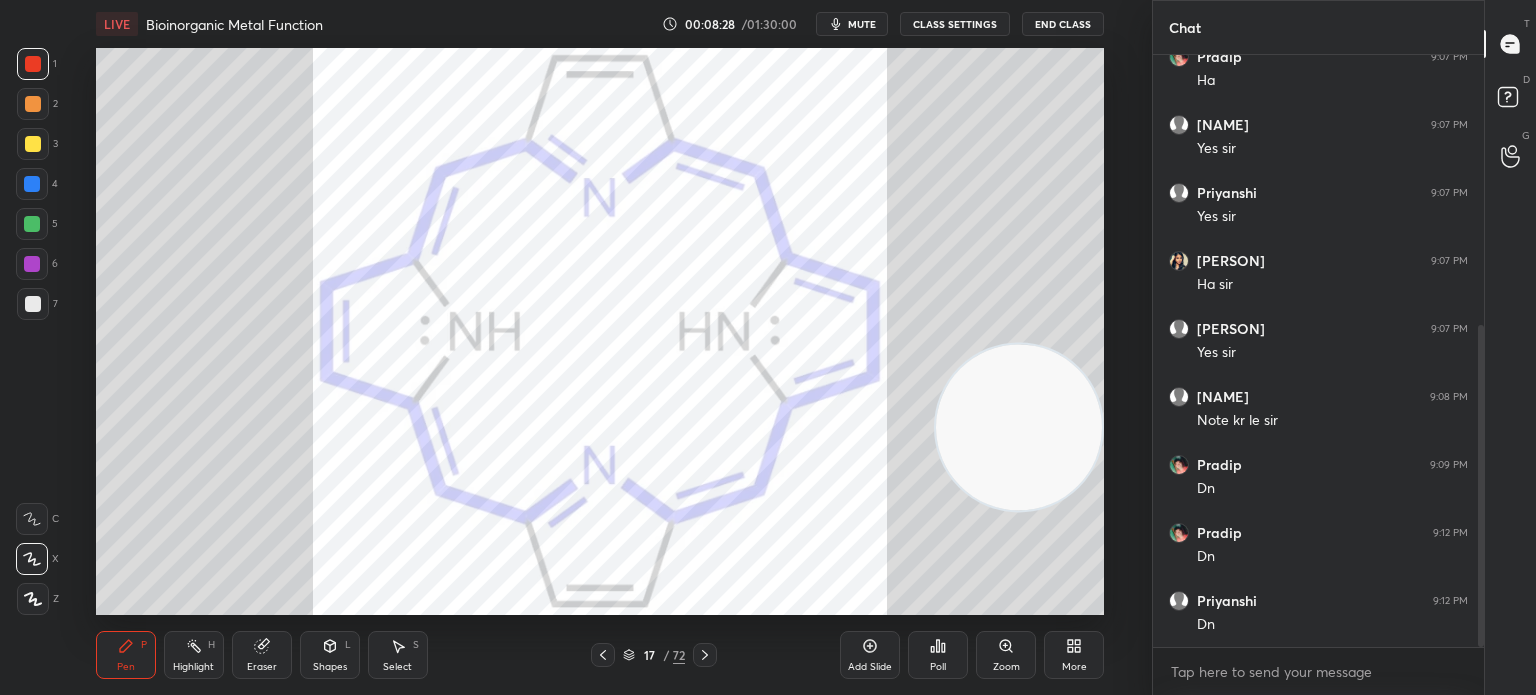 click on "Pen P Highlight H Eraser Shapes L Select S 17 / 72 Add Slide Poll Zoom More" at bounding box center [600, 655] 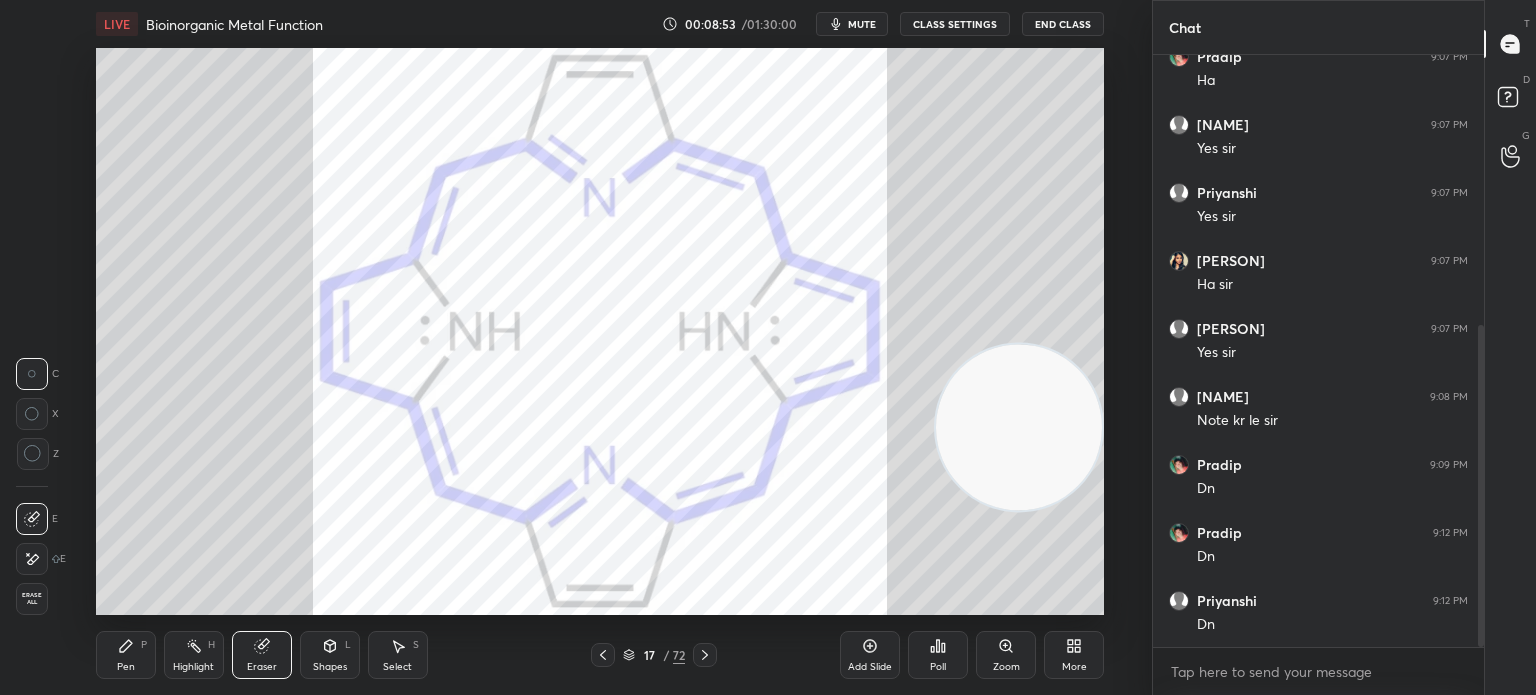 click on "Pen" at bounding box center (126, 667) 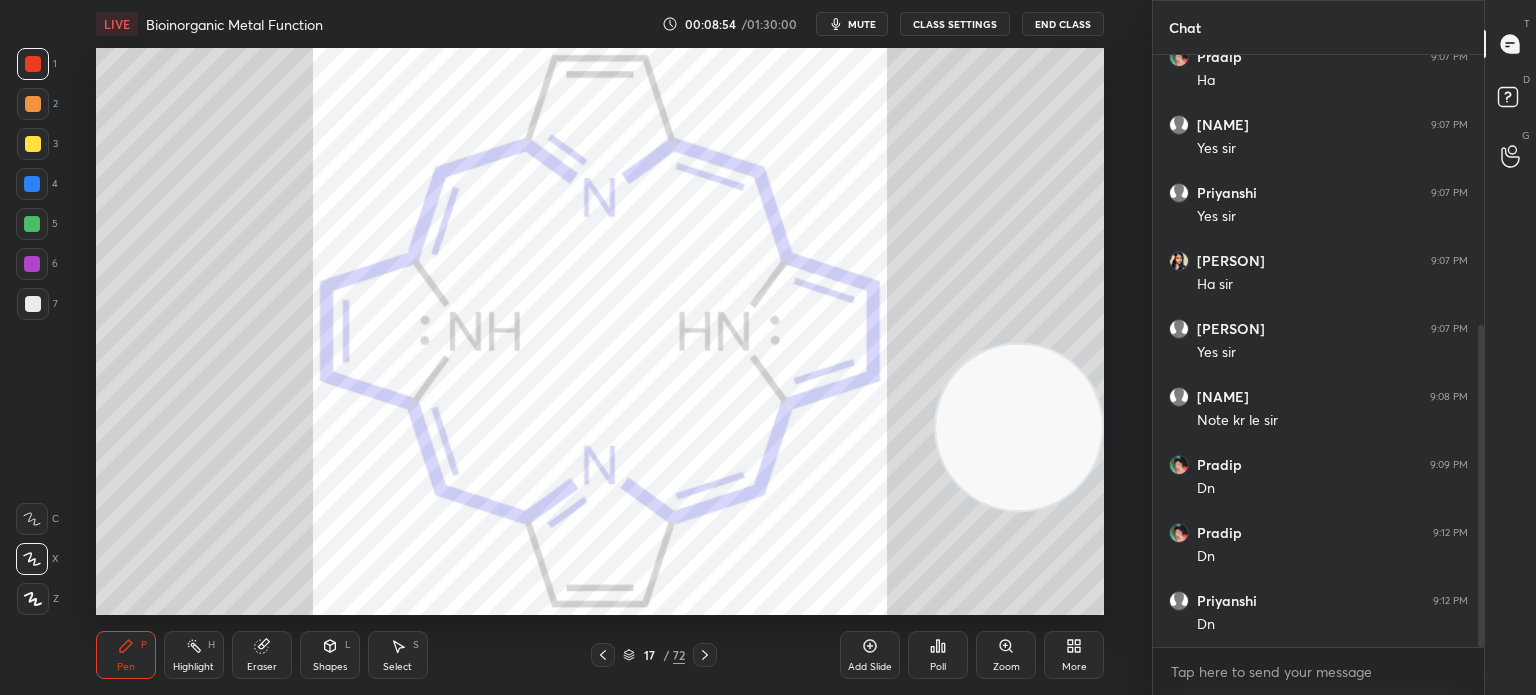 click 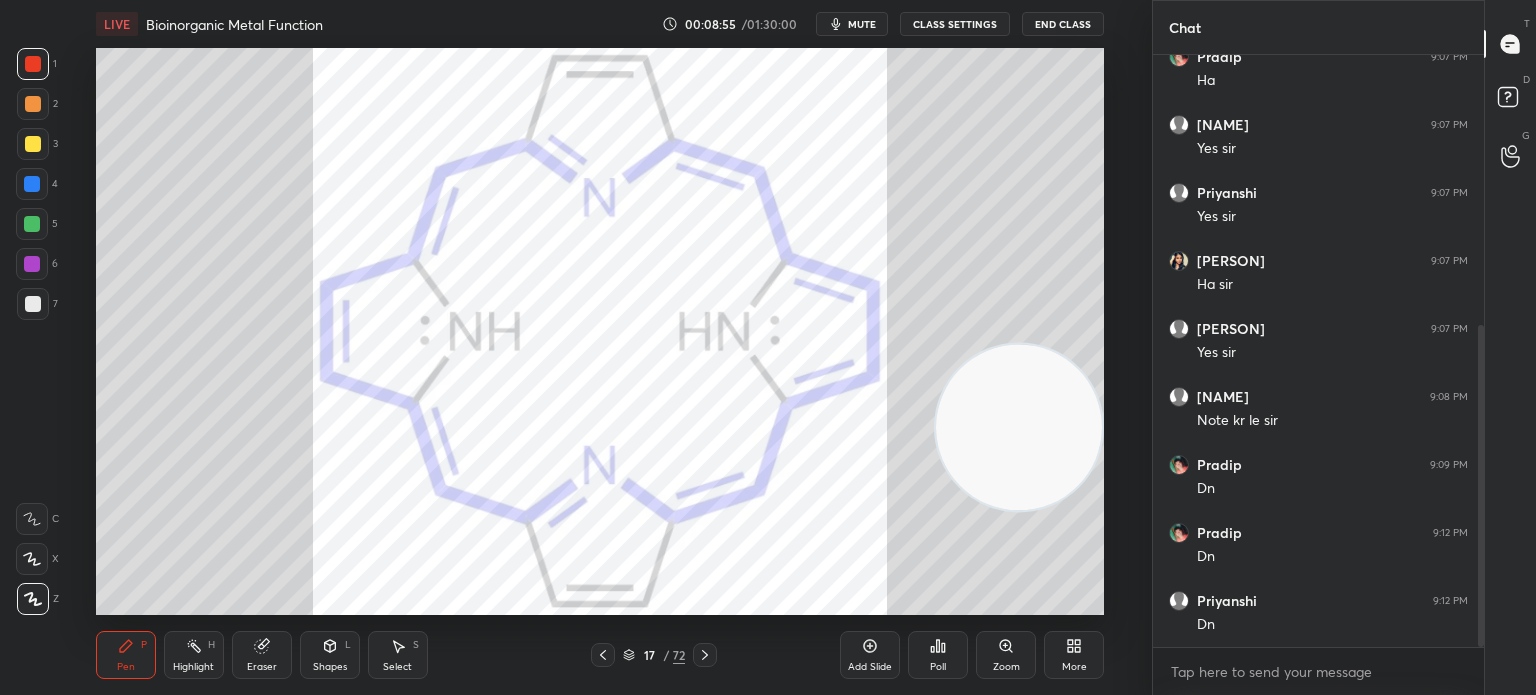click at bounding box center [33, 64] 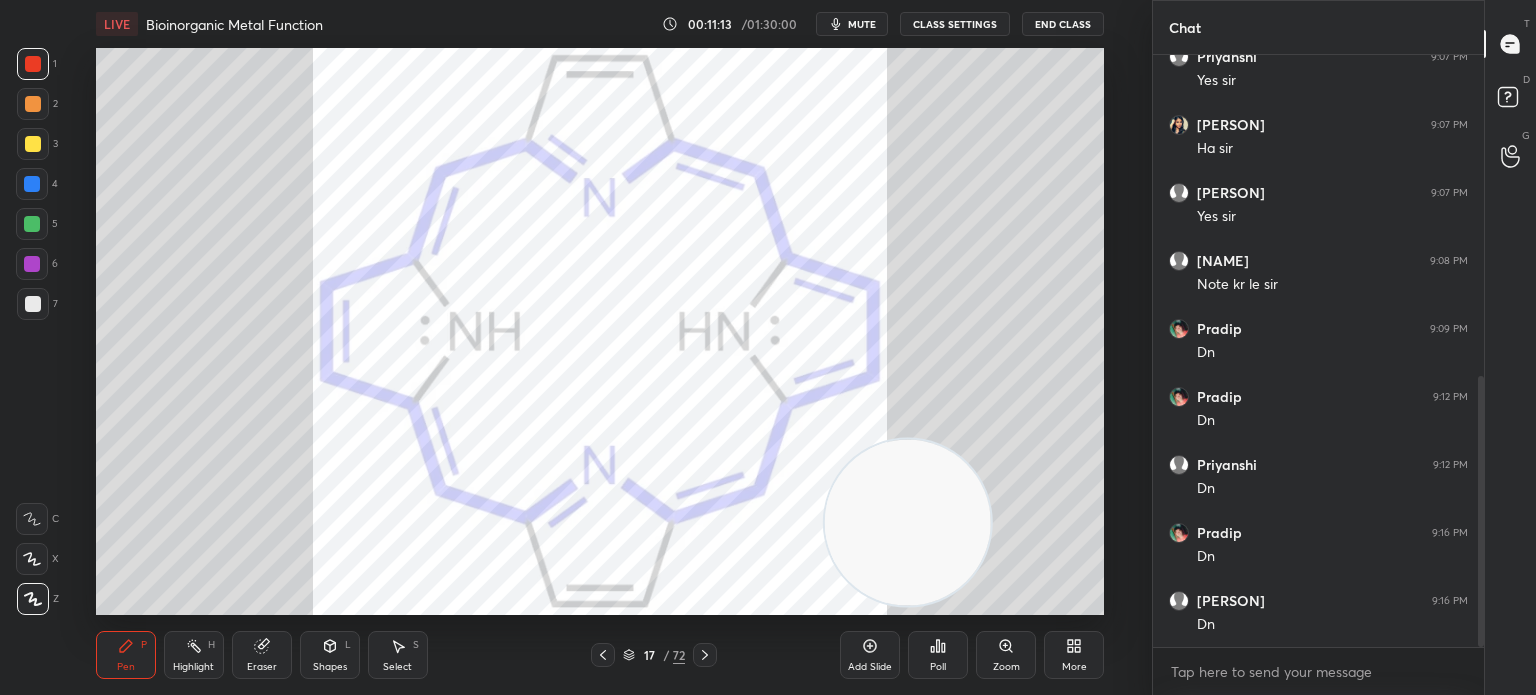 scroll, scrollTop: 700, scrollLeft: 0, axis: vertical 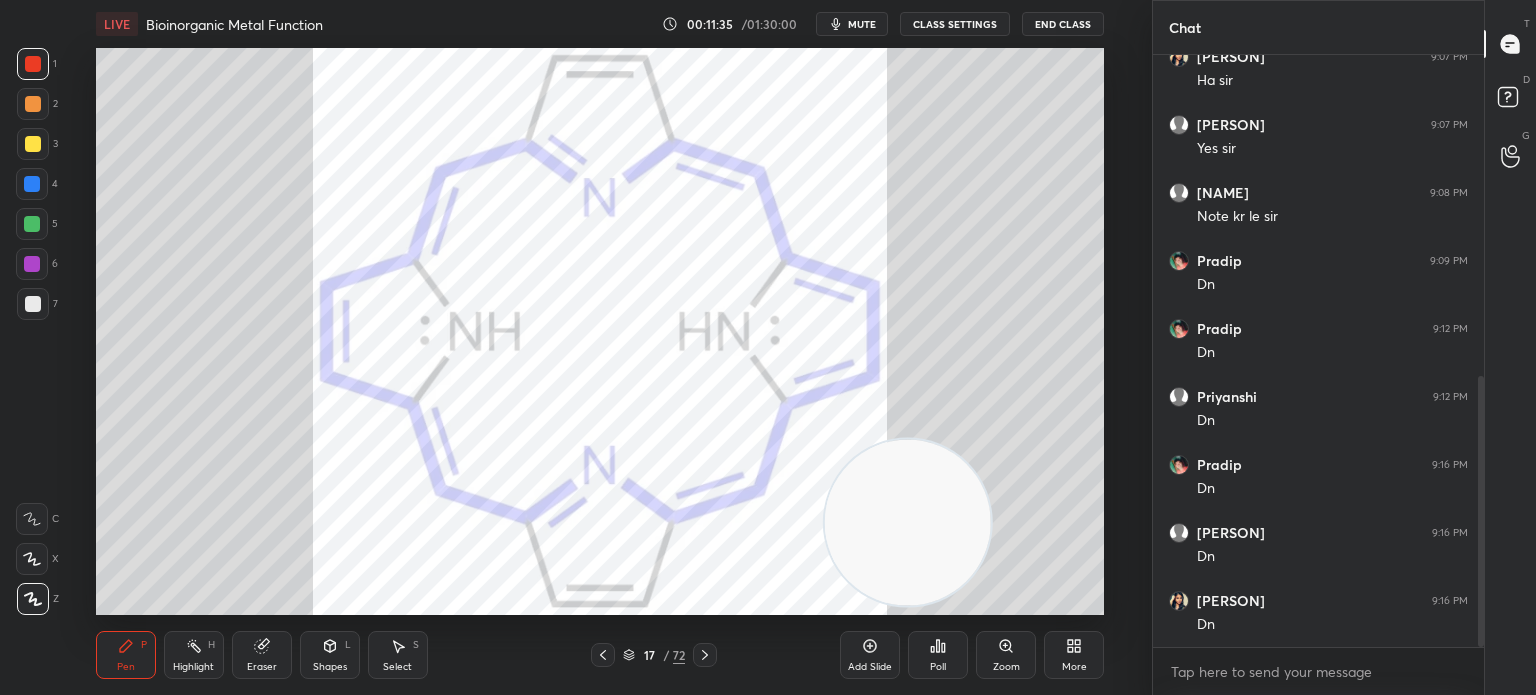 click on "Pen P Highlight H Eraser Shapes L Select S 17 / 72 Add Slide Poll Zoom More" at bounding box center (600, 655) 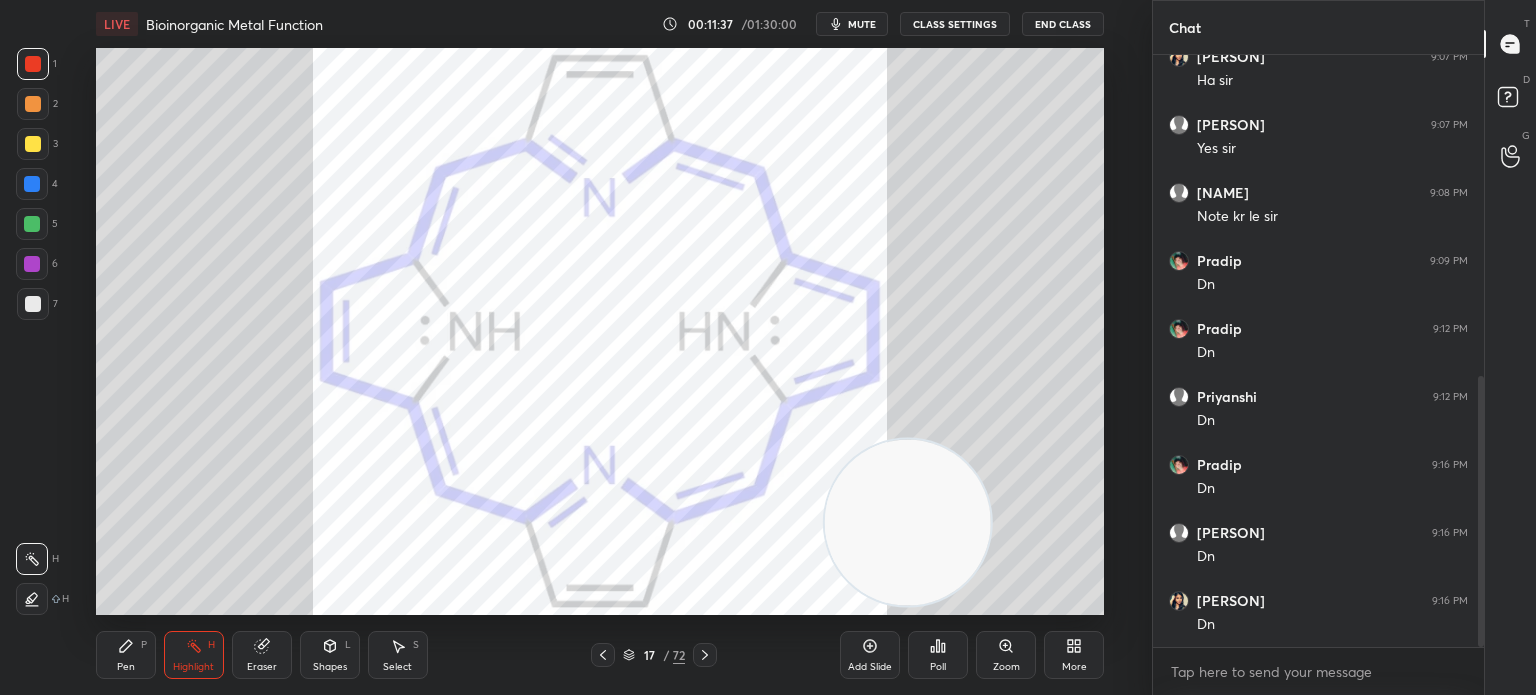 click 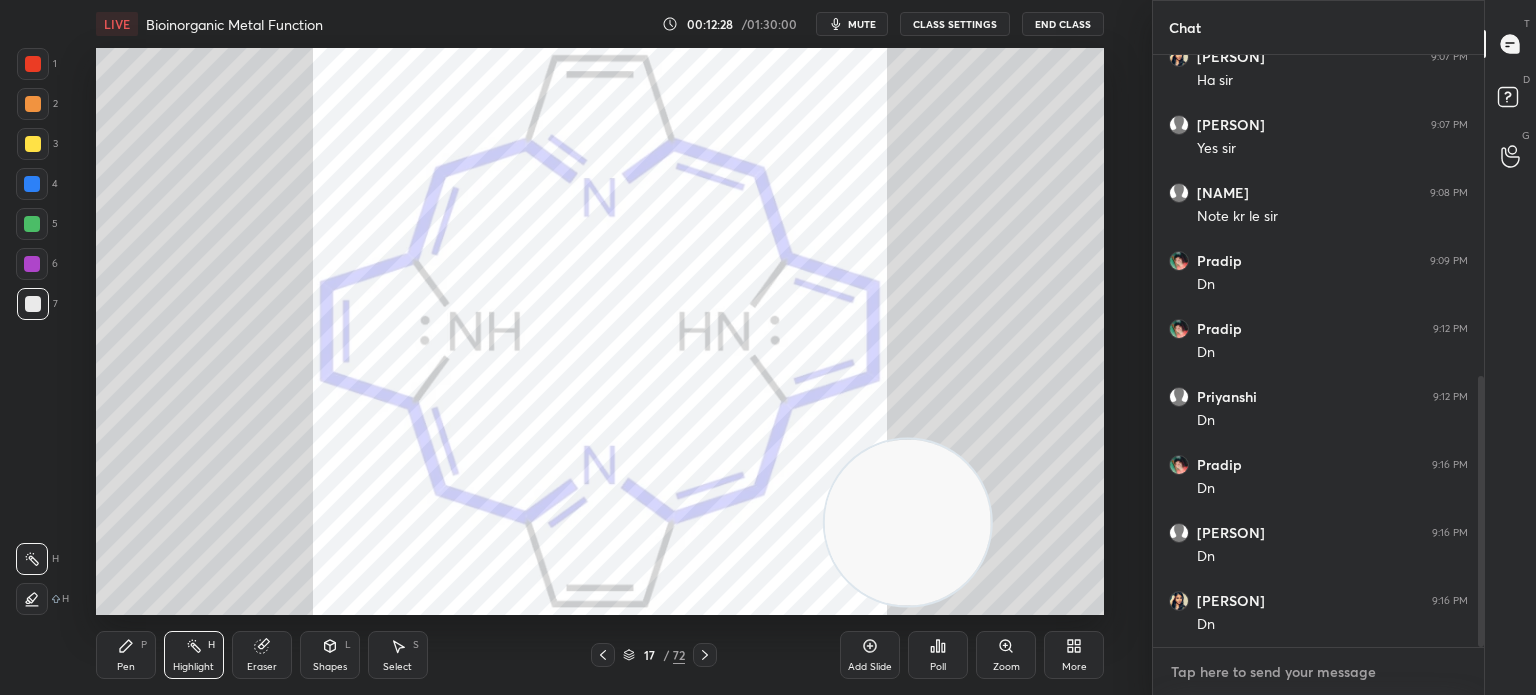 type on "x" 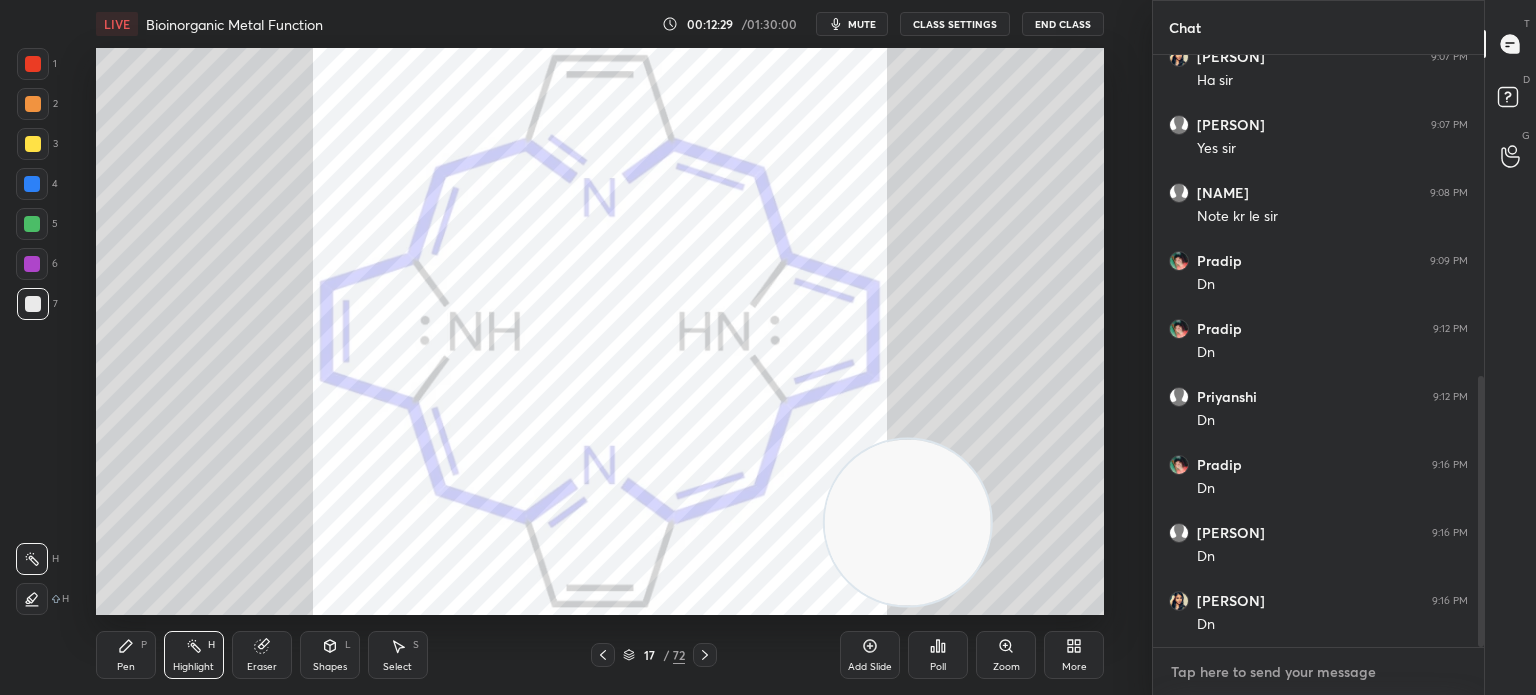 paste on "Hemoglobin and myoglobin" 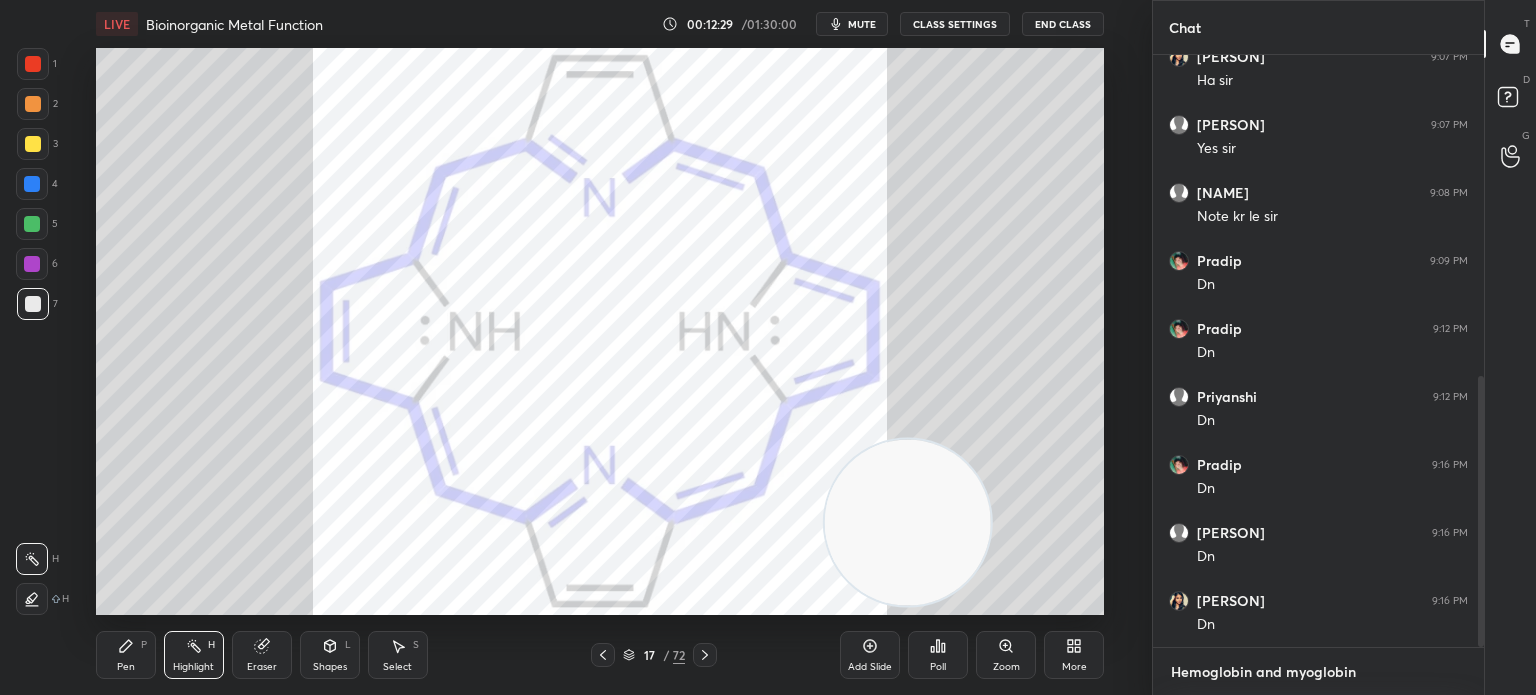 scroll, scrollTop: 580, scrollLeft: 325, axis: both 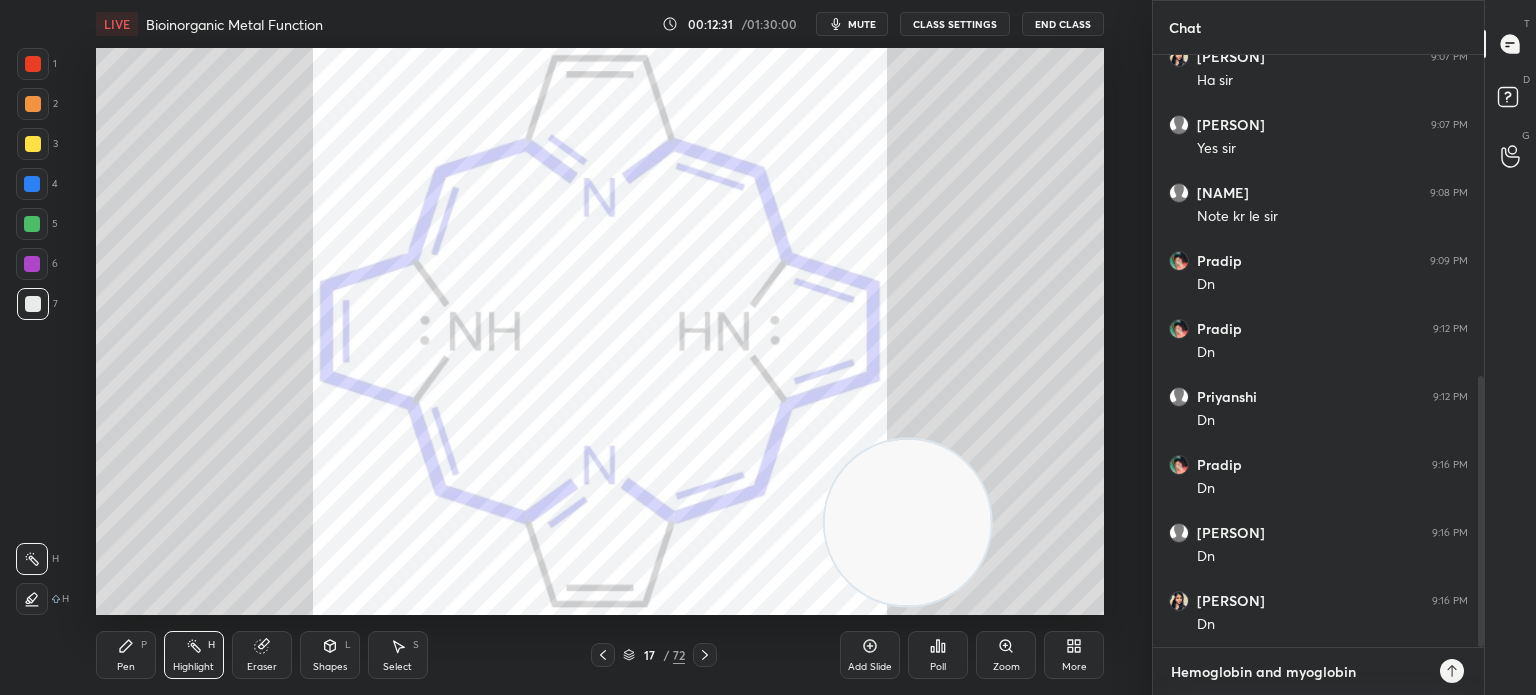 type on "Hemoglobin and myoglobin" 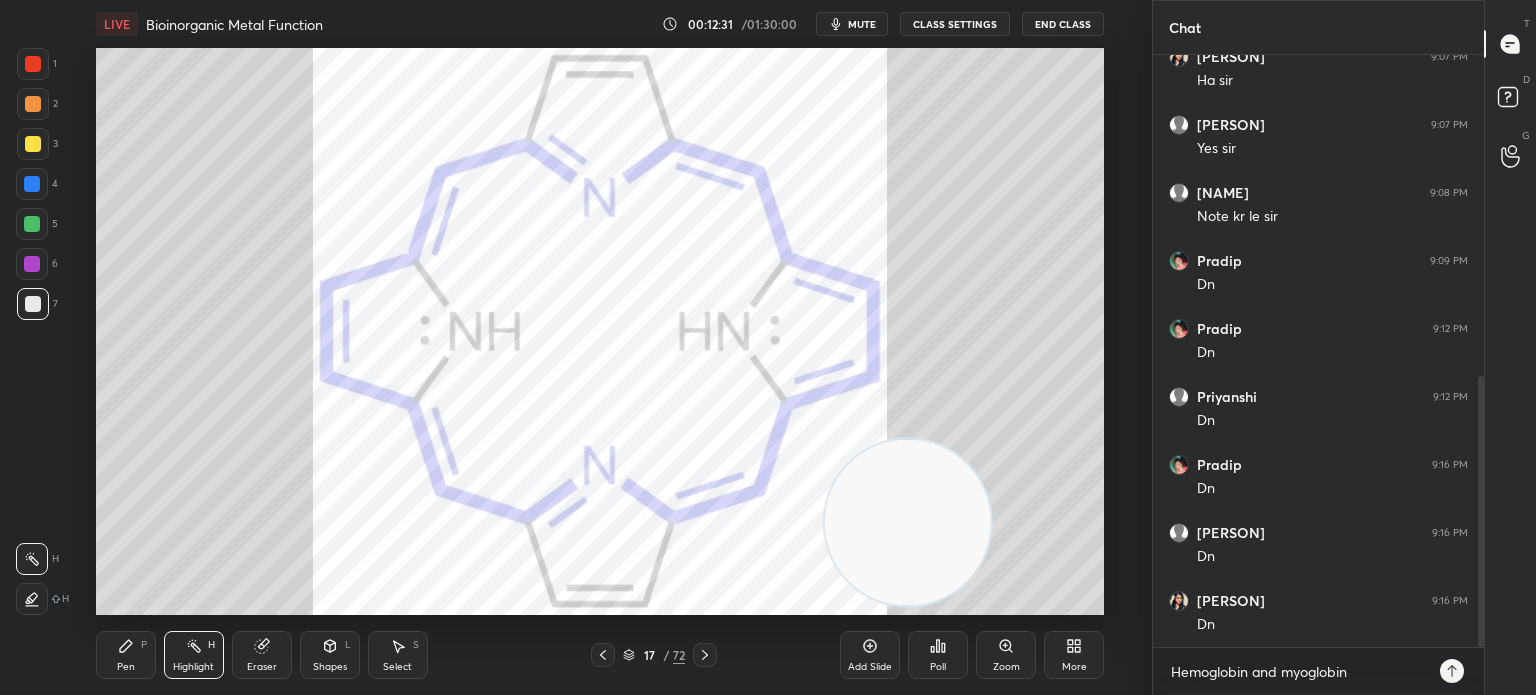click on "2" at bounding box center (37, 108) 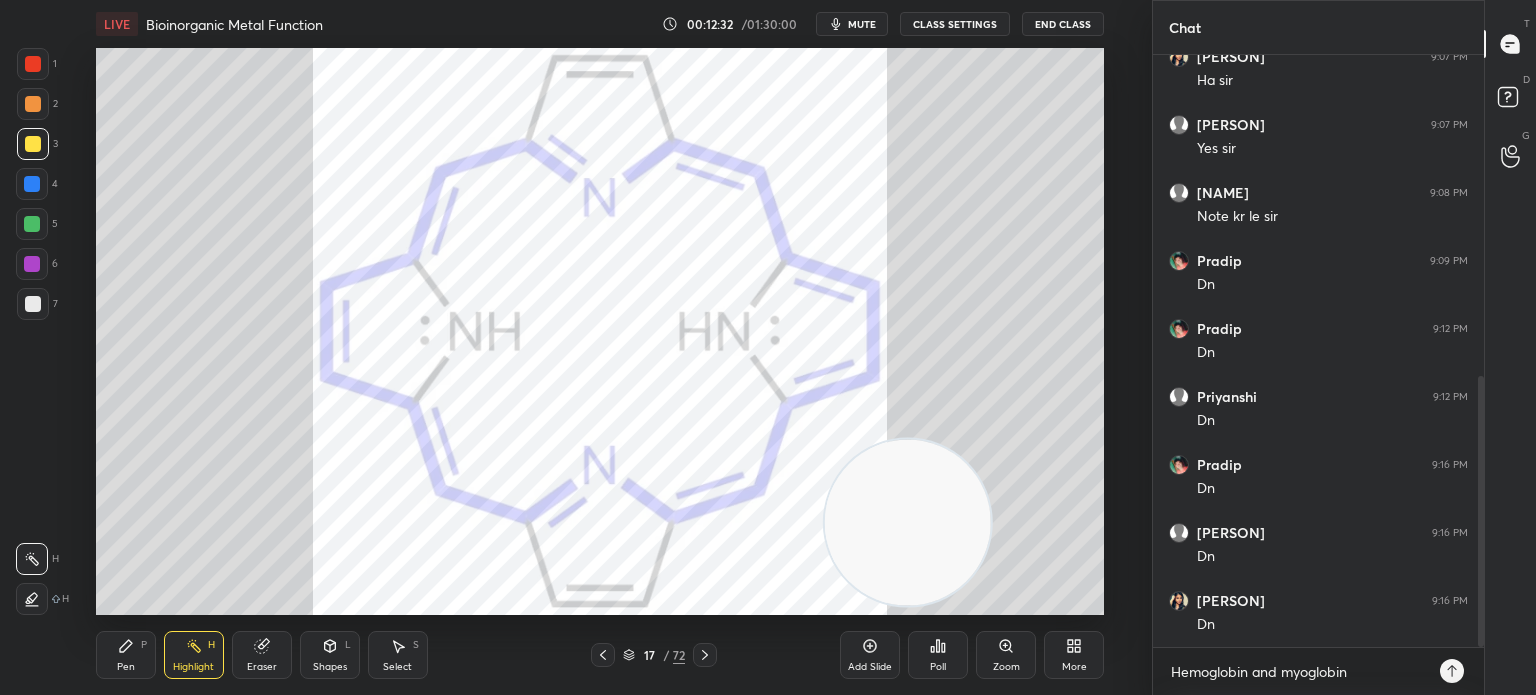 click on "Pen P" at bounding box center [126, 655] 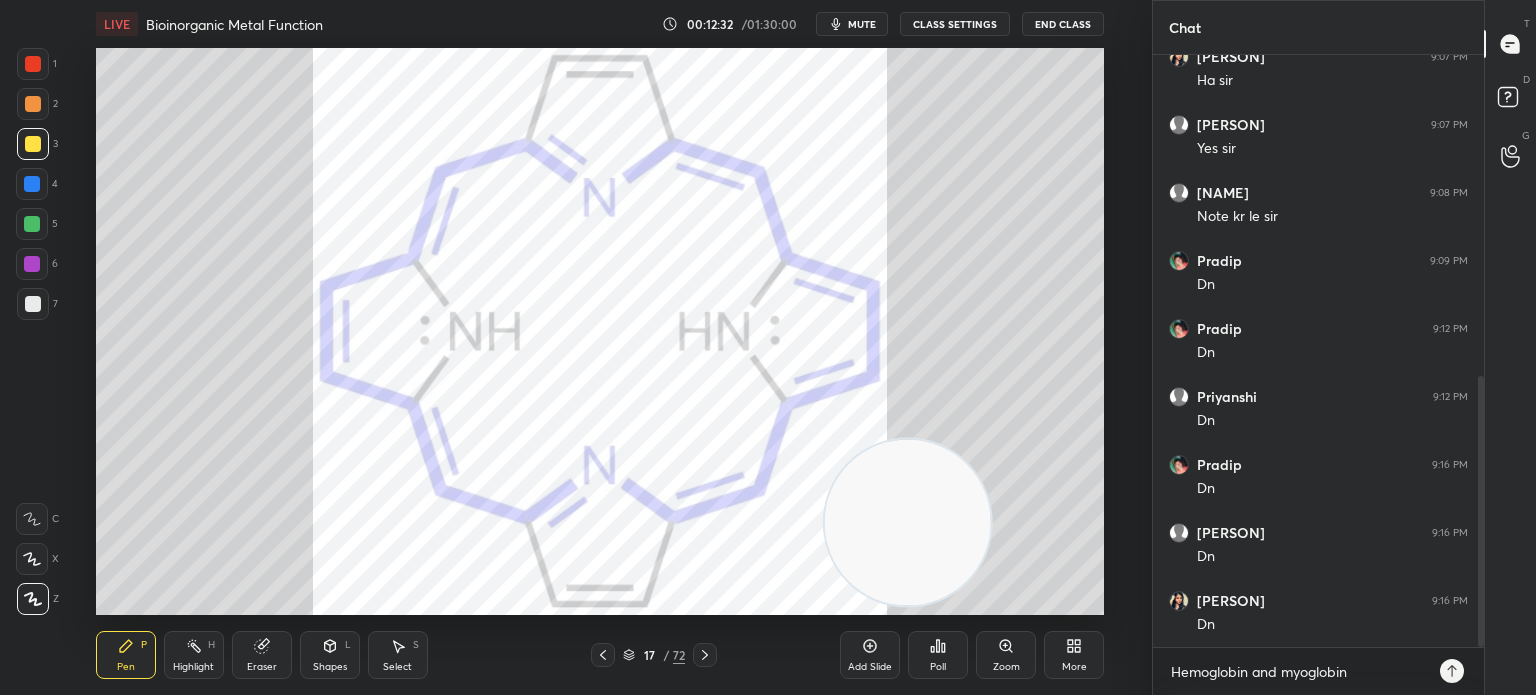 click on "Pen P" at bounding box center [126, 655] 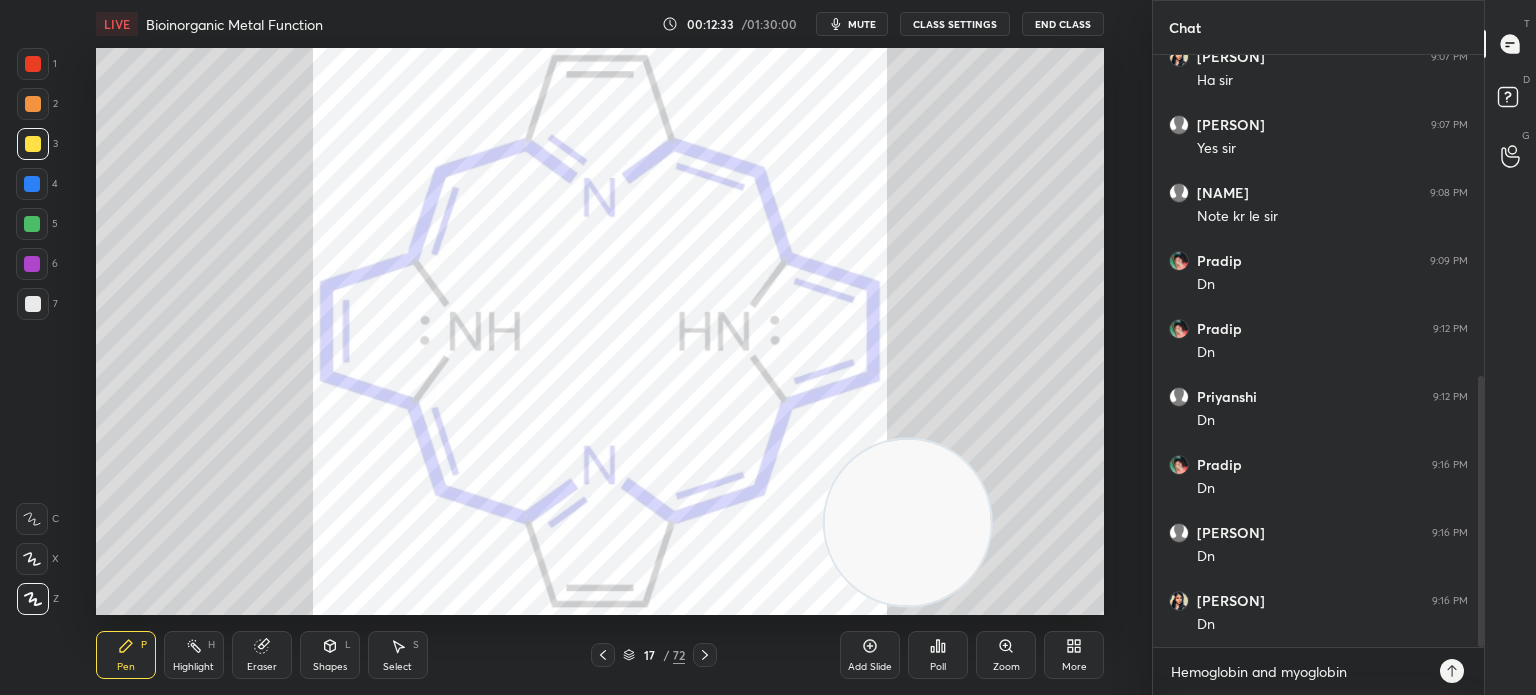 click 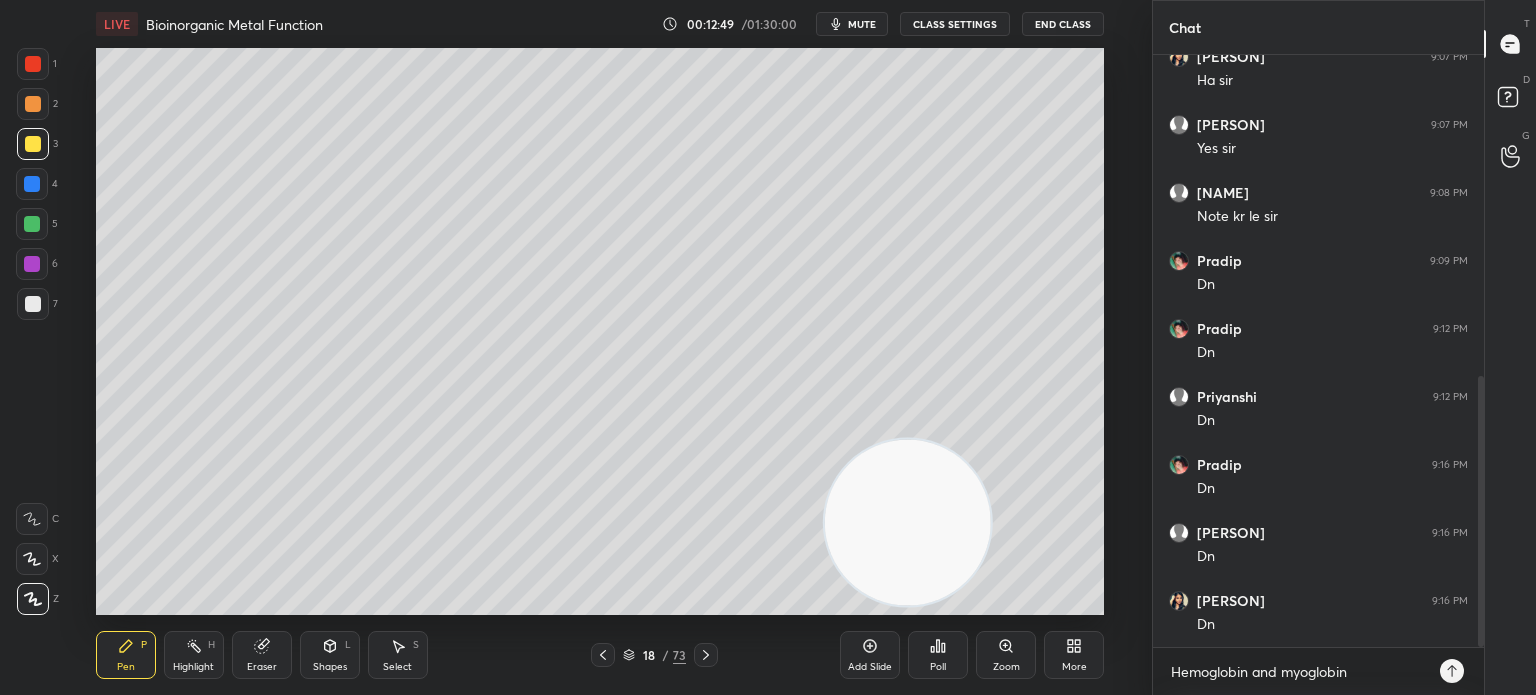 click 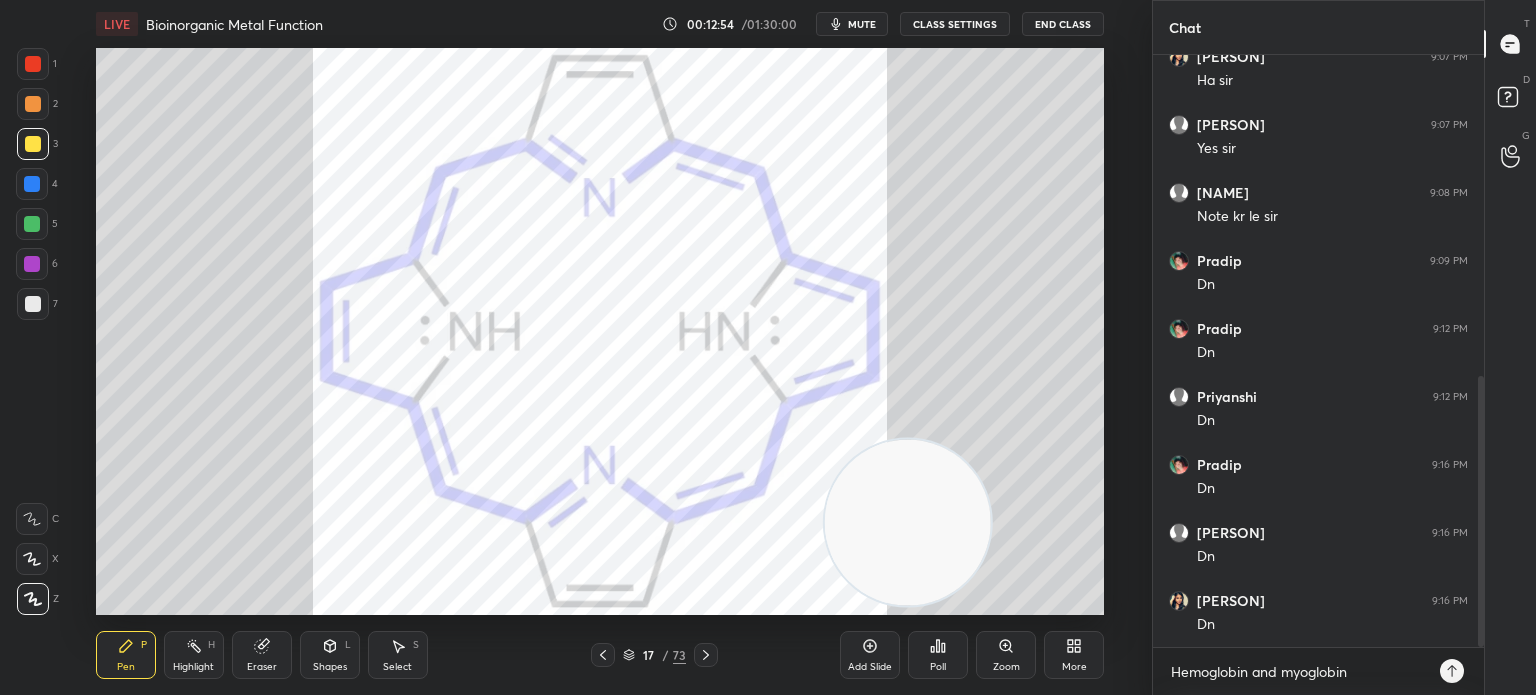 click on "17 / 73" at bounding box center [654, 655] 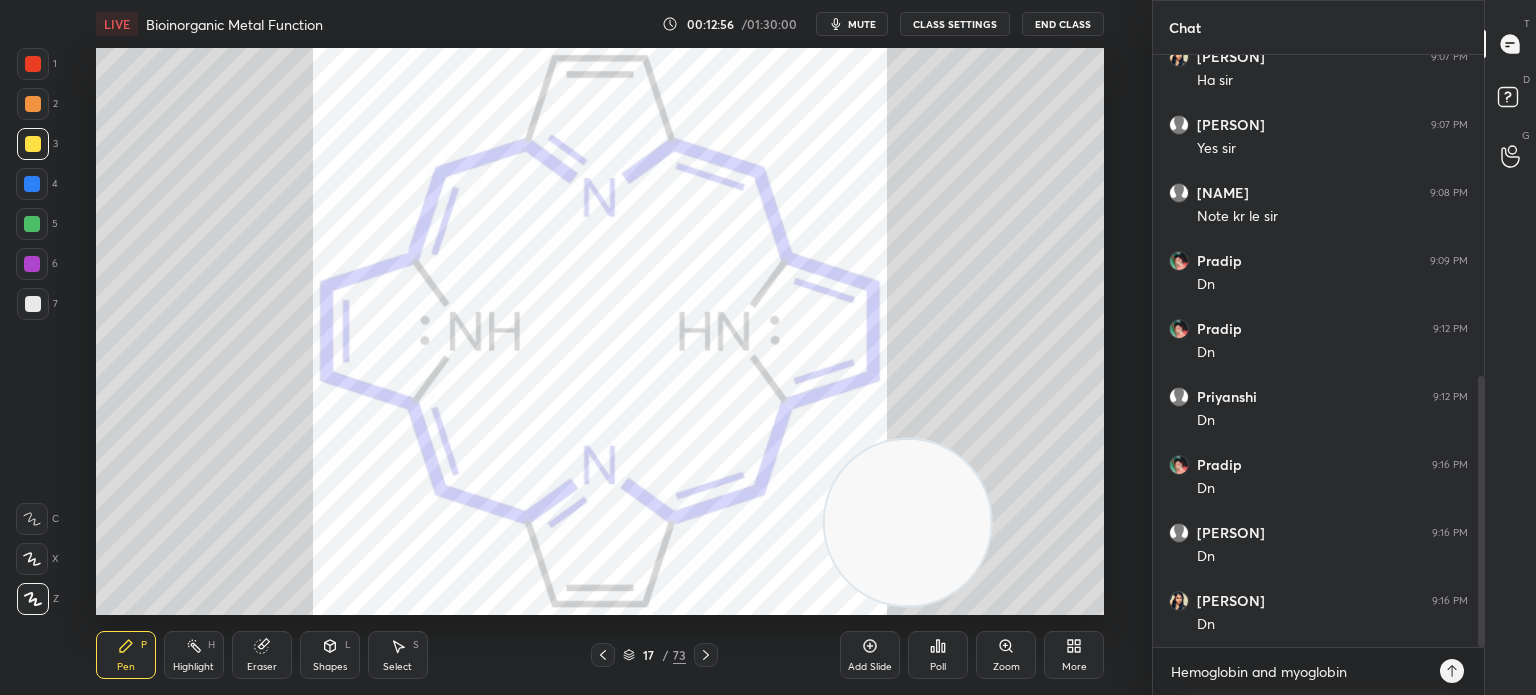 click 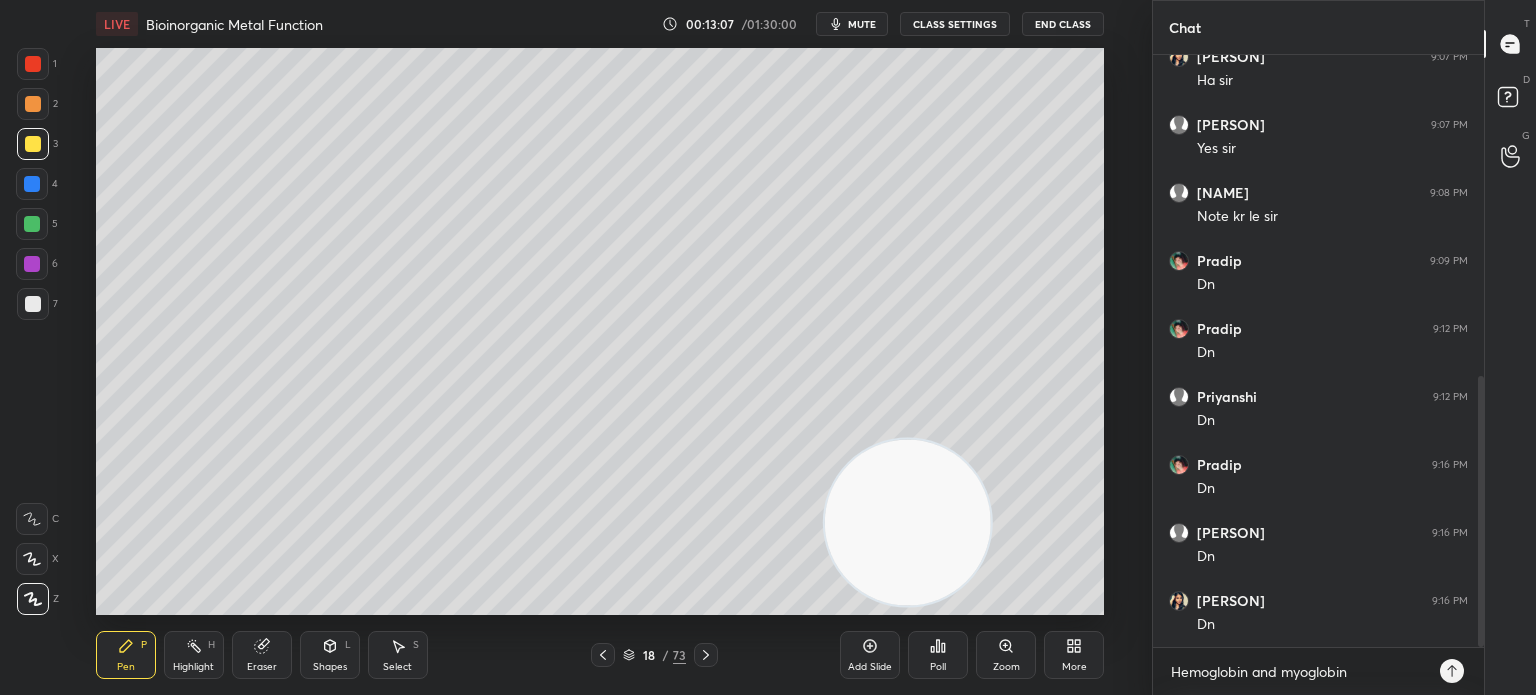 click on "Shapes L" at bounding box center (330, 655) 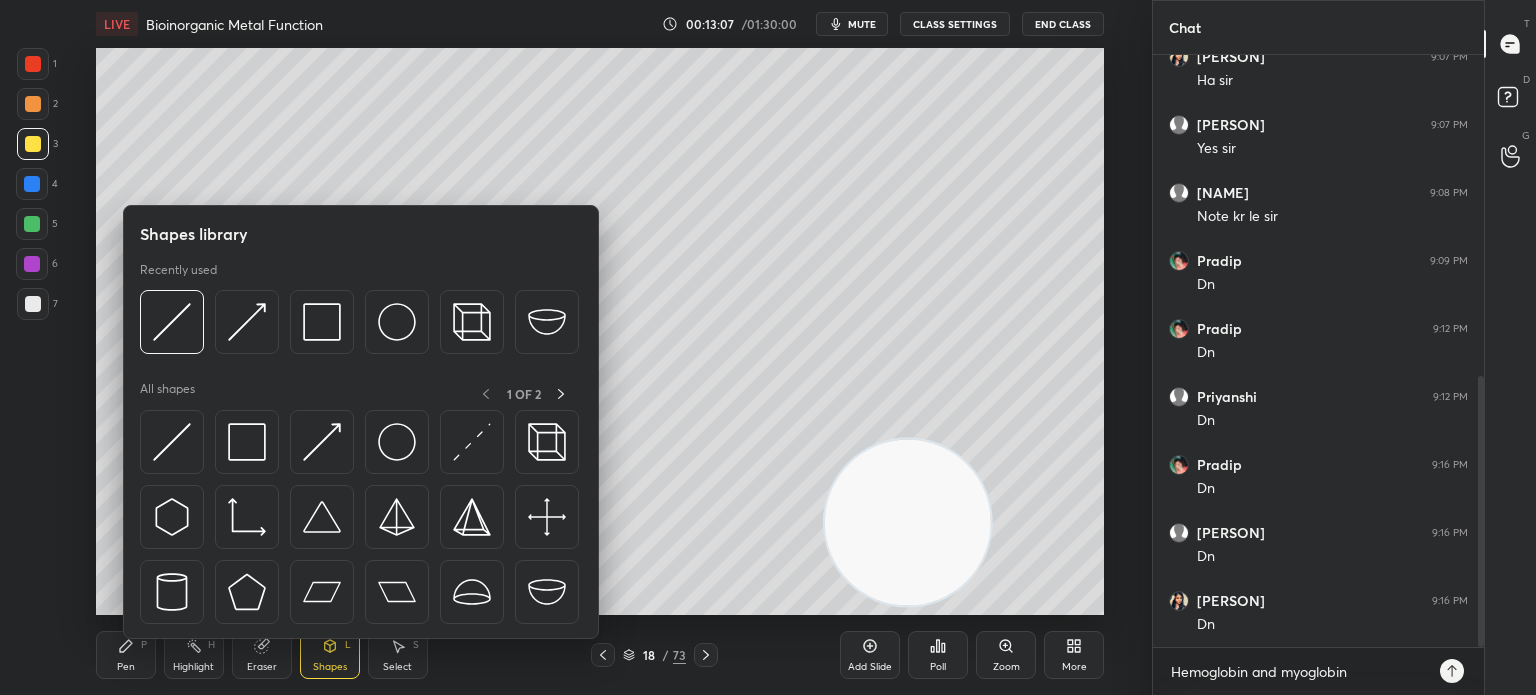 click on "Eraser" at bounding box center (262, 667) 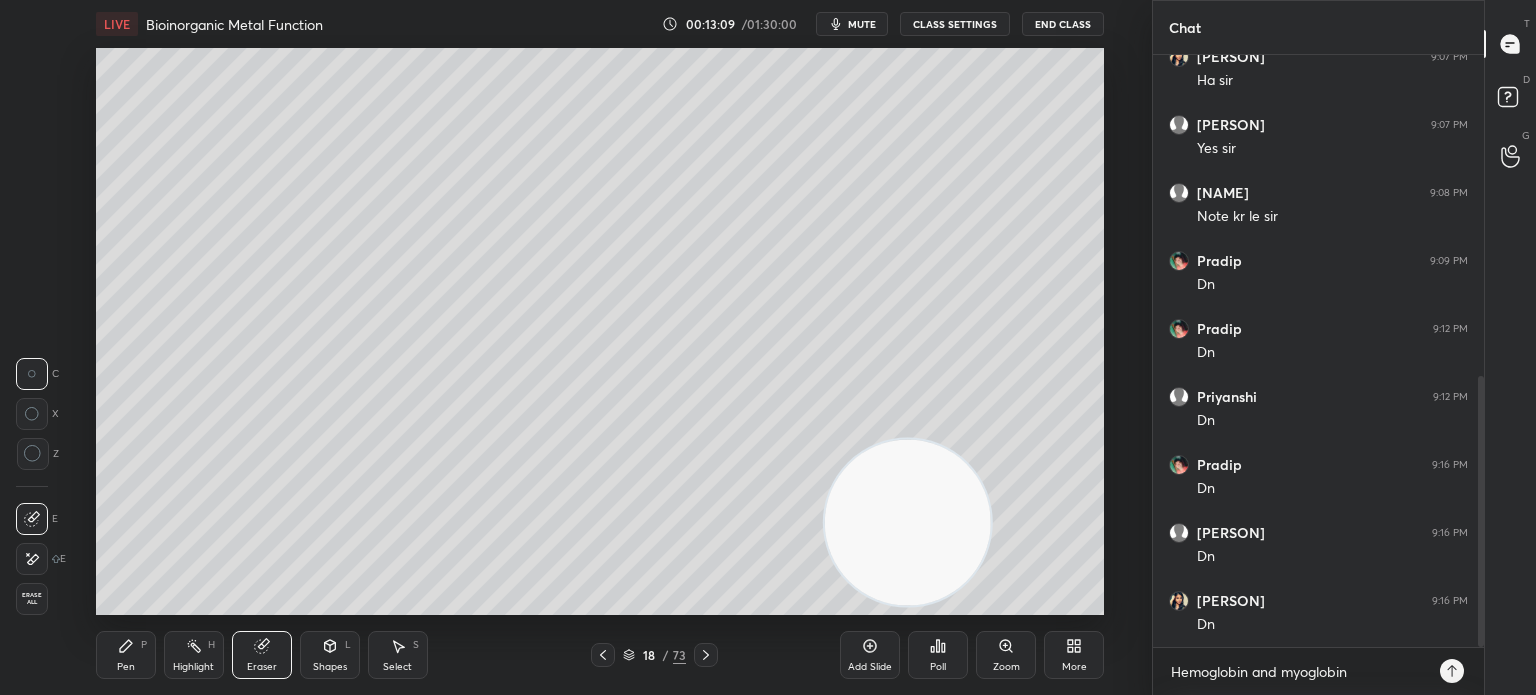 click on "Pen" at bounding box center [126, 667] 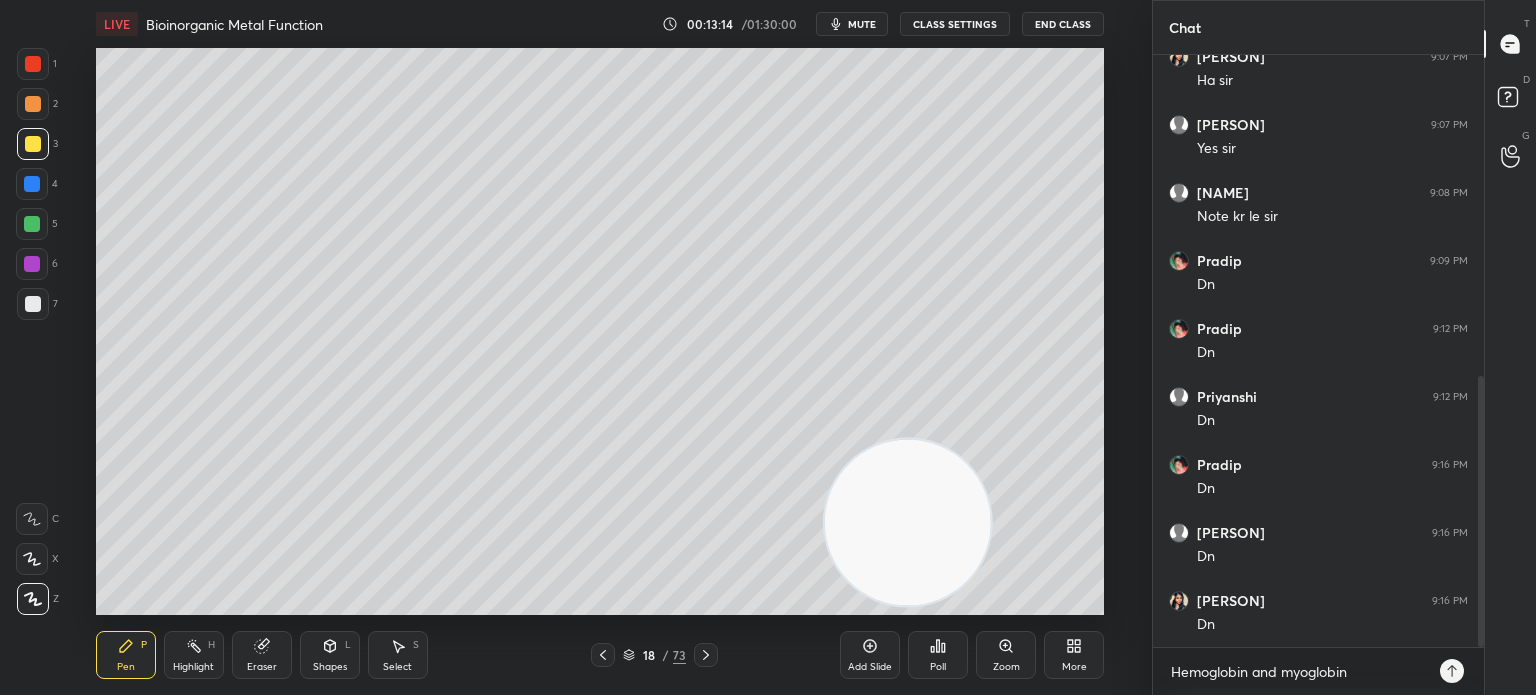 click on "Eraser" at bounding box center (262, 655) 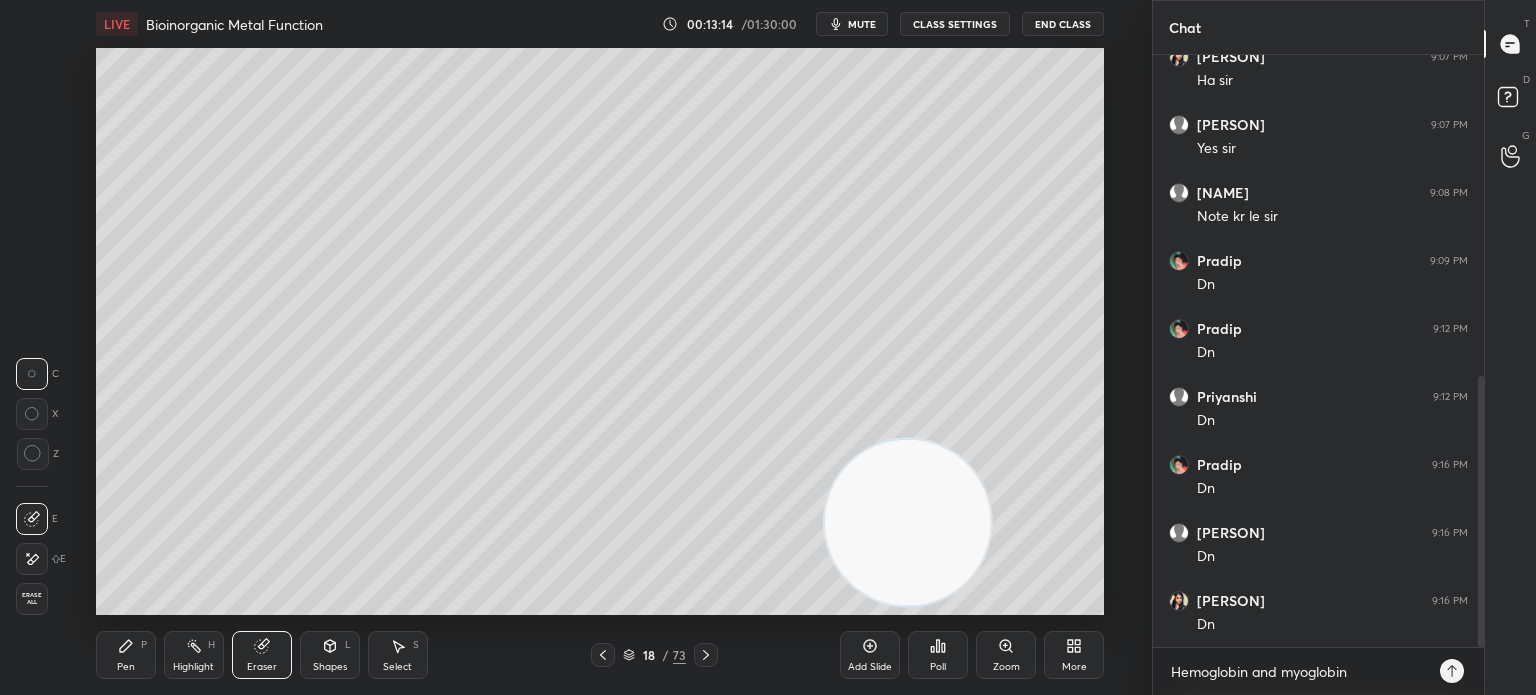 click on "Eraser" at bounding box center (262, 655) 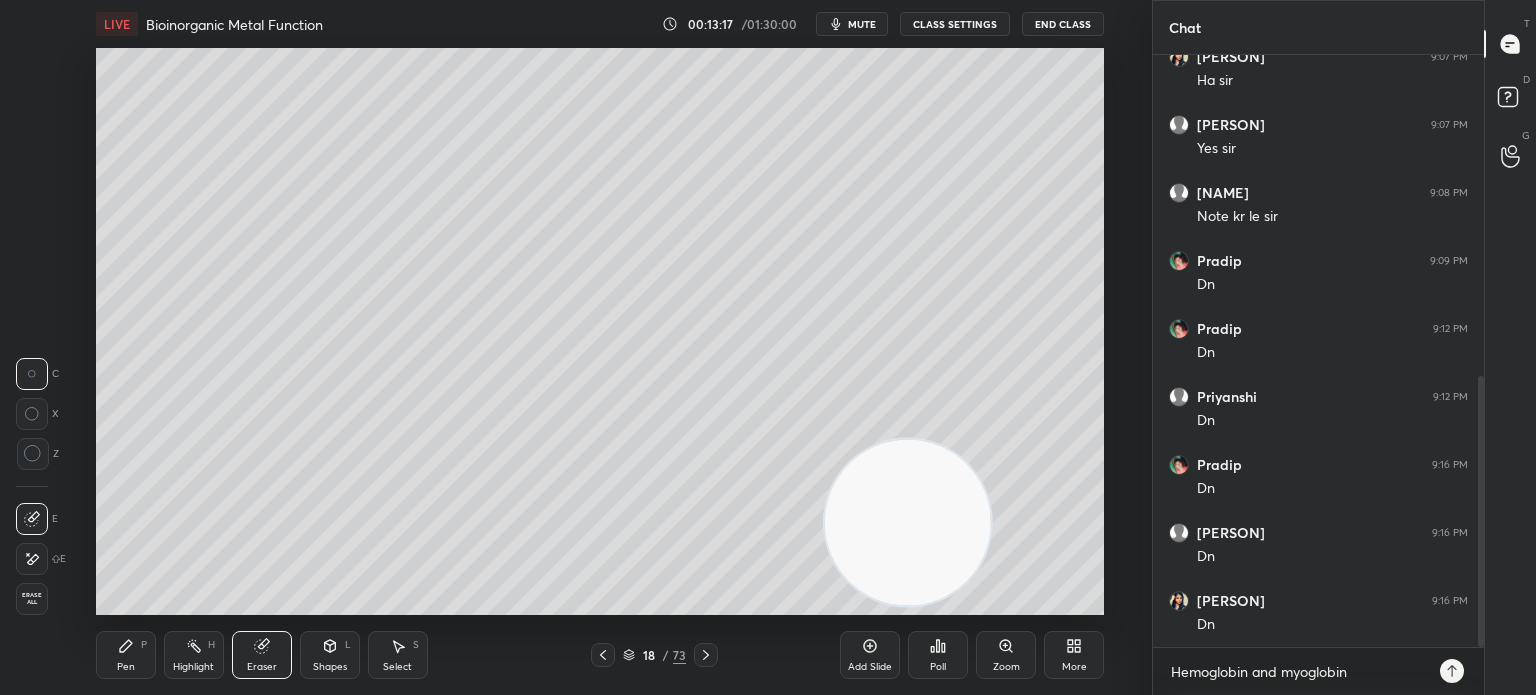 click on "Pen P" at bounding box center (126, 655) 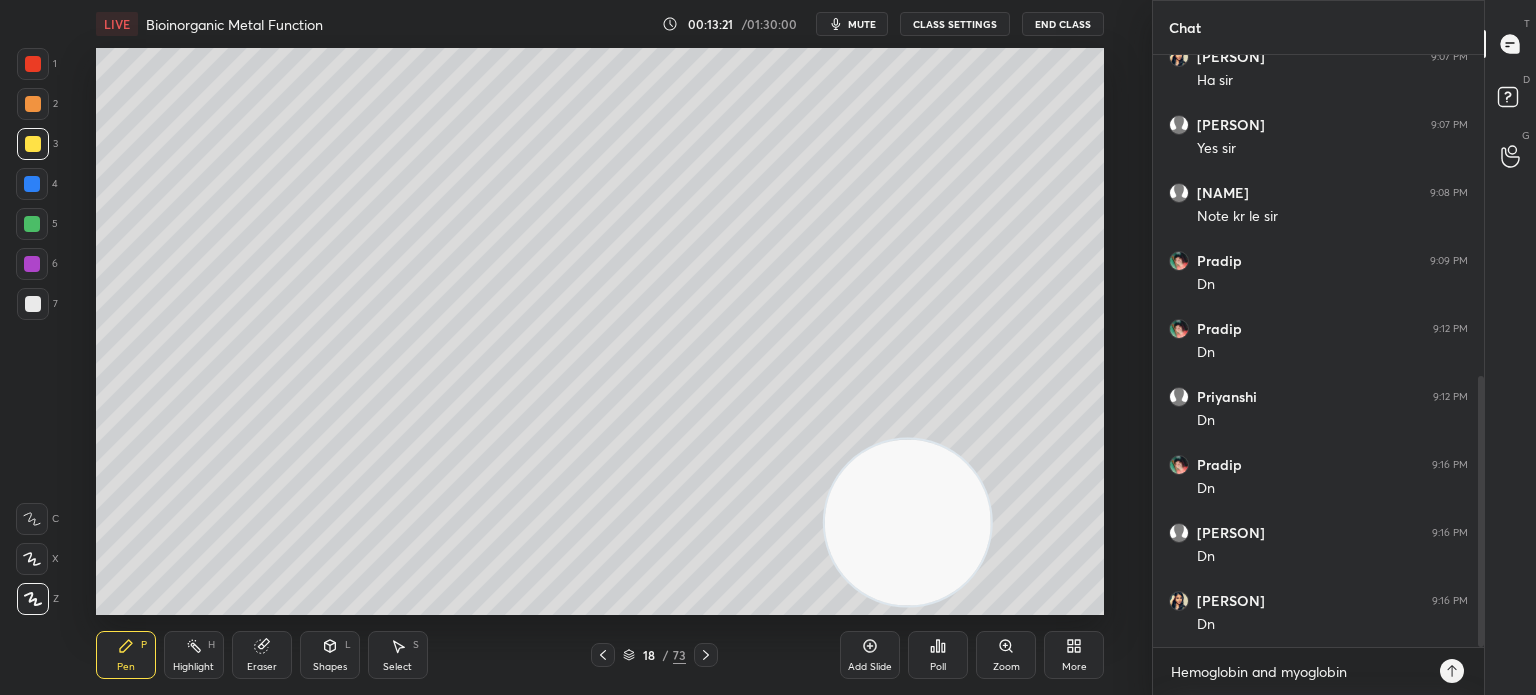 click at bounding box center [33, 304] 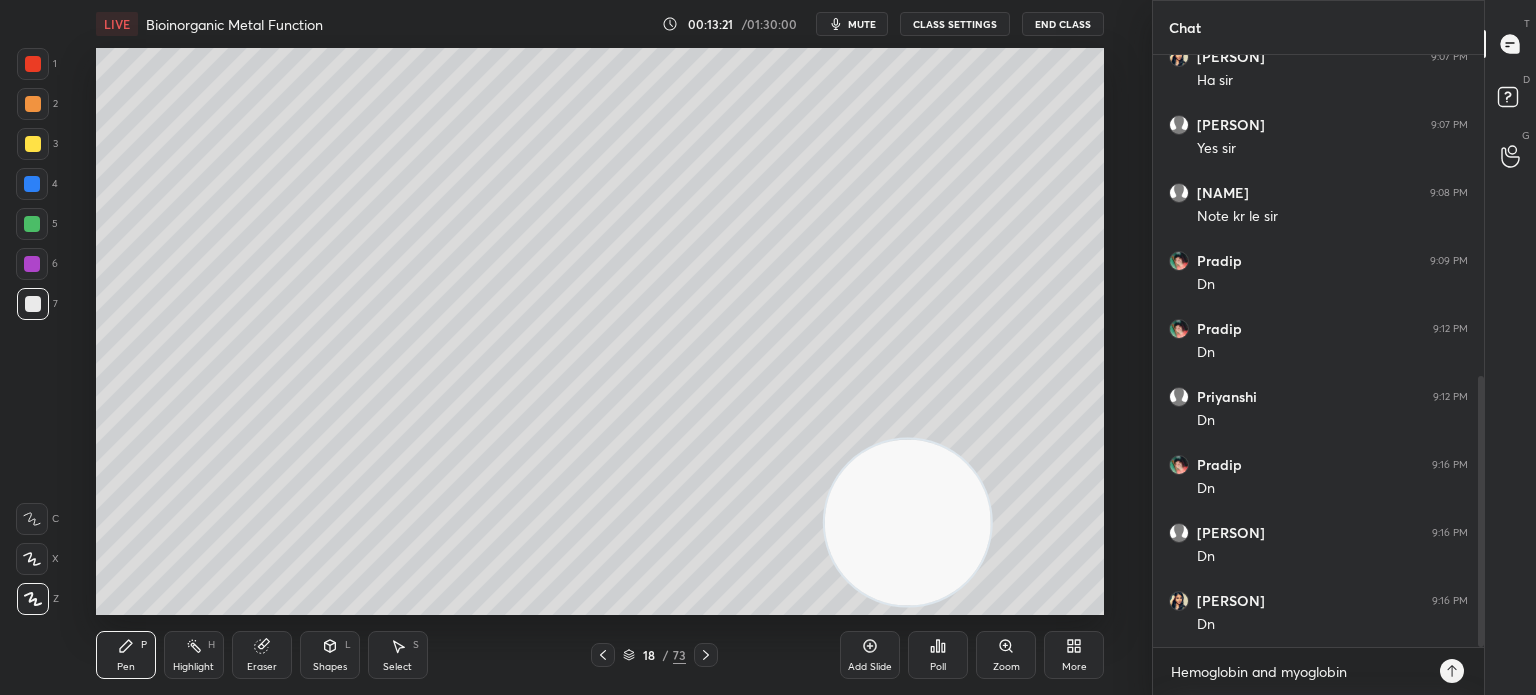 click at bounding box center (33, 304) 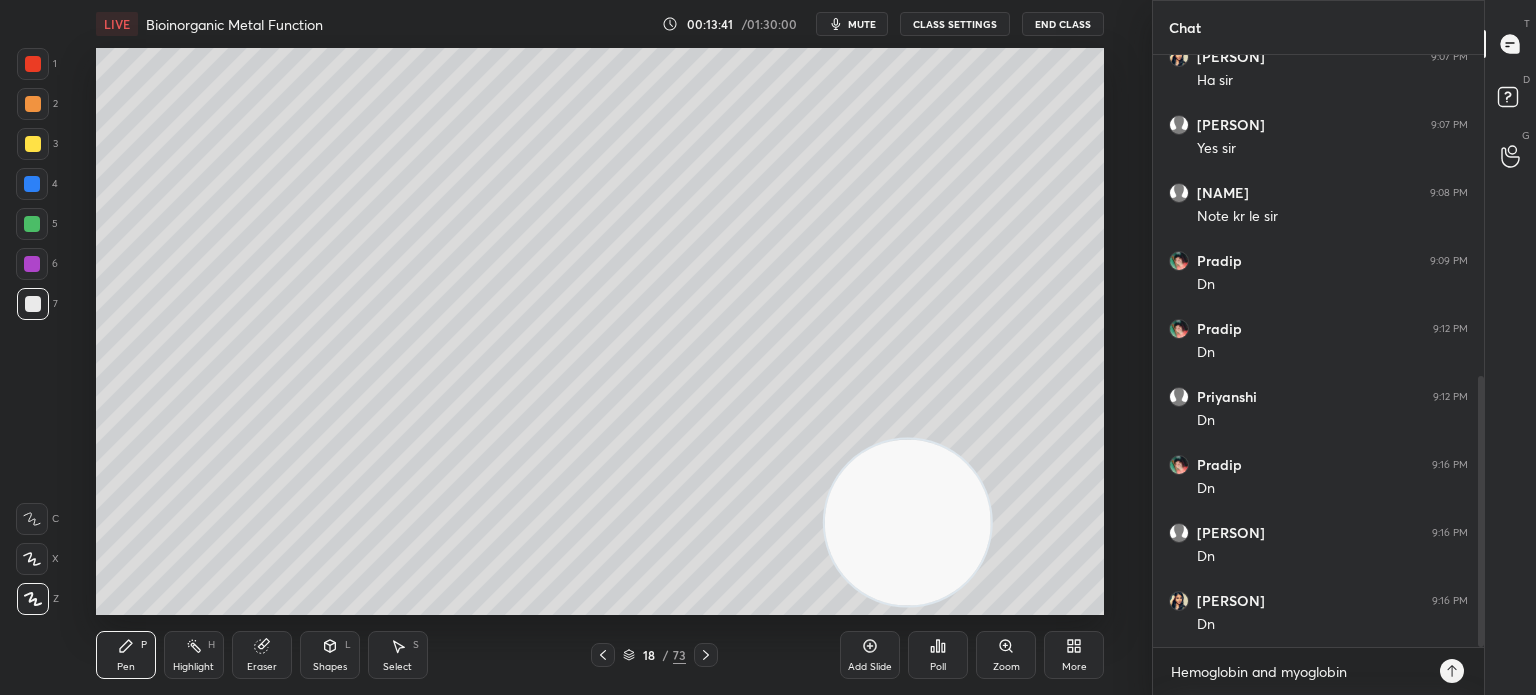 click on "Pen P Highlight H Eraser Shapes L Select S 18 / 73 Add Slide Poll Zoom More" at bounding box center [600, 655] 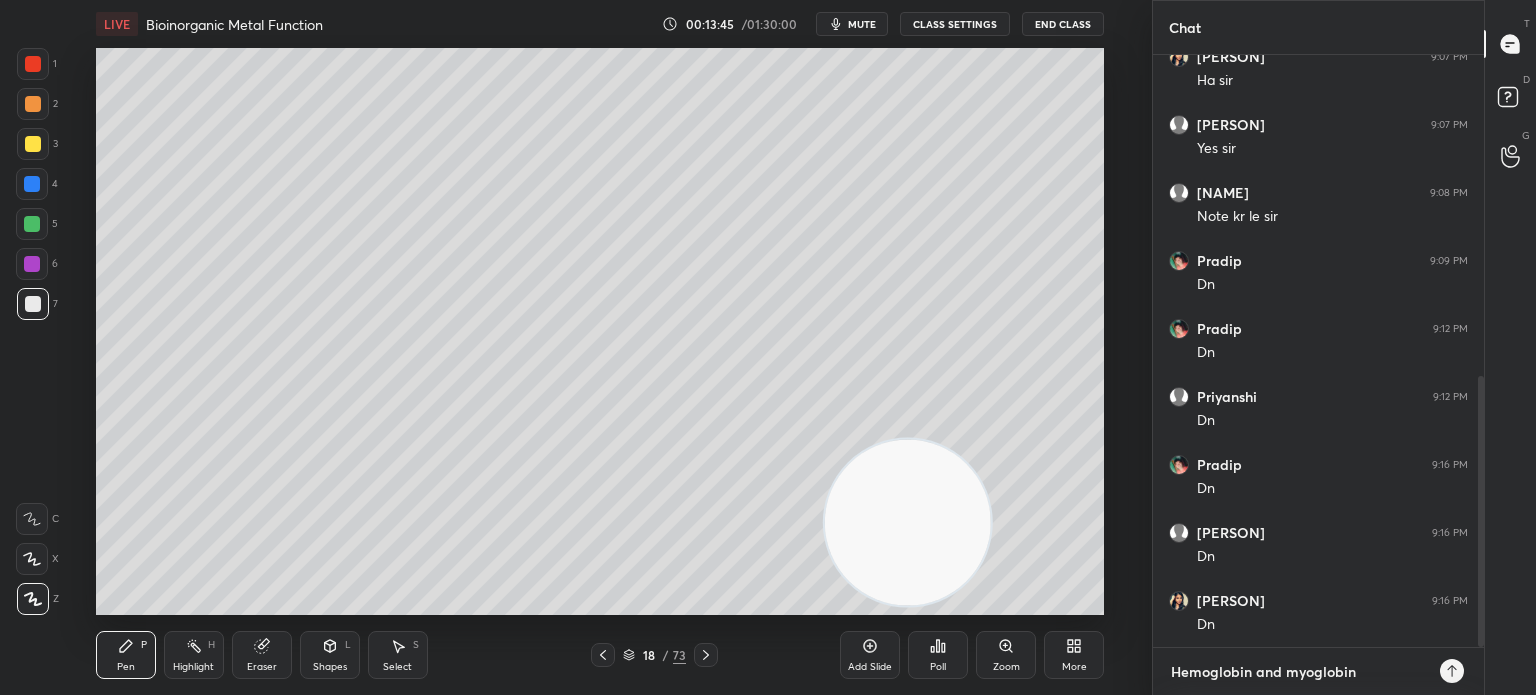 type on "x" 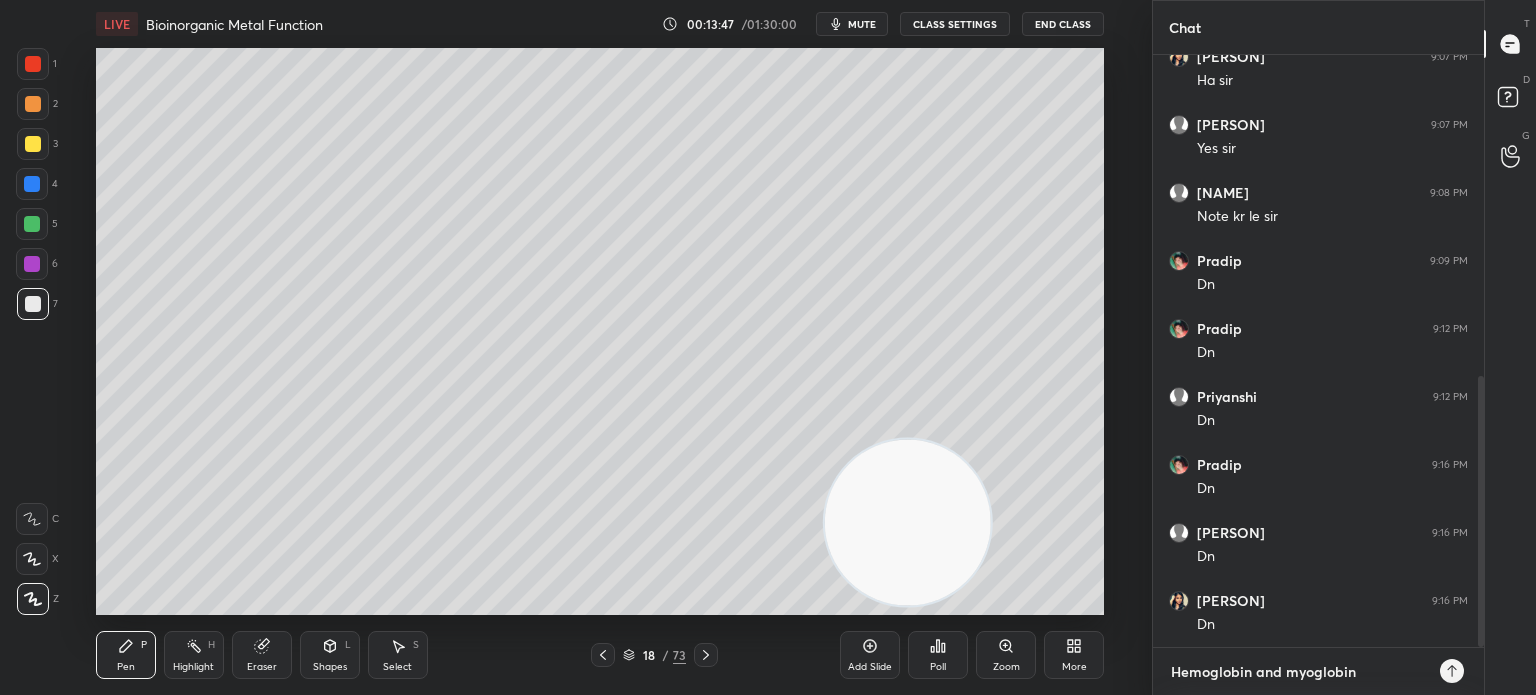 type 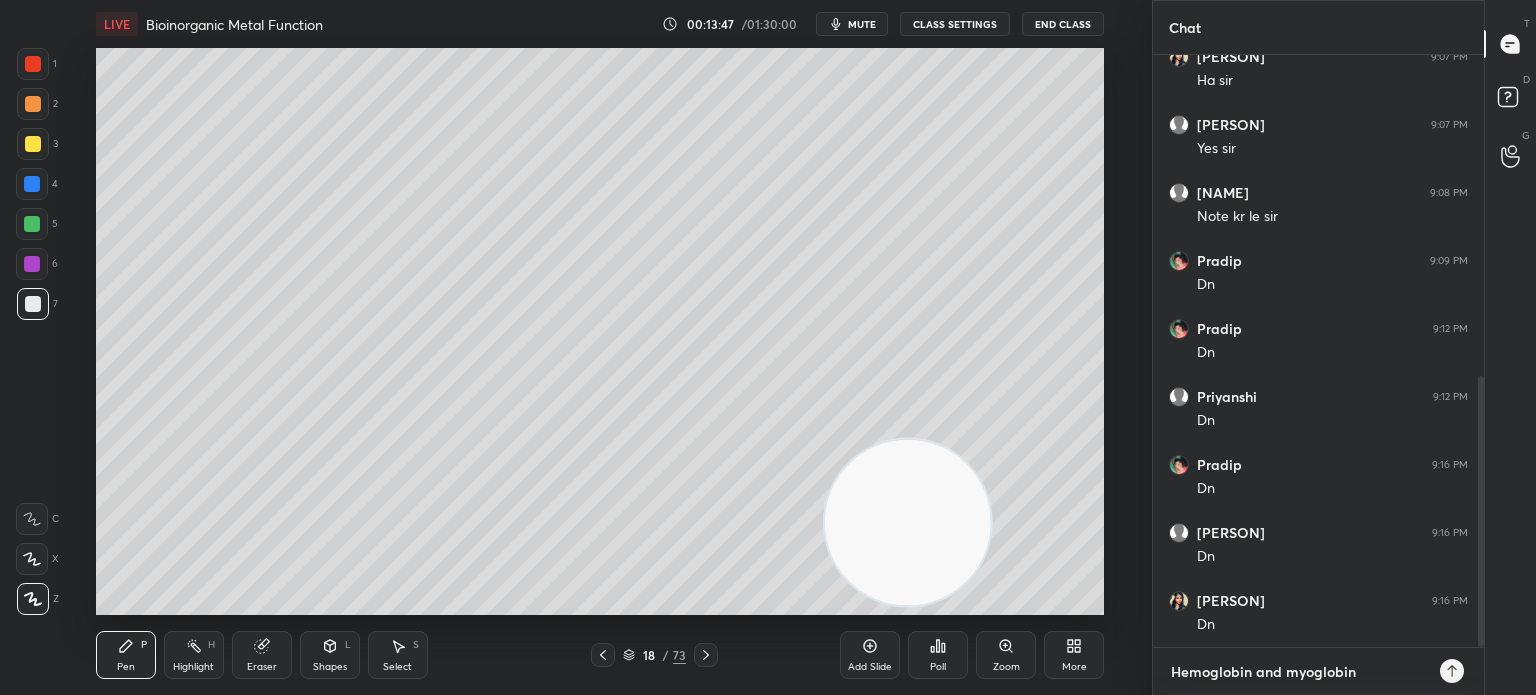 type on "x" 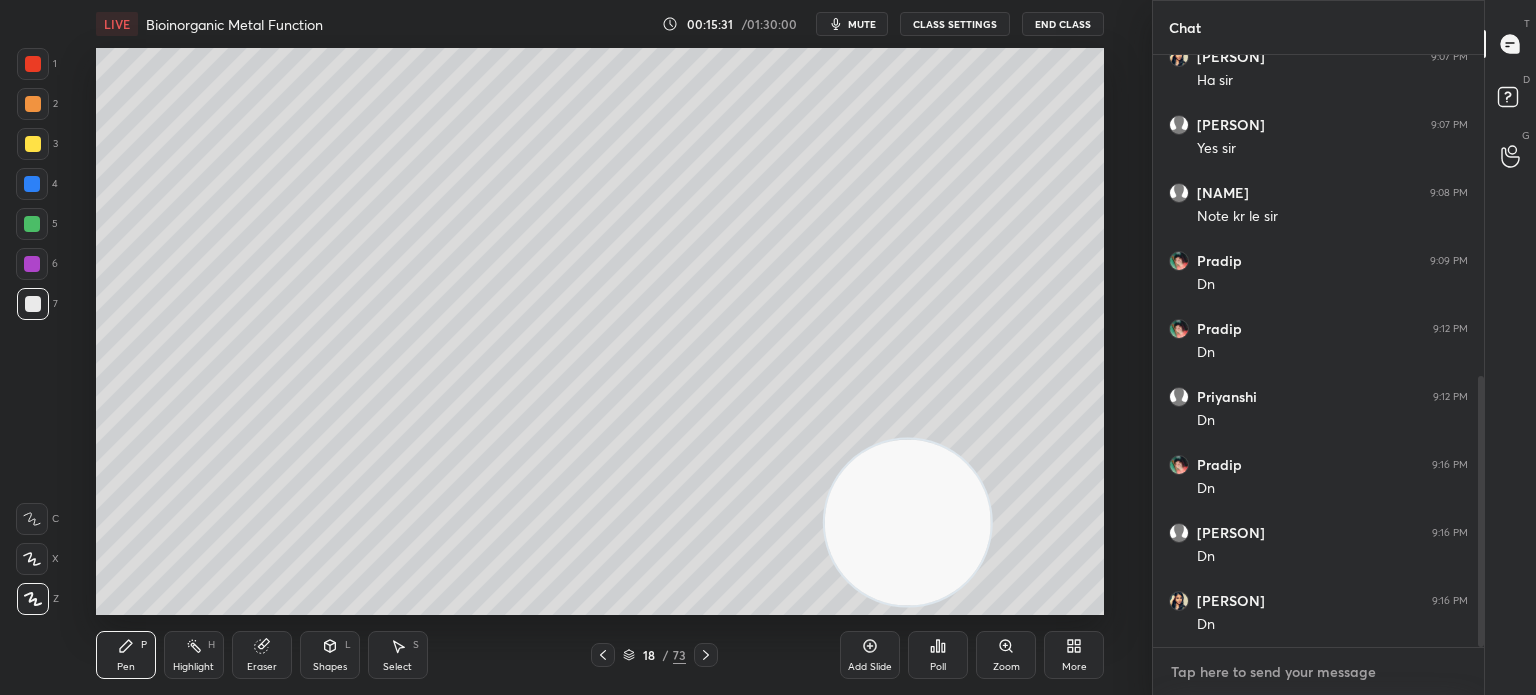 type 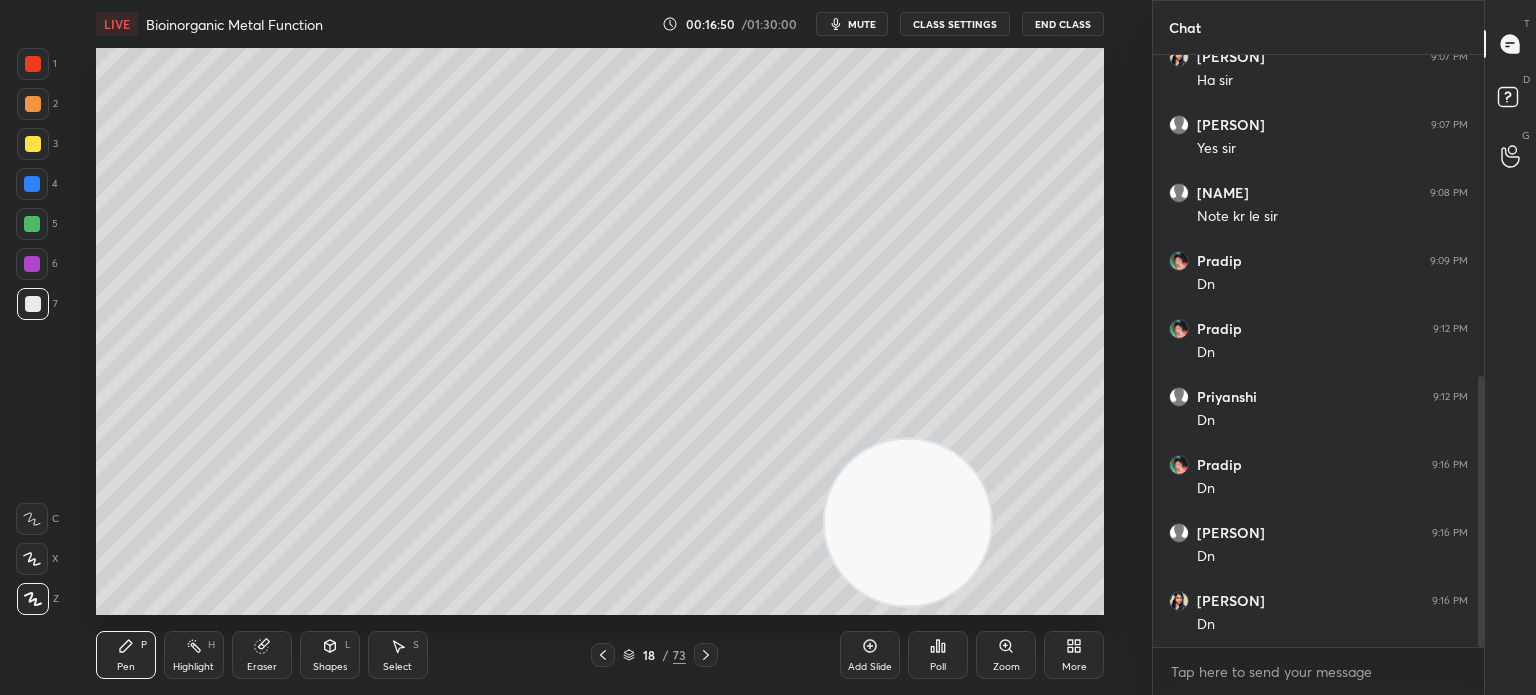 click on "Poll" at bounding box center (938, 655) 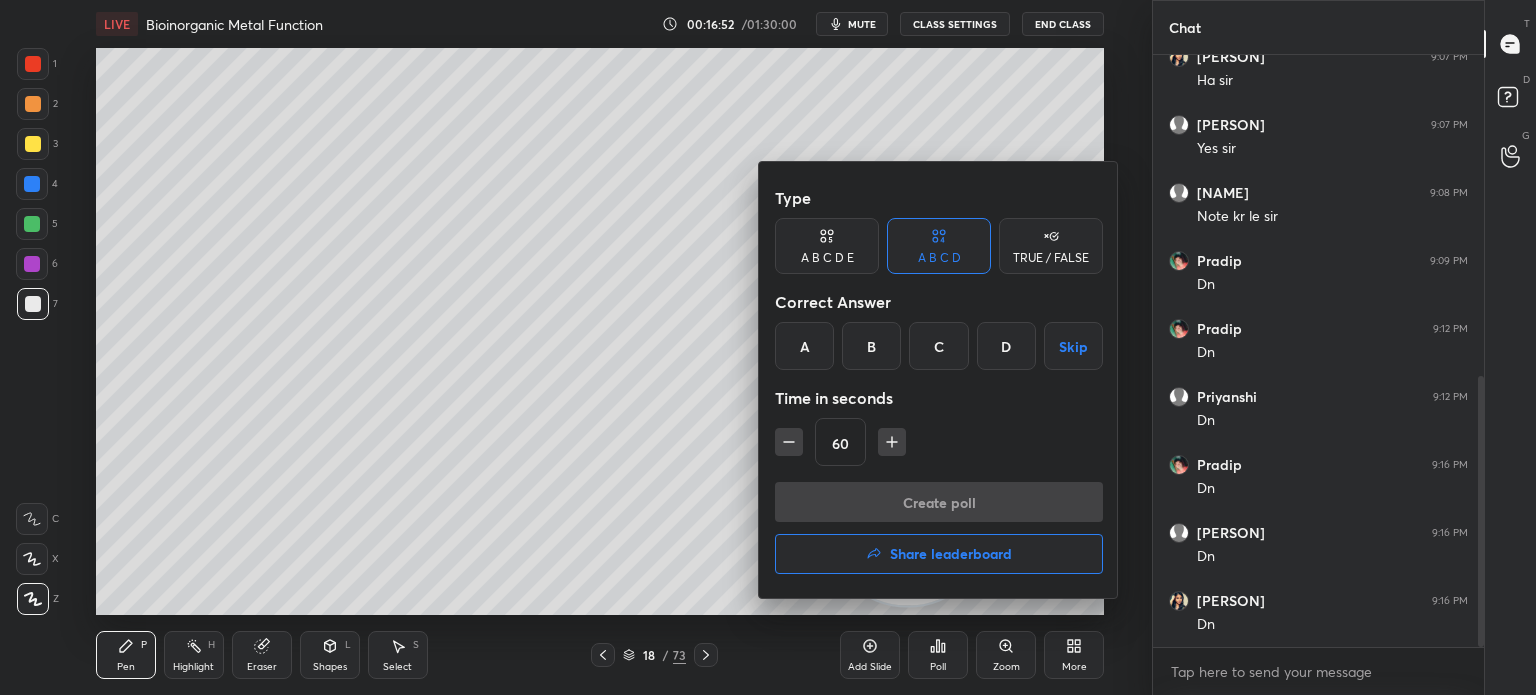 click on "A" at bounding box center (804, 346) 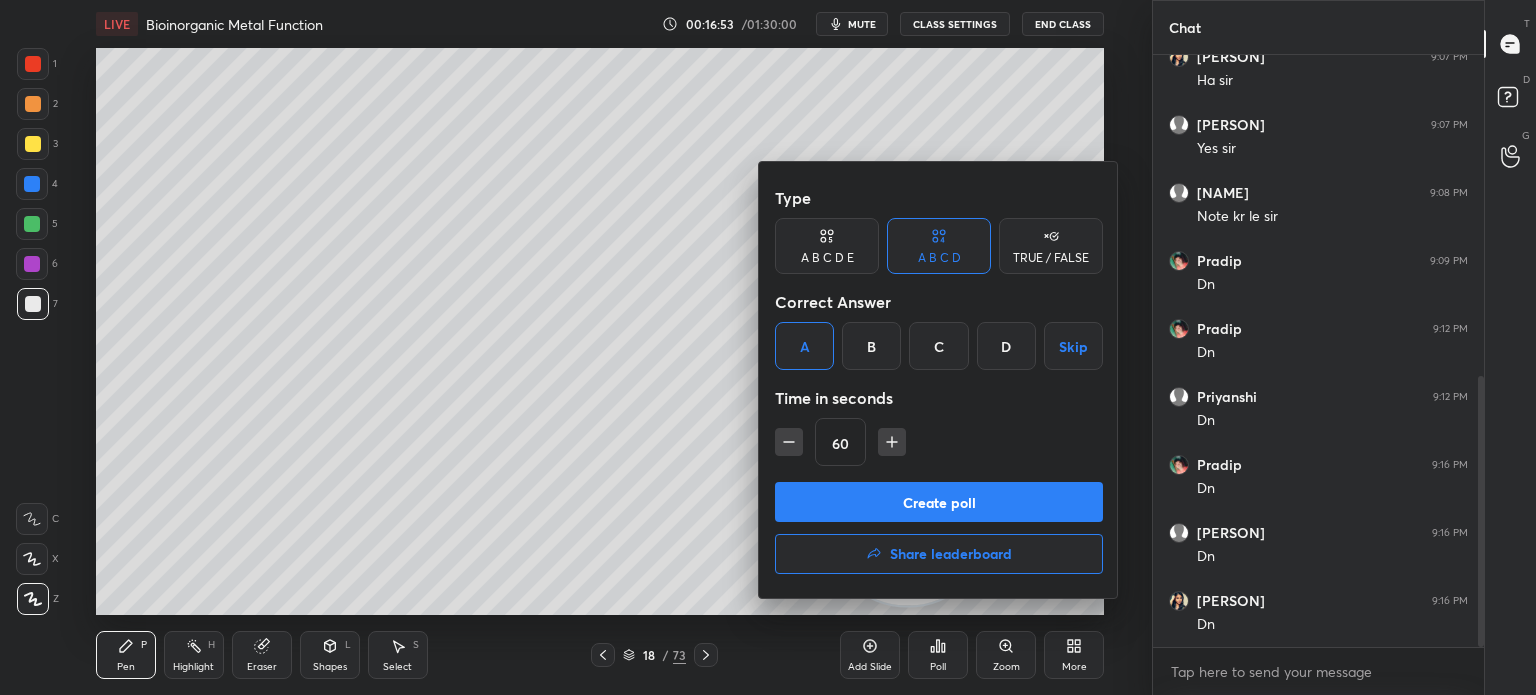 click on "Create poll" at bounding box center [939, 502] 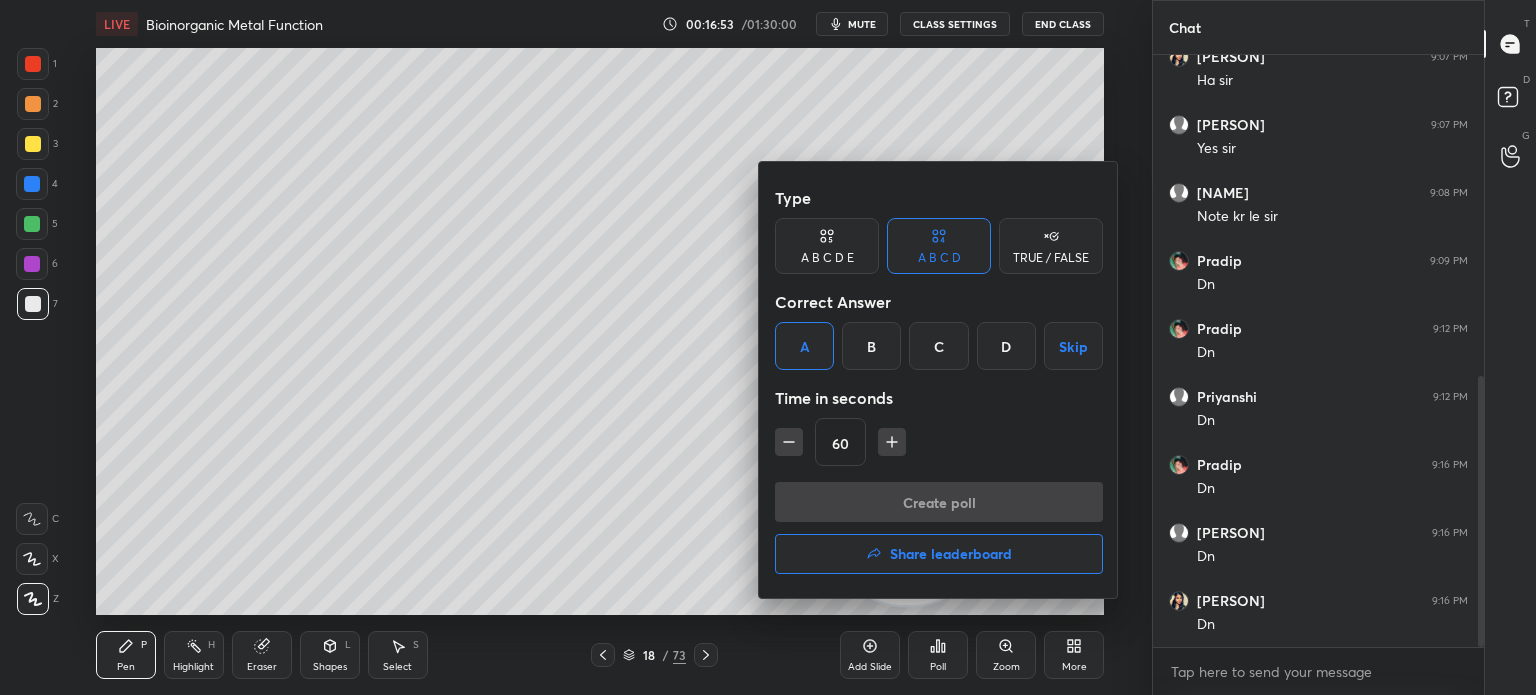 scroll, scrollTop: 553, scrollLeft: 325, axis: both 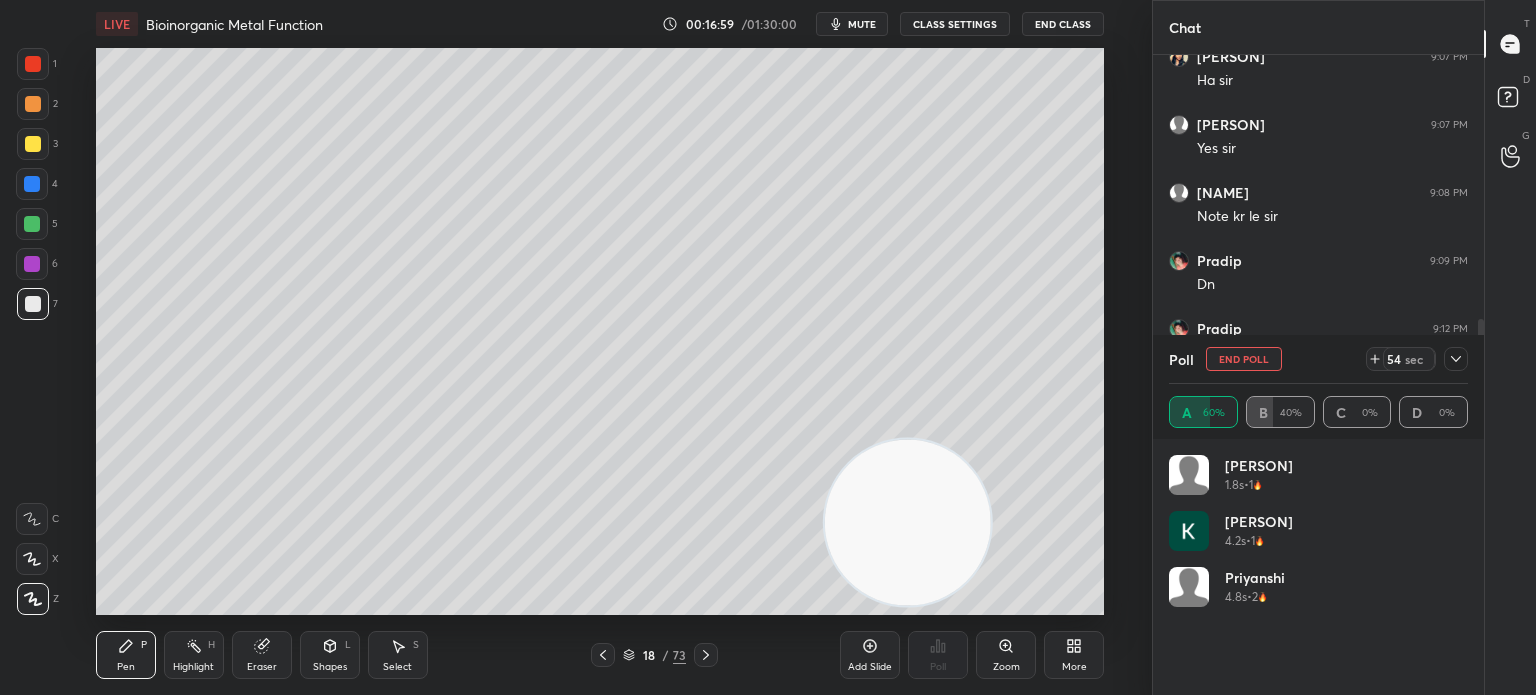 click at bounding box center [32, 224] 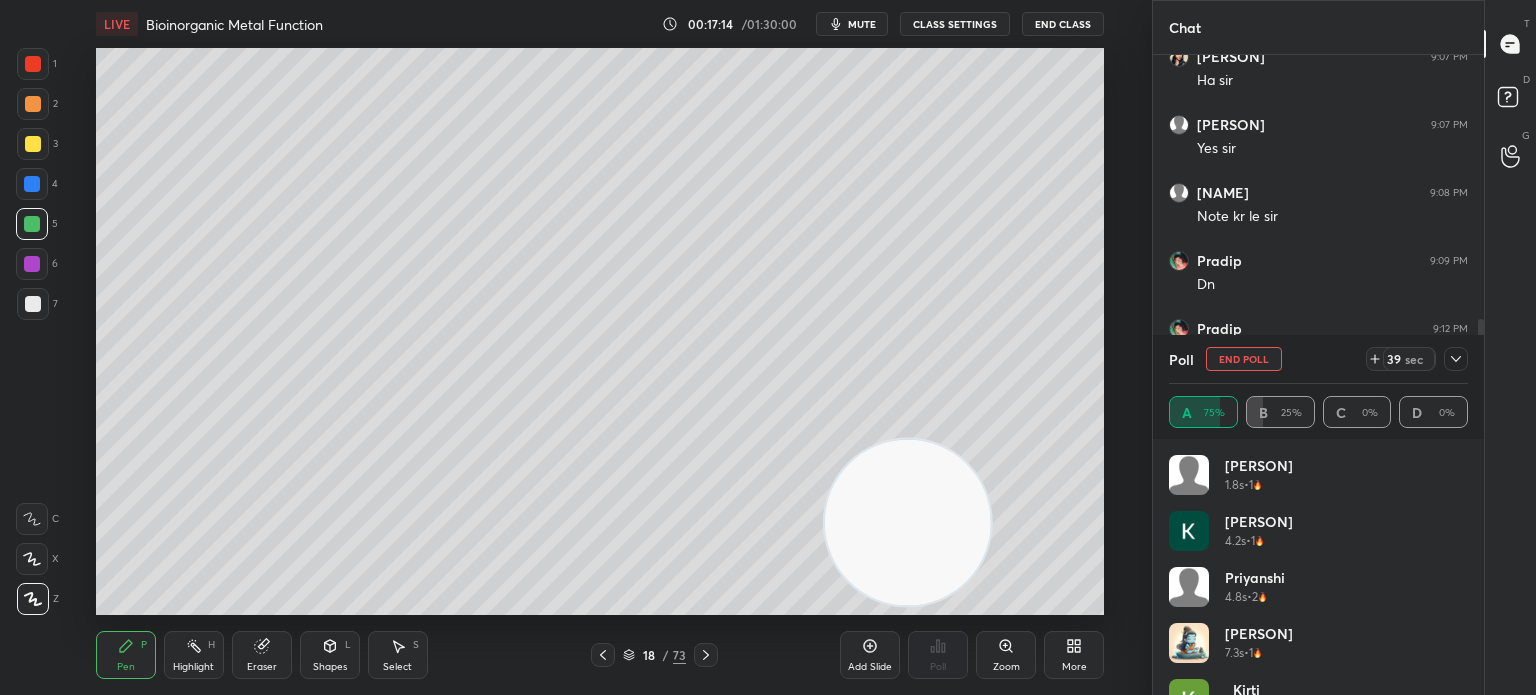 scroll, scrollTop: 96, scrollLeft: 0, axis: vertical 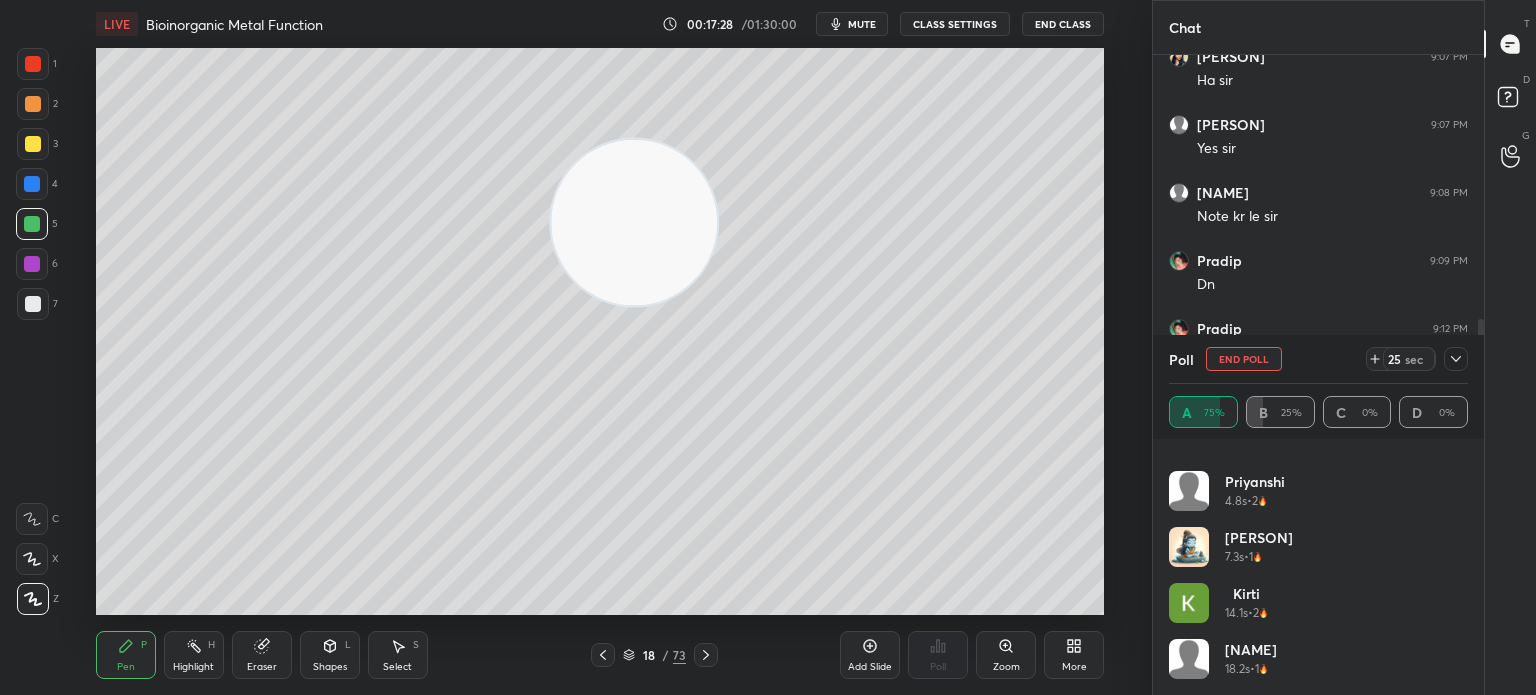 click on "Eraser" at bounding box center [262, 655] 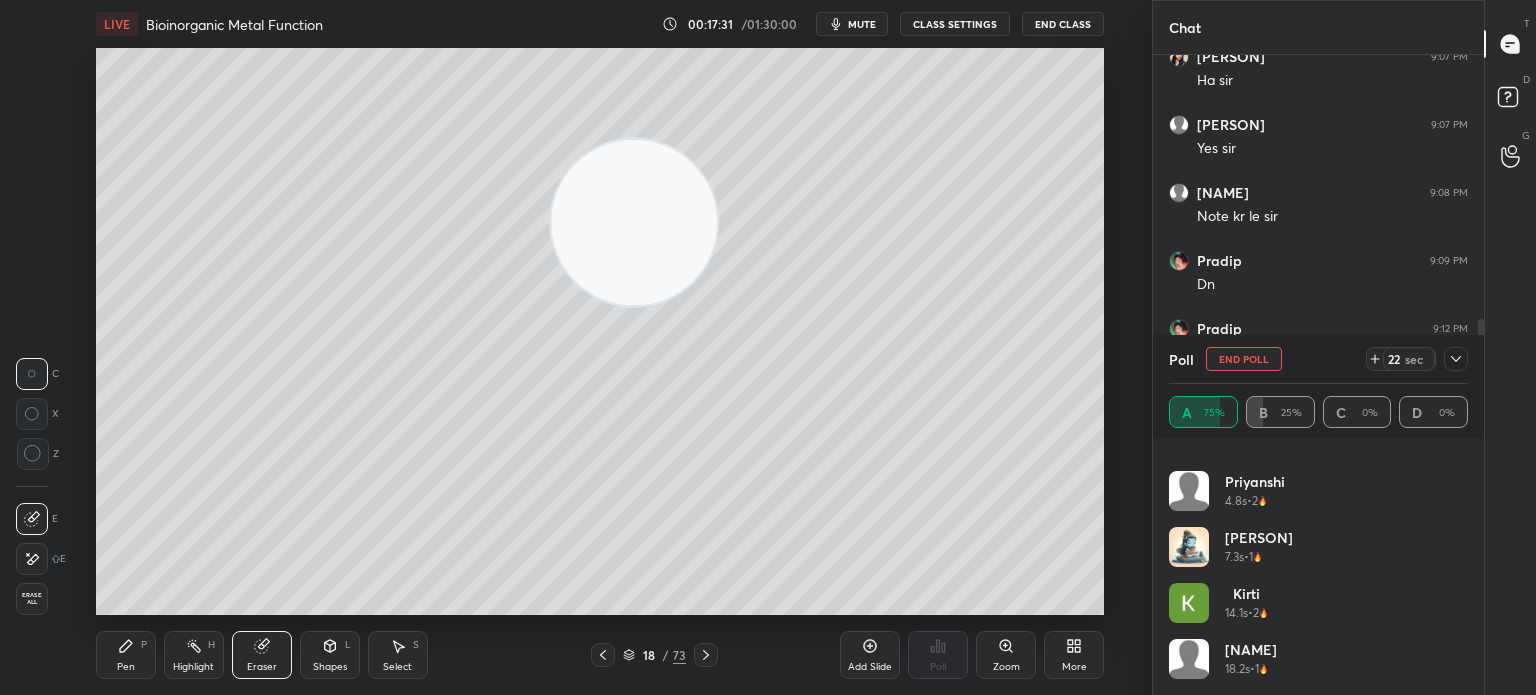 click on "Pen" at bounding box center [126, 667] 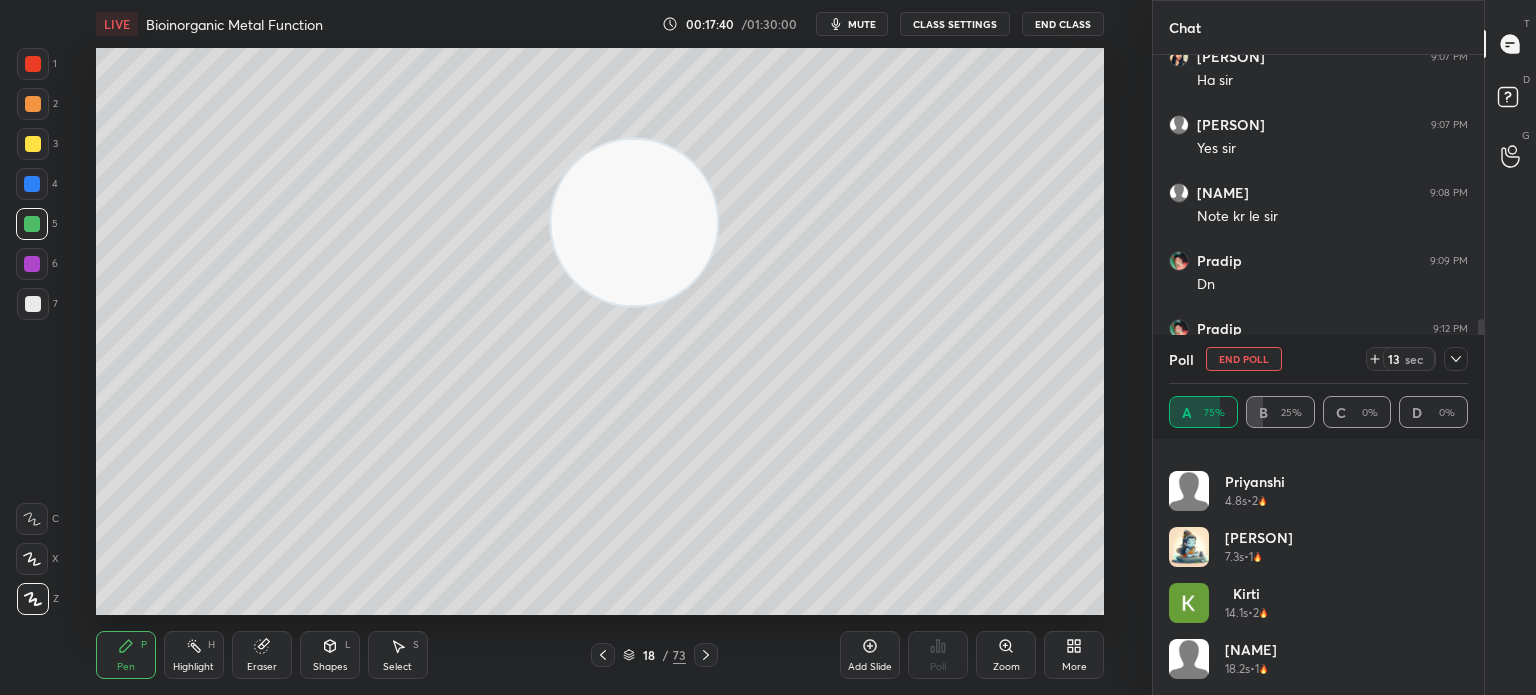 click on "A 75% B 25% C 0% D 0%" at bounding box center (1318, 412) 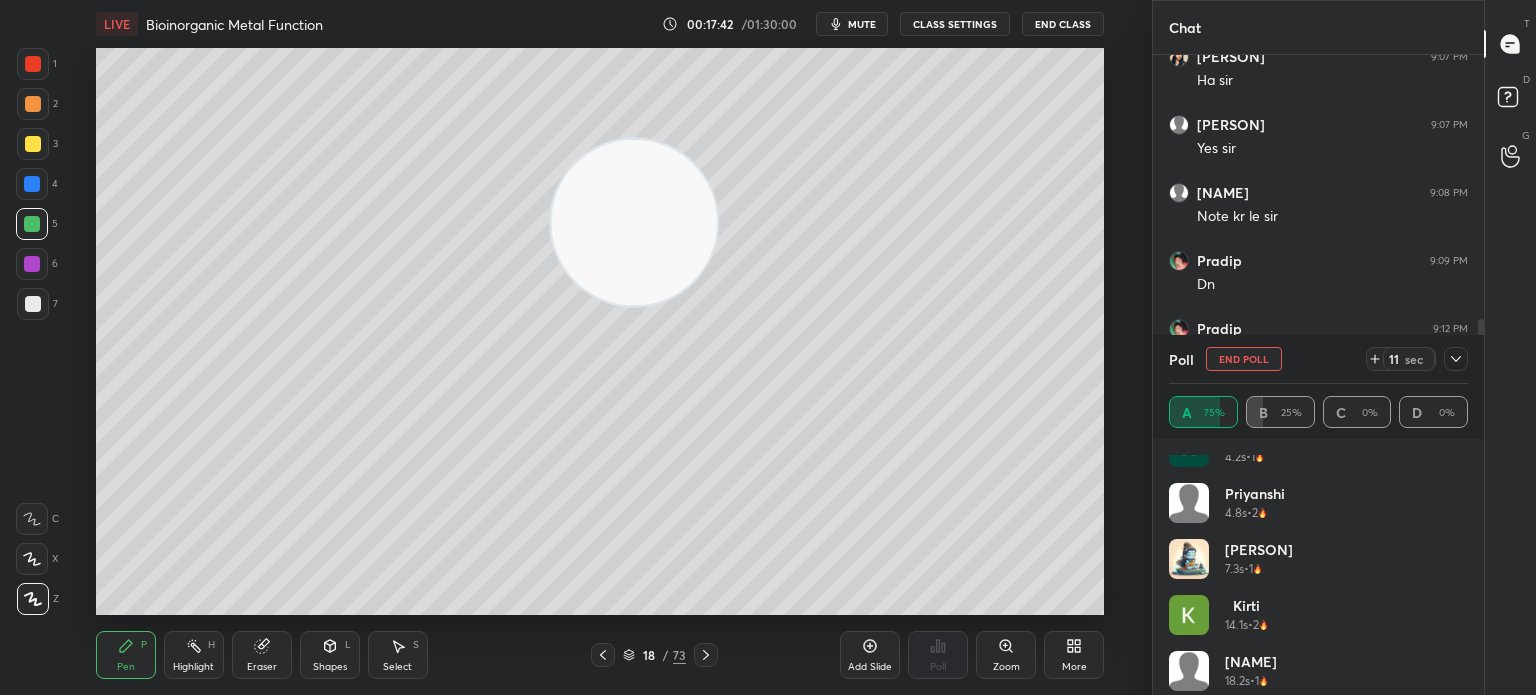scroll, scrollTop: 96, scrollLeft: 0, axis: vertical 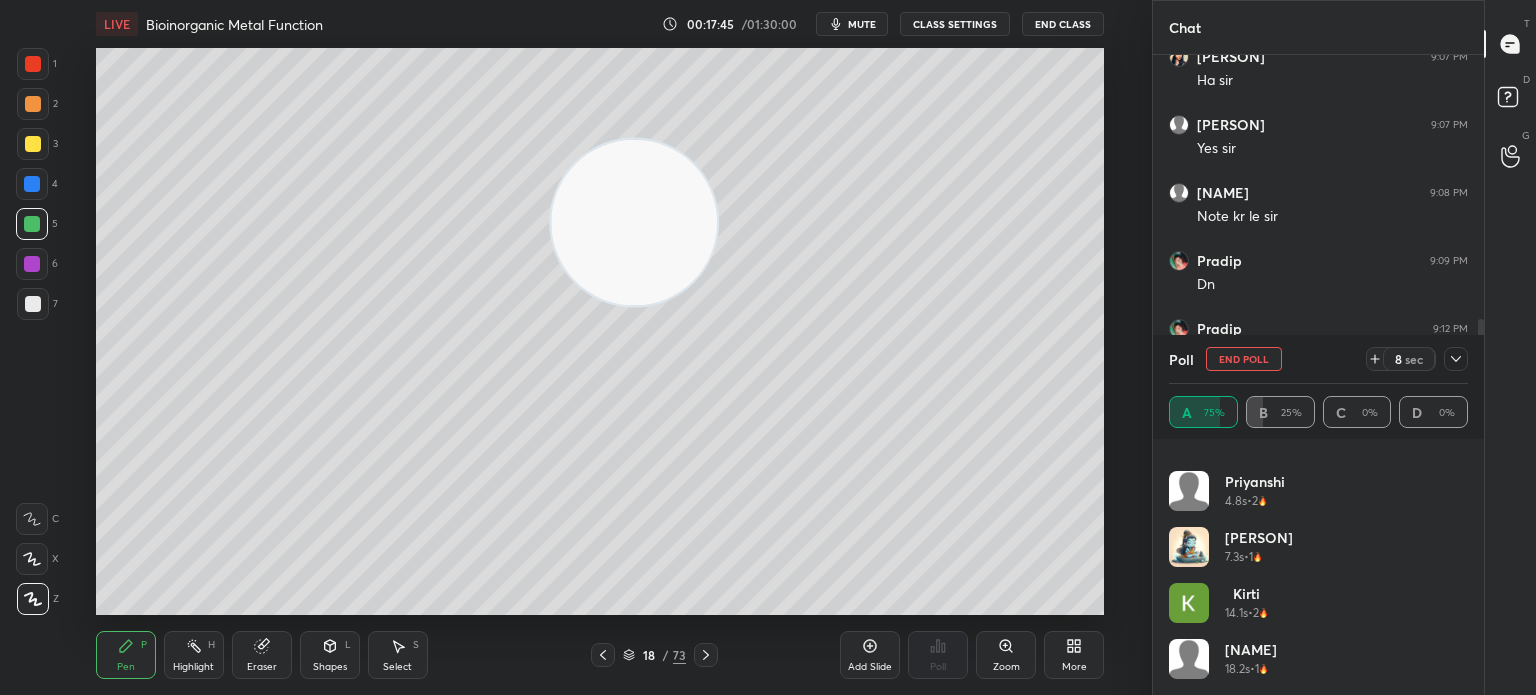 click 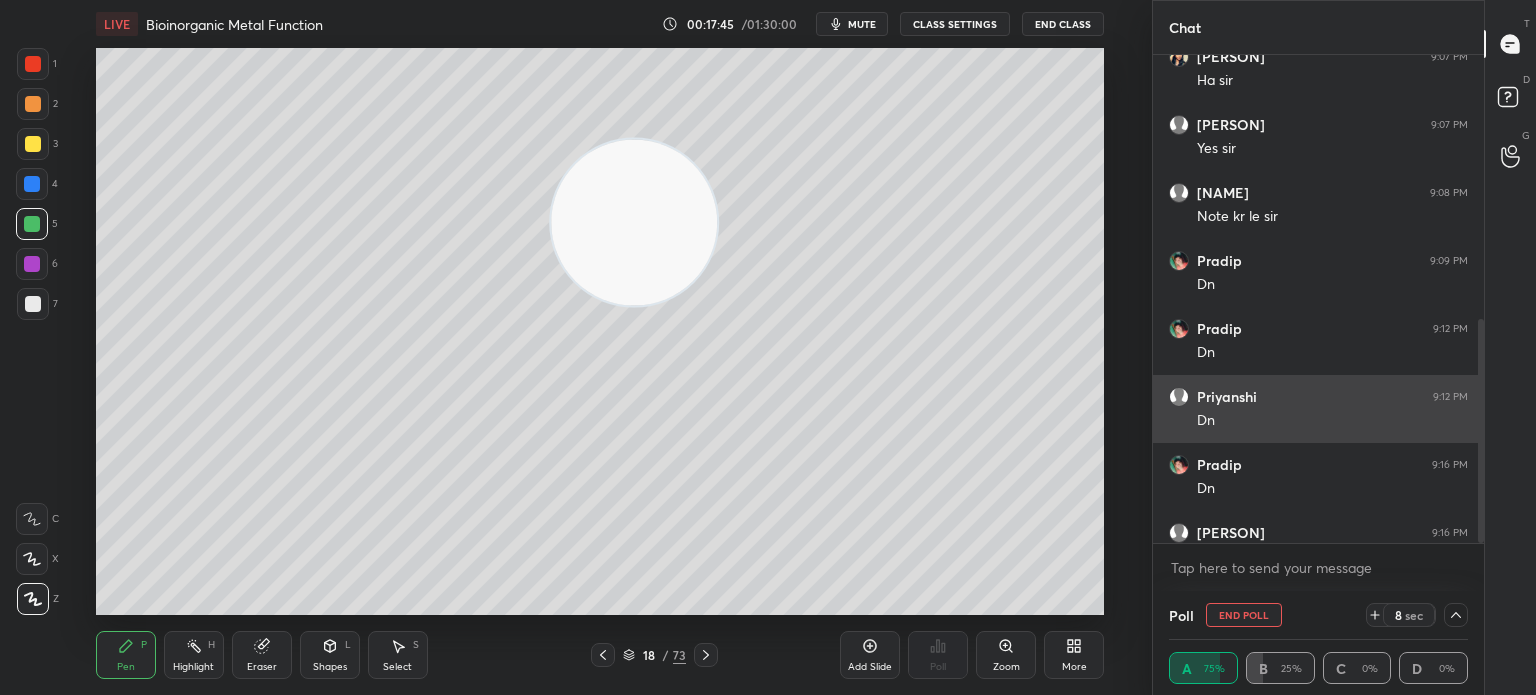 scroll, scrollTop: 131, scrollLeft: 293, axis: both 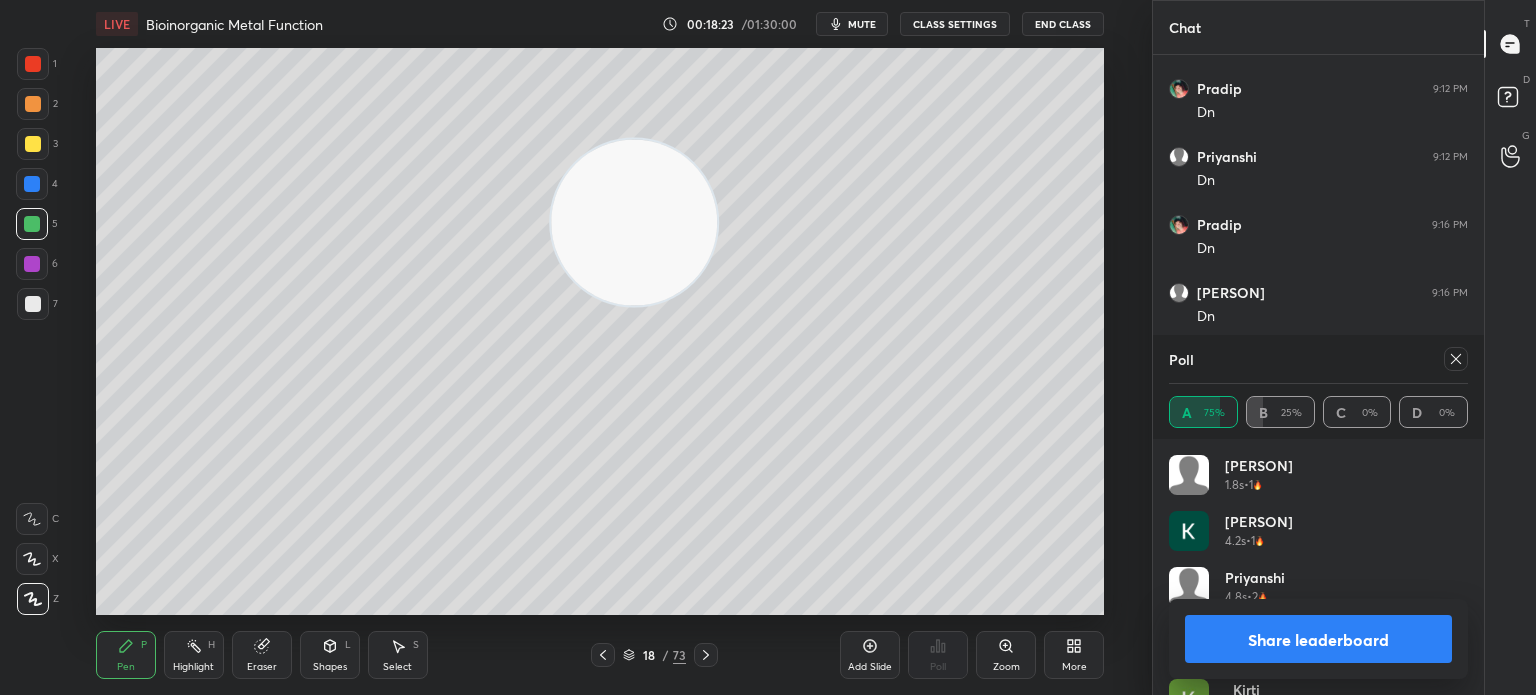 click 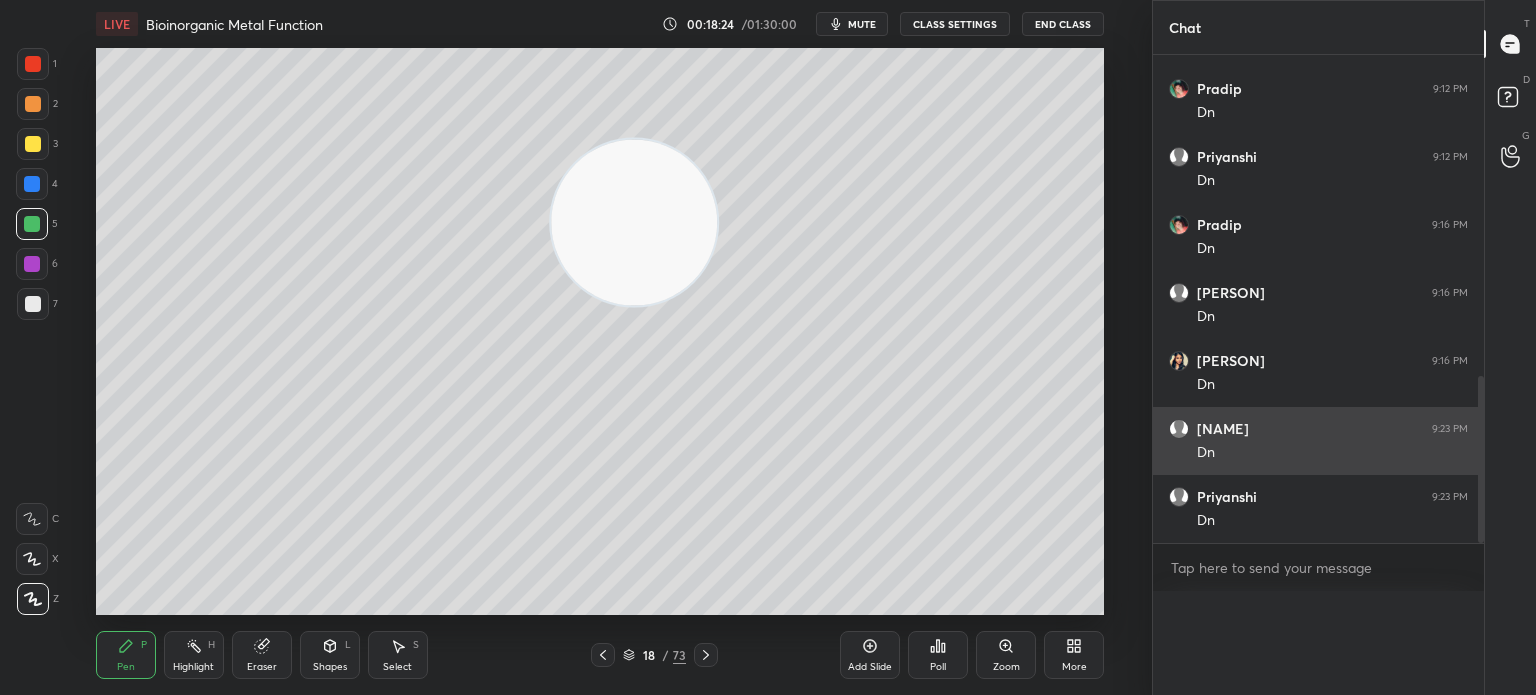 scroll, scrollTop: 0, scrollLeft: 0, axis: both 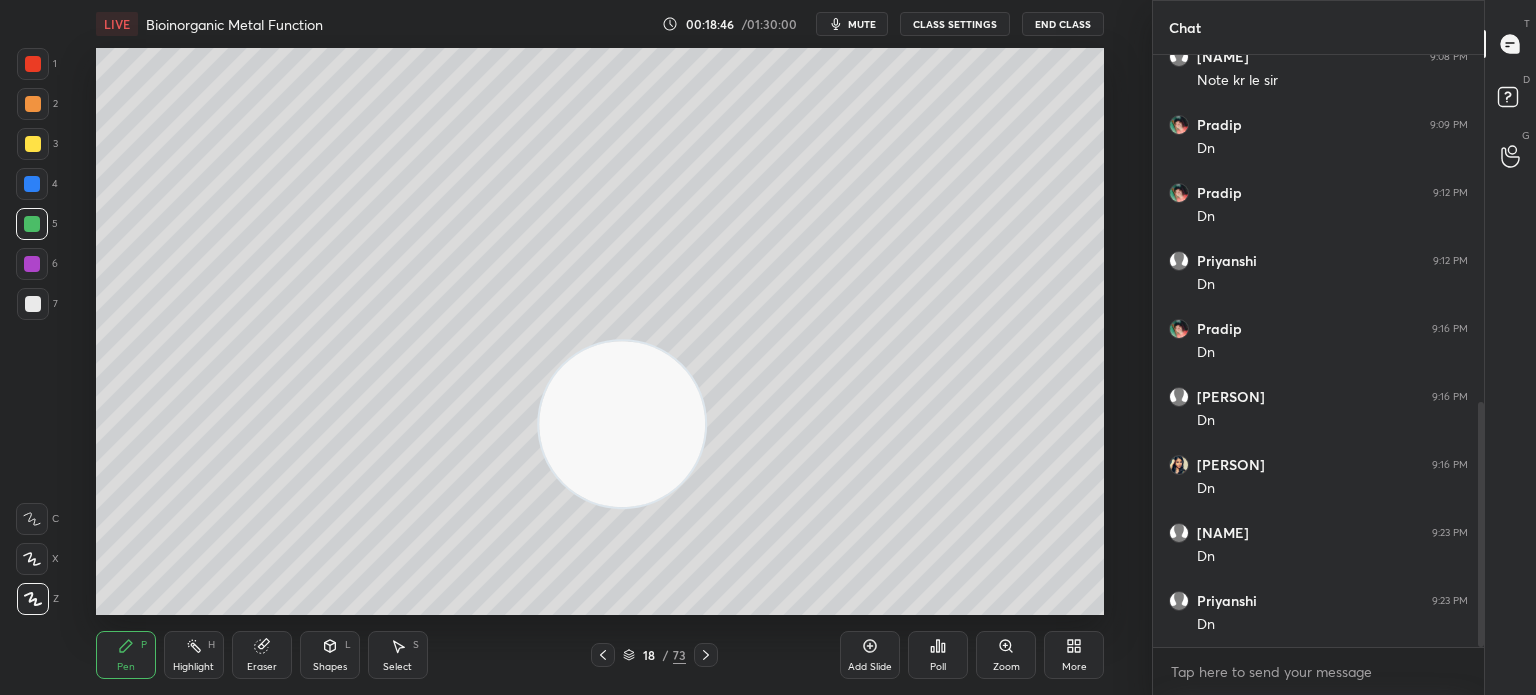 click on "Highlight" at bounding box center (193, 667) 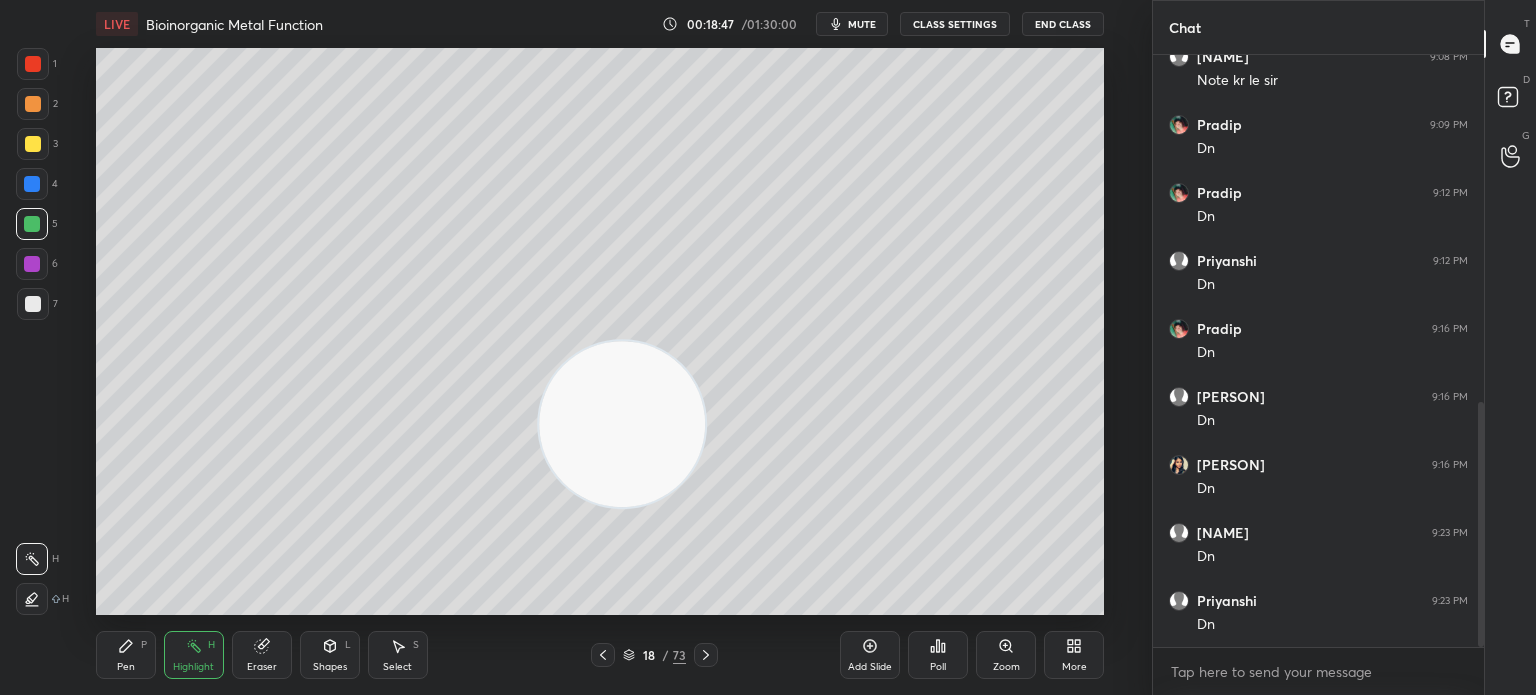 click on "Highlight" at bounding box center (193, 667) 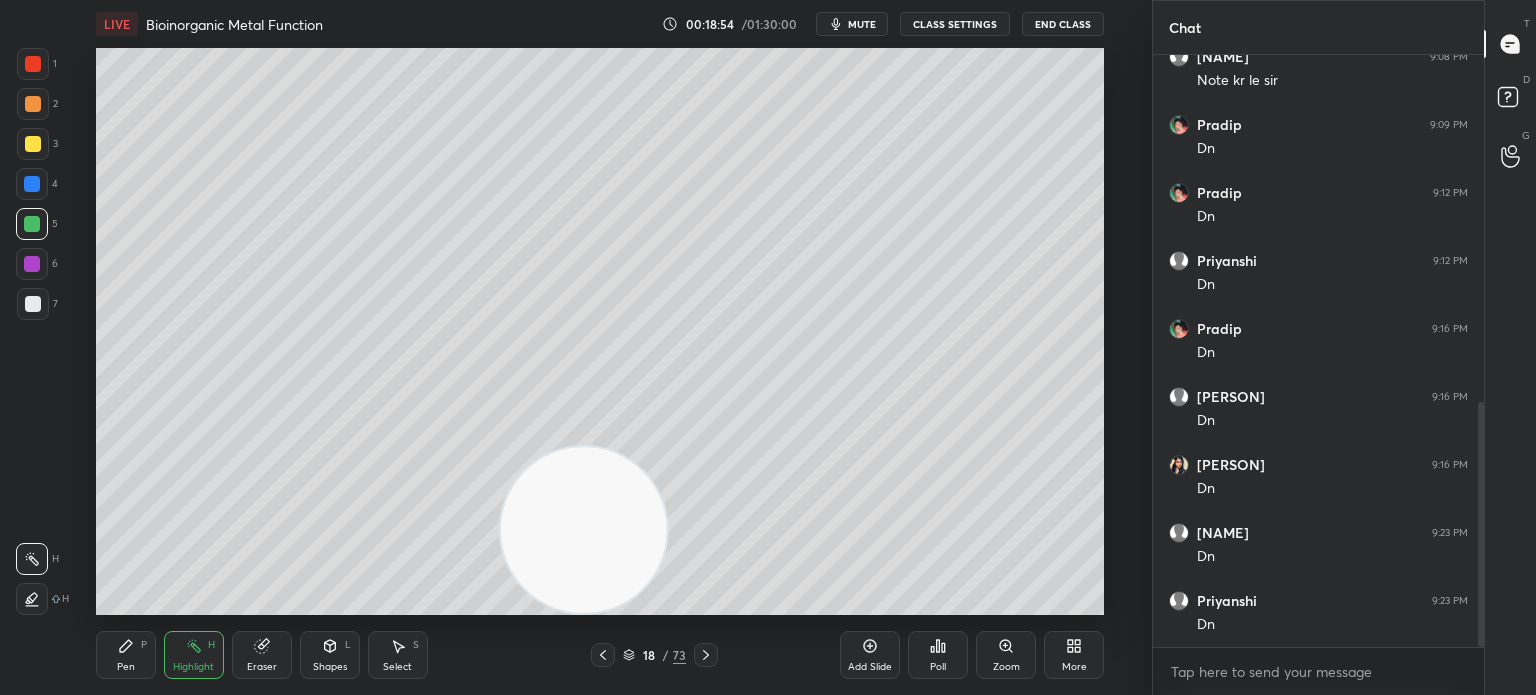 click on "Add Slide" at bounding box center [870, 655] 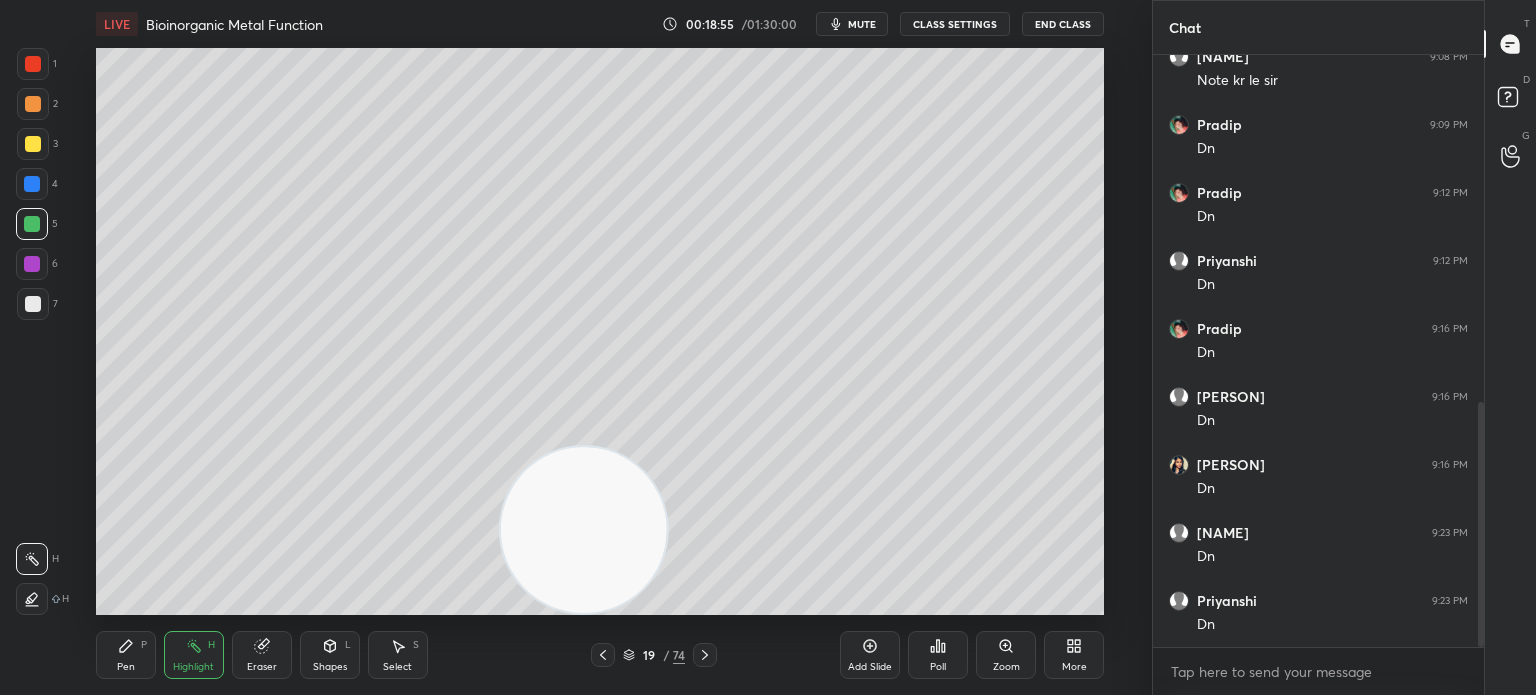 click on "Pen" at bounding box center [126, 667] 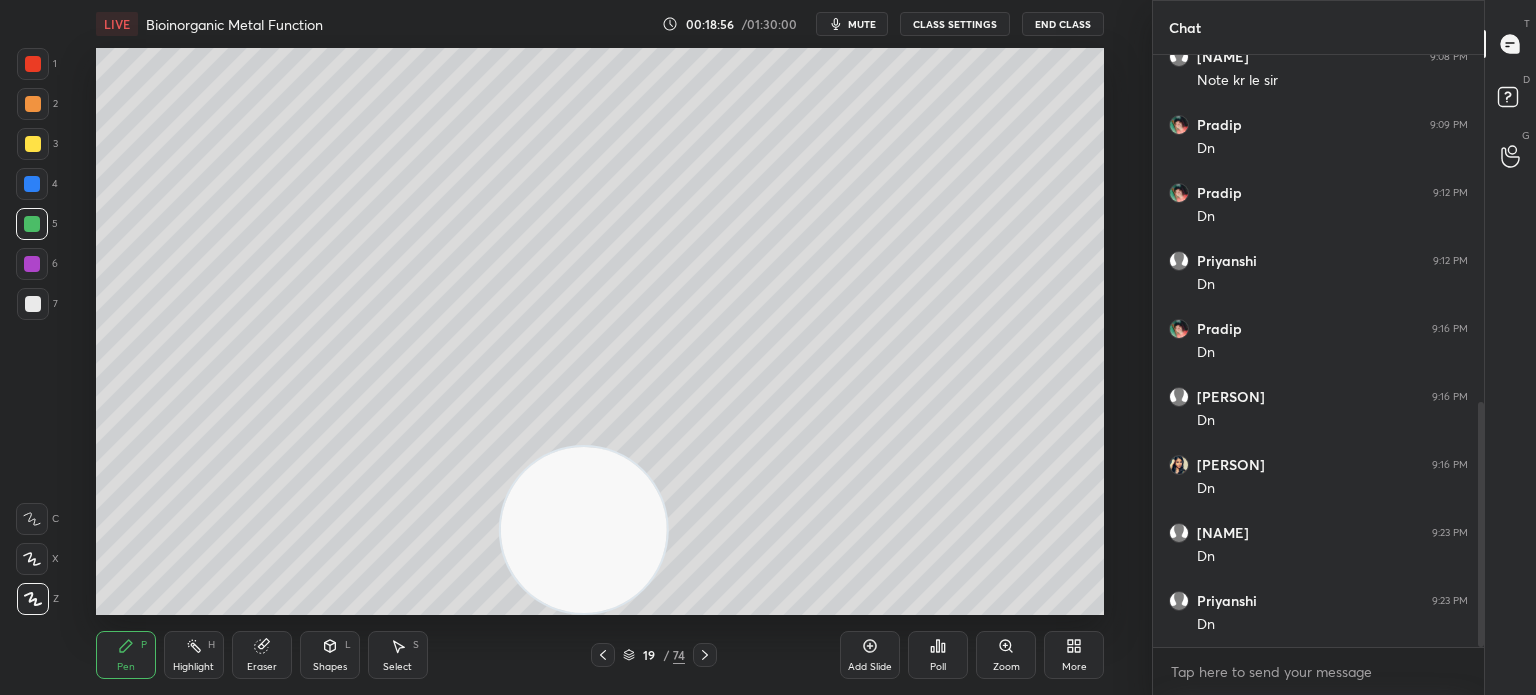 click on "7" at bounding box center (37, 304) 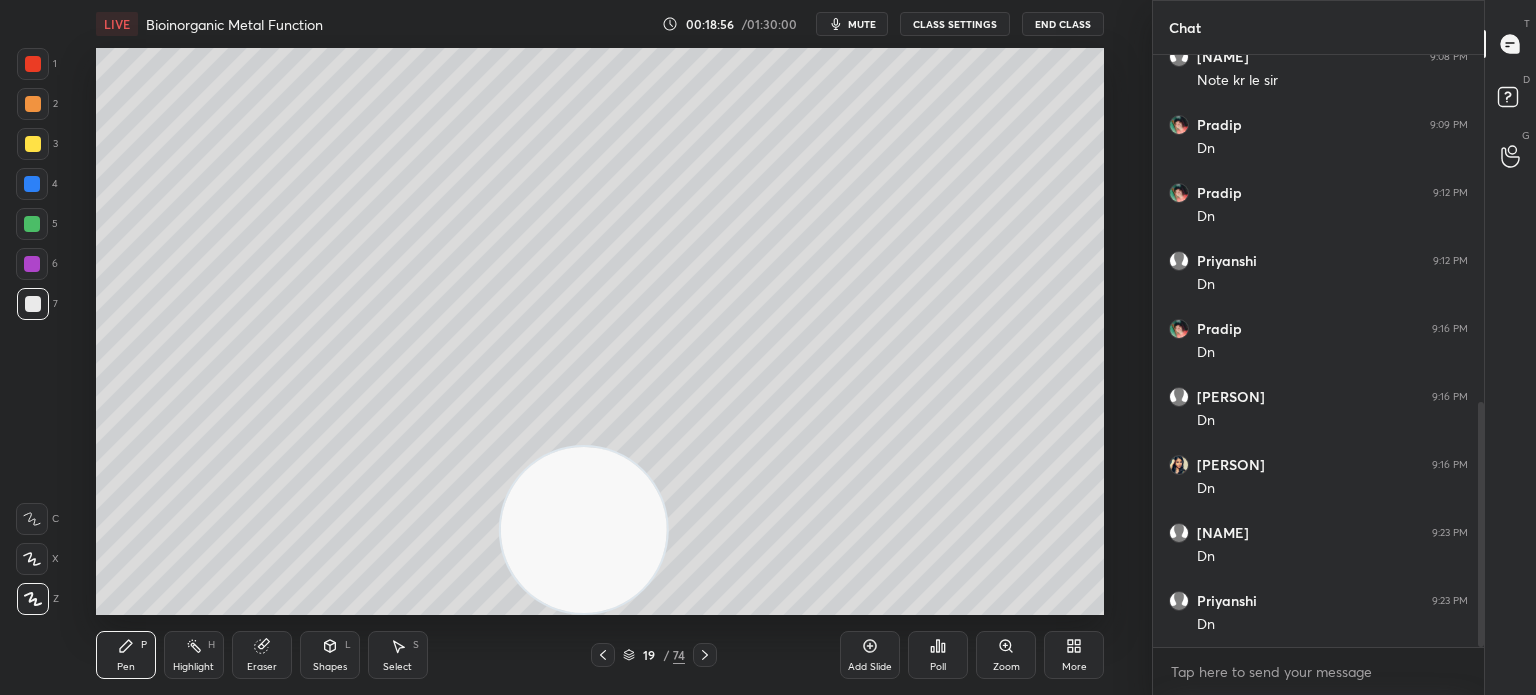 click at bounding box center [33, 304] 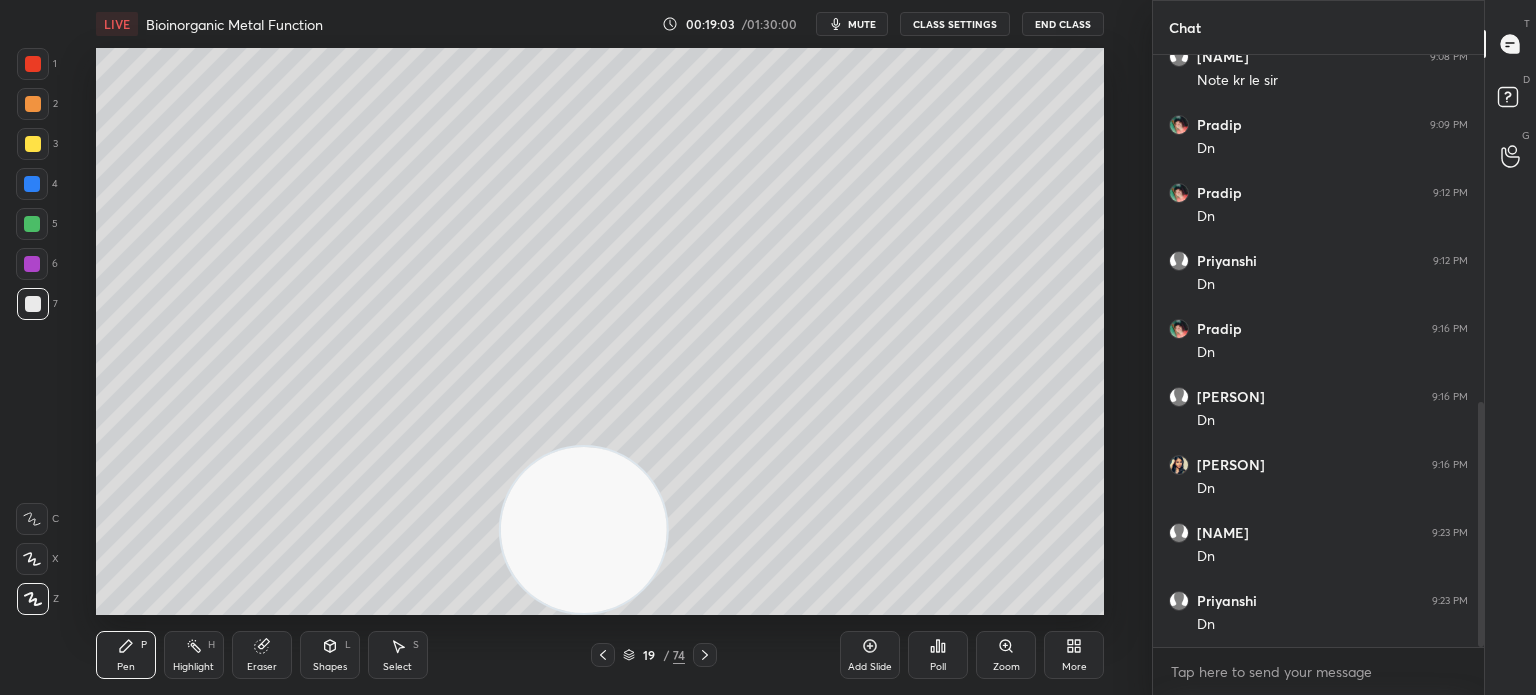 click at bounding box center [33, 144] 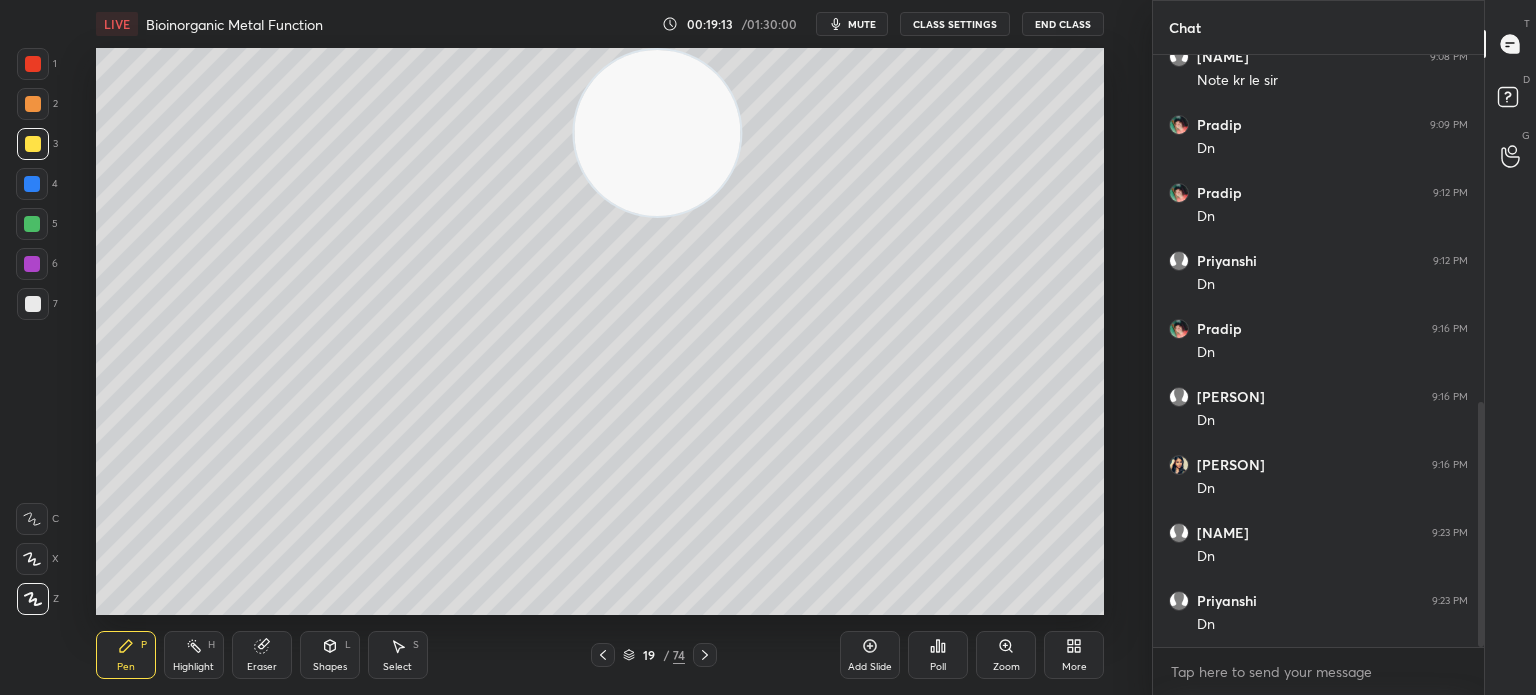 click at bounding box center [33, 304] 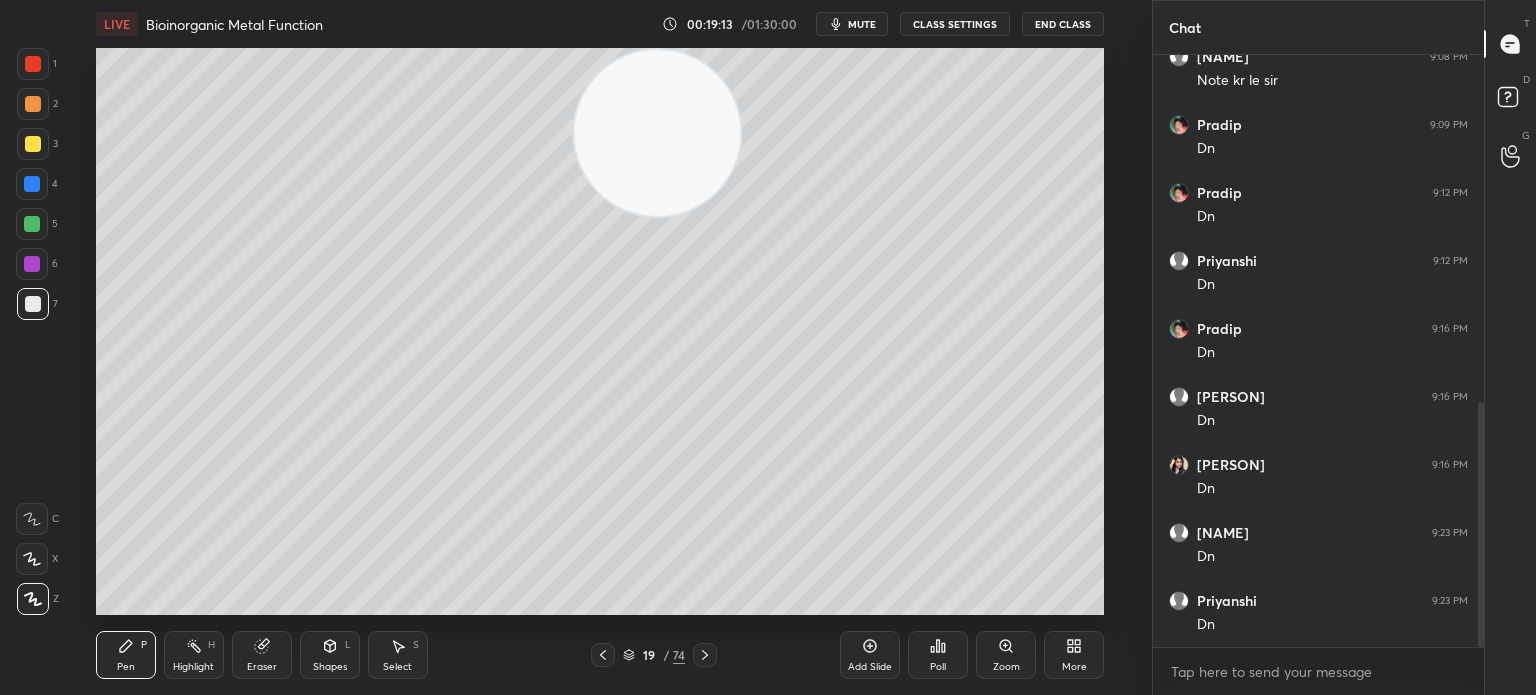 click at bounding box center (33, 304) 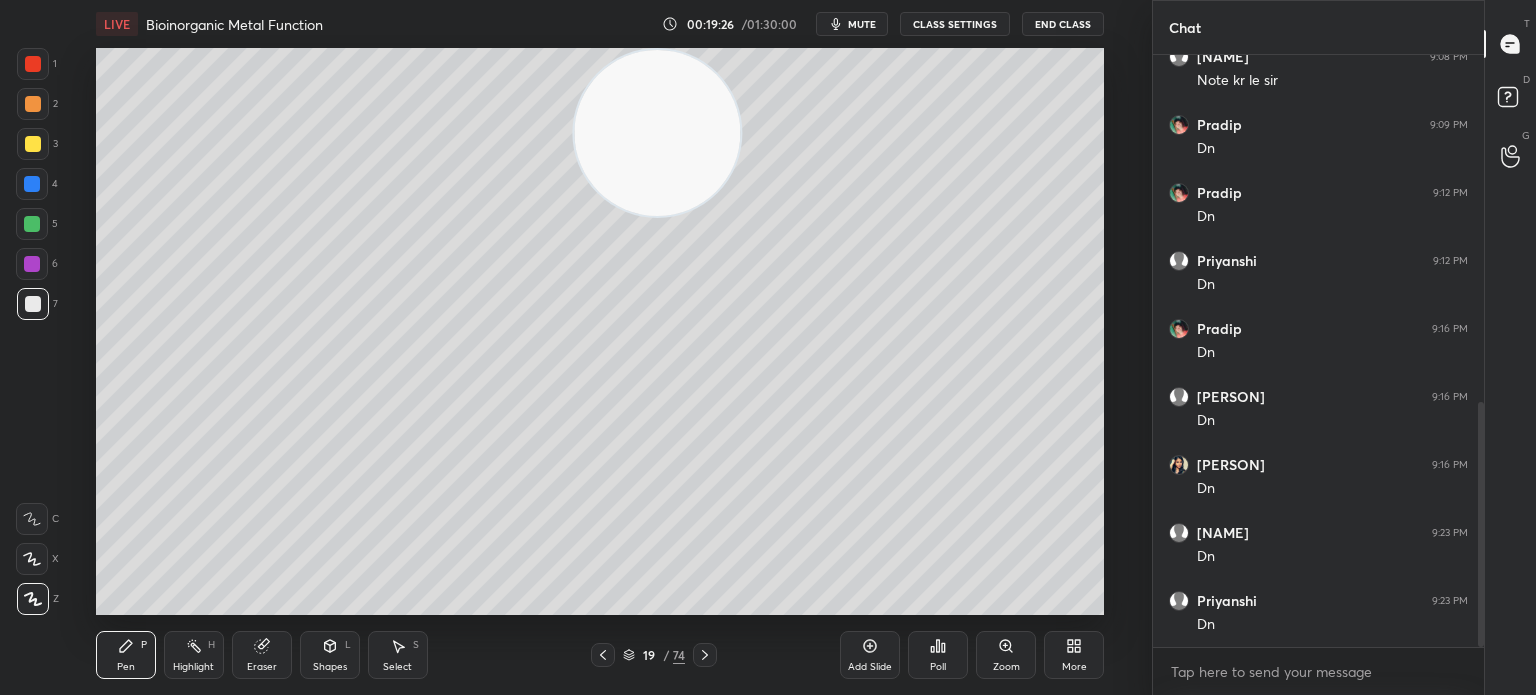 click on "3" at bounding box center [37, 148] 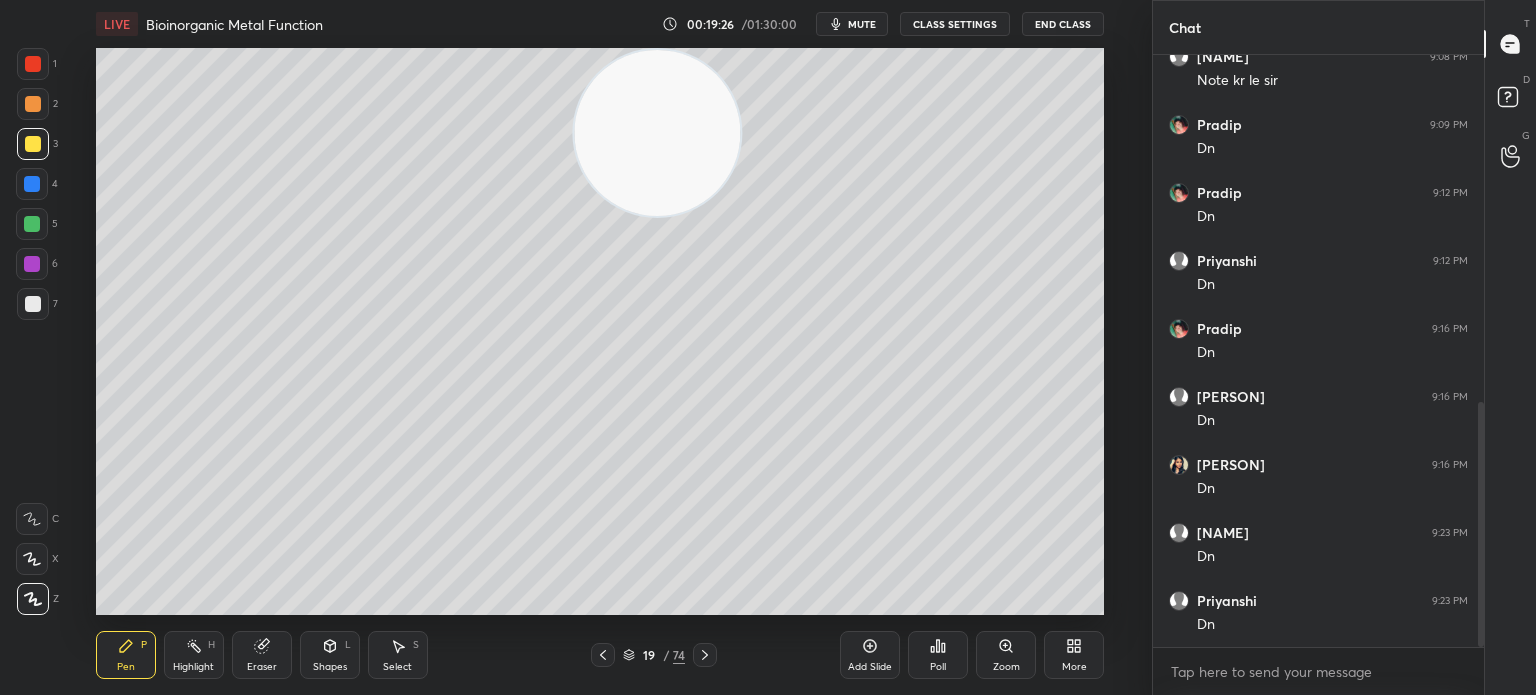 click at bounding box center [33, 144] 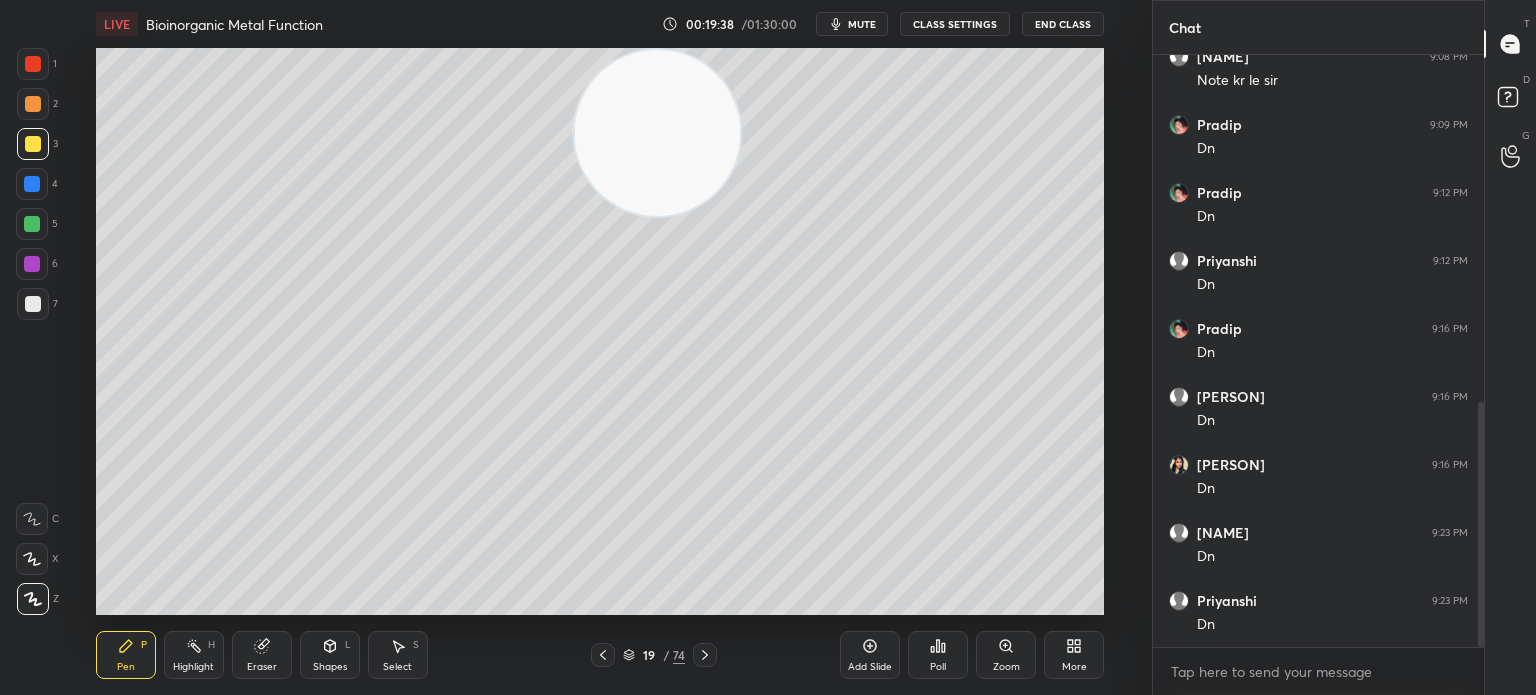 click on "Eraser" at bounding box center [262, 667] 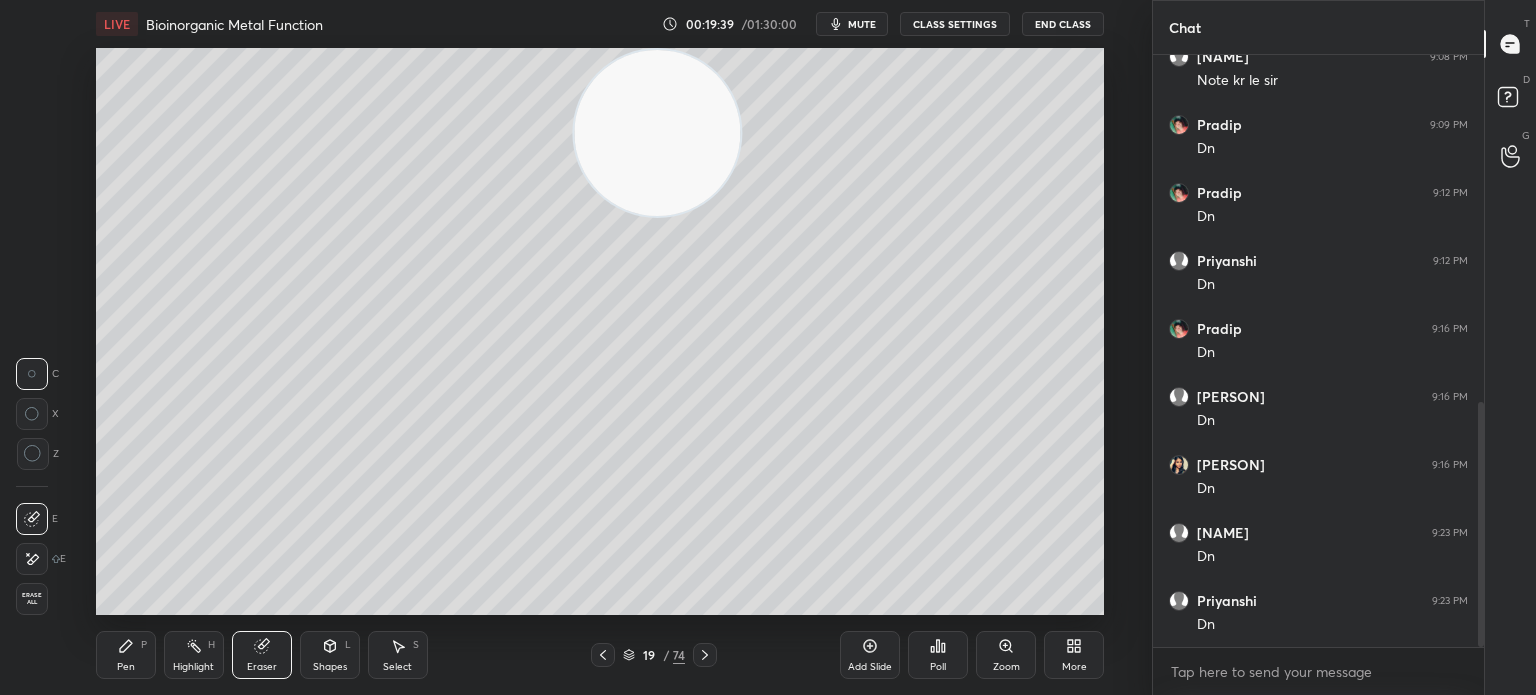 click at bounding box center [32, 559] 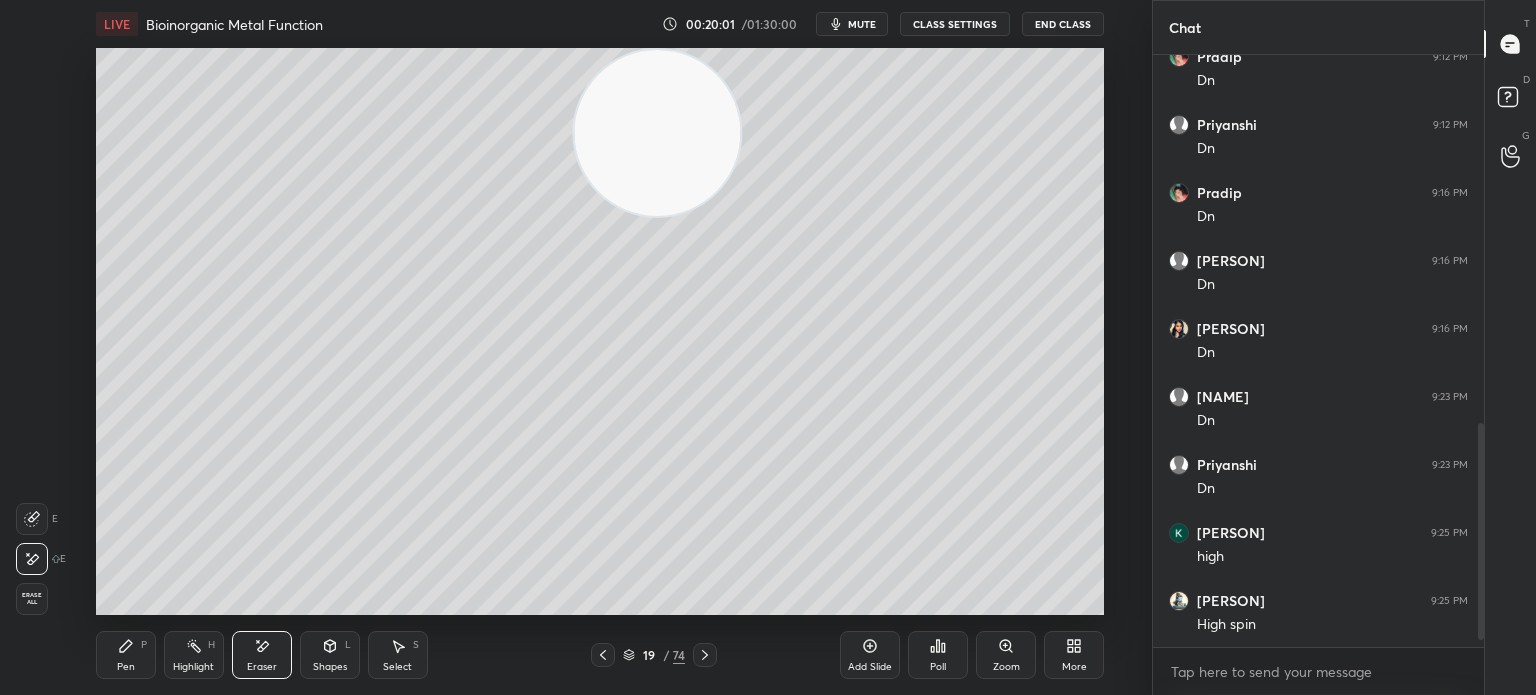 scroll, scrollTop: 1040, scrollLeft: 0, axis: vertical 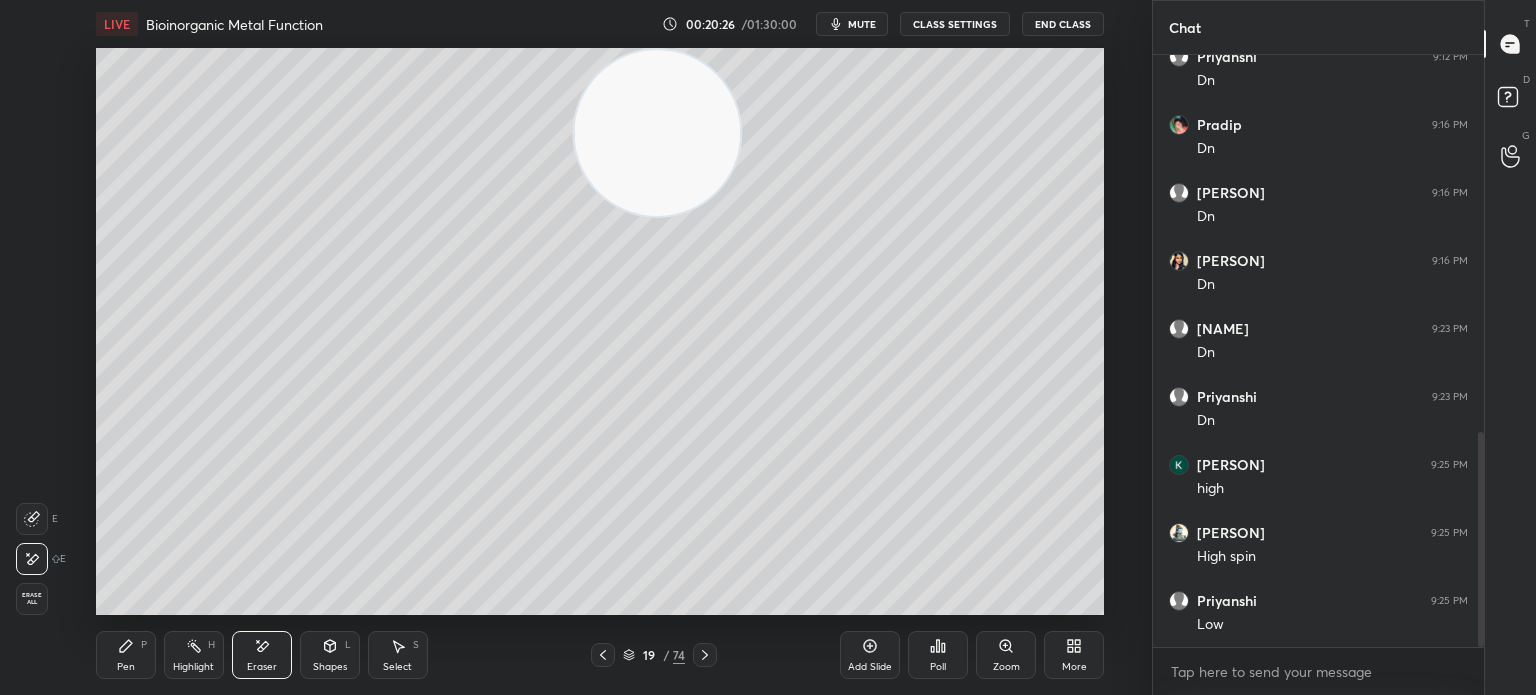 click on "Highlight H" at bounding box center (194, 655) 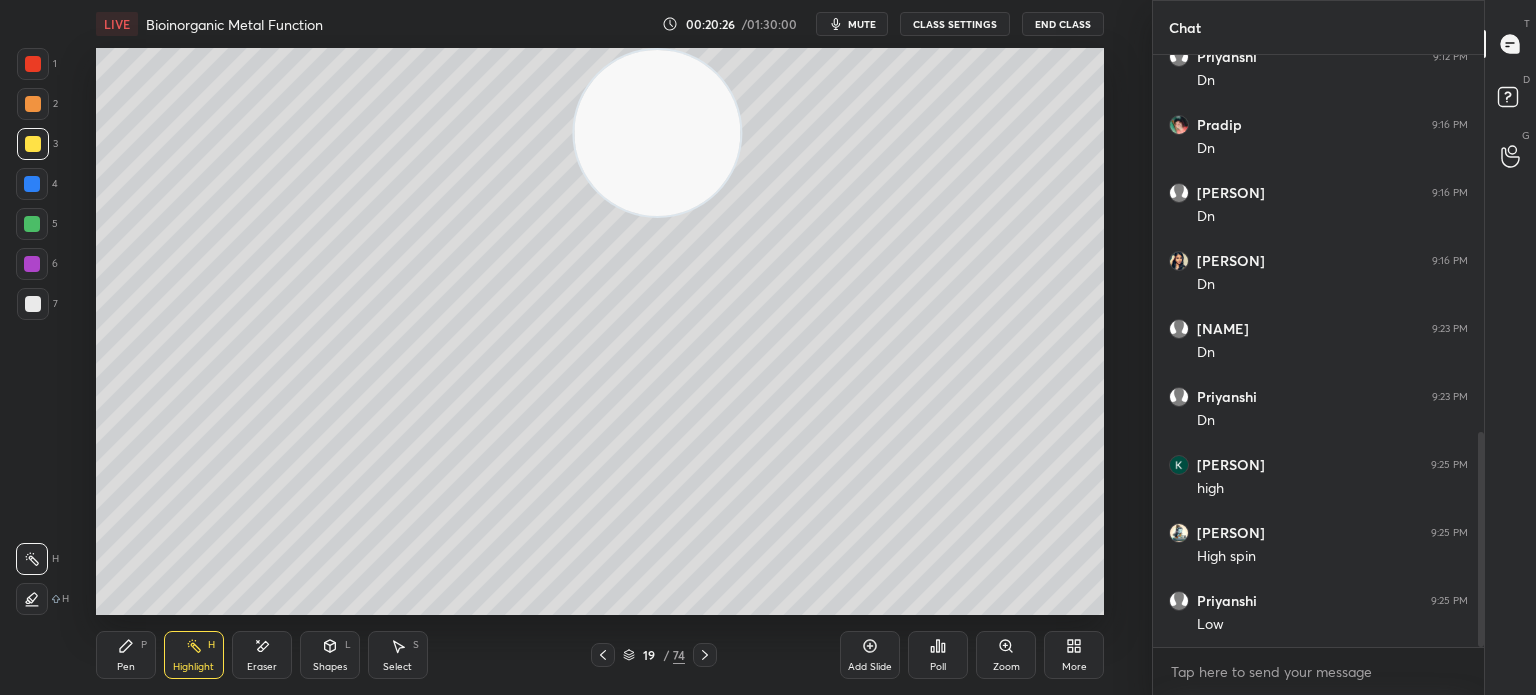 click at bounding box center (33, 304) 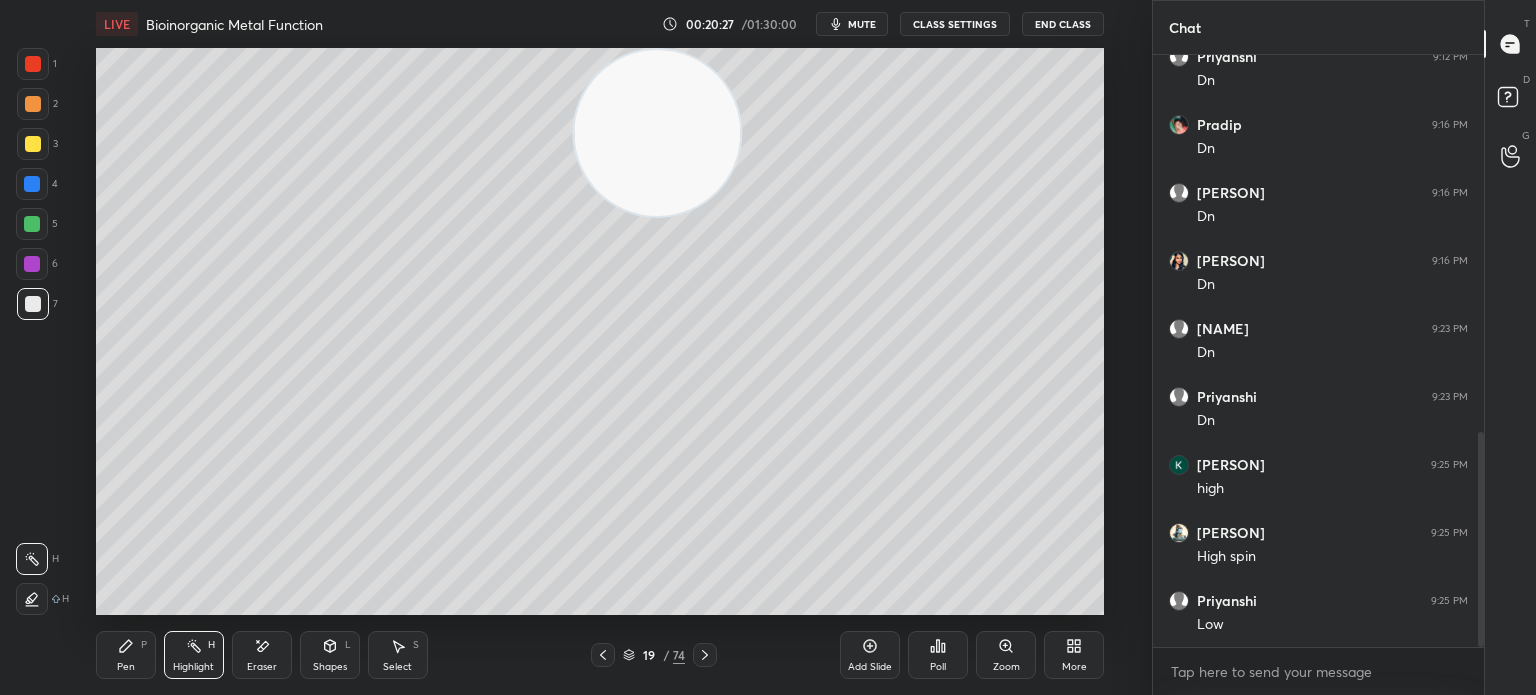 click at bounding box center (33, 304) 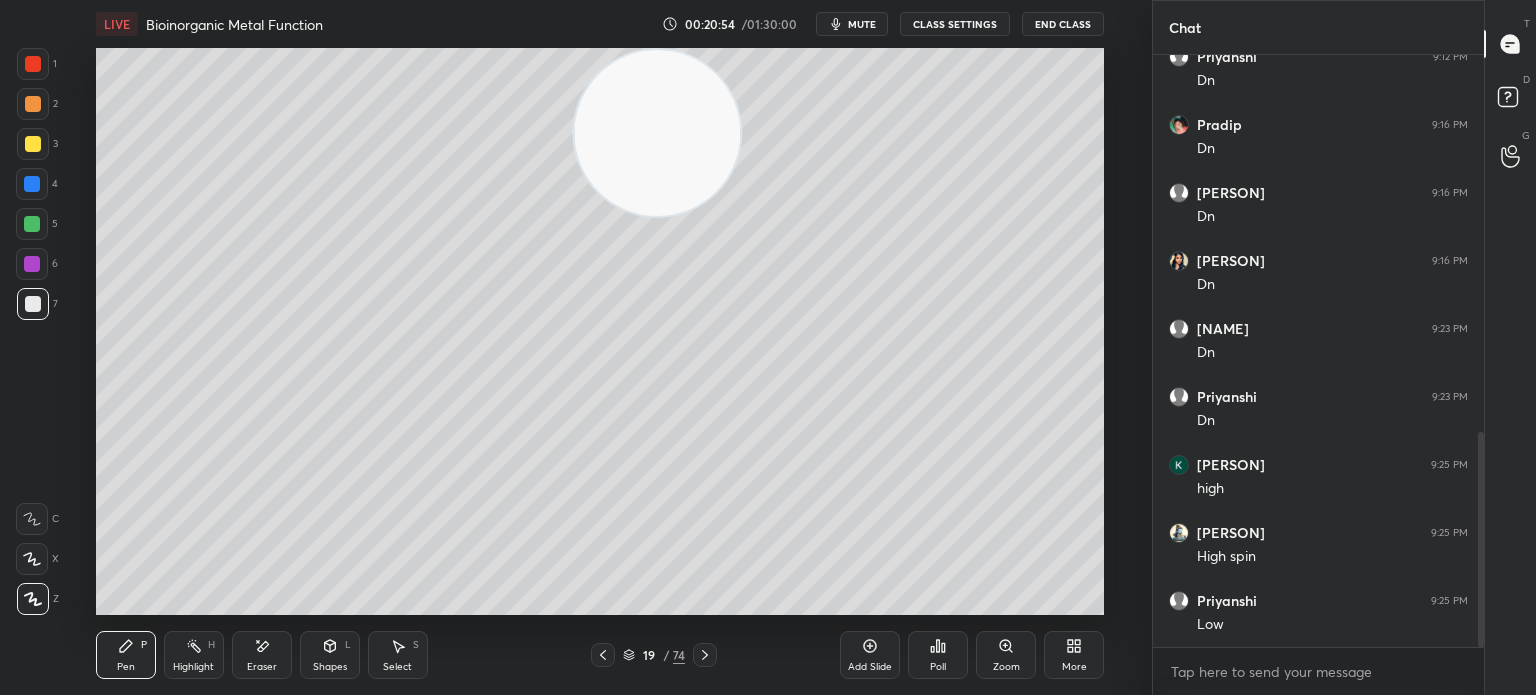 scroll, scrollTop: 1108, scrollLeft: 0, axis: vertical 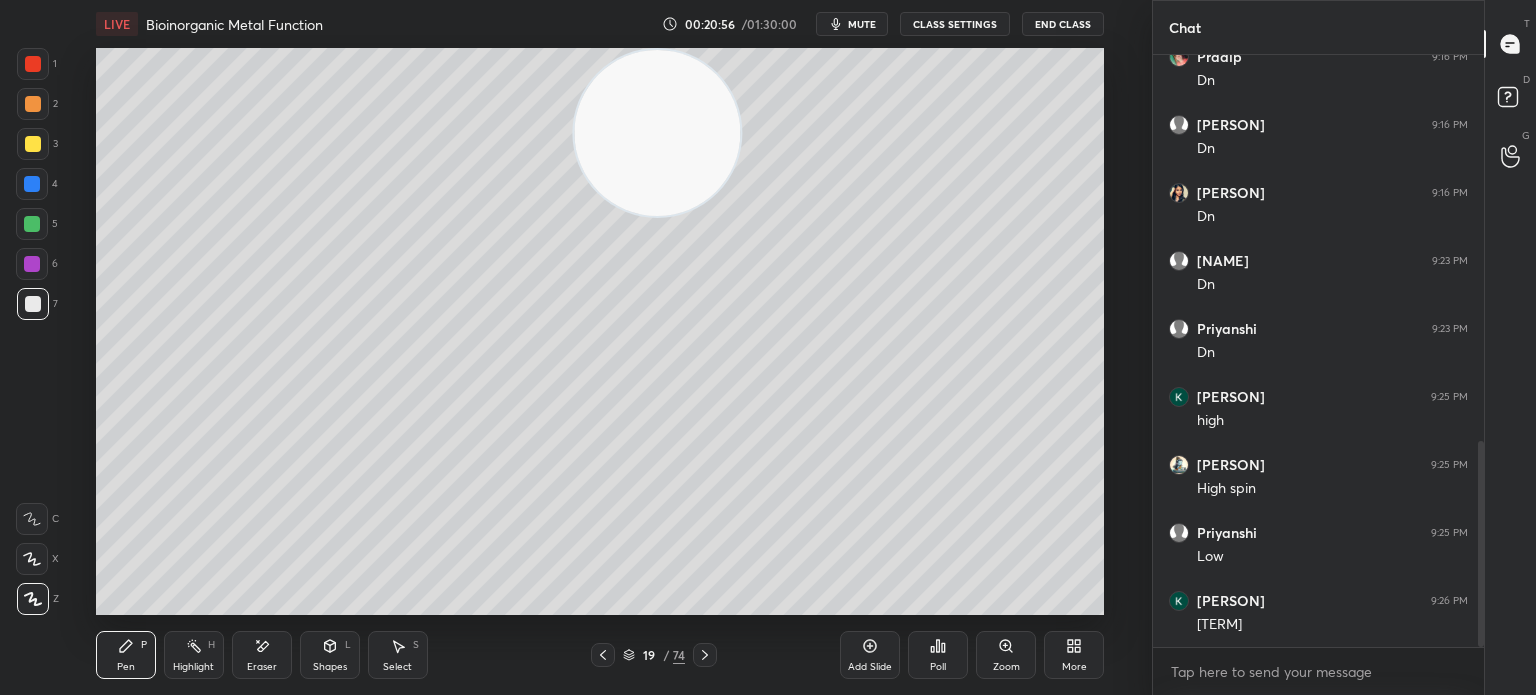 click on "Highlight H" at bounding box center (194, 655) 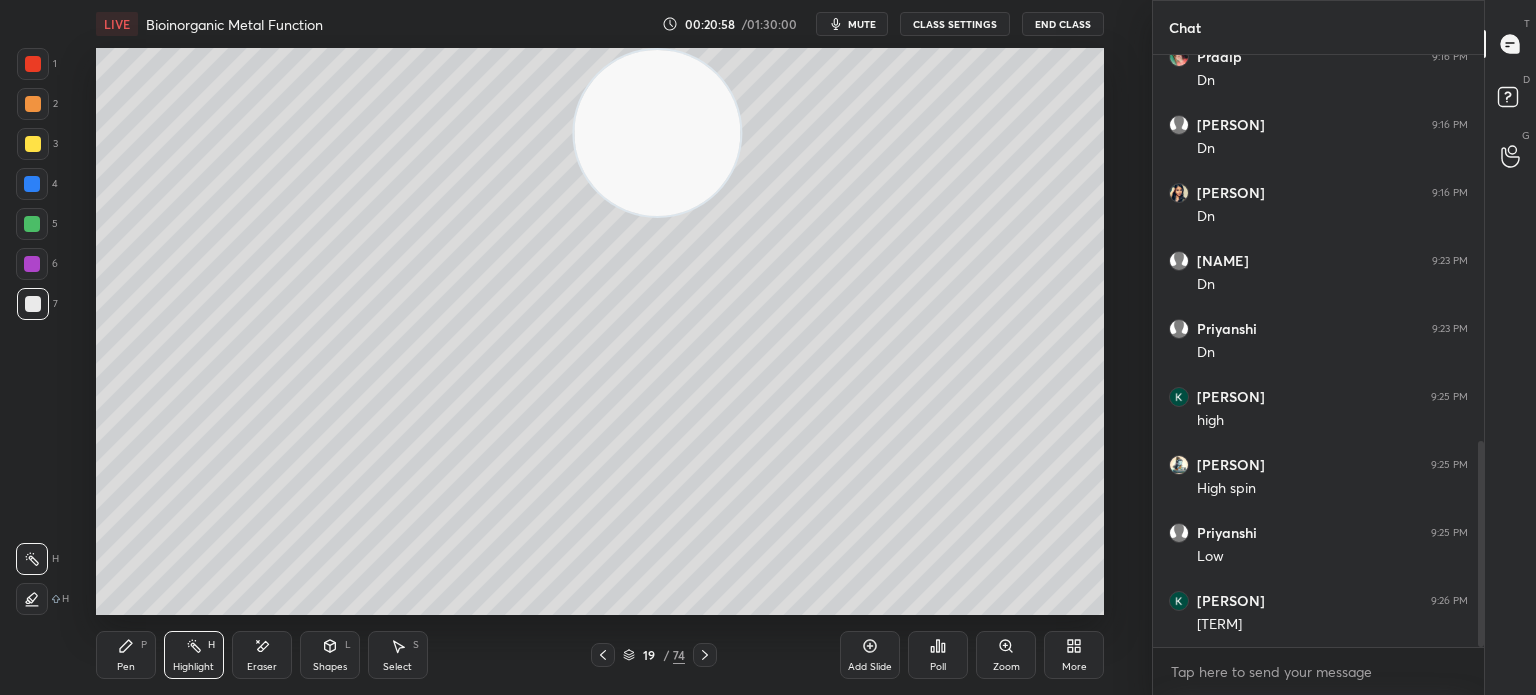 click on "Eraser" at bounding box center (262, 655) 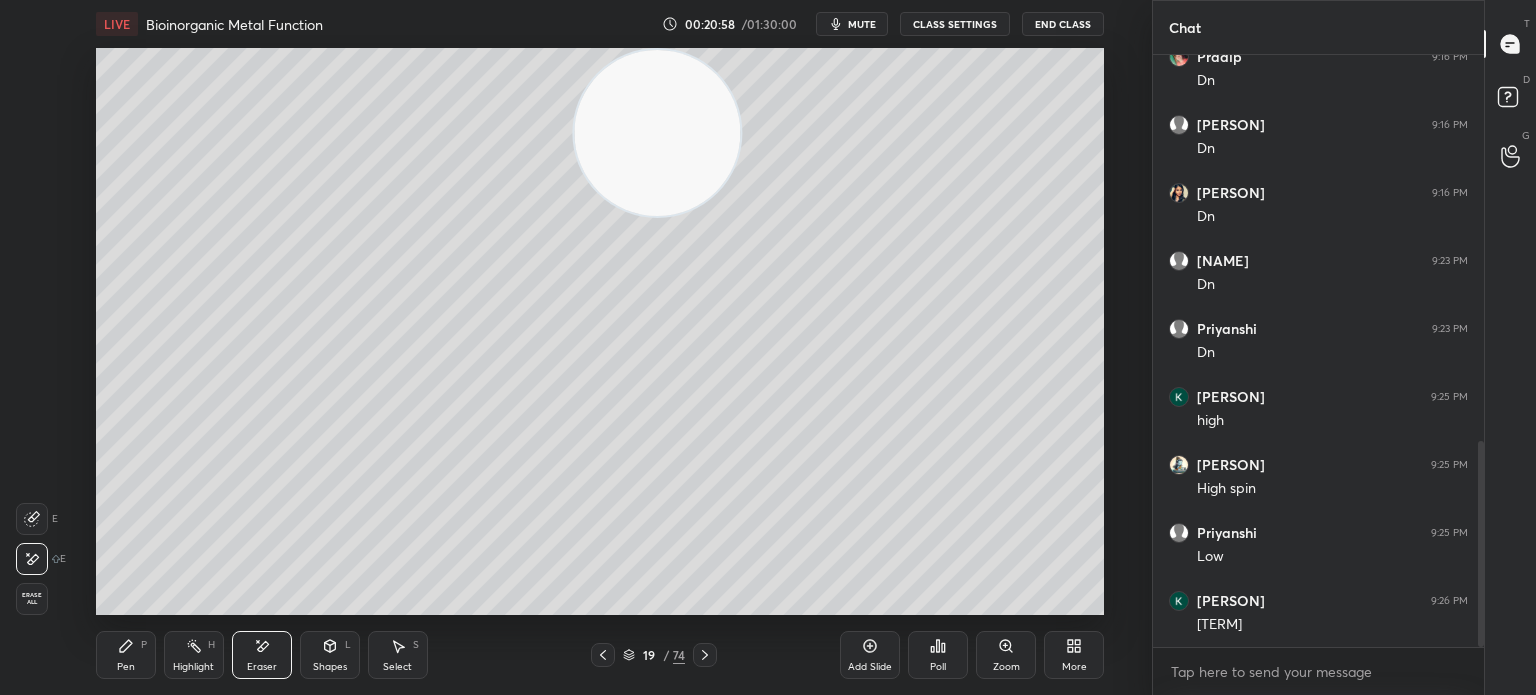 click 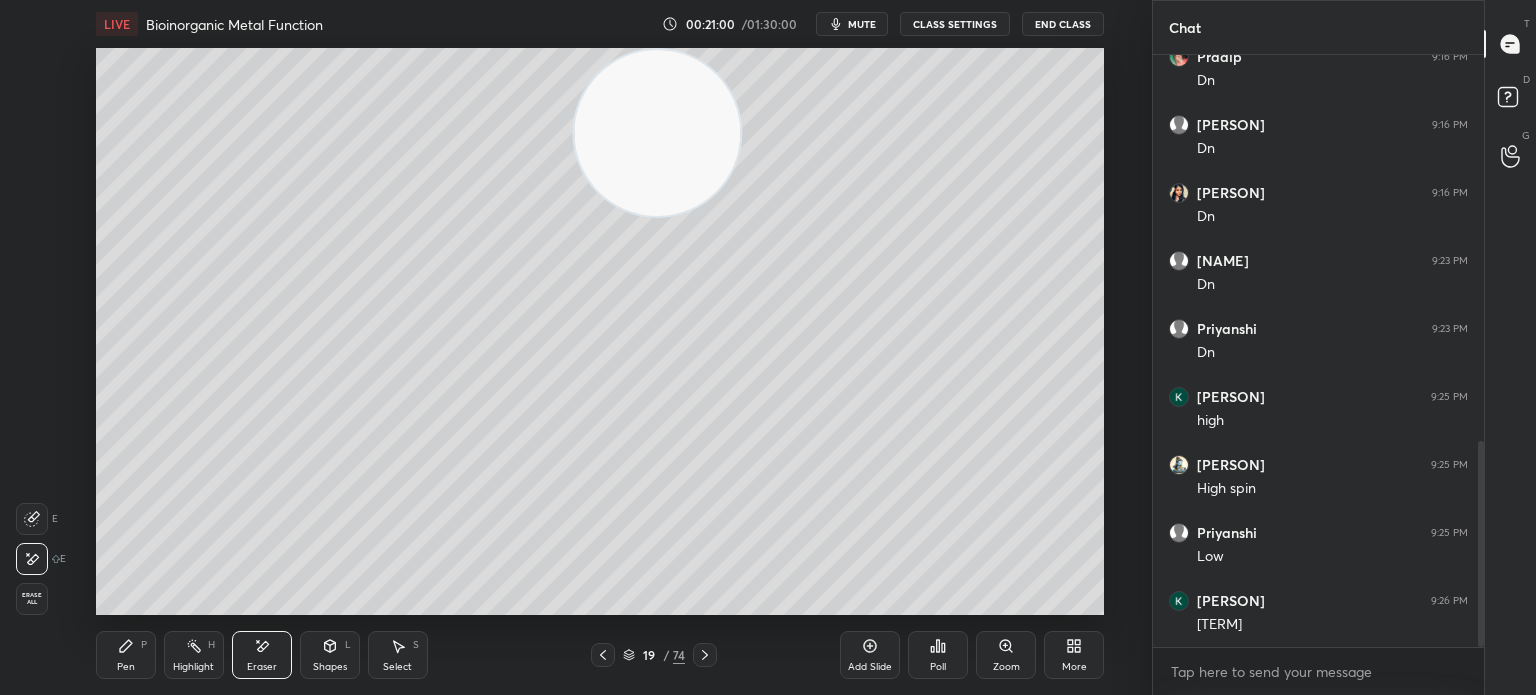 click 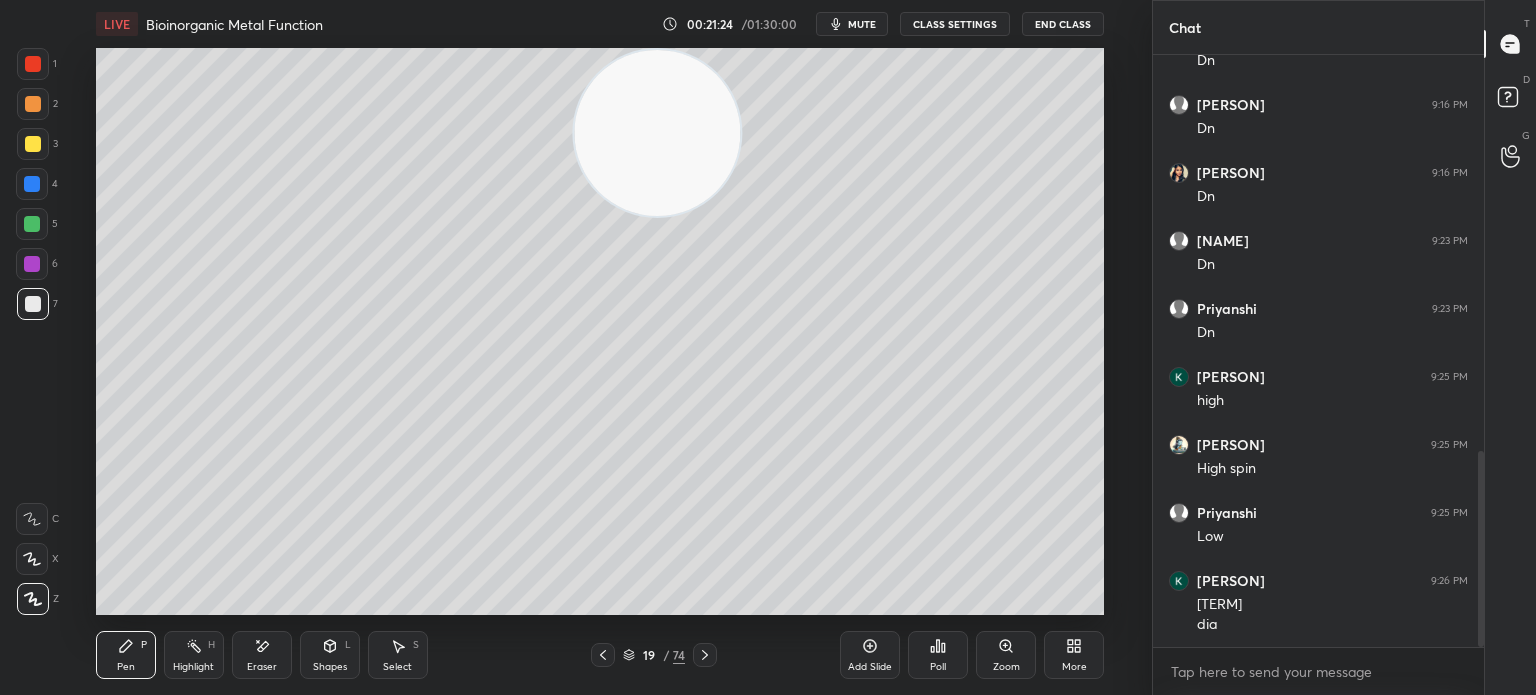 scroll, scrollTop: 1196, scrollLeft: 0, axis: vertical 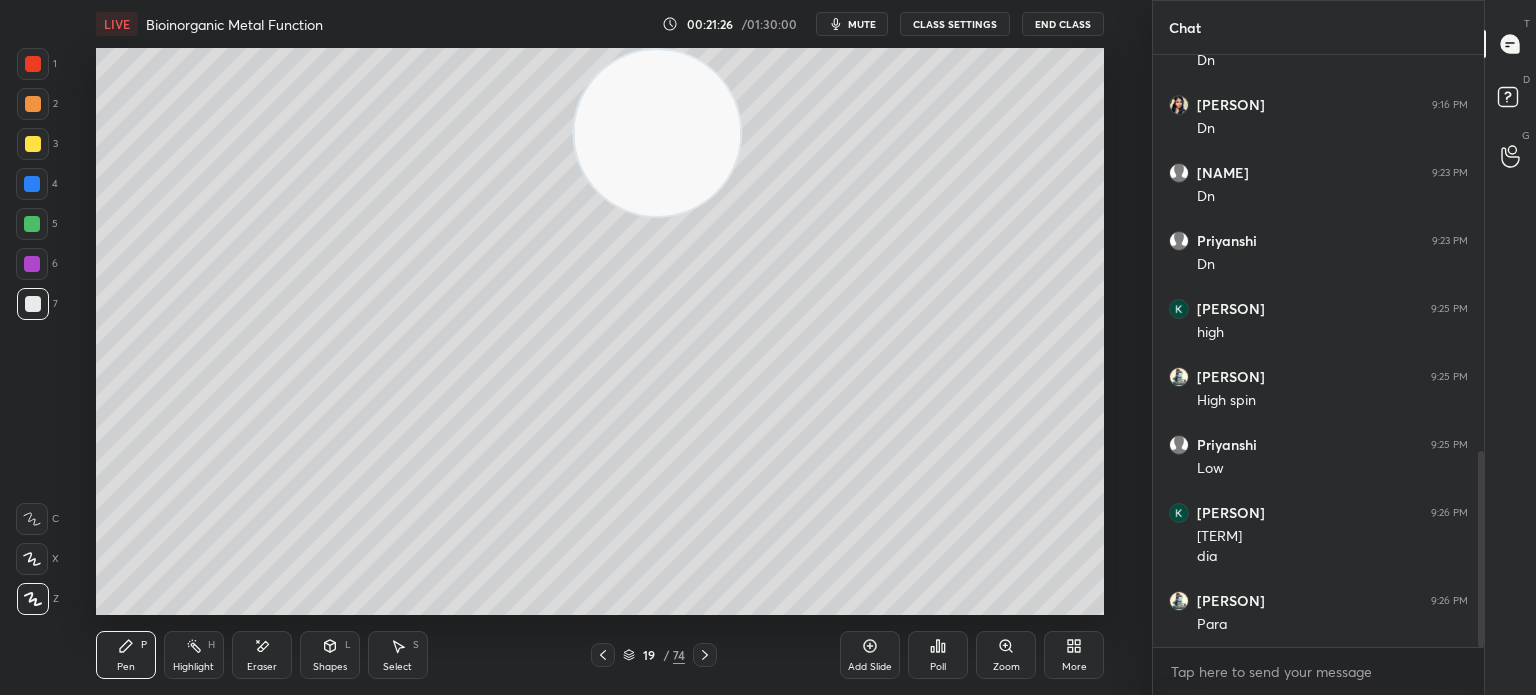 click on "Highlight H" at bounding box center [194, 655] 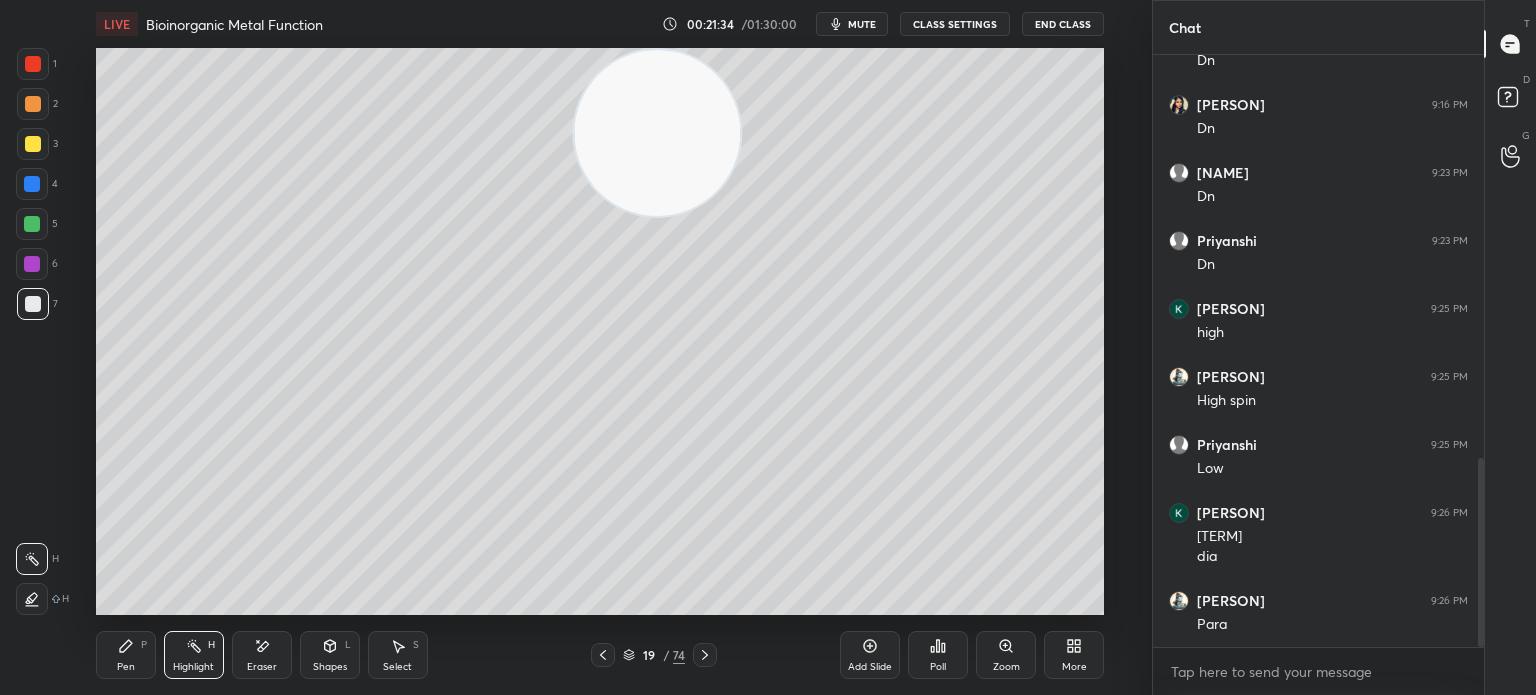 scroll, scrollTop: 1264, scrollLeft: 0, axis: vertical 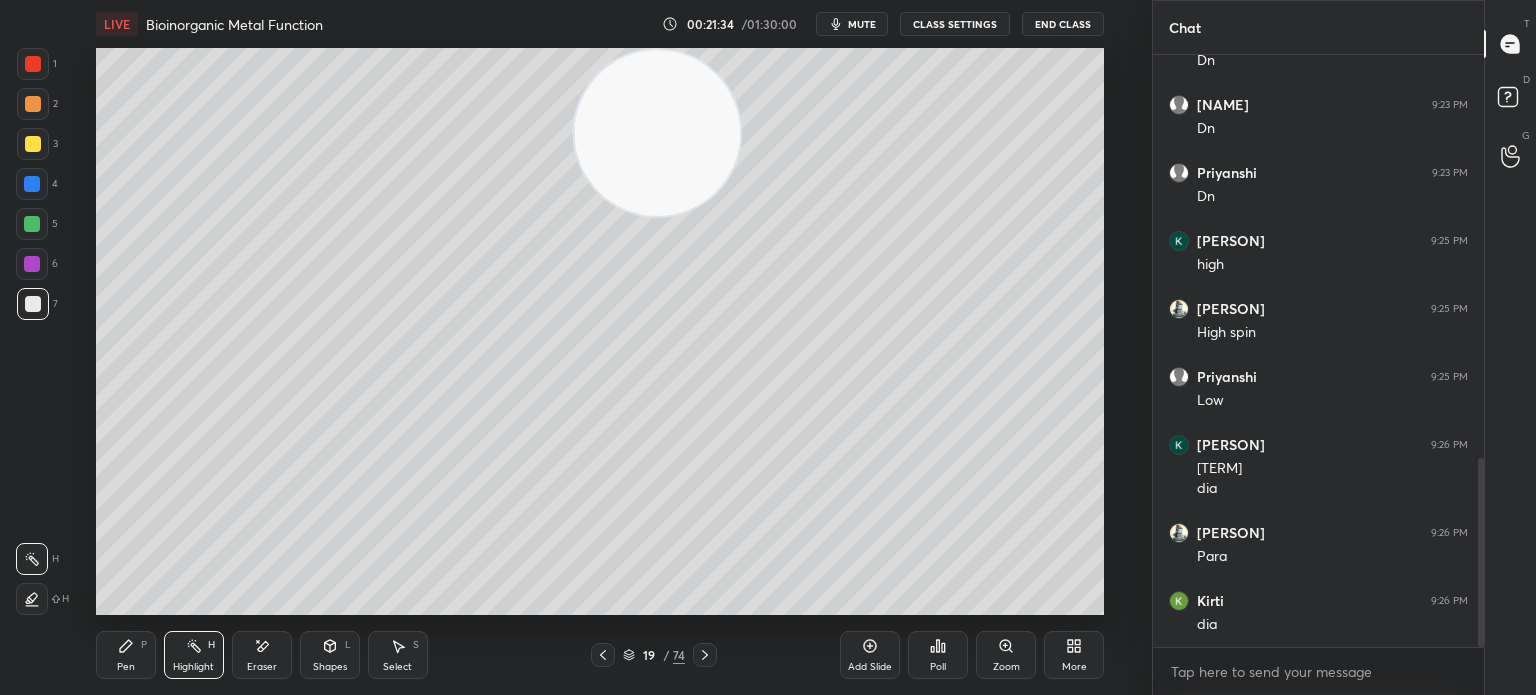 click on "5" at bounding box center (37, 228) 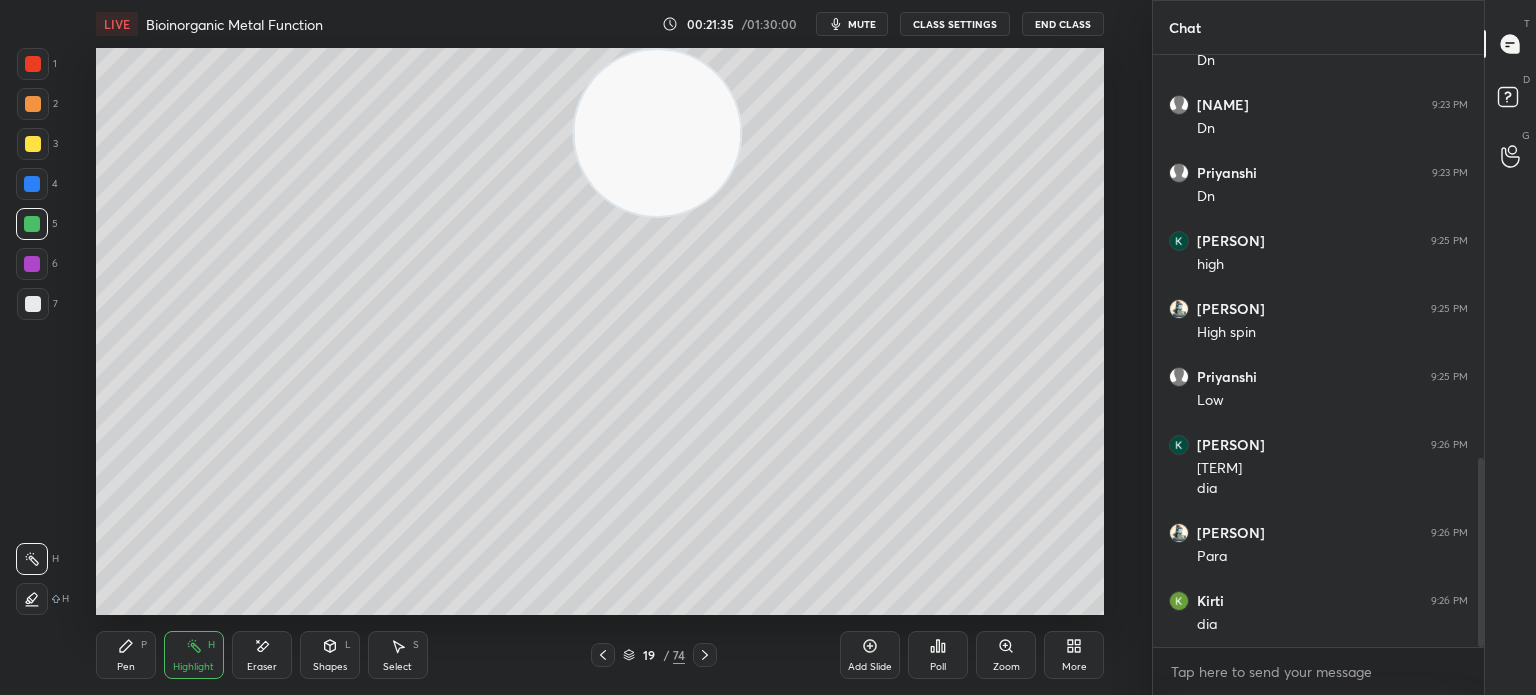 click on "Pen P" at bounding box center [126, 655] 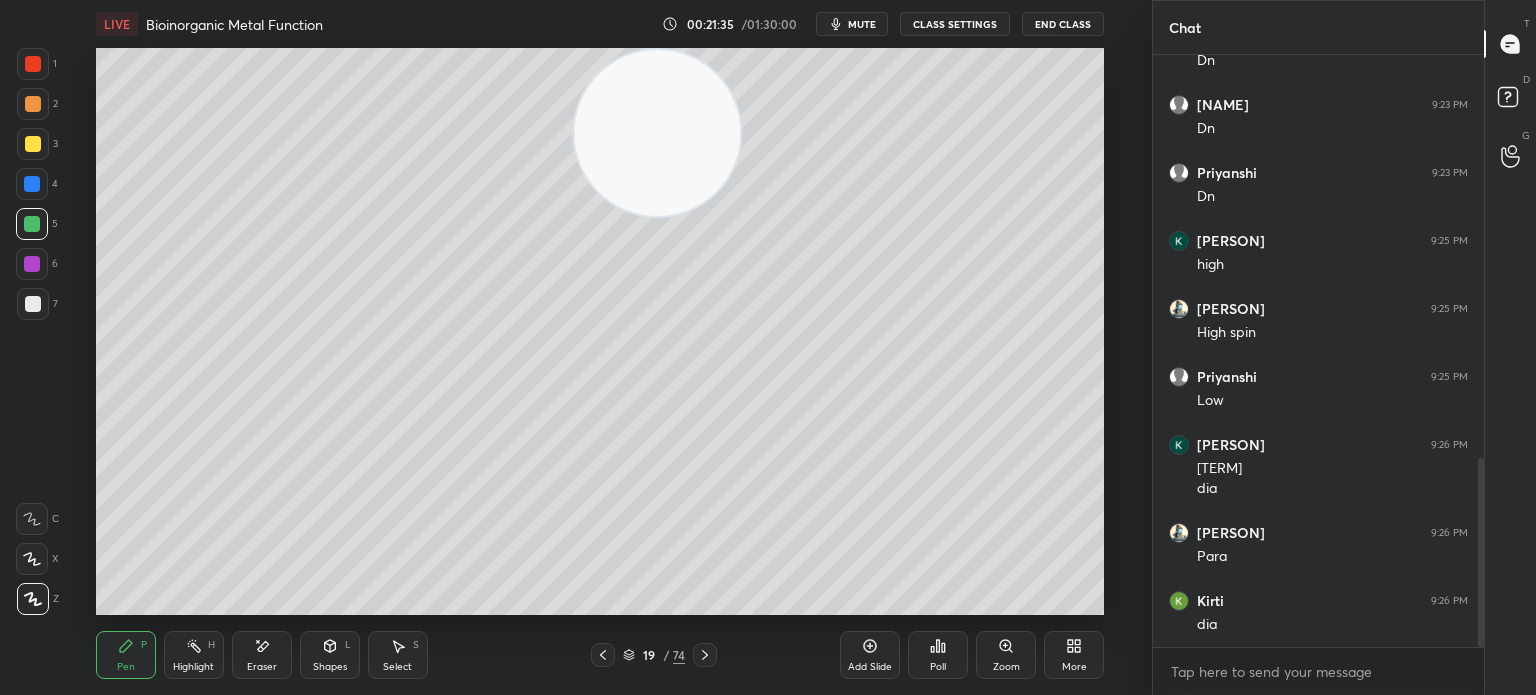 click on "Pen P" at bounding box center [126, 655] 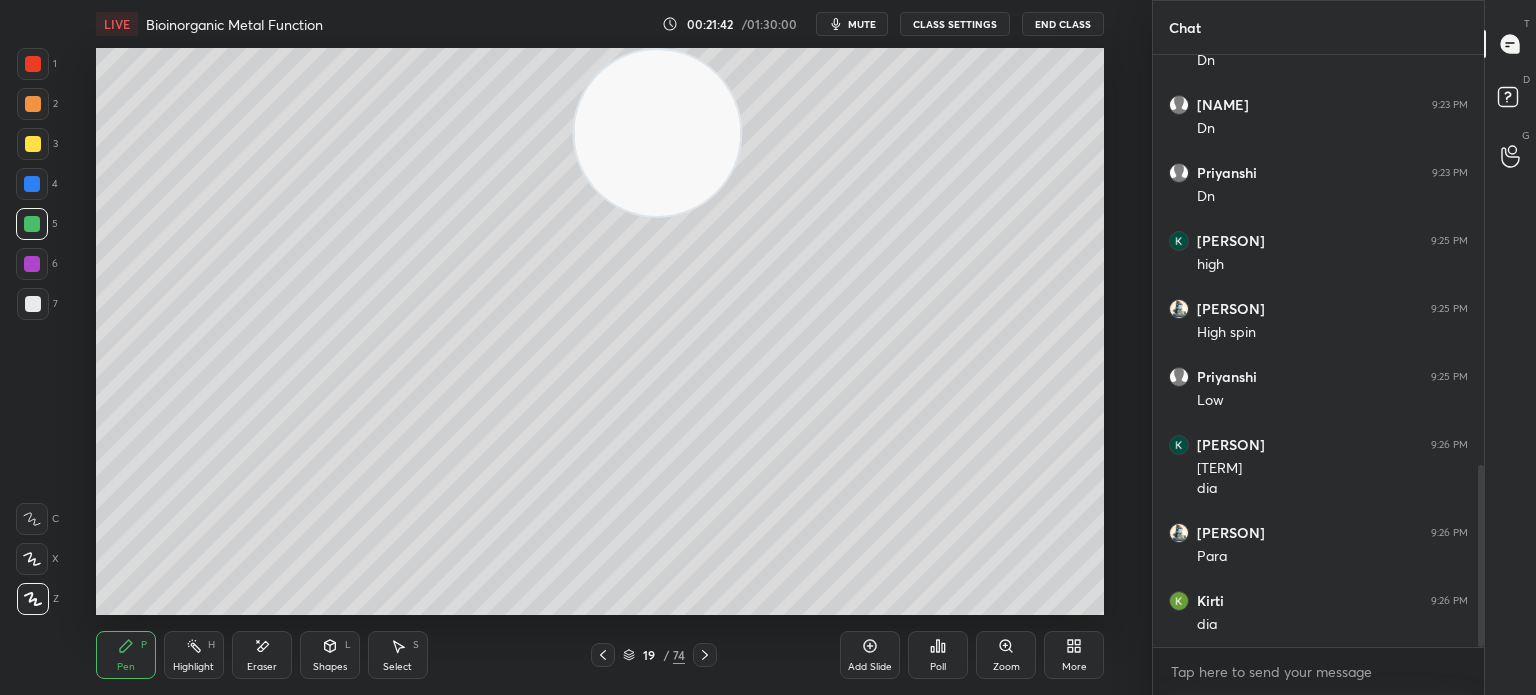 scroll, scrollTop: 1332, scrollLeft: 0, axis: vertical 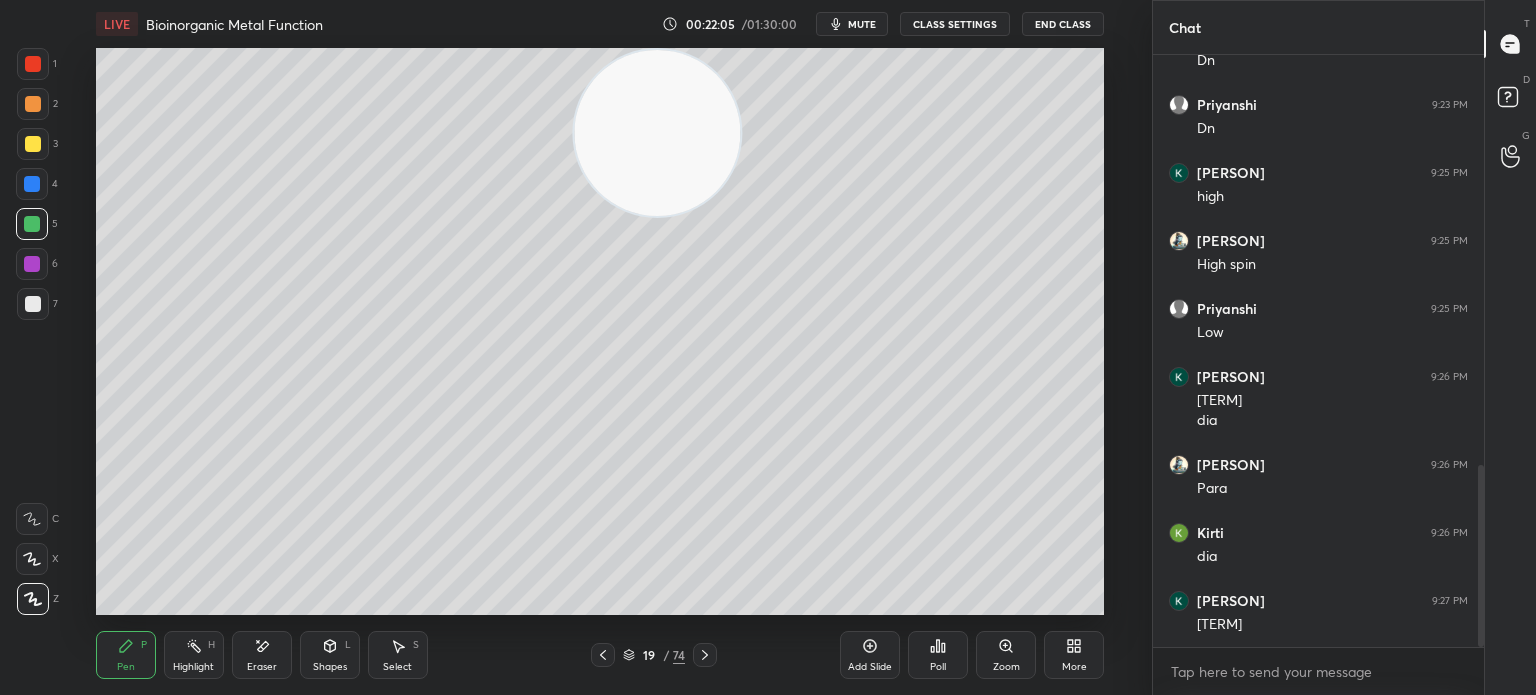 click on "Eraser" at bounding box center [262, 655] 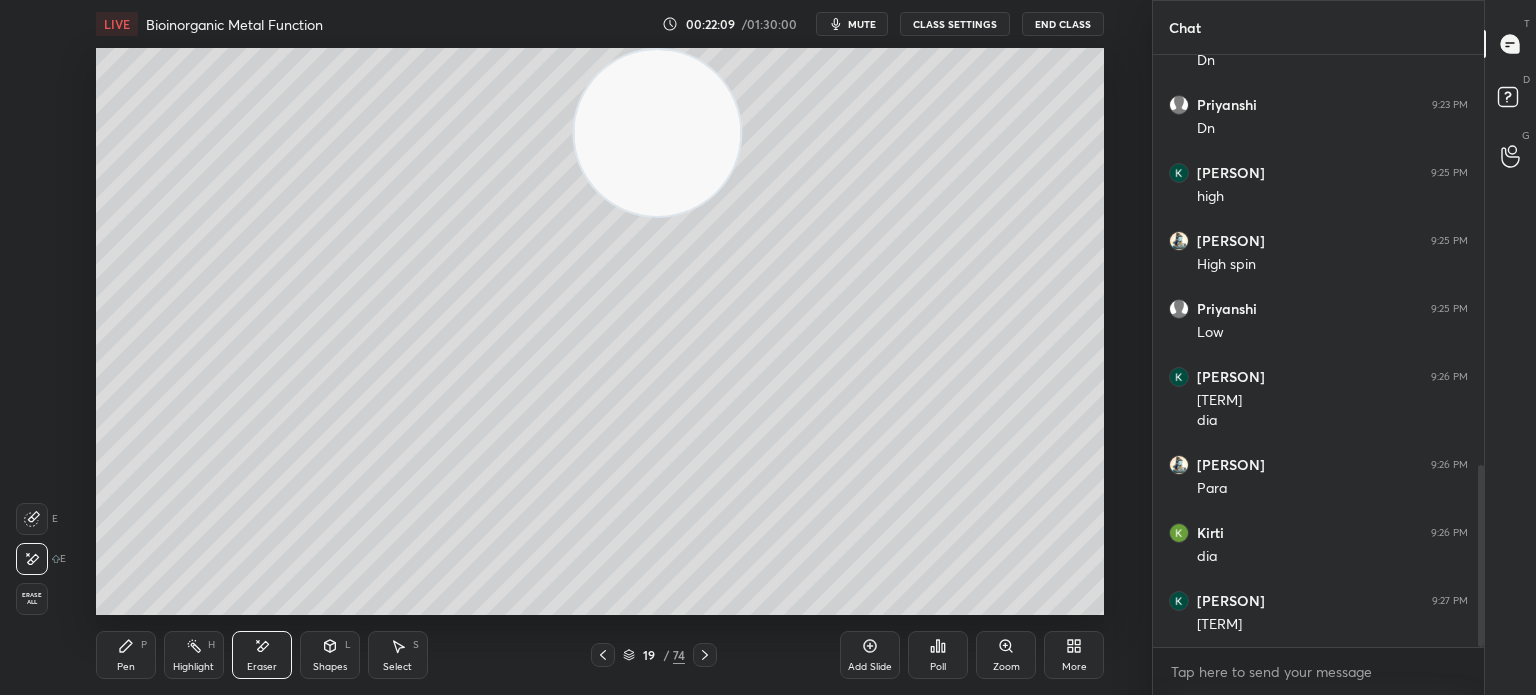 click 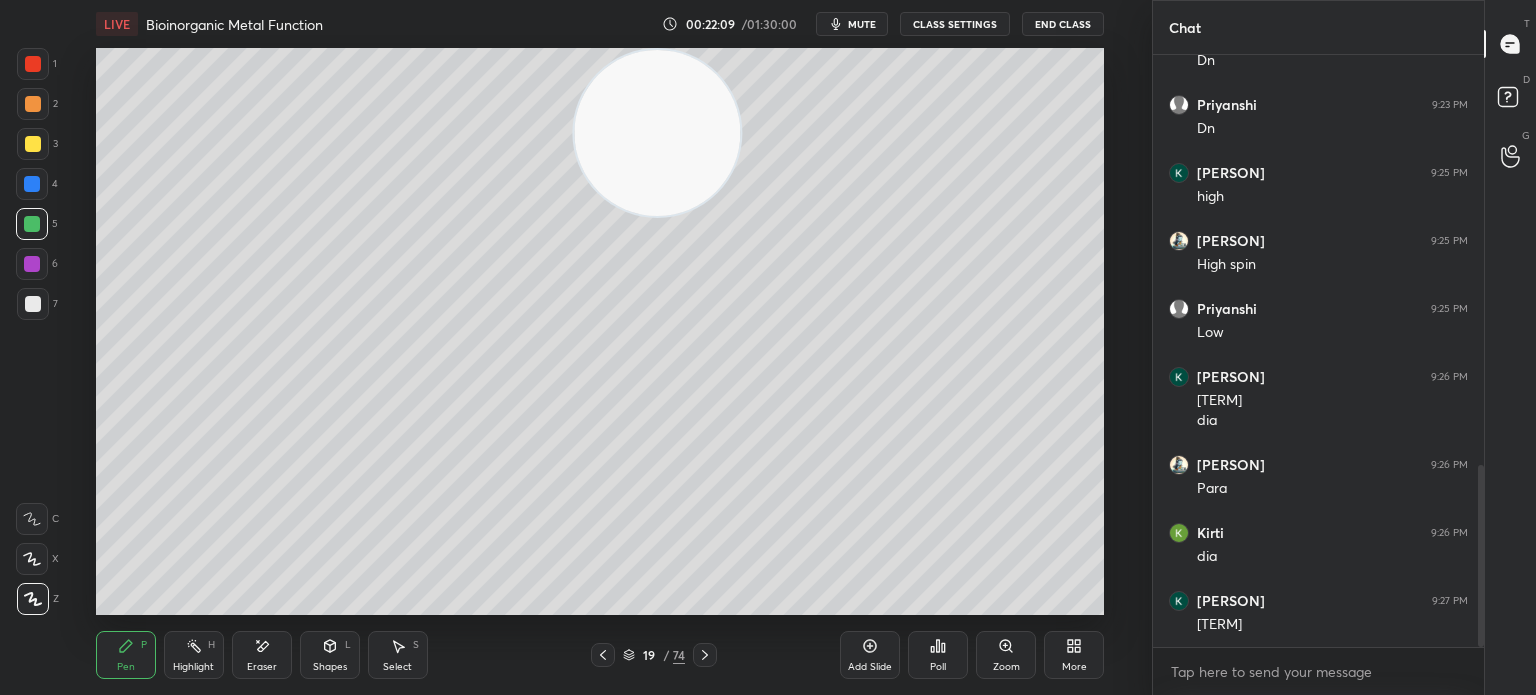 click at bounding box center [33, 144] 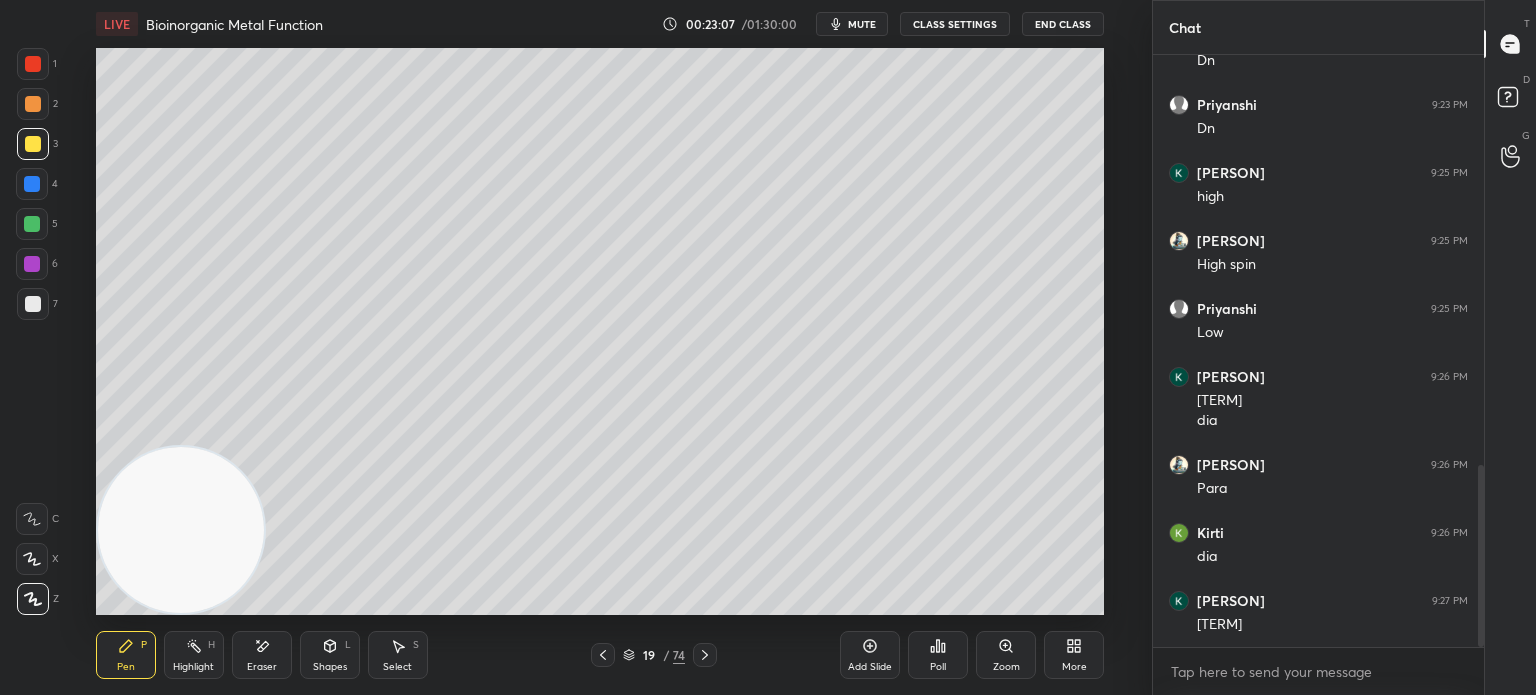 click on "Highlight" at bounding box center (193, 667) 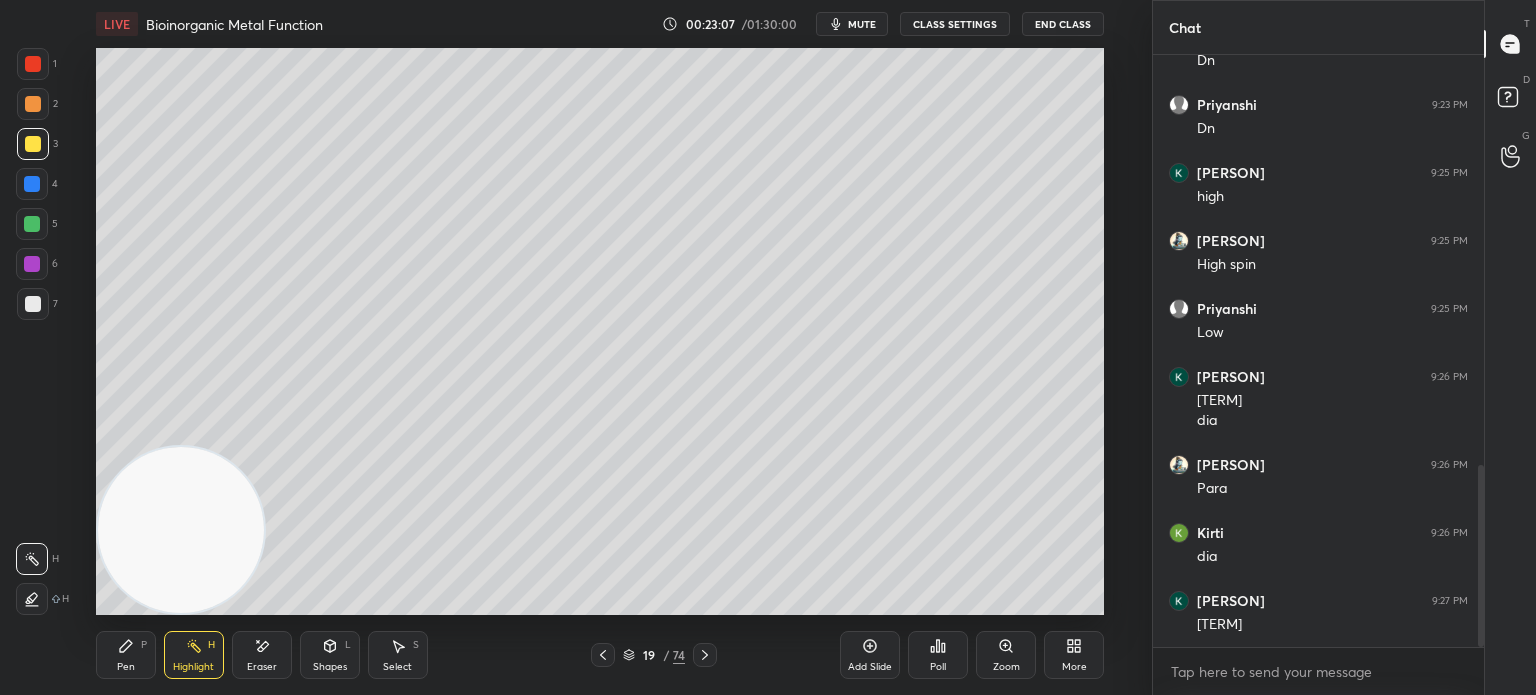 click on "Highlight H" at bounding box center [194, 655] 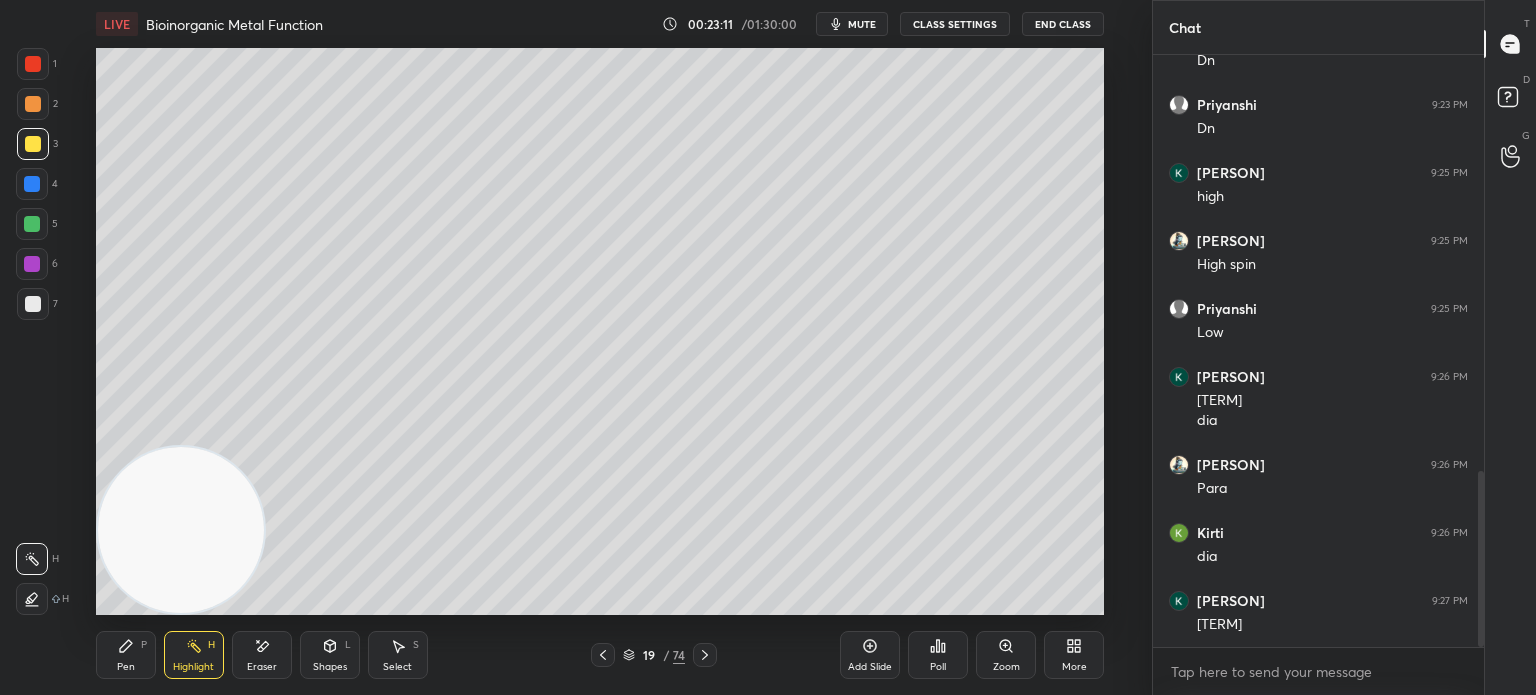 scroll, scrollTop: 1400, scrollLeft: 0, axis: vertical 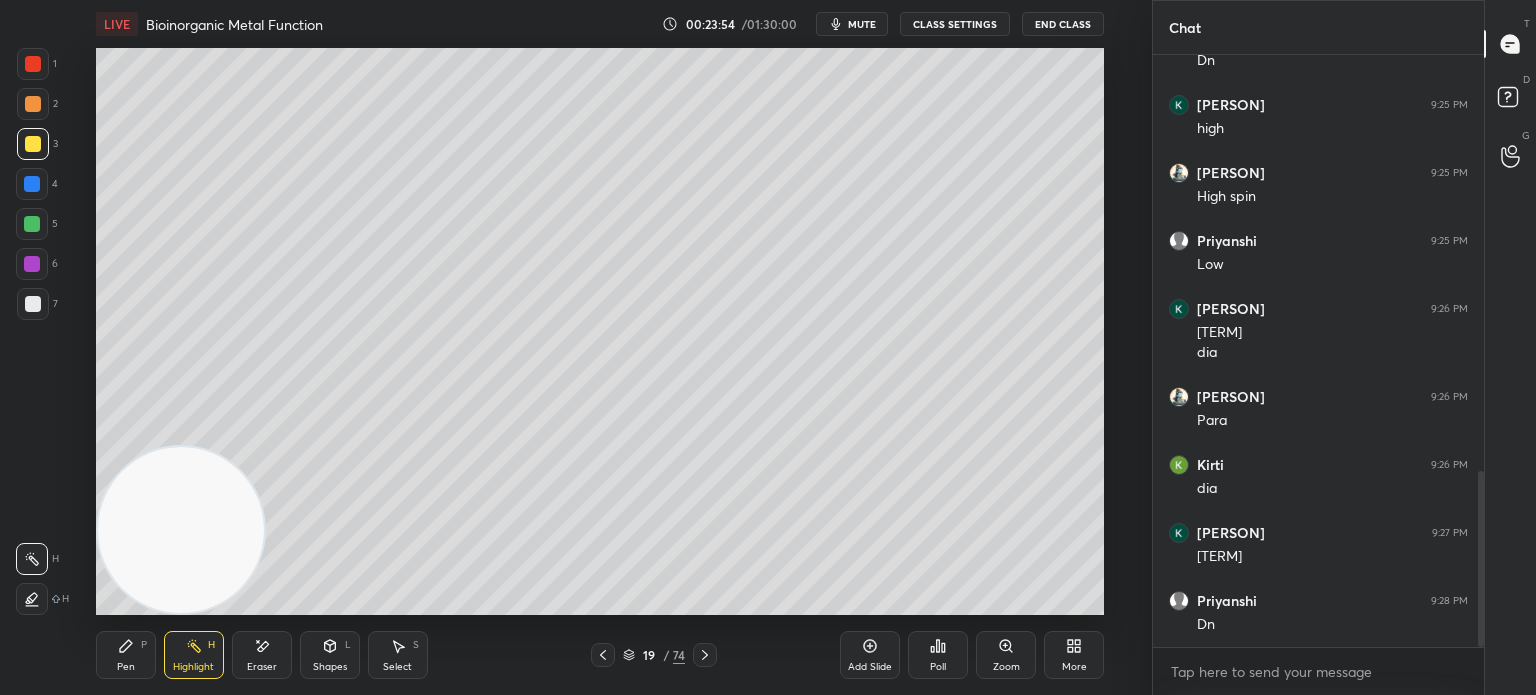 click on "More" at bounding box center [1074, 667] 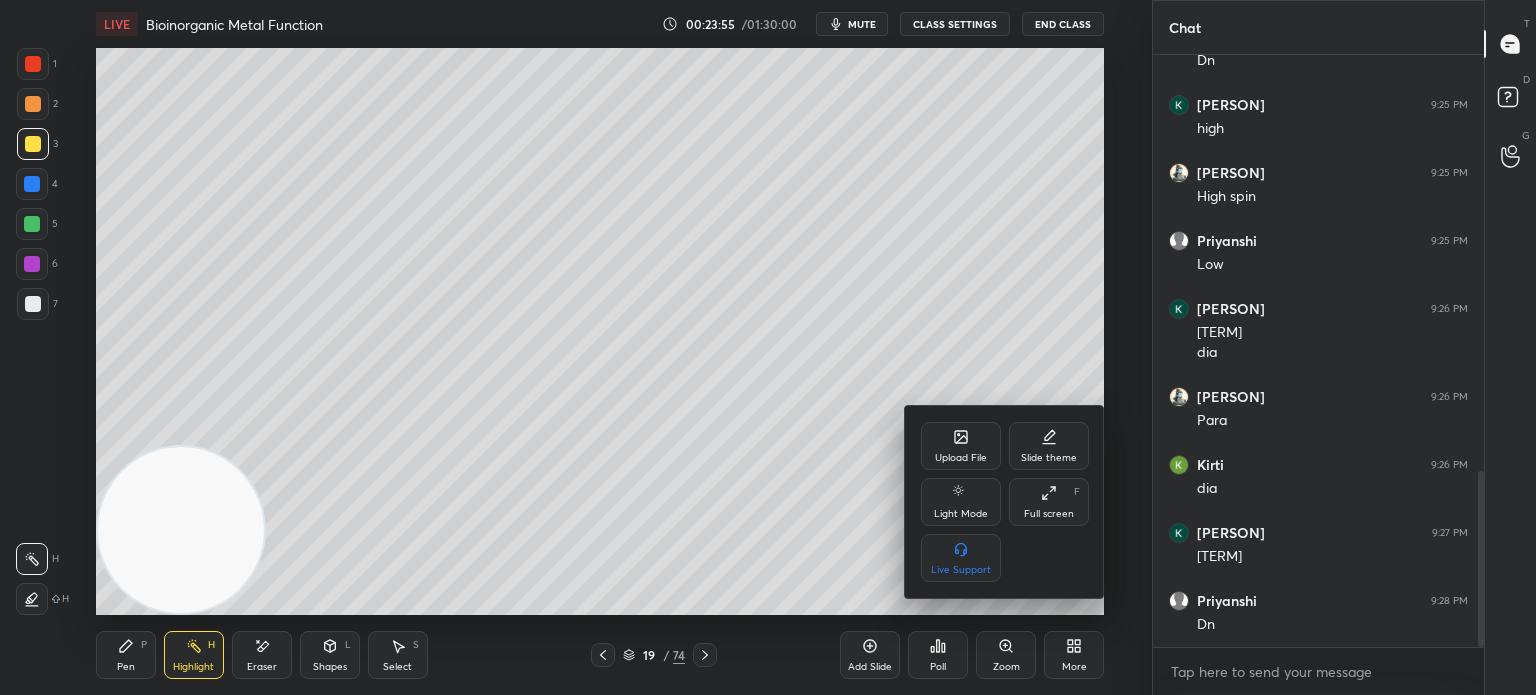 click 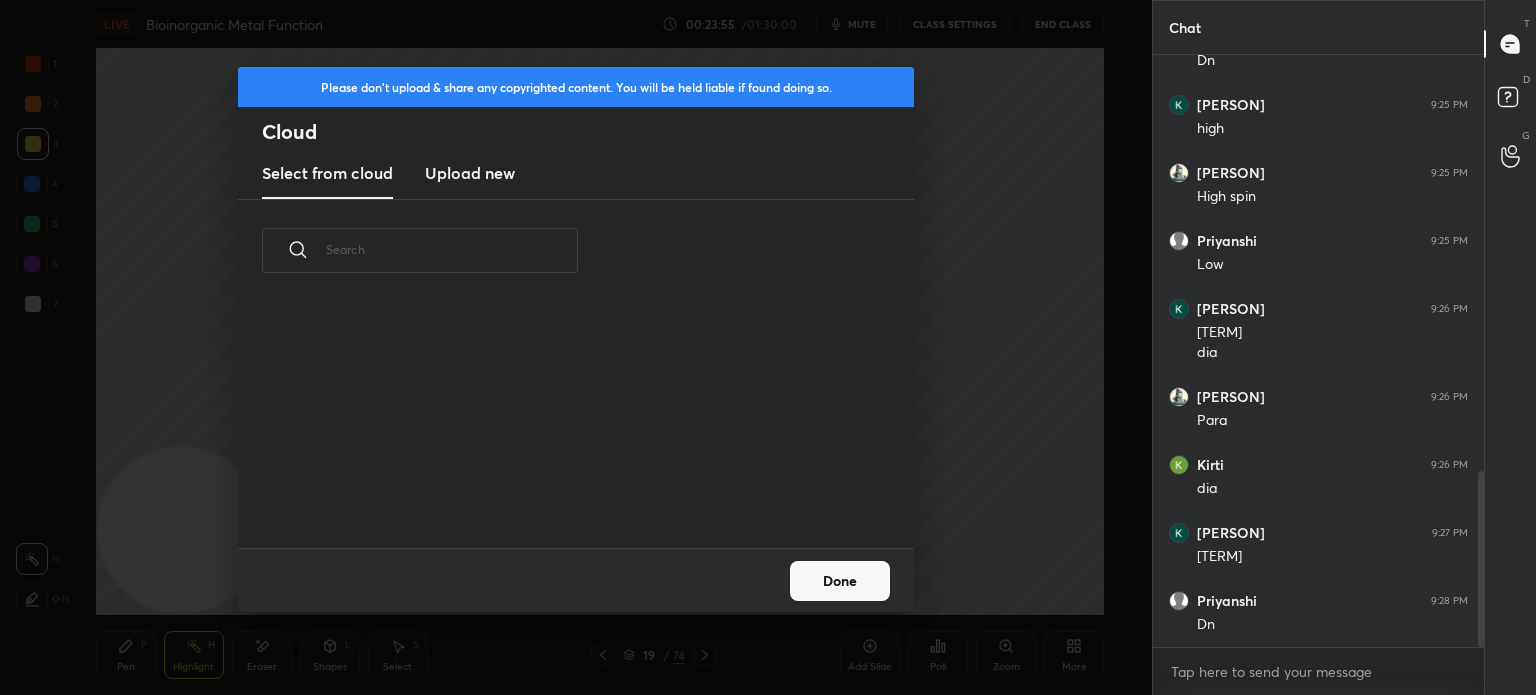 click on "Upload new" at bounding box center (470, 173) 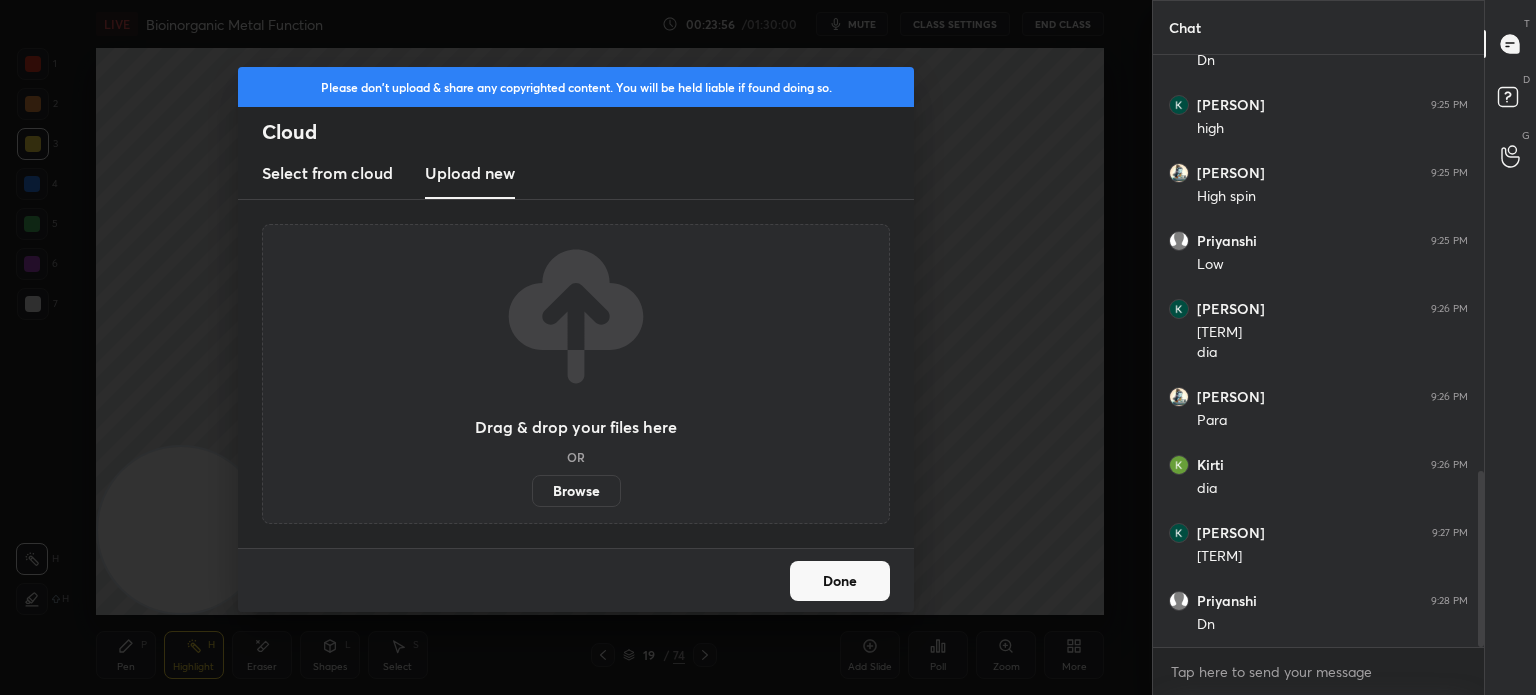 click on "Browse" at bounding box center [576, 491] 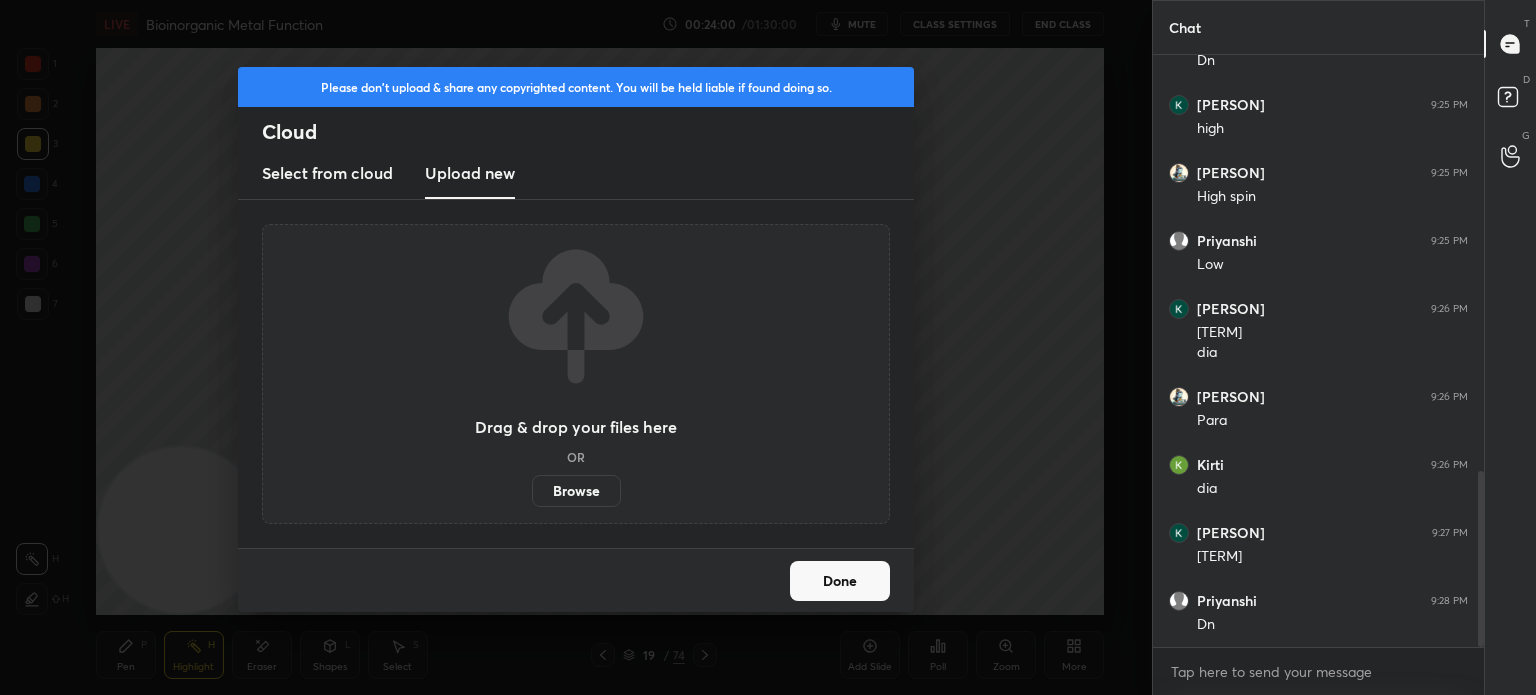 click on "Browse" at bounding box center (576, 491) 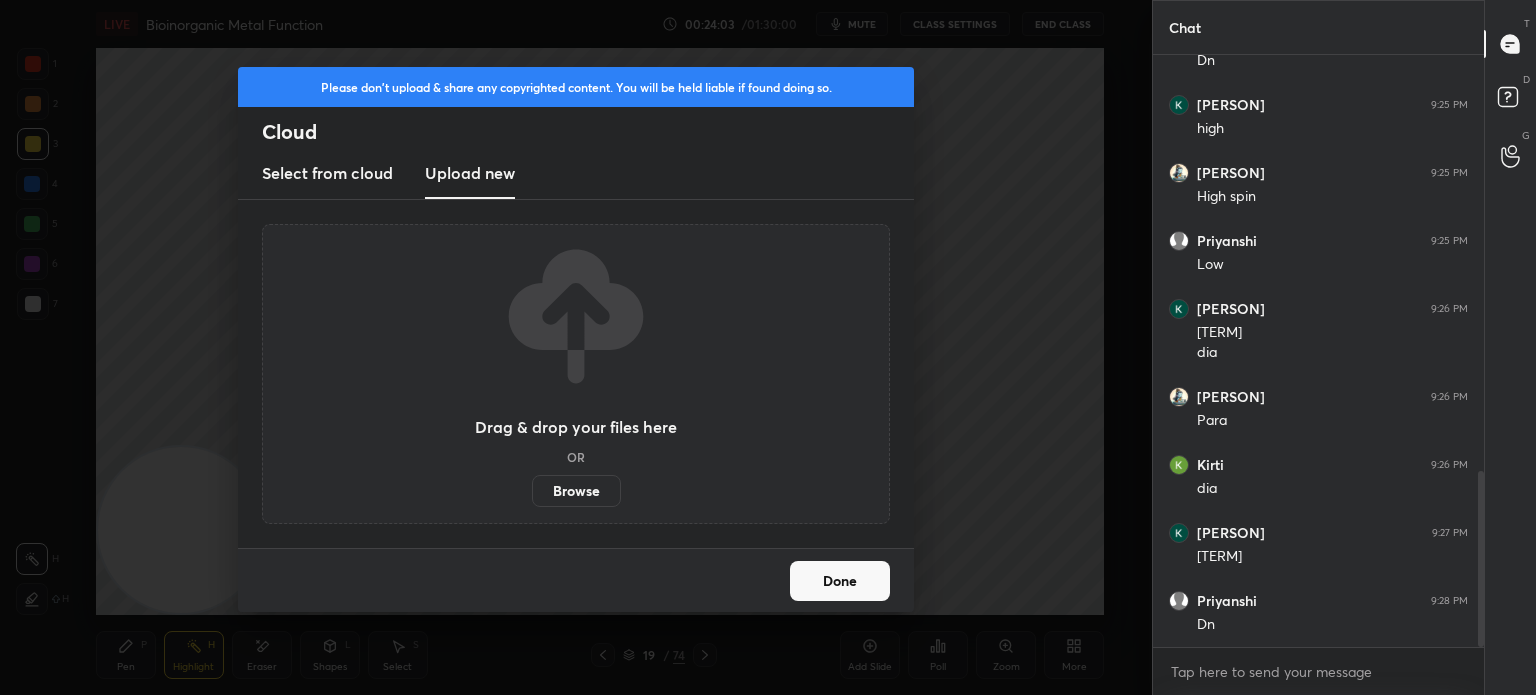 click on "Done" at bounding box center (840, 581) 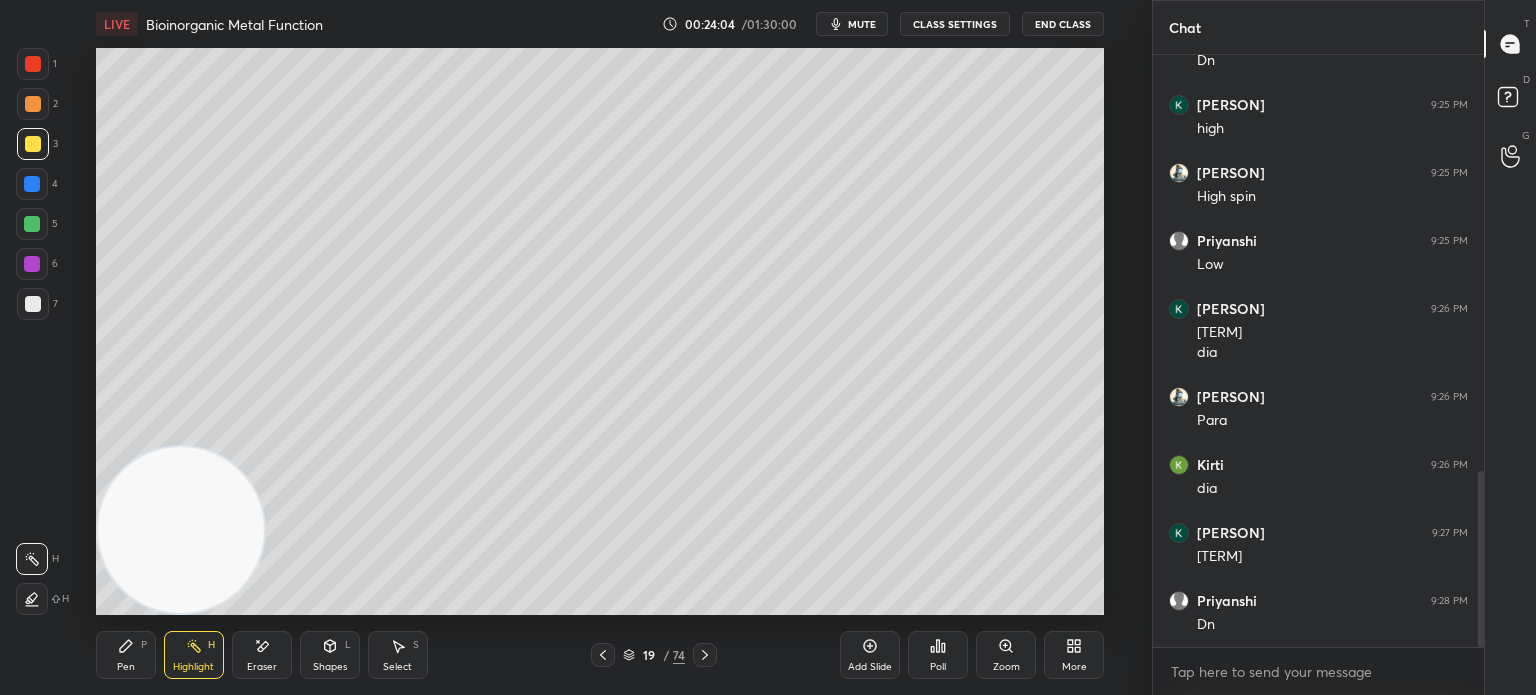 click on "19 / 74" at bounding box center (654, 655) 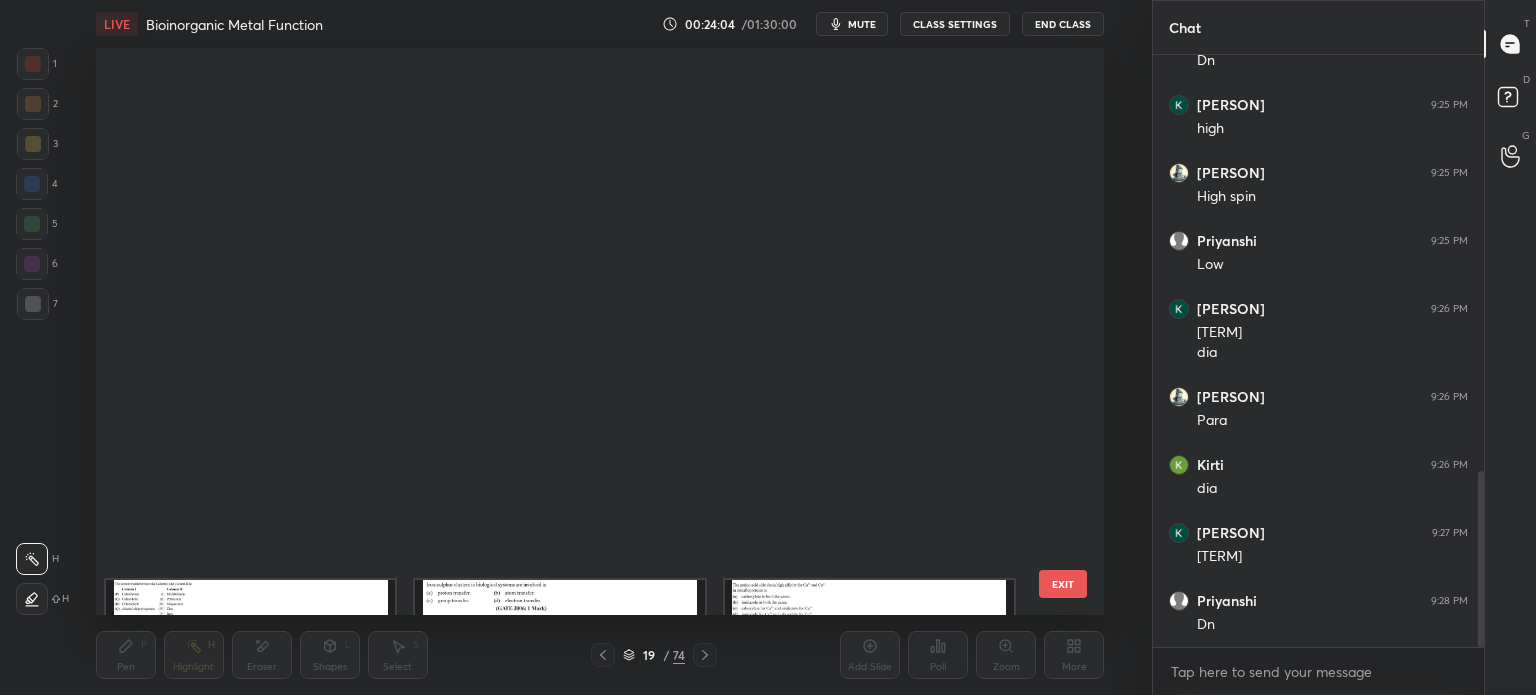 scroll, scrollTop: 651, scrollLeft: 0, axis: vertical 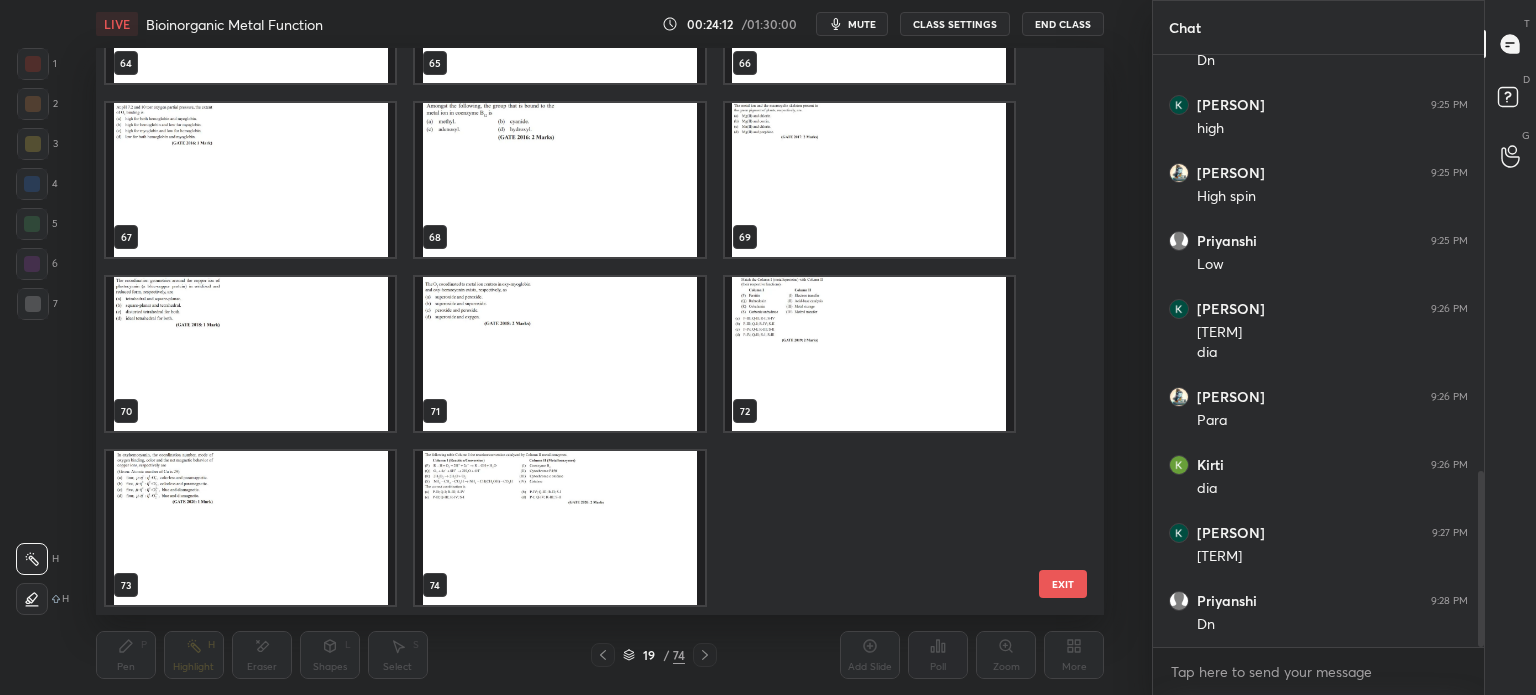 click at bounding box center [559, 528] 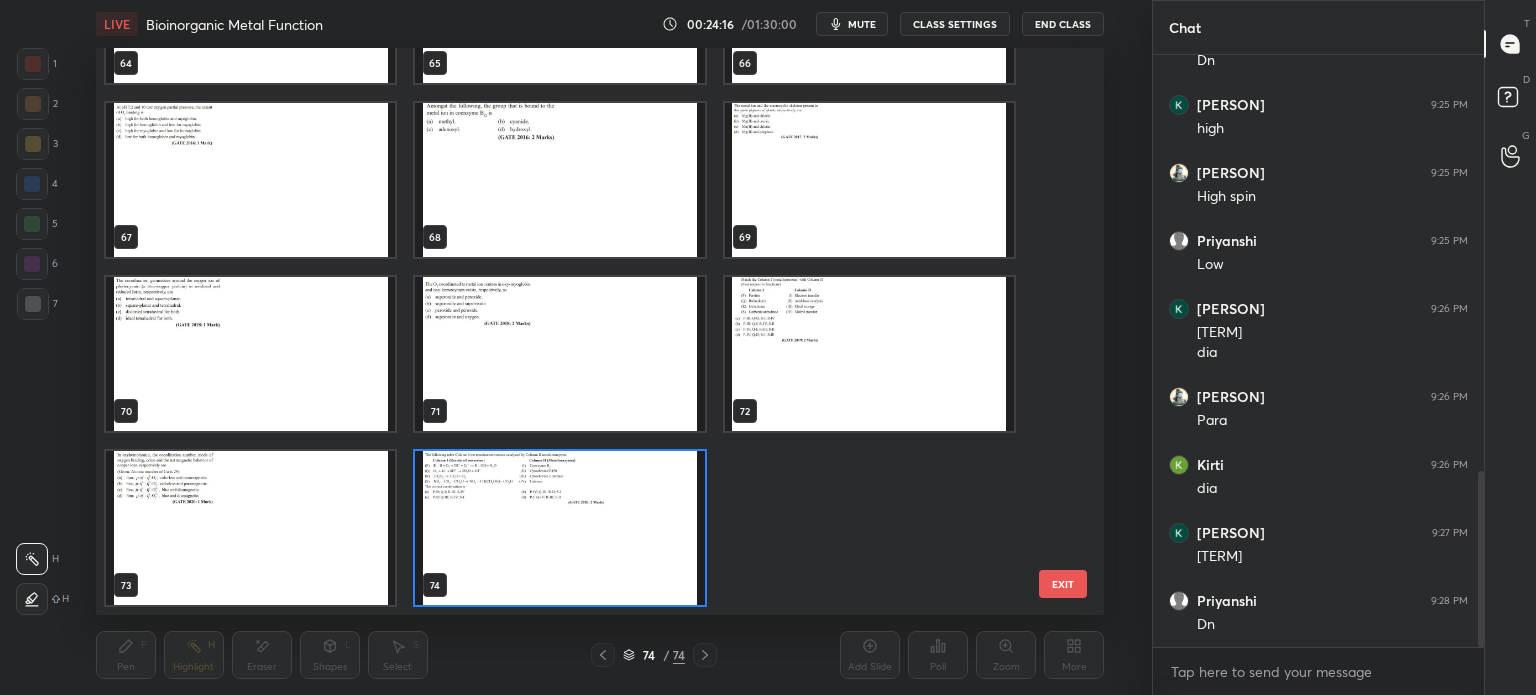 click at bounding box center [868, 180] 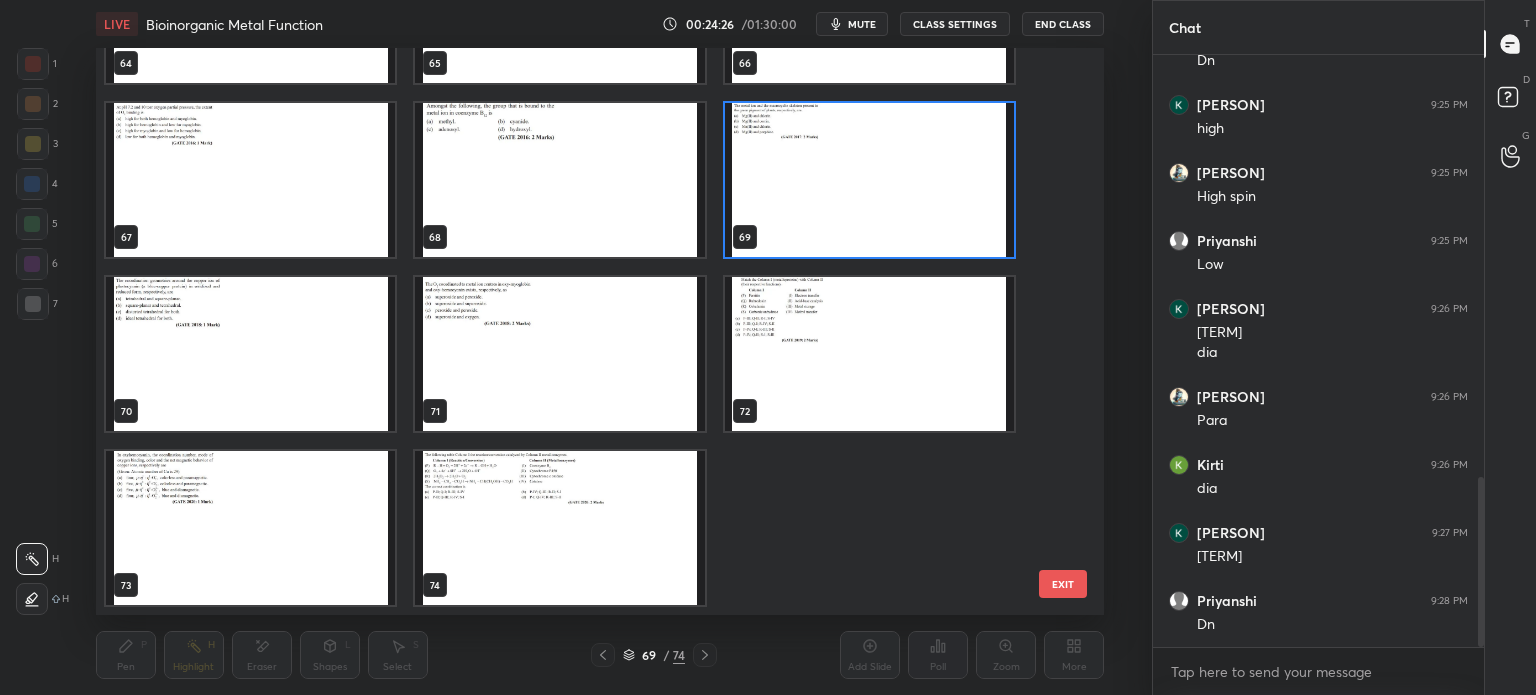 scroll, scrollTop: 1468, scrollLeft: 0, axis: vertical 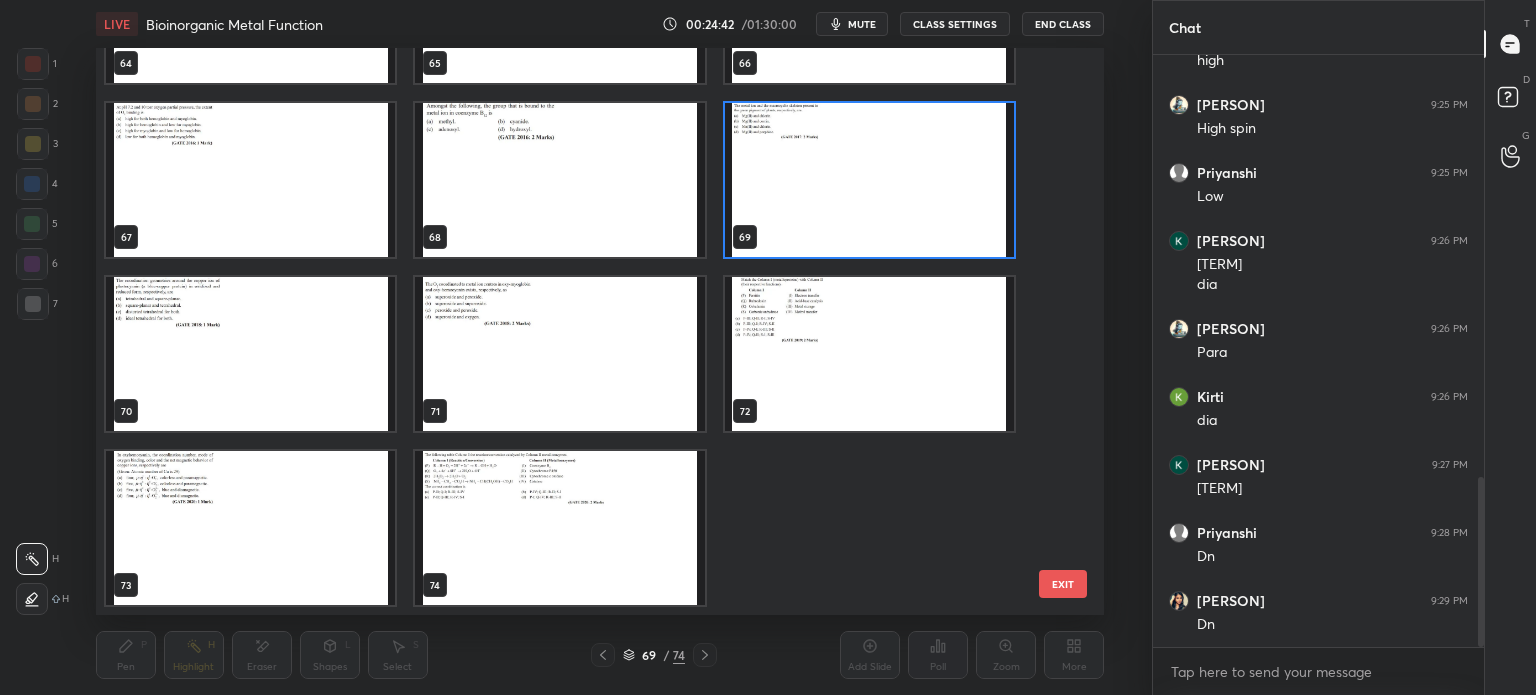 click on "EXIT" at bounding box center (1063, 584) 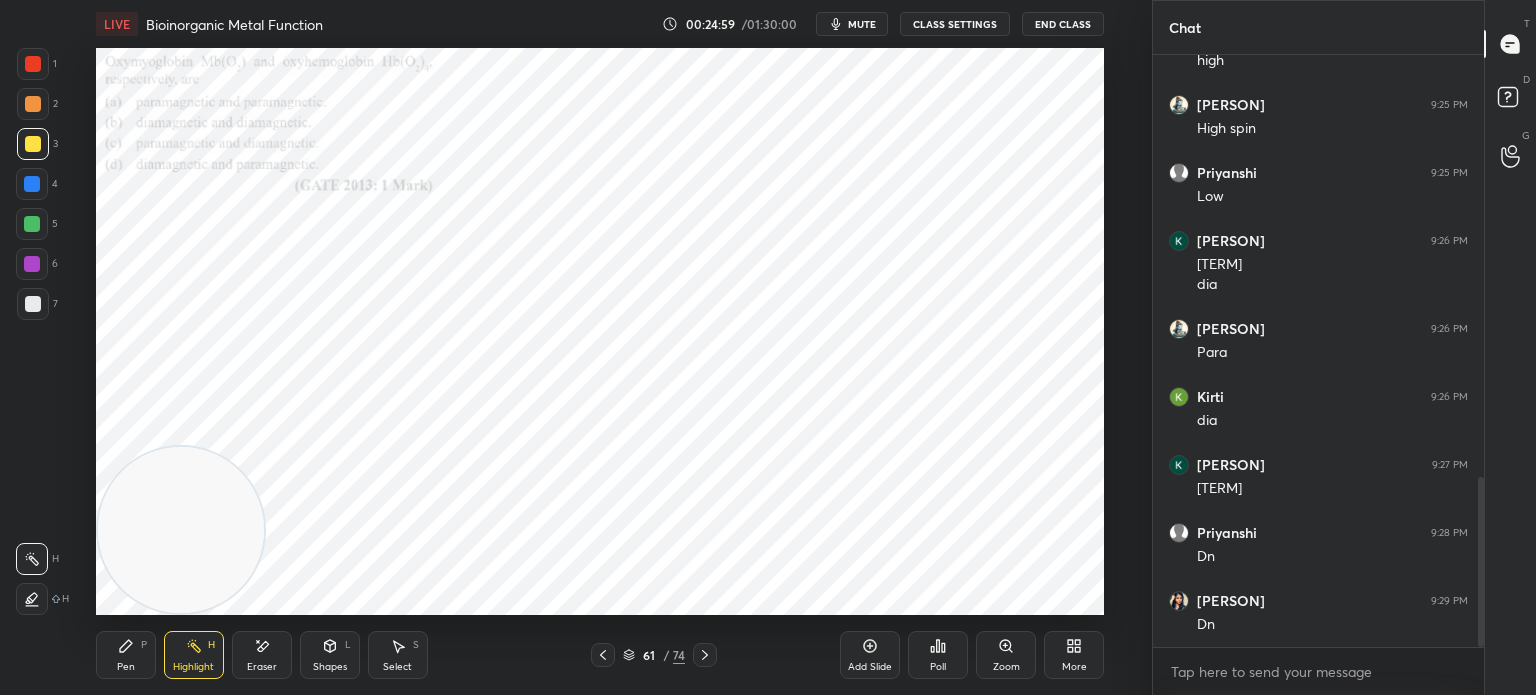 click 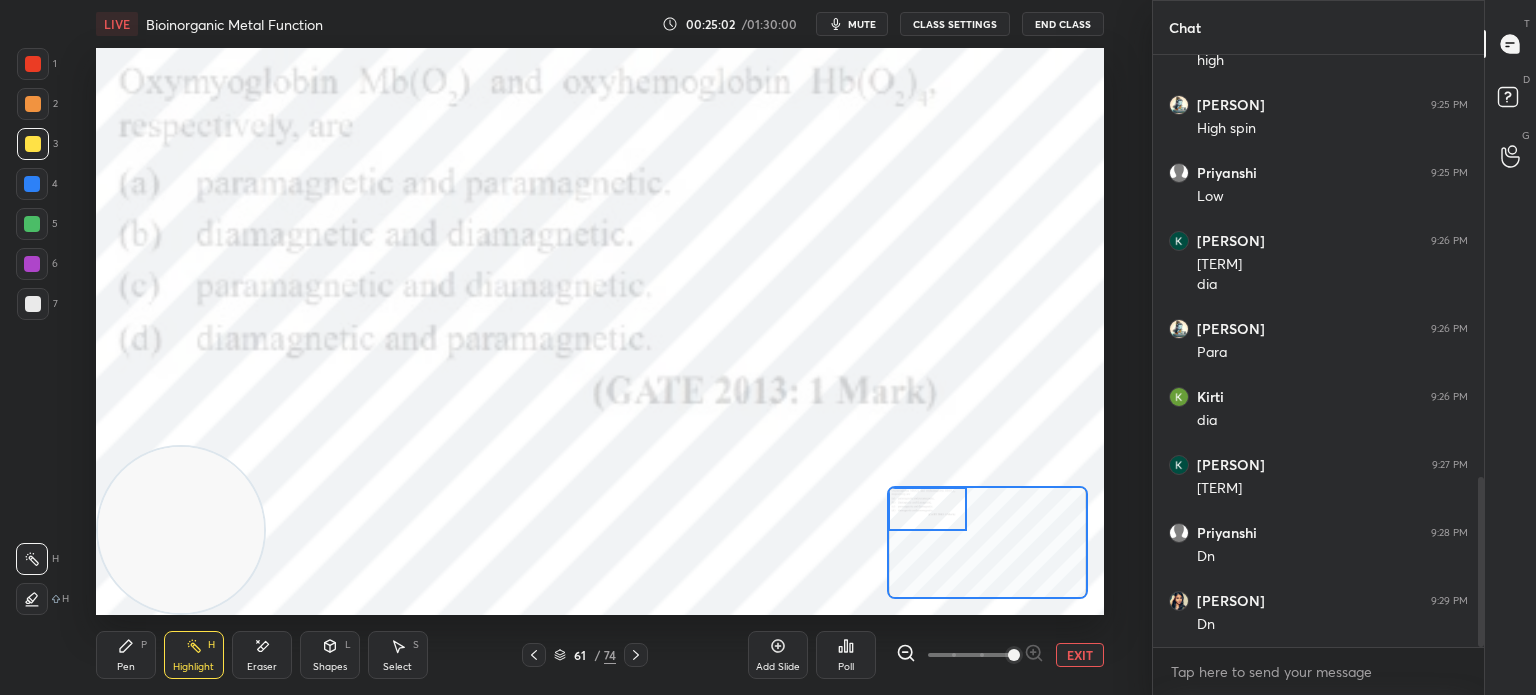 click on "Poll" at bounding box center (846, 655) 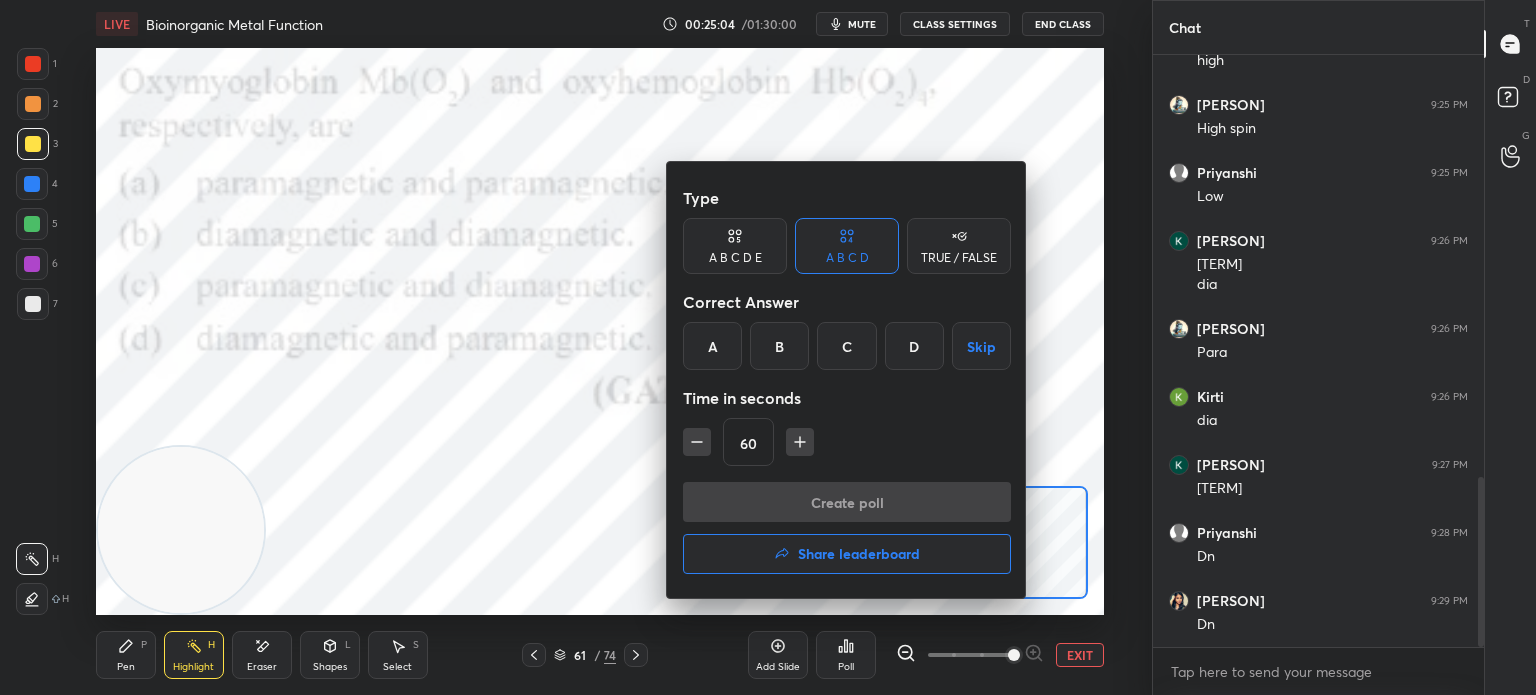click on "B" at bounding box center [779, 346] 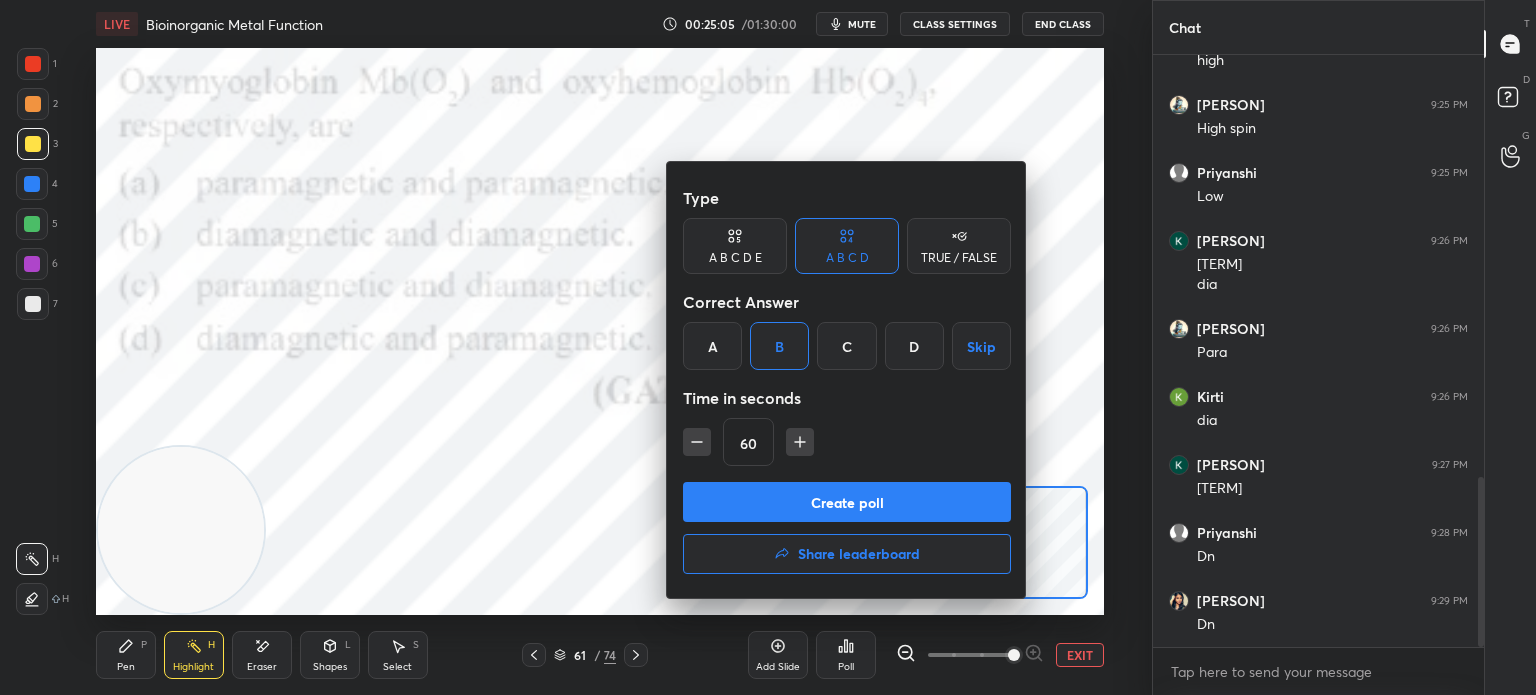 click 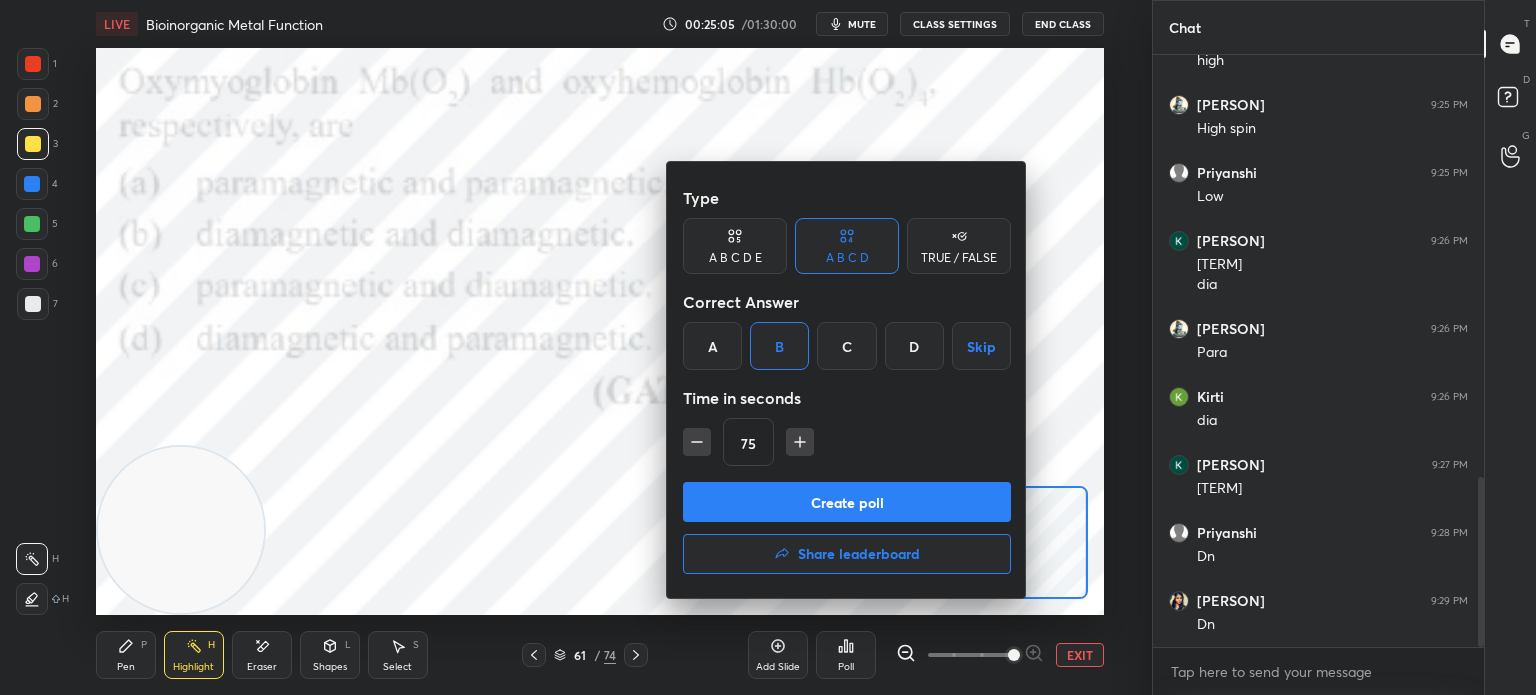 click on "Create poll" at bounding box center [847, 502] 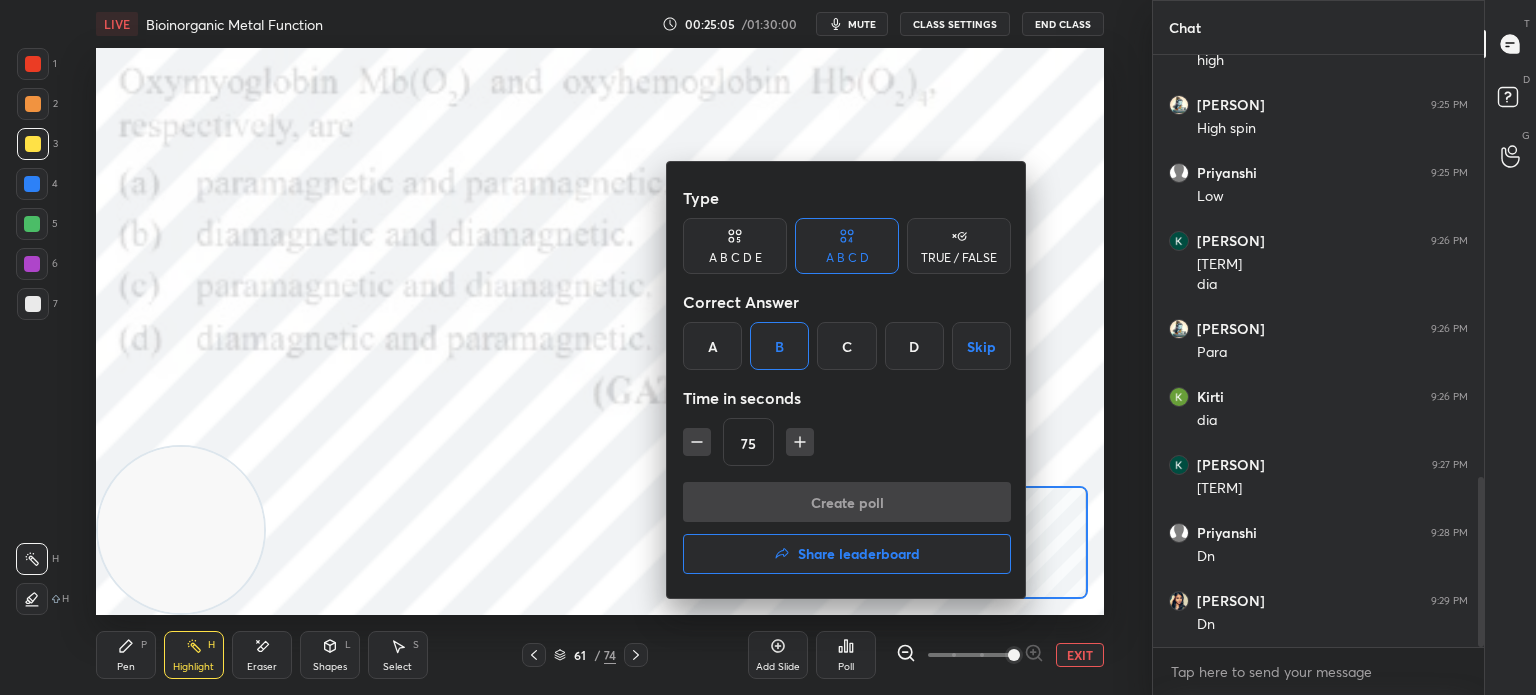 type on "x" 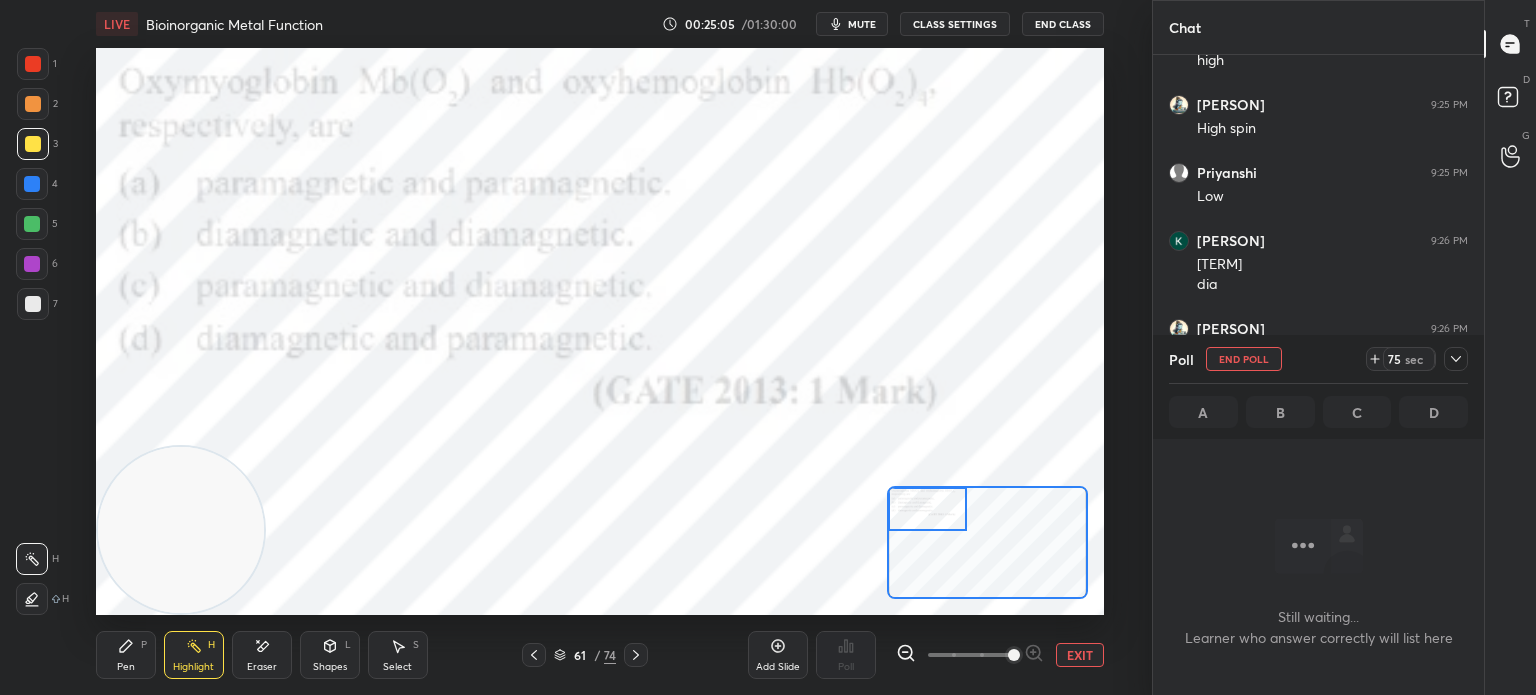 scroll, scrollTop: 484, scrollLeft: 325, axis: both 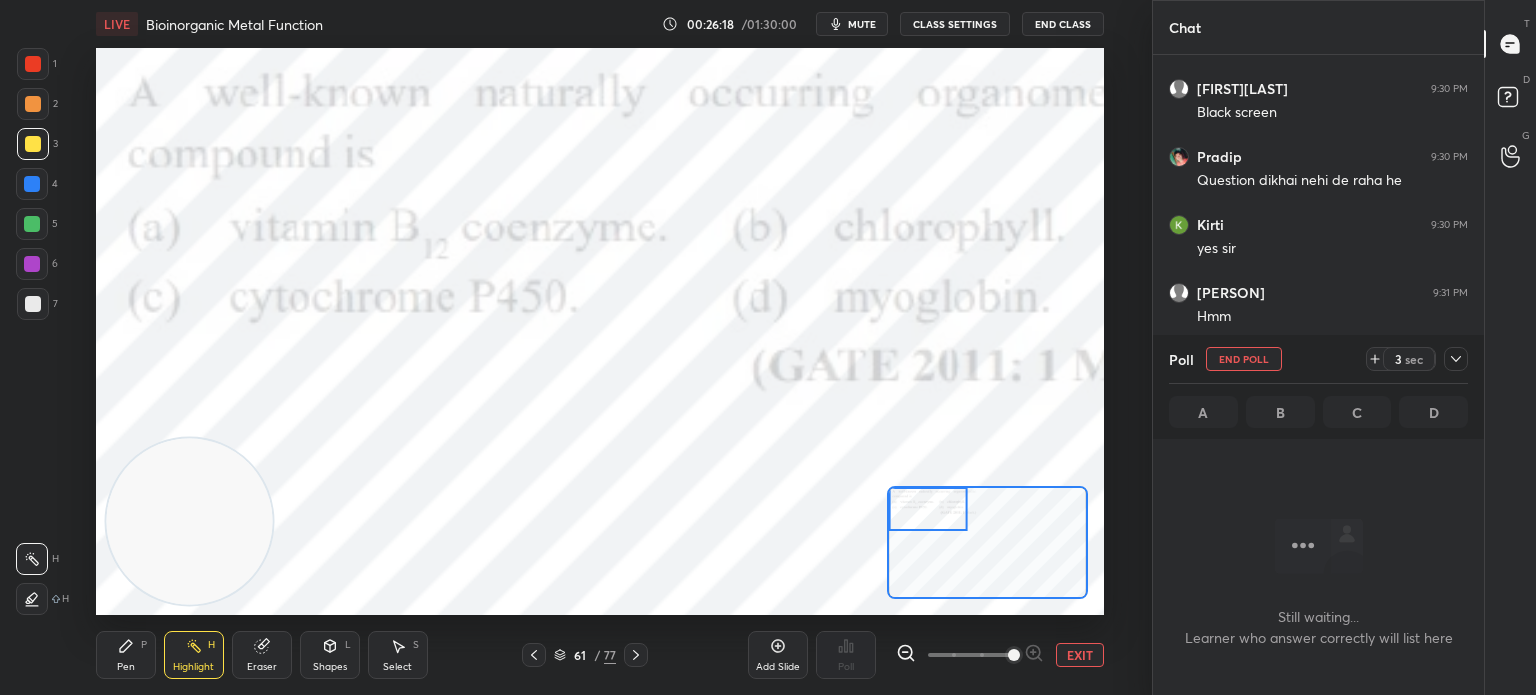 click 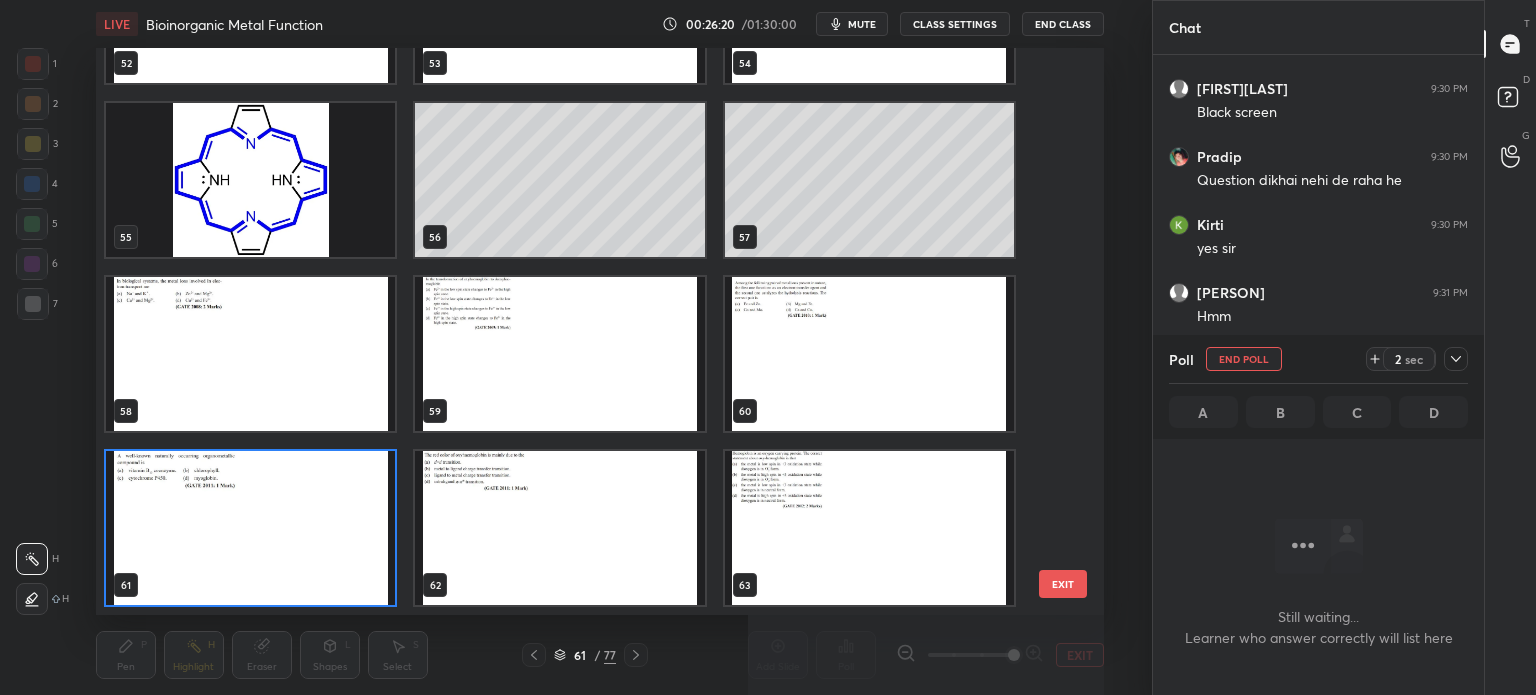 click at bounding box center (559, 354) 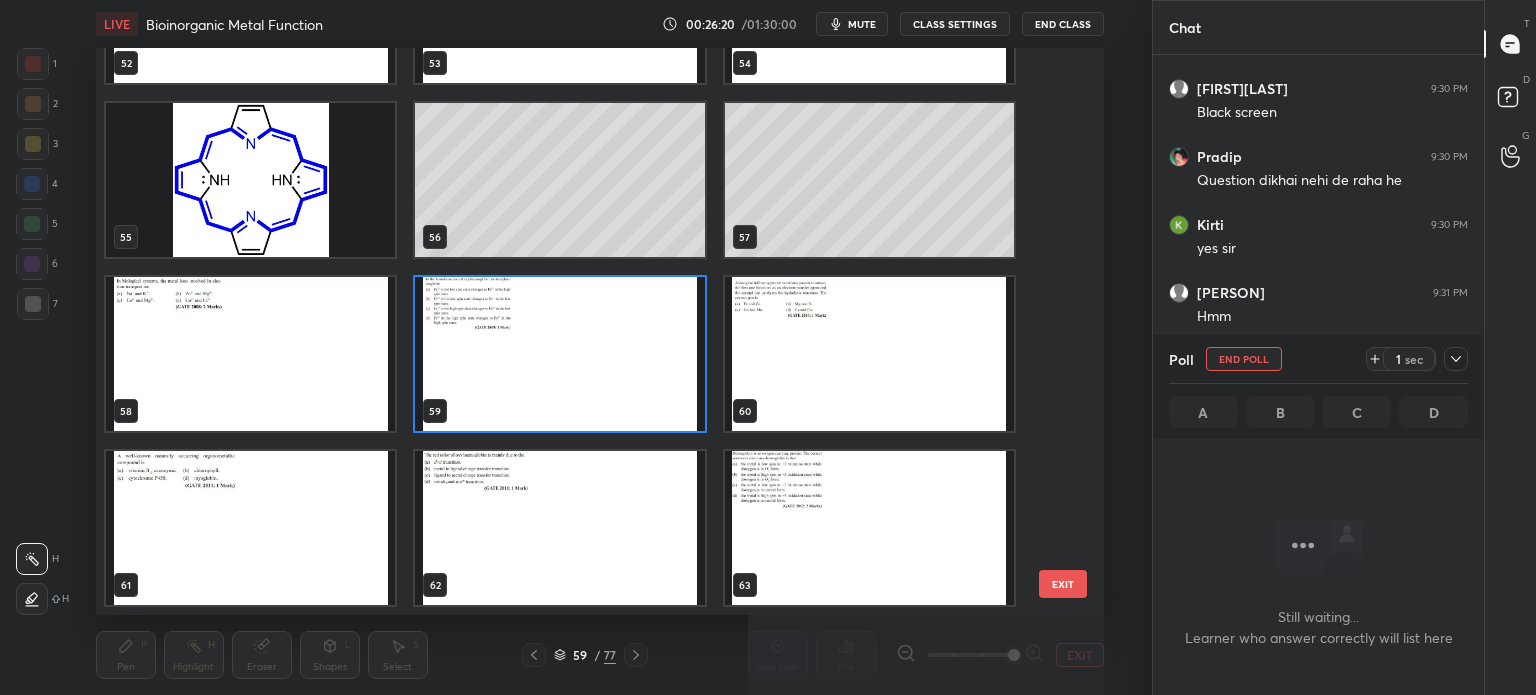 click at bounding box center [868, 354] 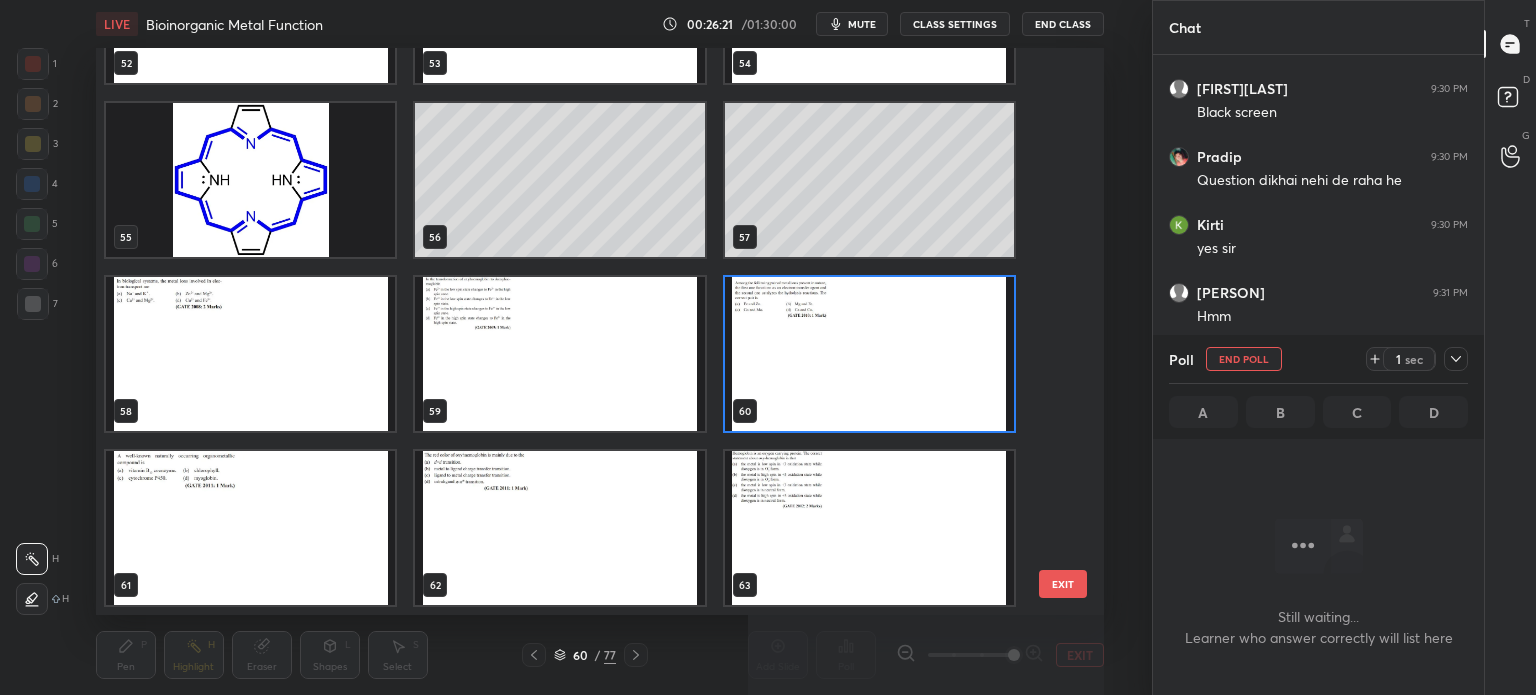 click at bounding box center [868, 528] 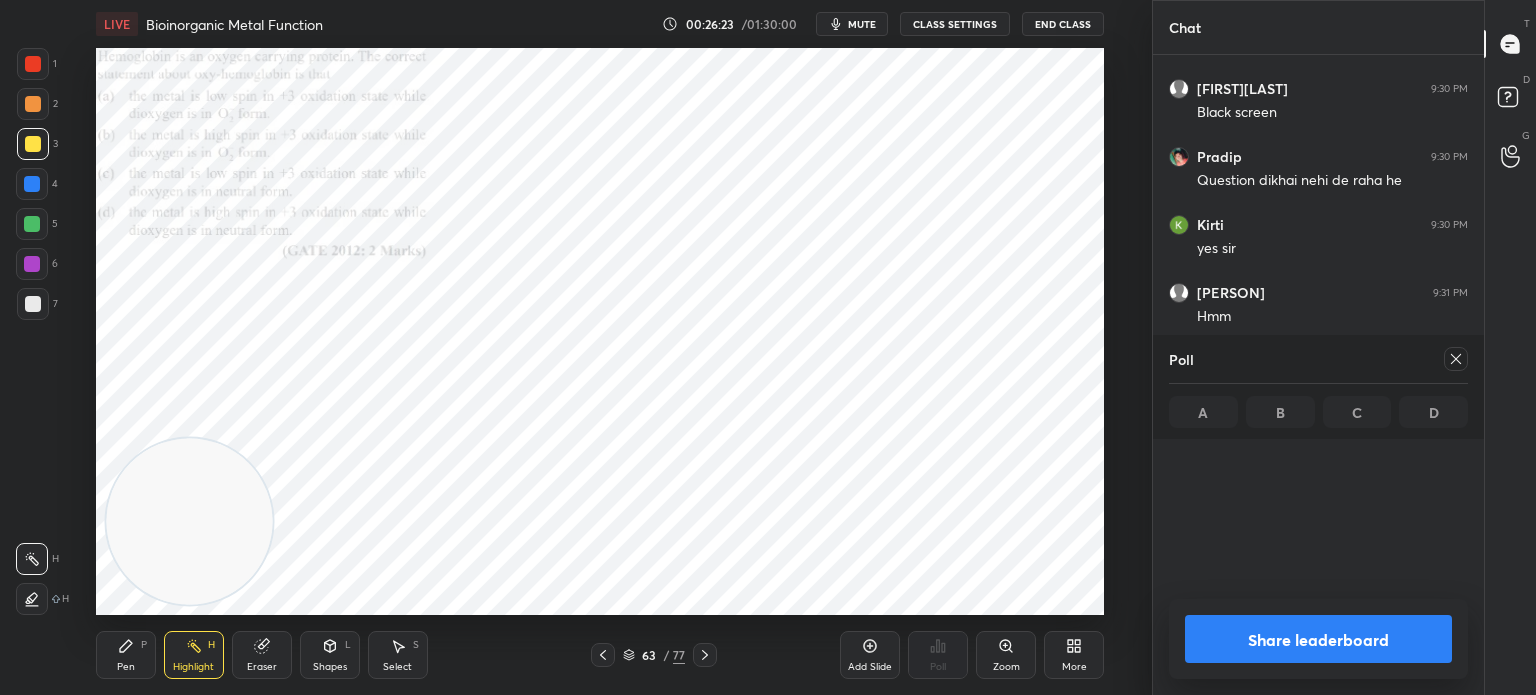 click 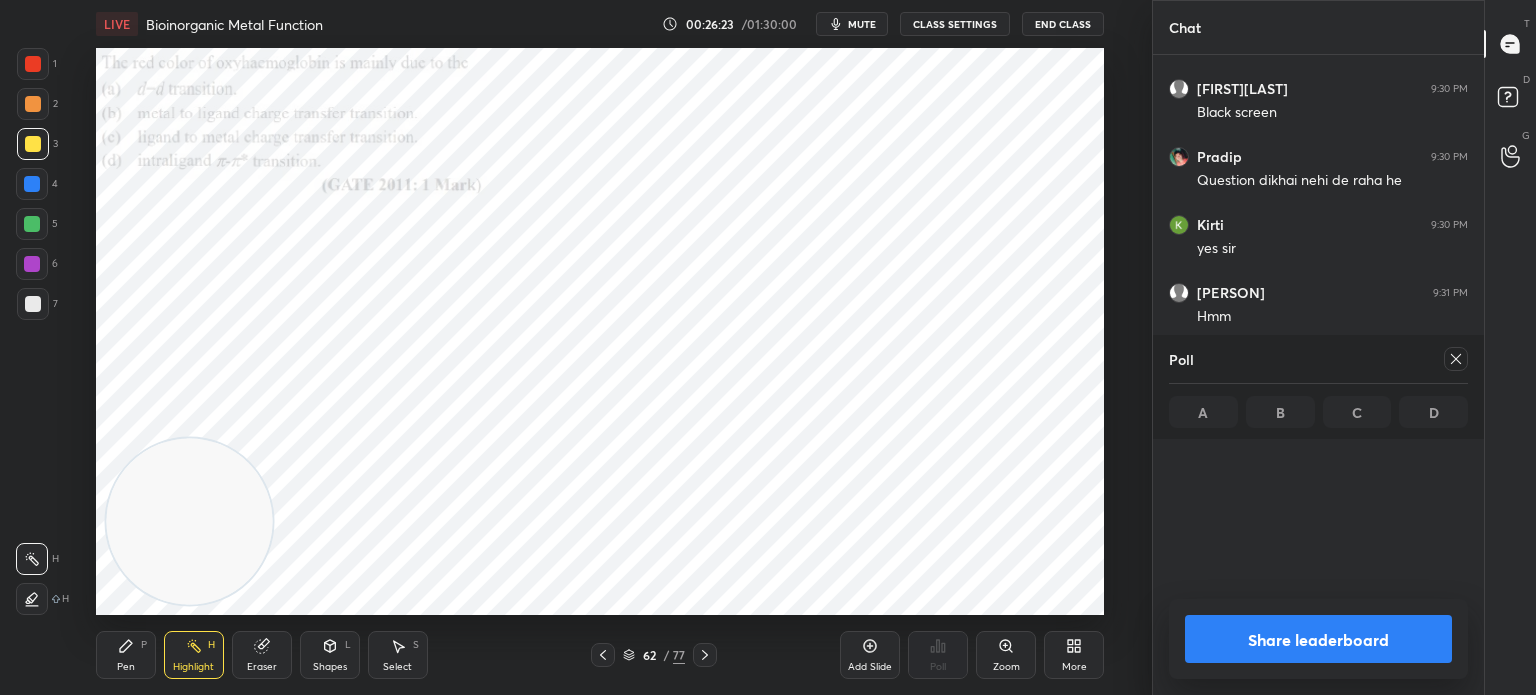 click 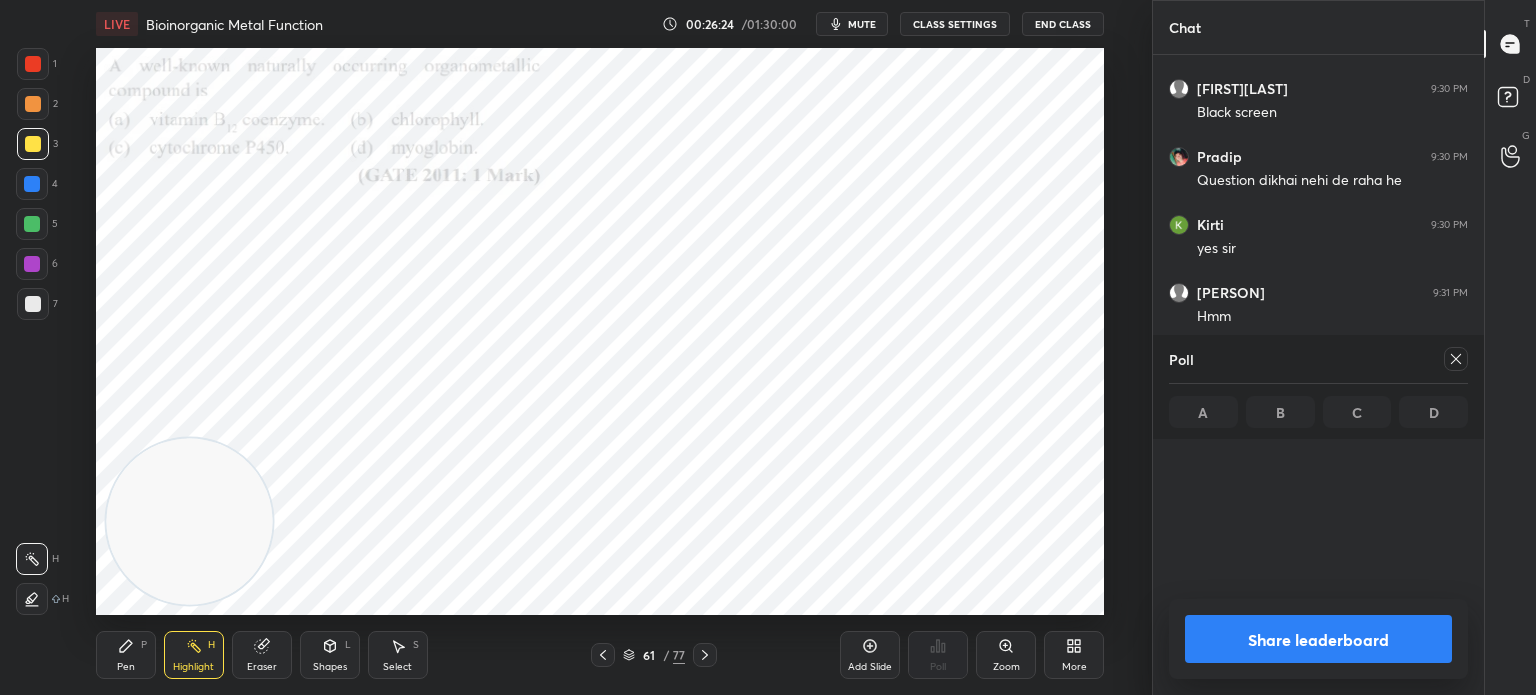 click 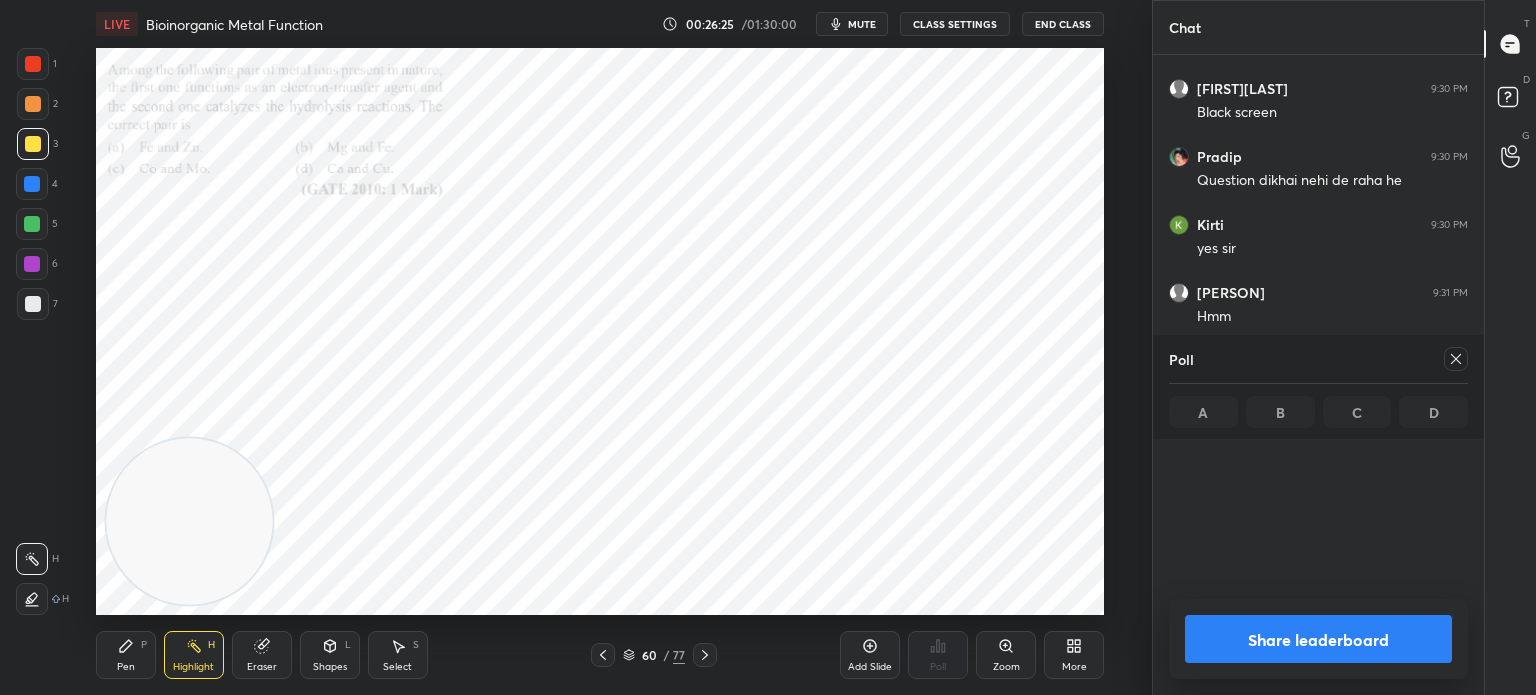 click 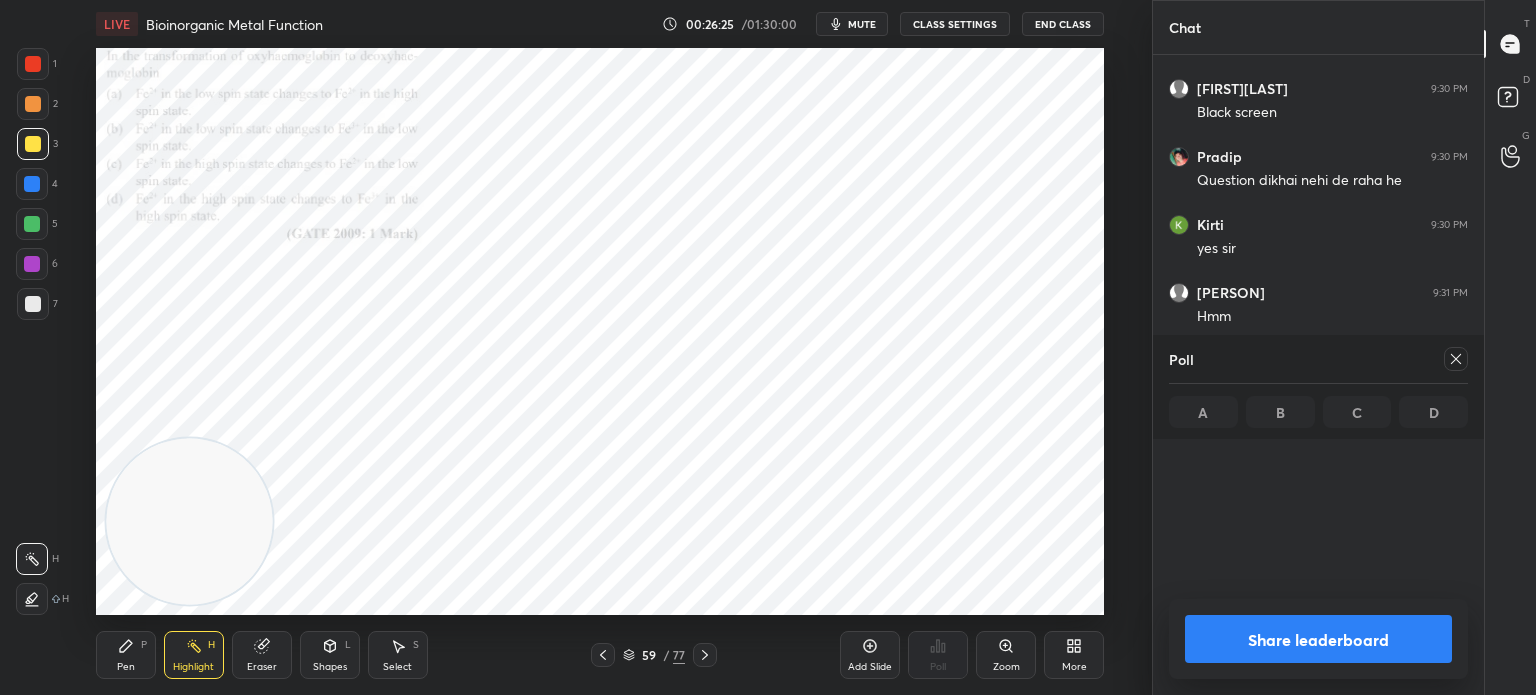 click 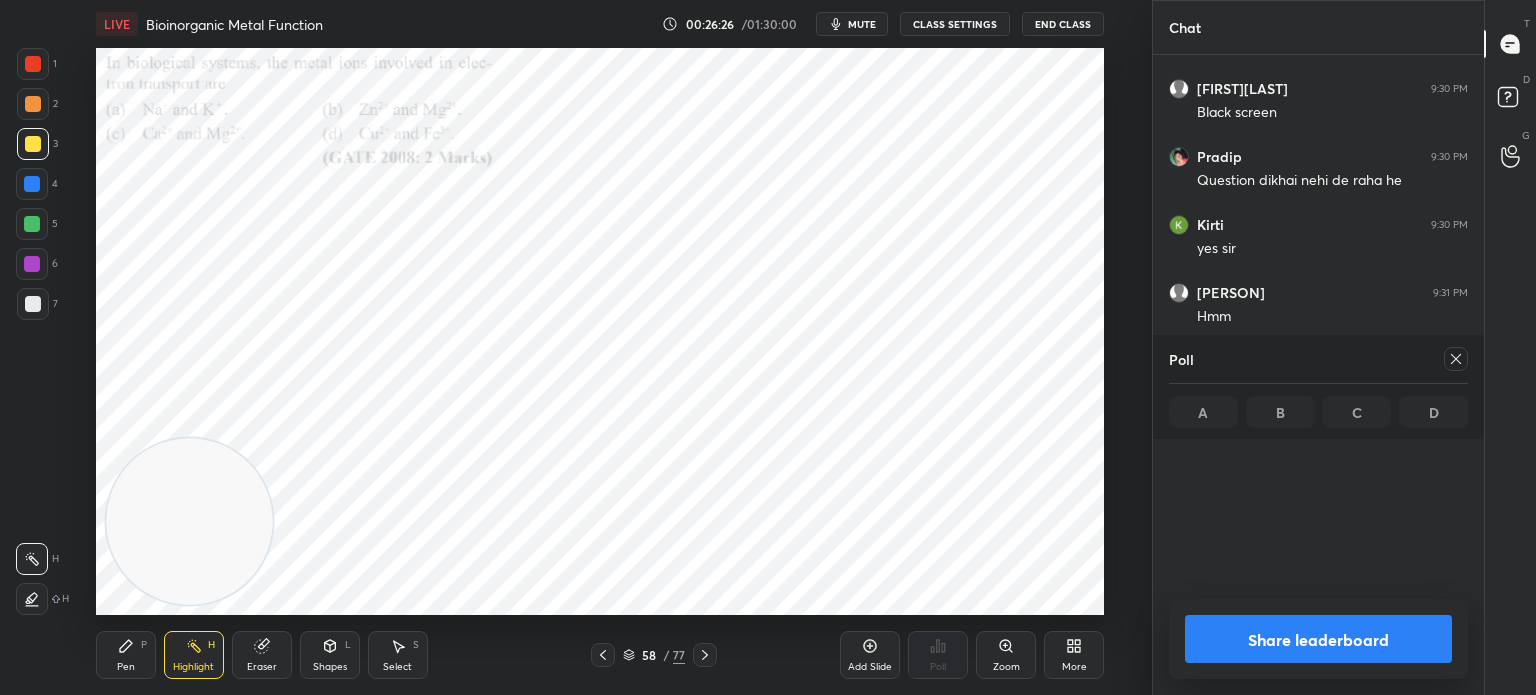 click 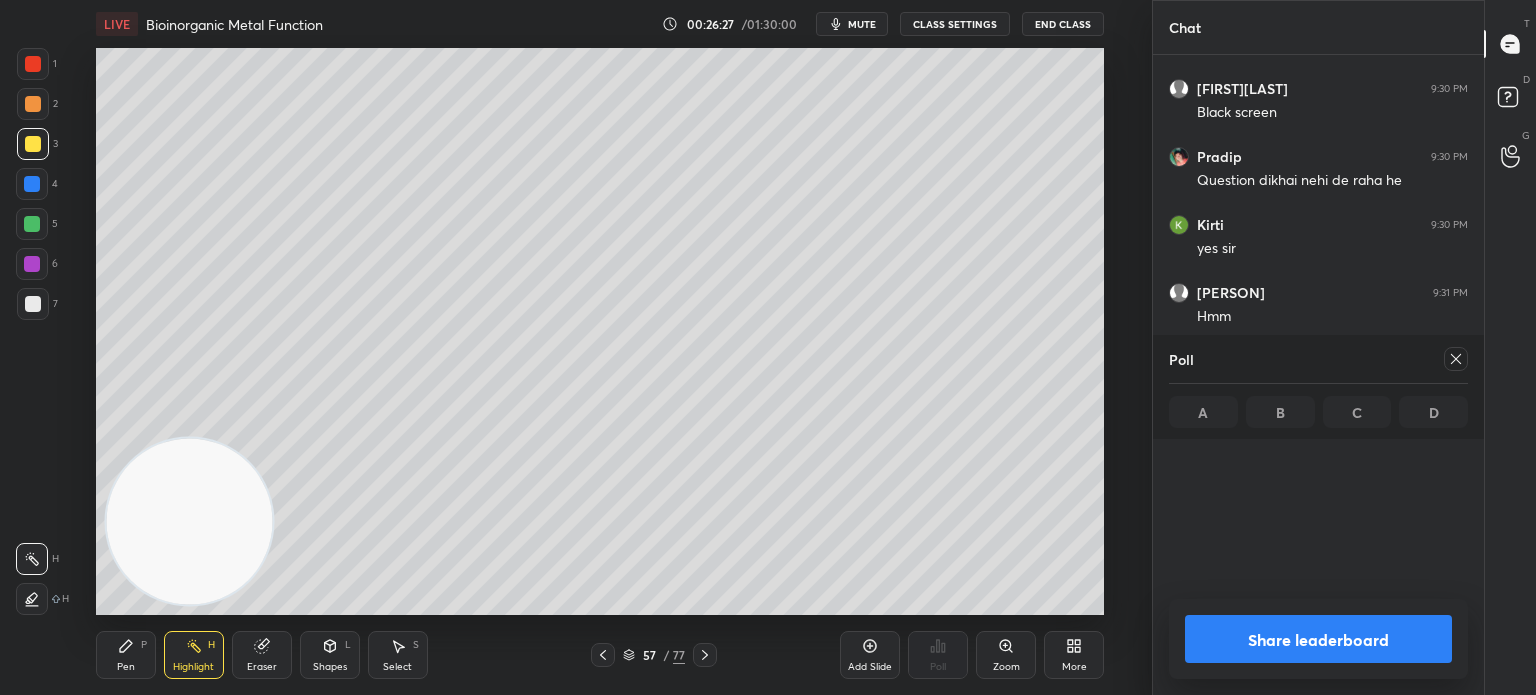 click 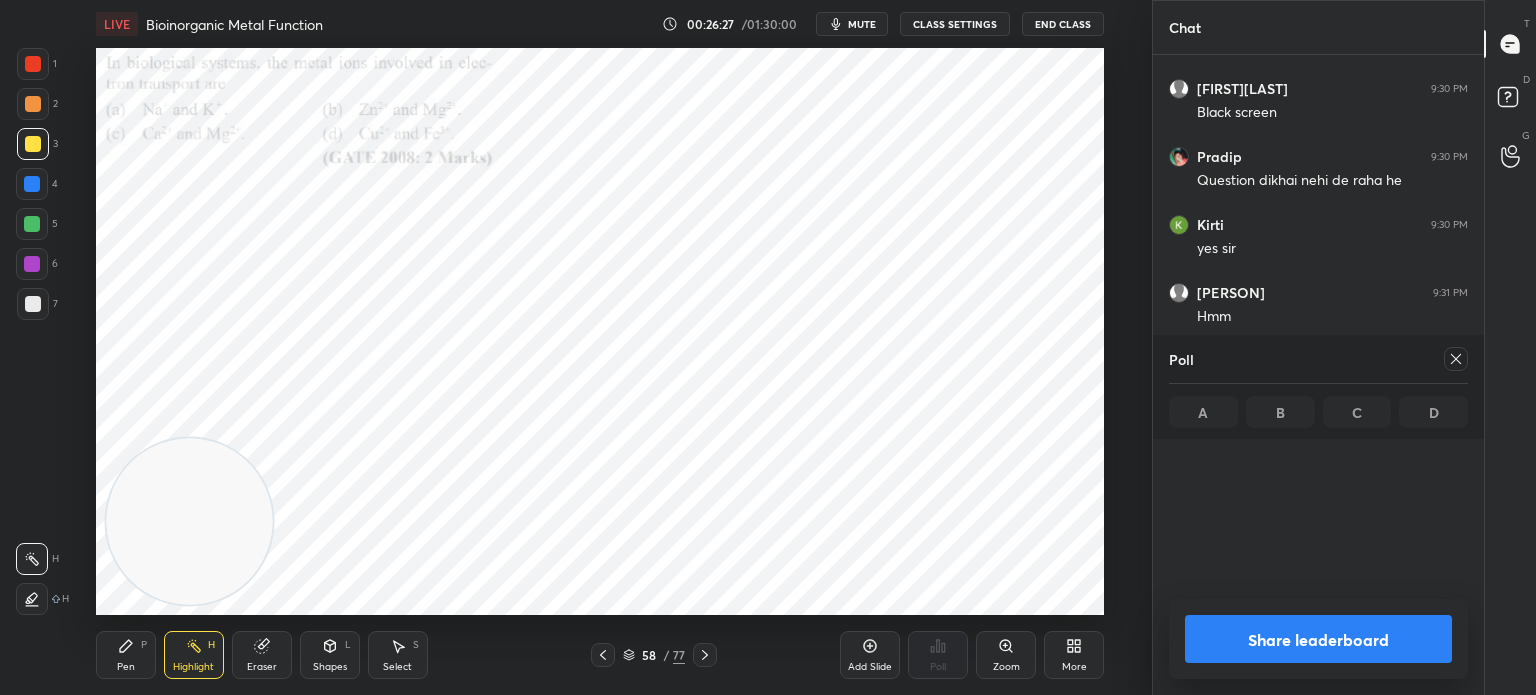 click 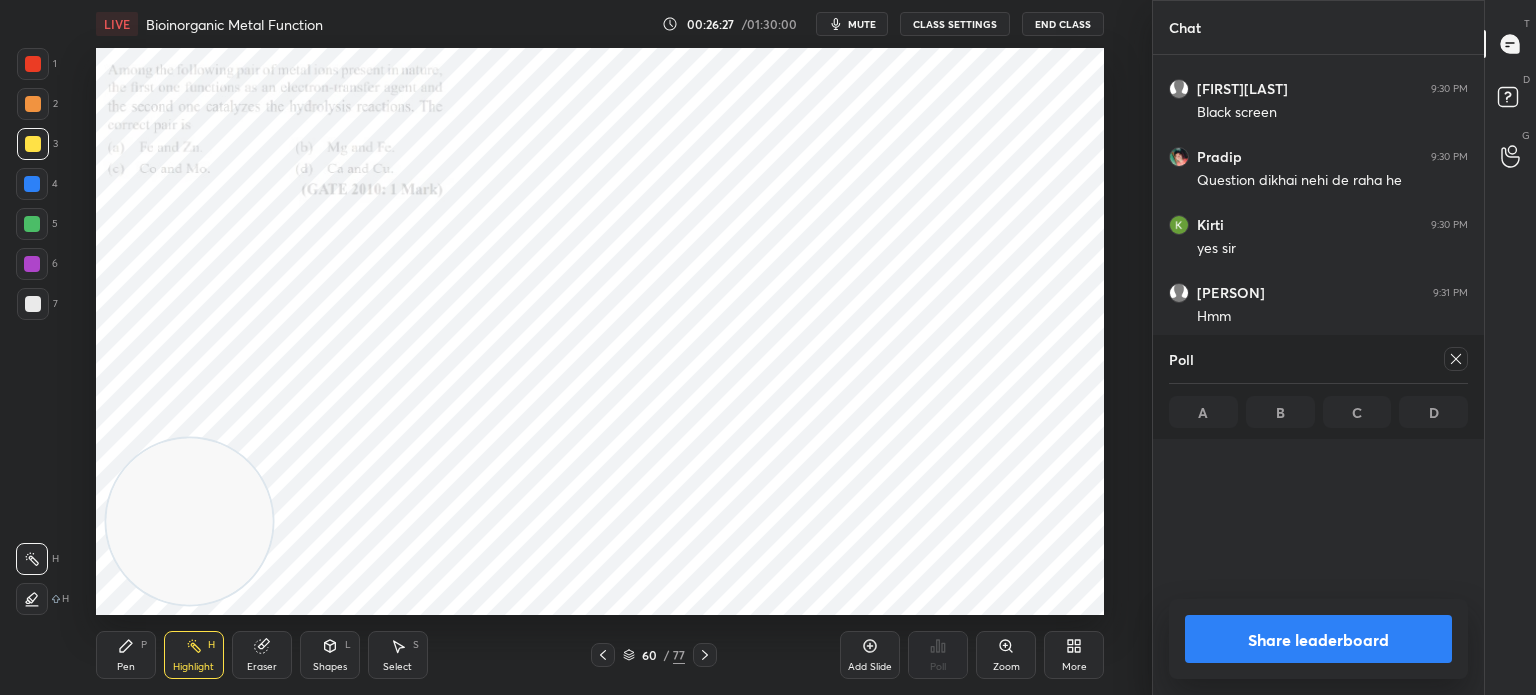 click 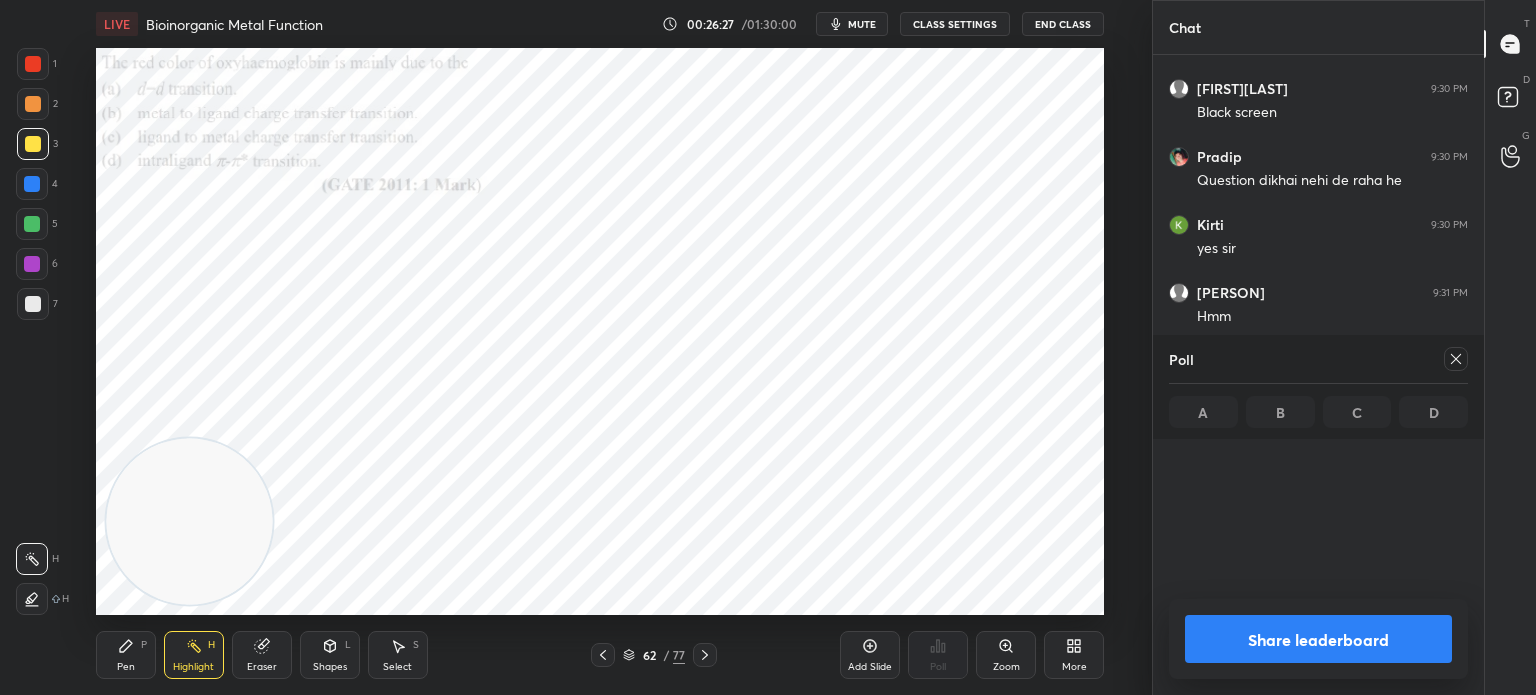 click 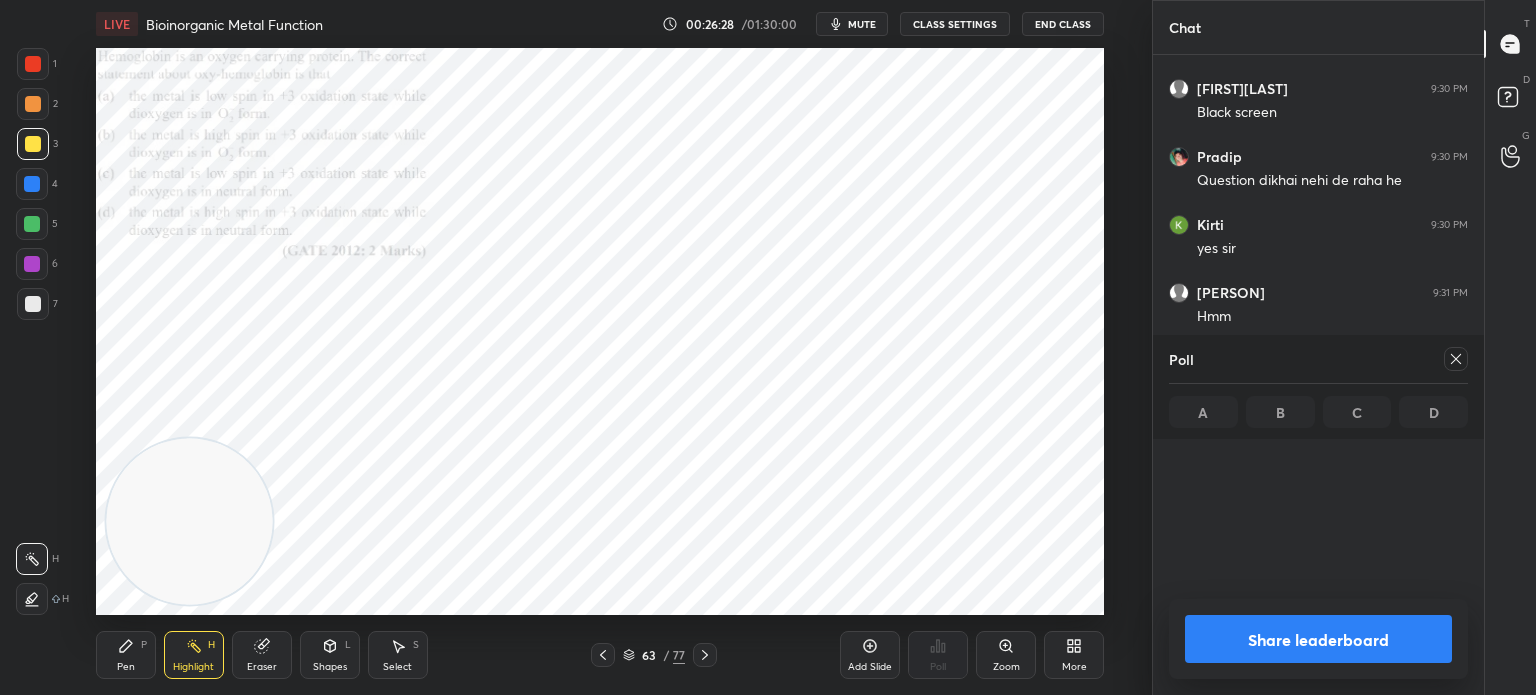 click 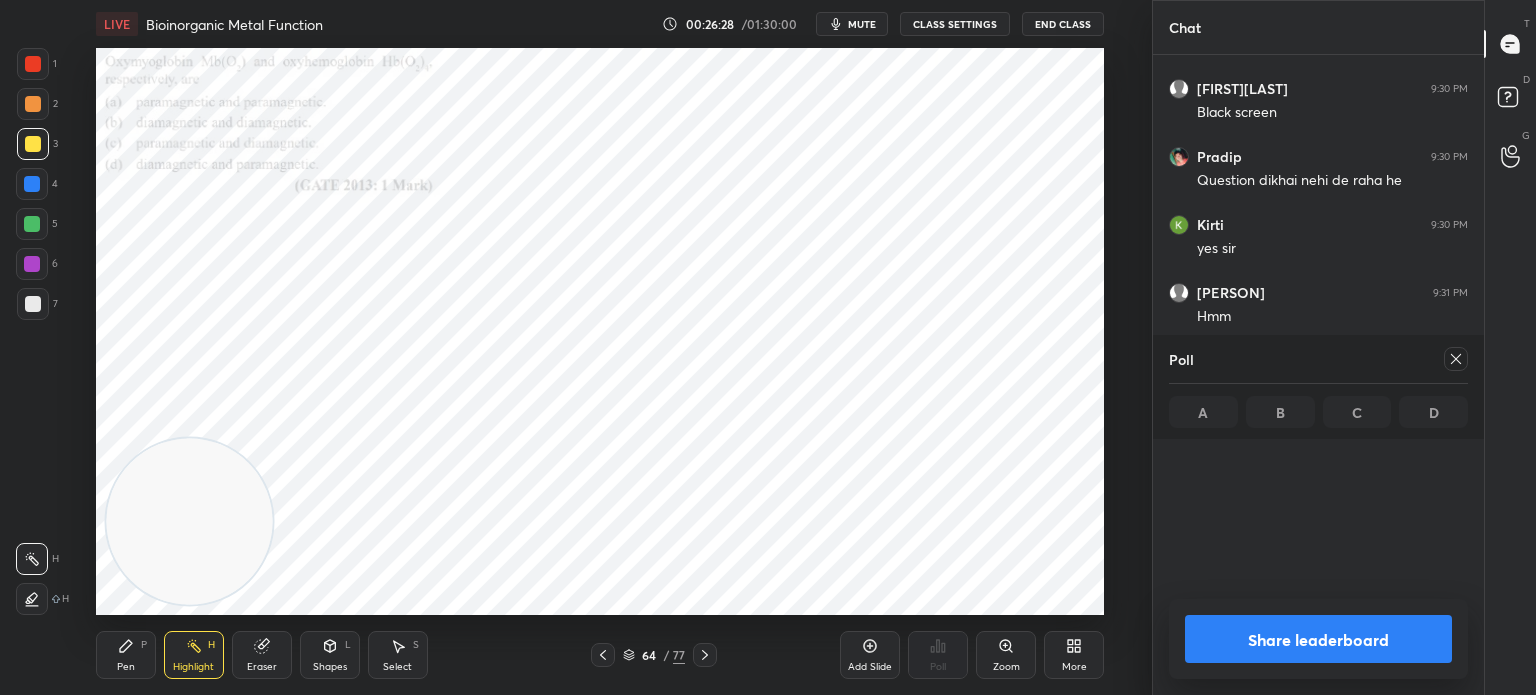click 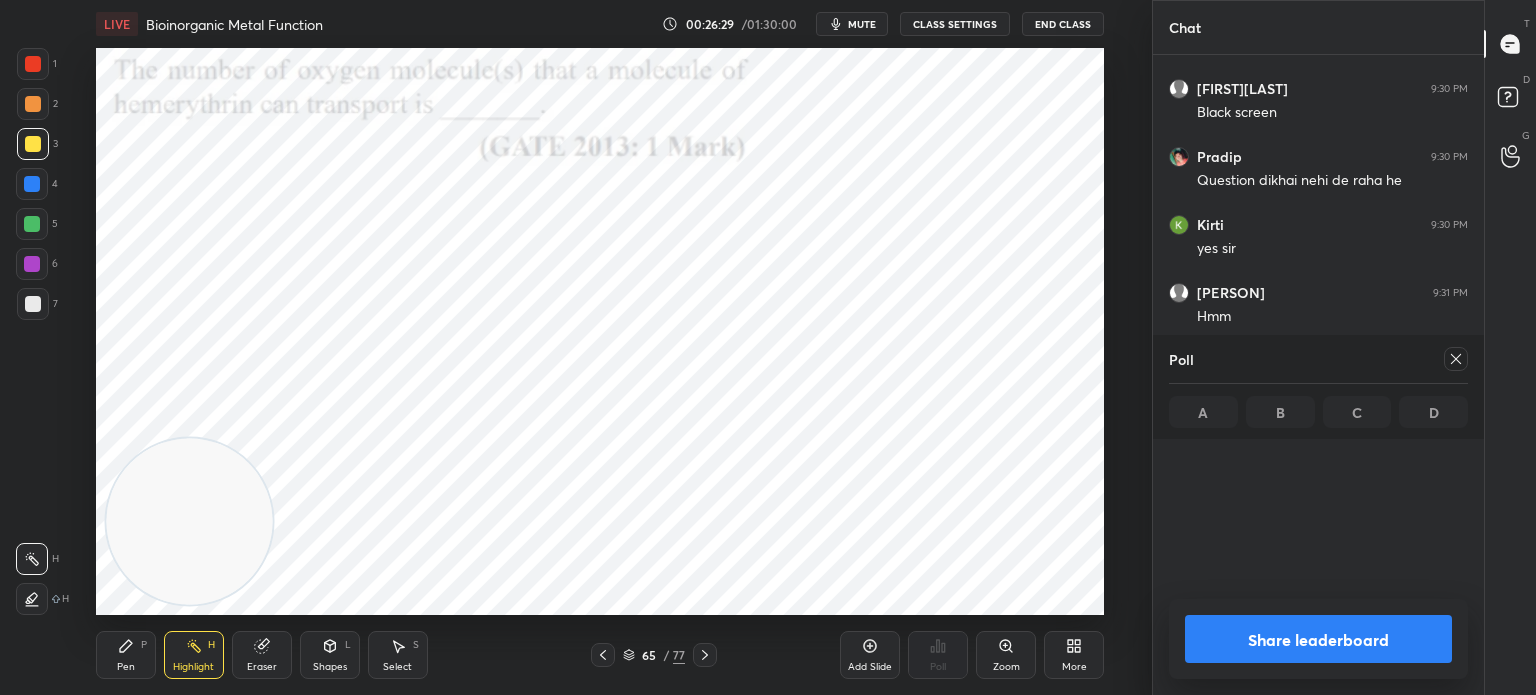 click 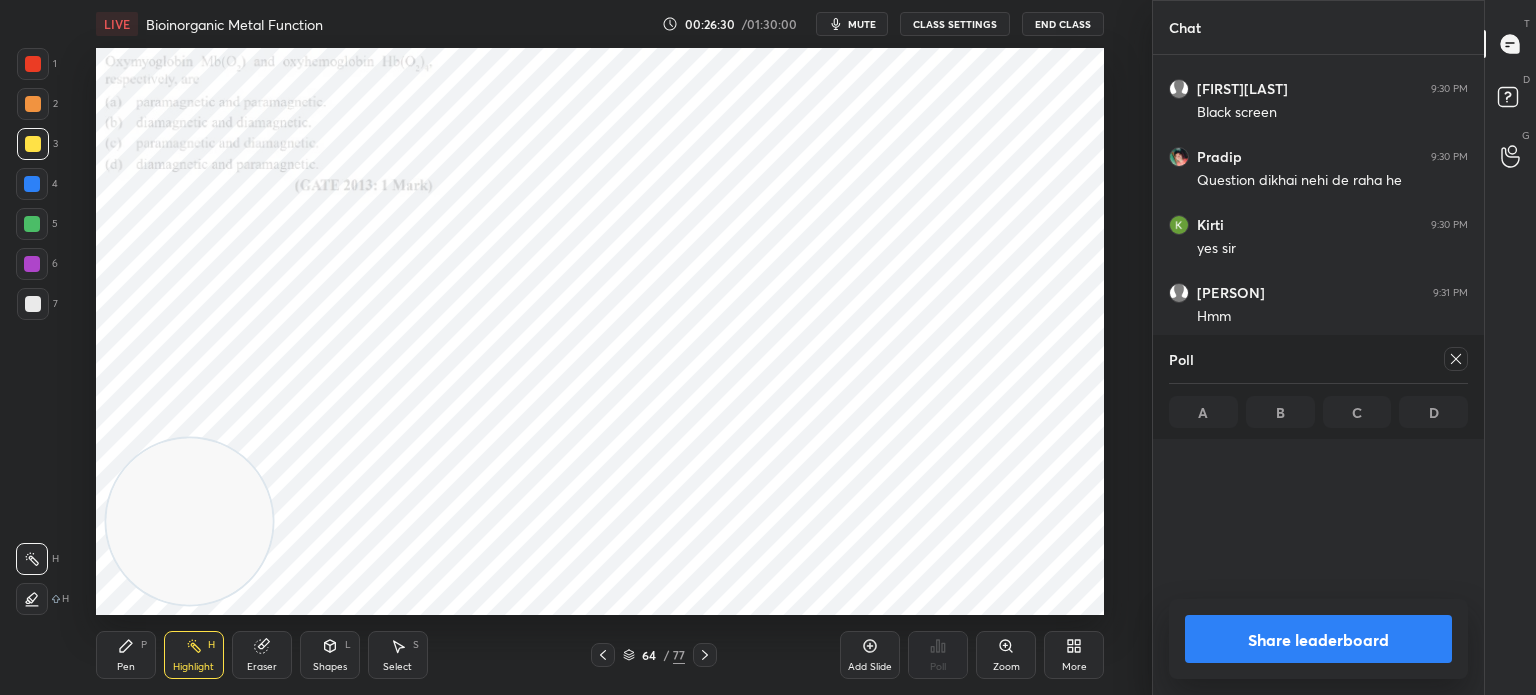 click 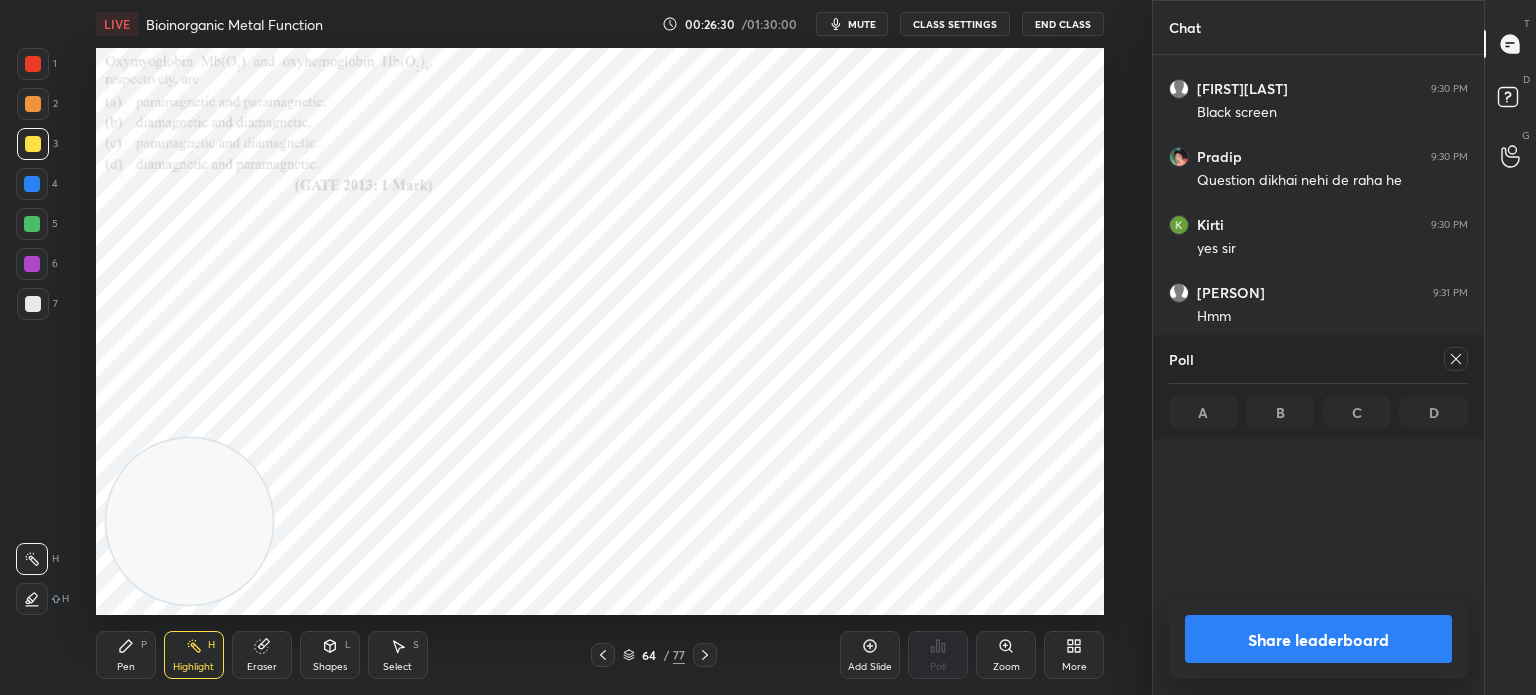 type on "x" 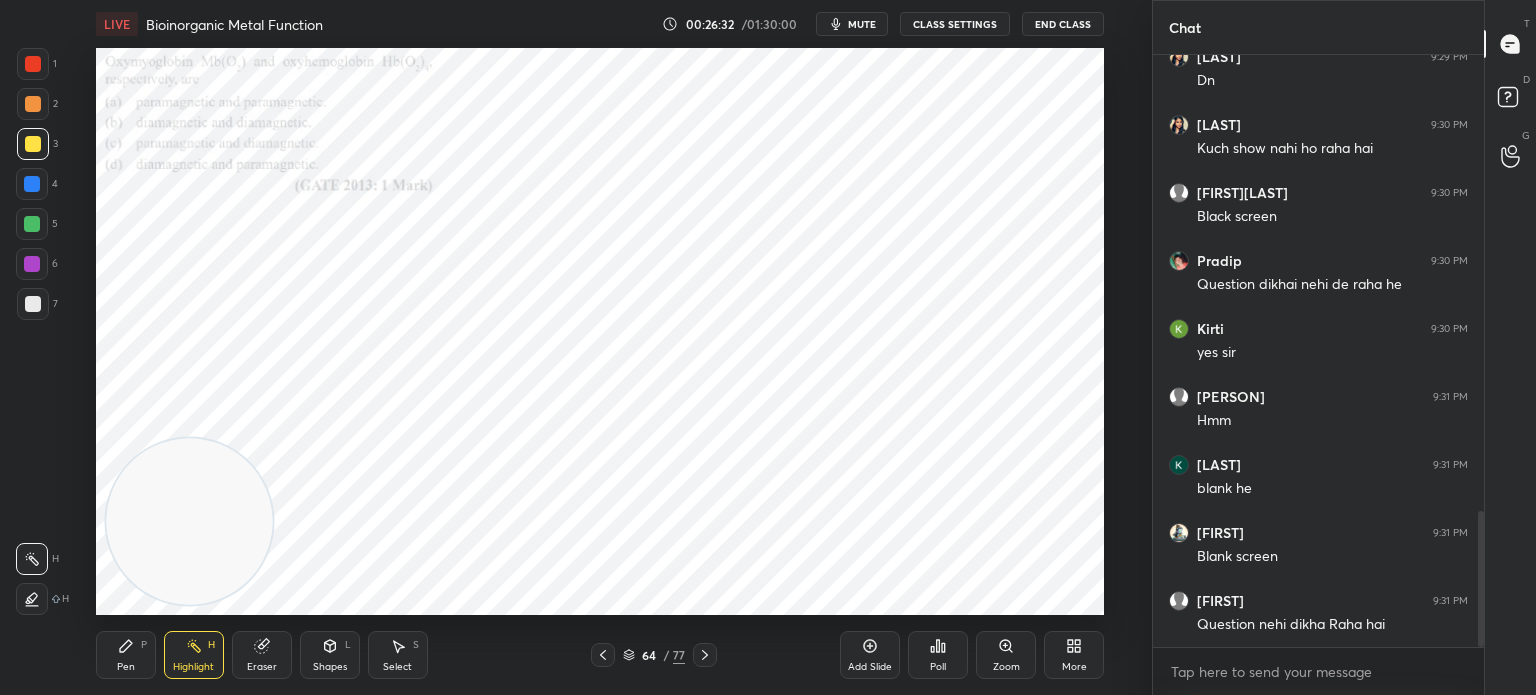 click on "Zoom" at bounding box center [1006, 667] 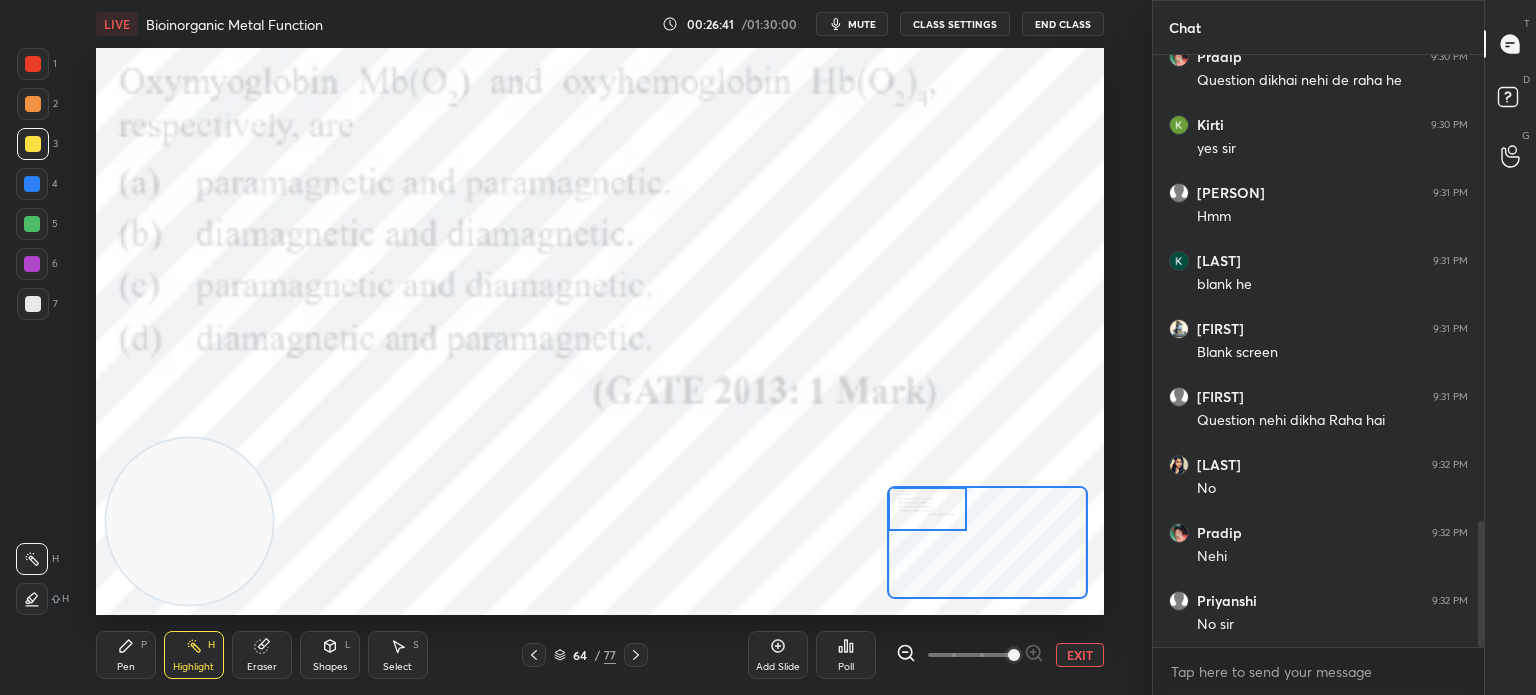 click 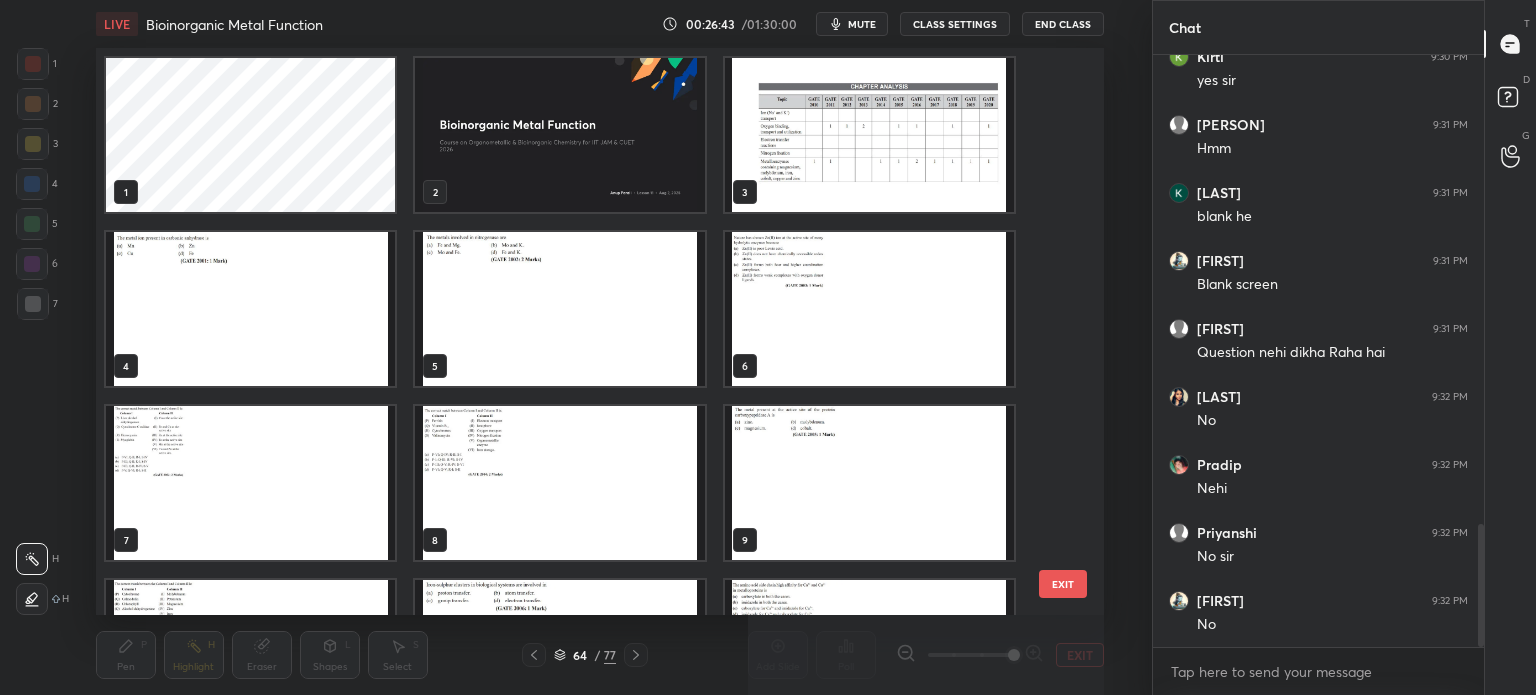 click at bounding box center [559, 135] 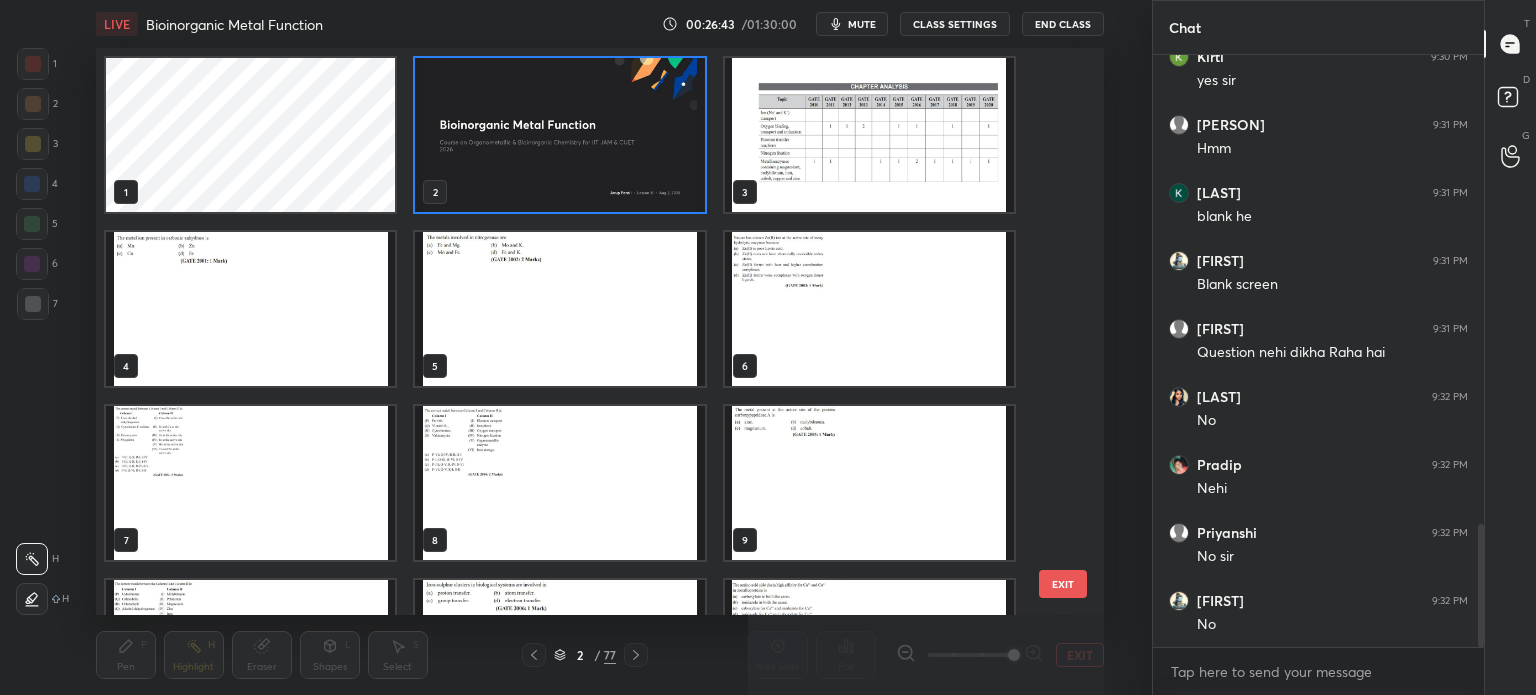 click at bounding box center [559, 135] 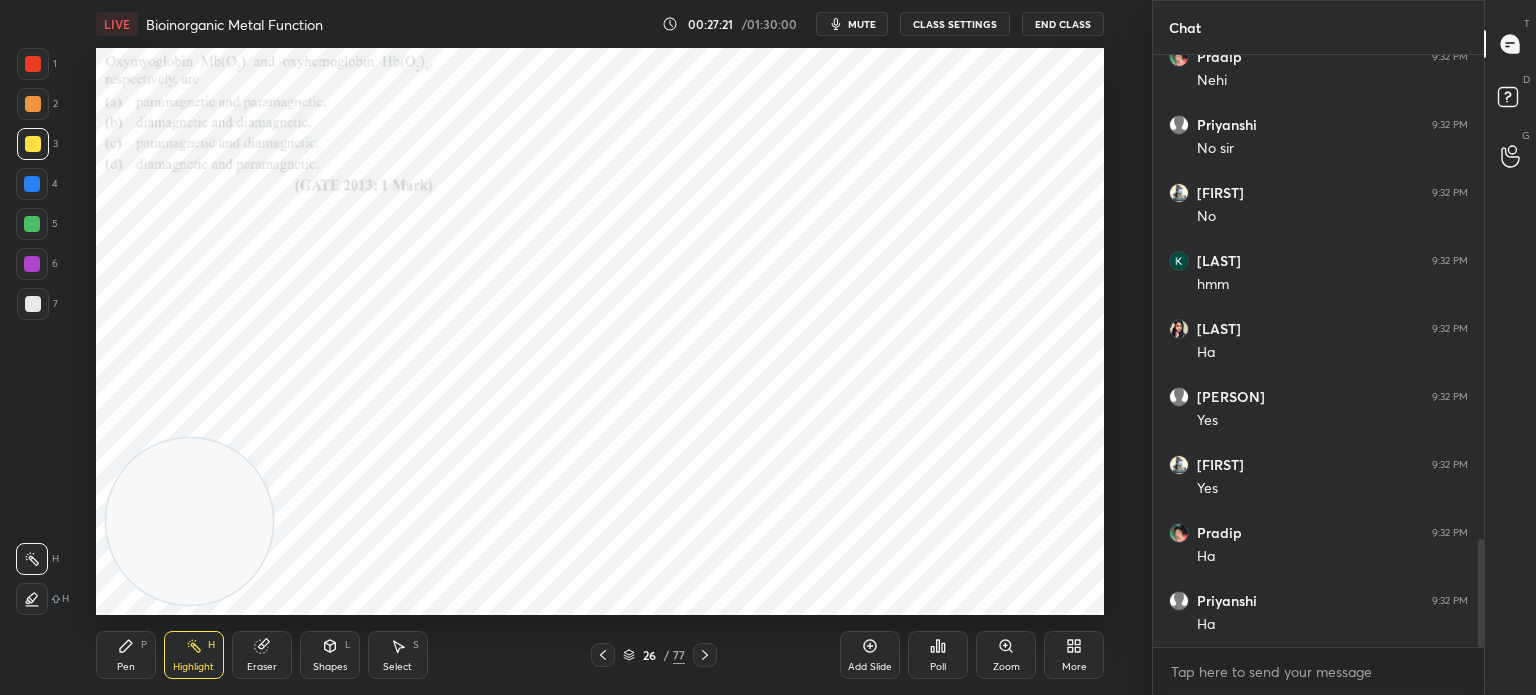 click on "Zoom" at bounding box center (1006, 655) 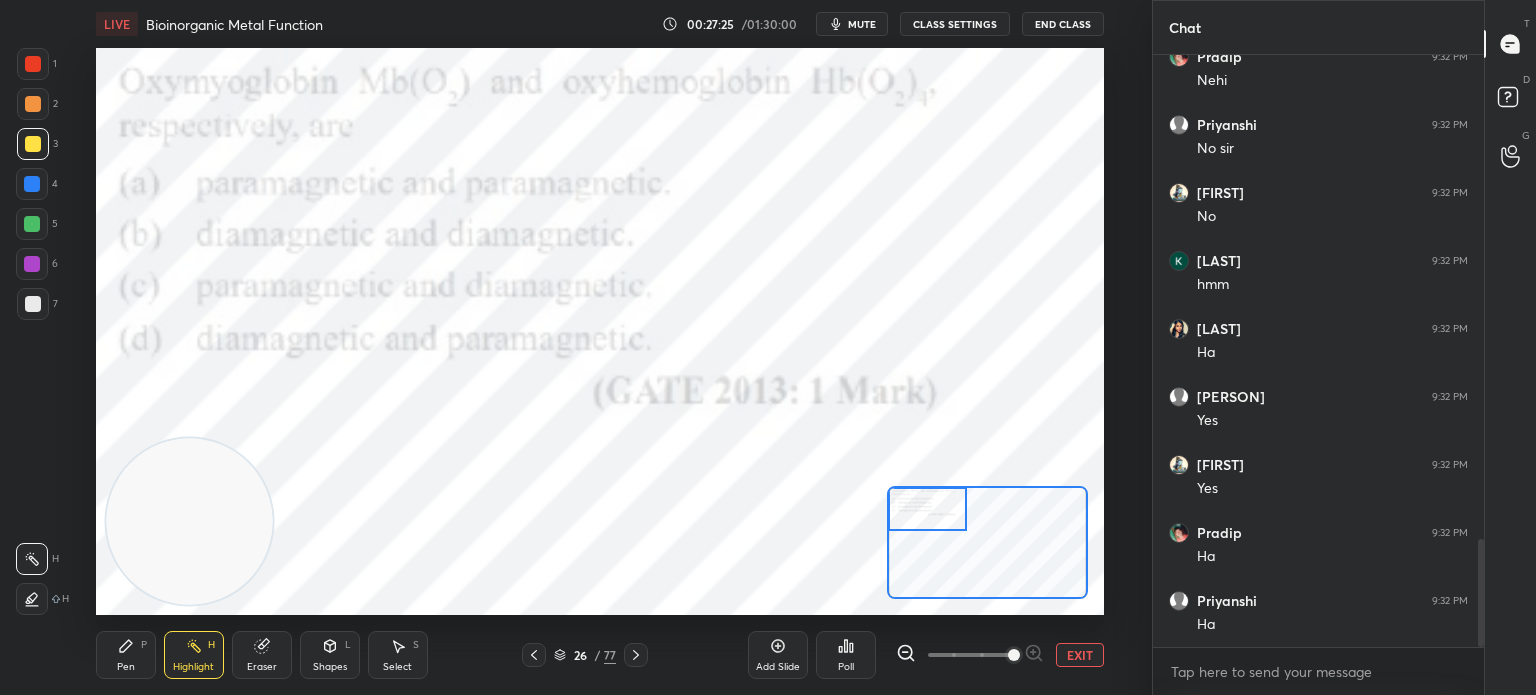 click on "Poll" at bounding box center [846, 655] 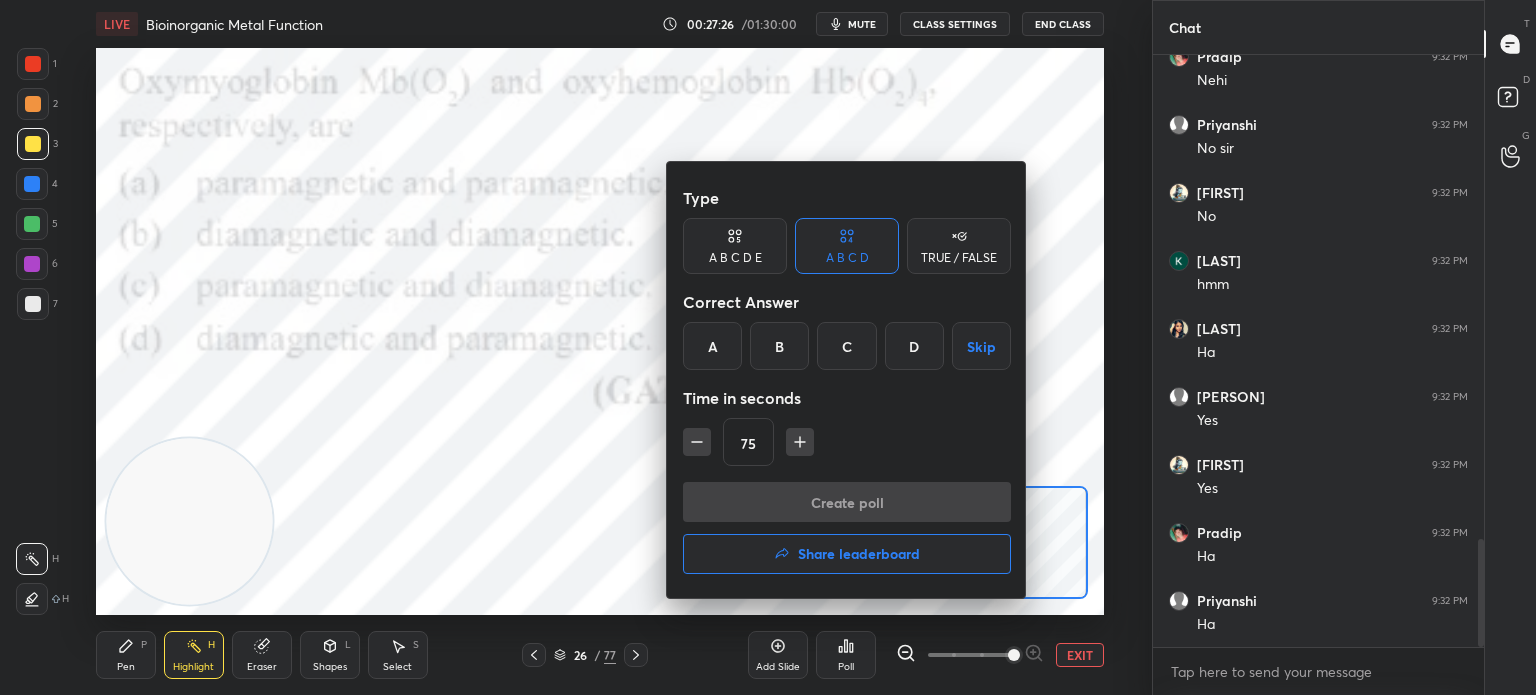click on "B" at bounding box center [779, 346] 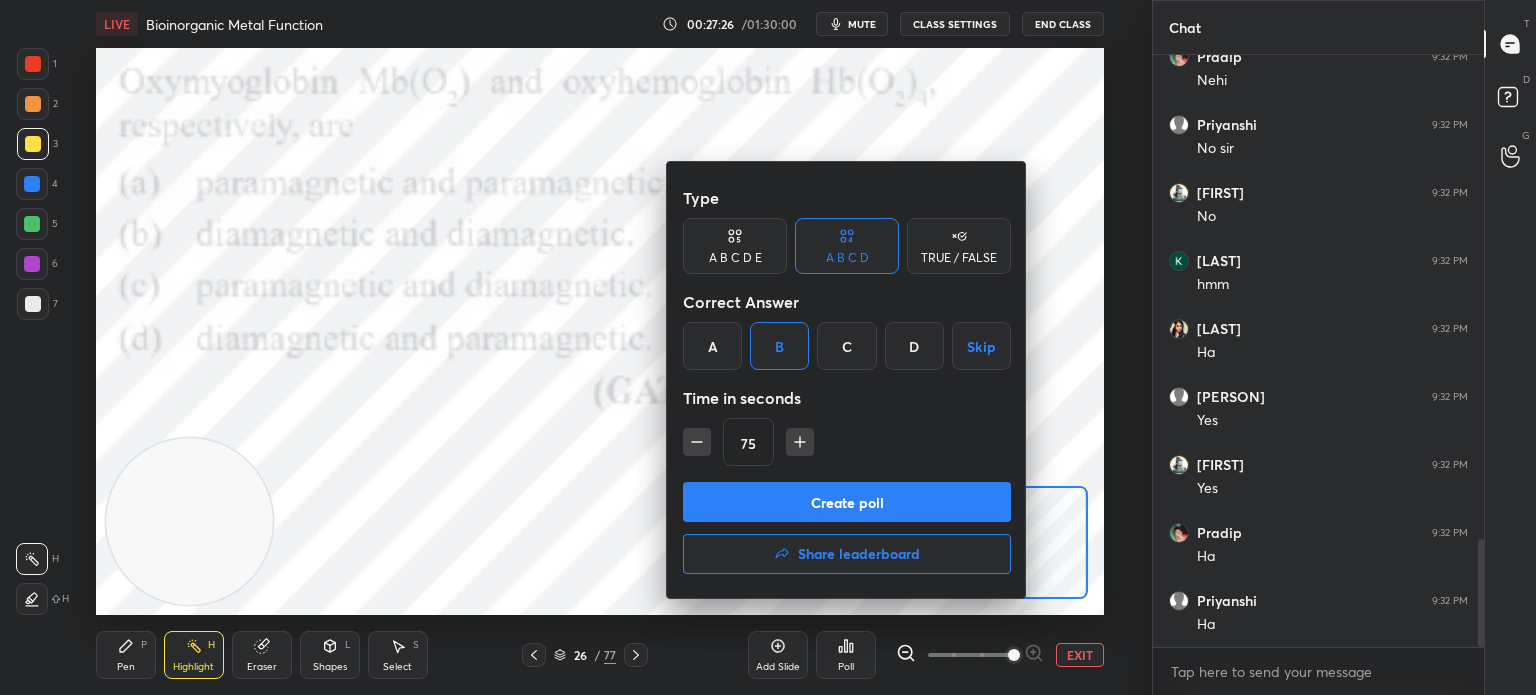 click 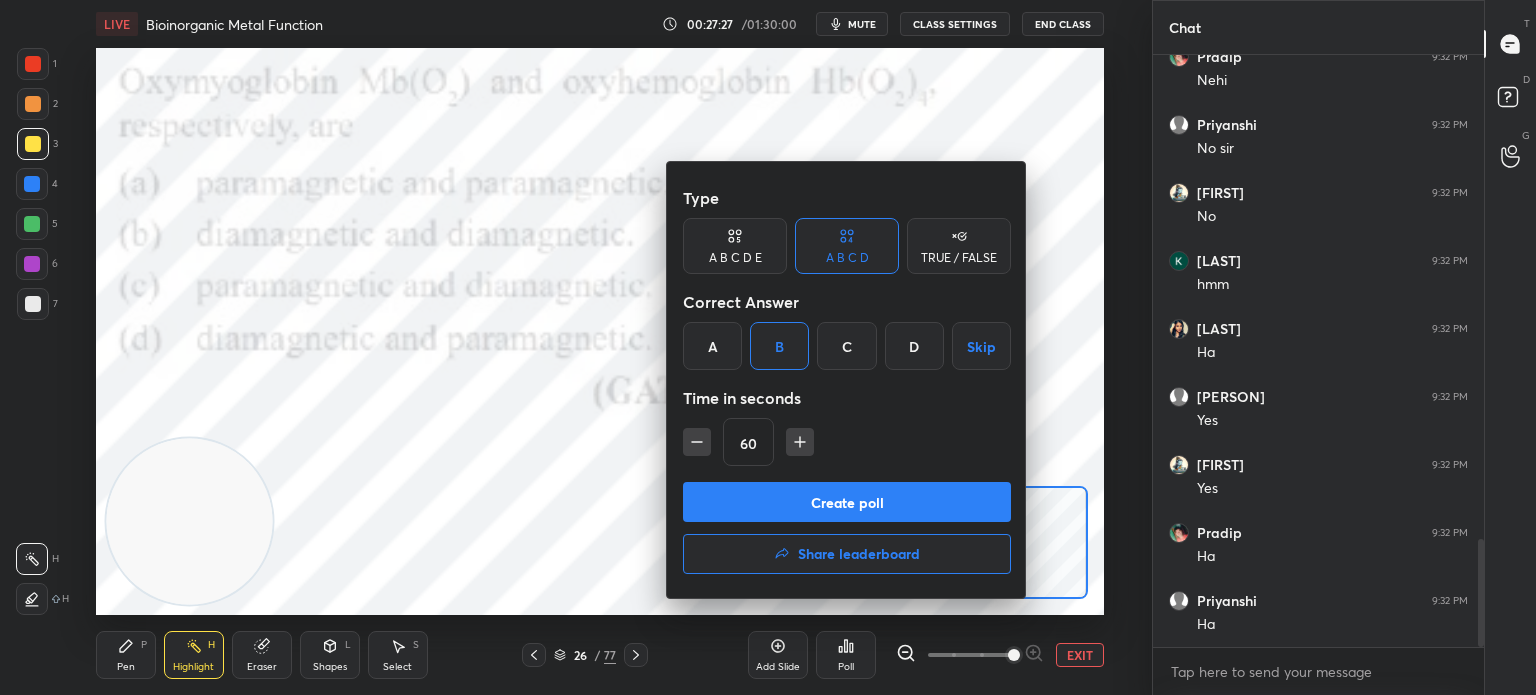 click at bounding box center (697, 442) 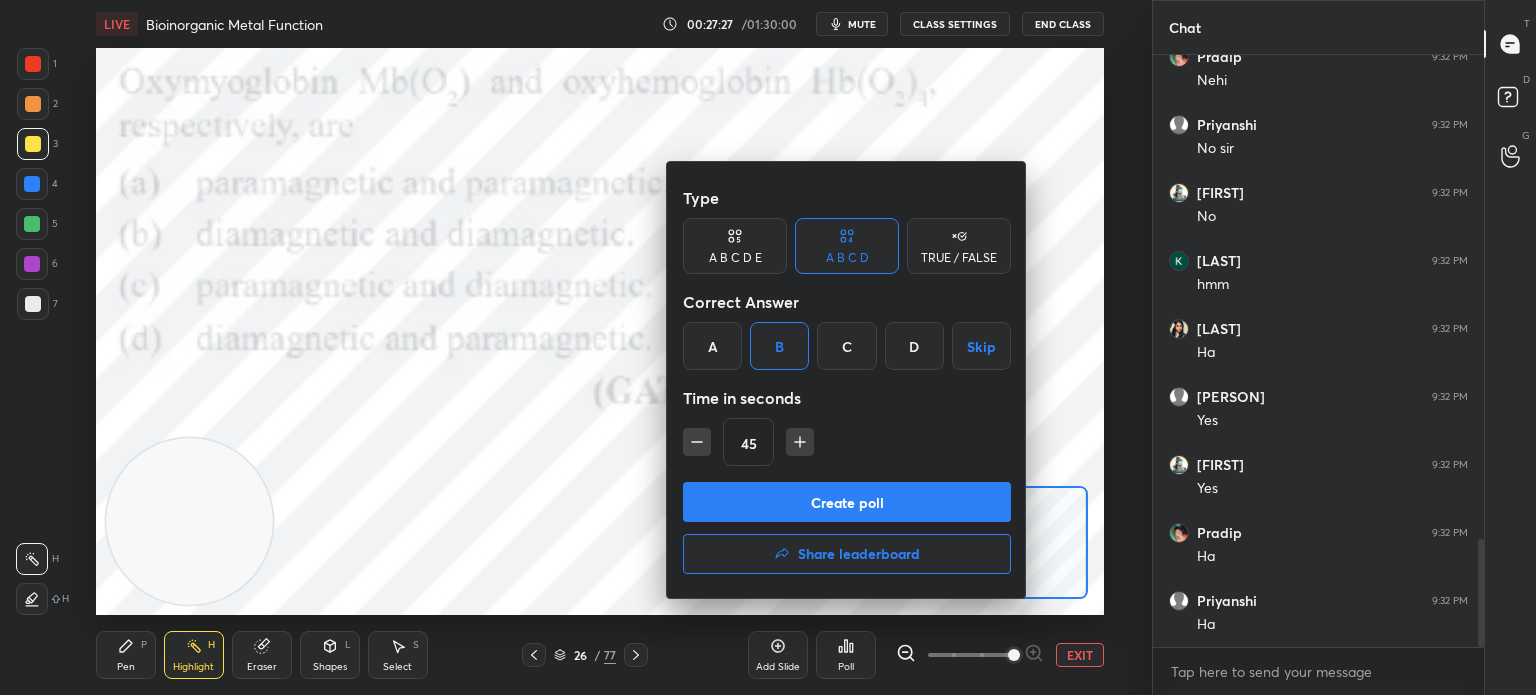 click on "Create poll" at bounding box center [847, 502] 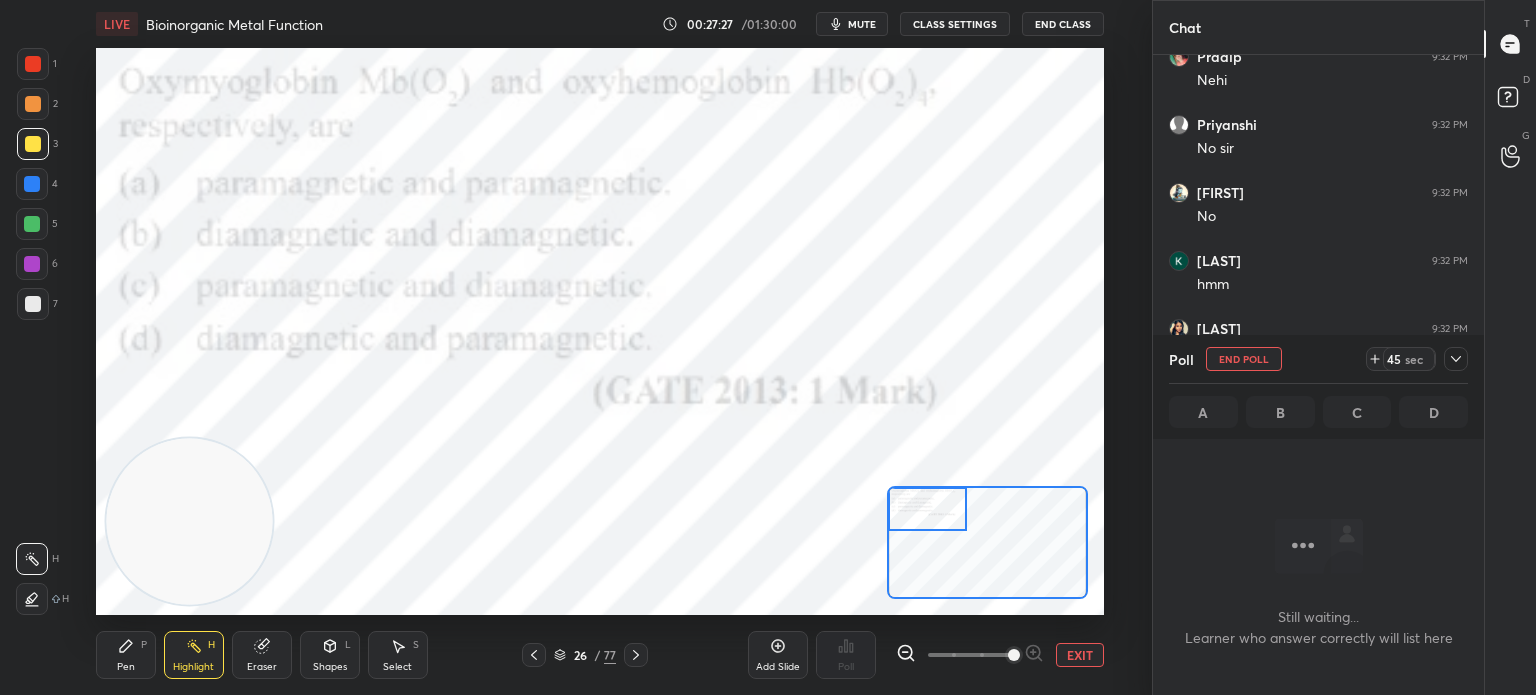 scroll, scrollTop: 488, scrollLeft: 325, axis: both 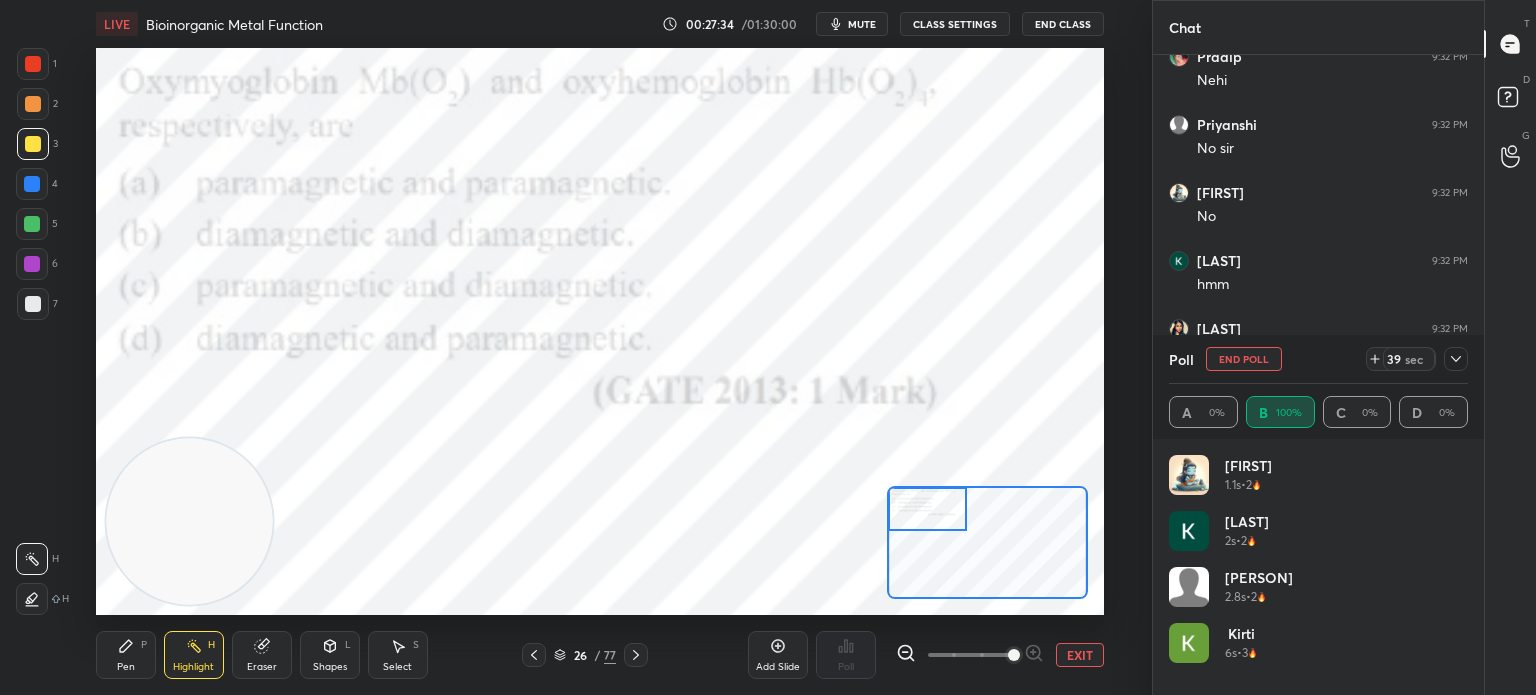 click on "1" at bounding box center [37, 64] 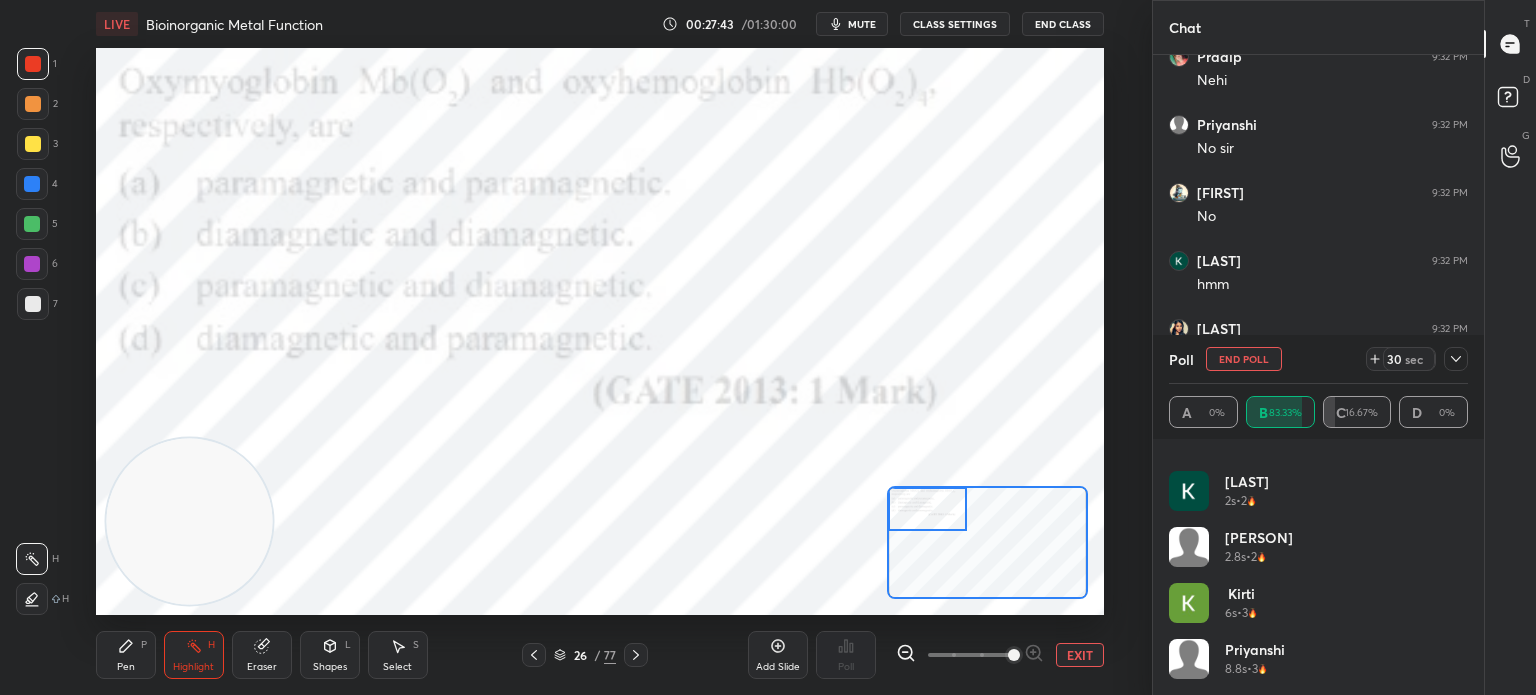 scroll, scrollTop: 0, scrollLeft: 0, axis: both 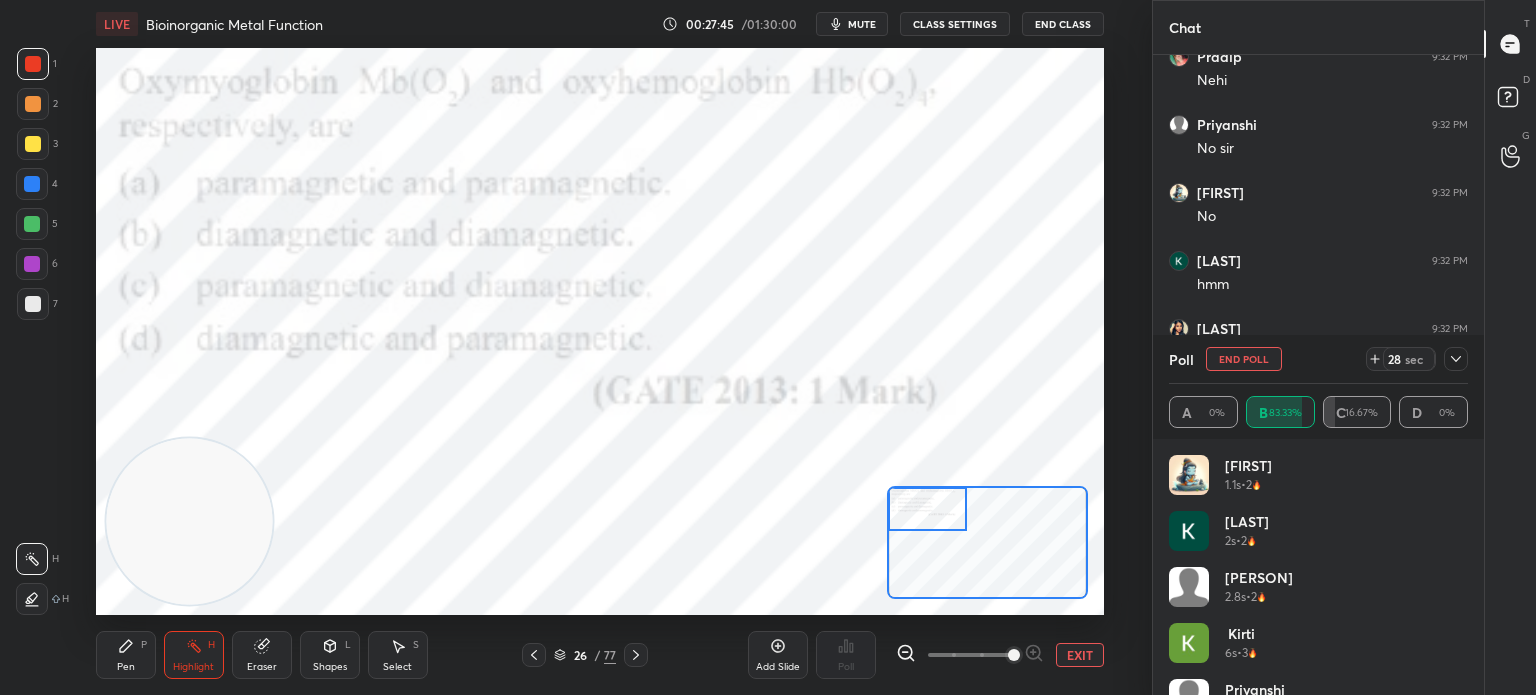 click on "Pen P Highlight H Eraser Shapes L Select S 26 / 77 Add Slide Poll EXIT" at bounding box center [600, 655] 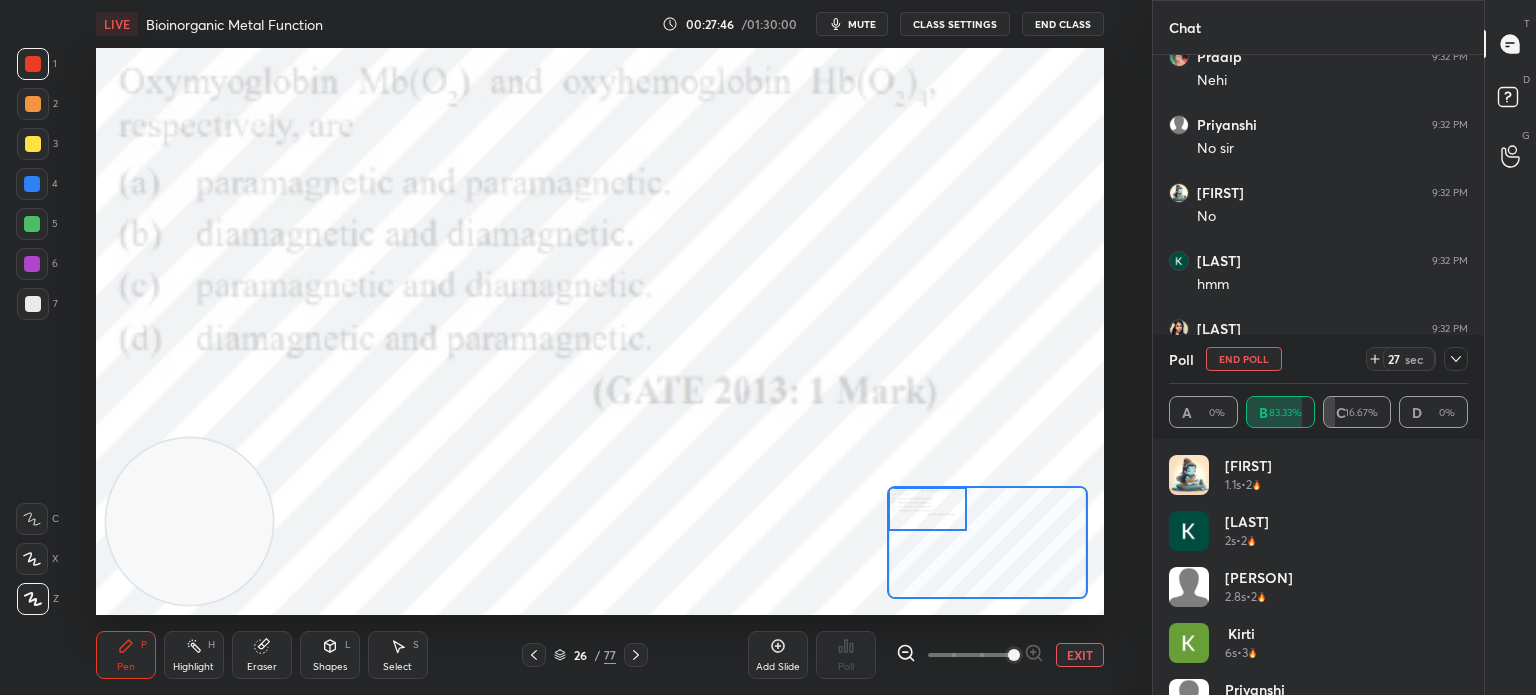 click at bounding box center [33, 64] 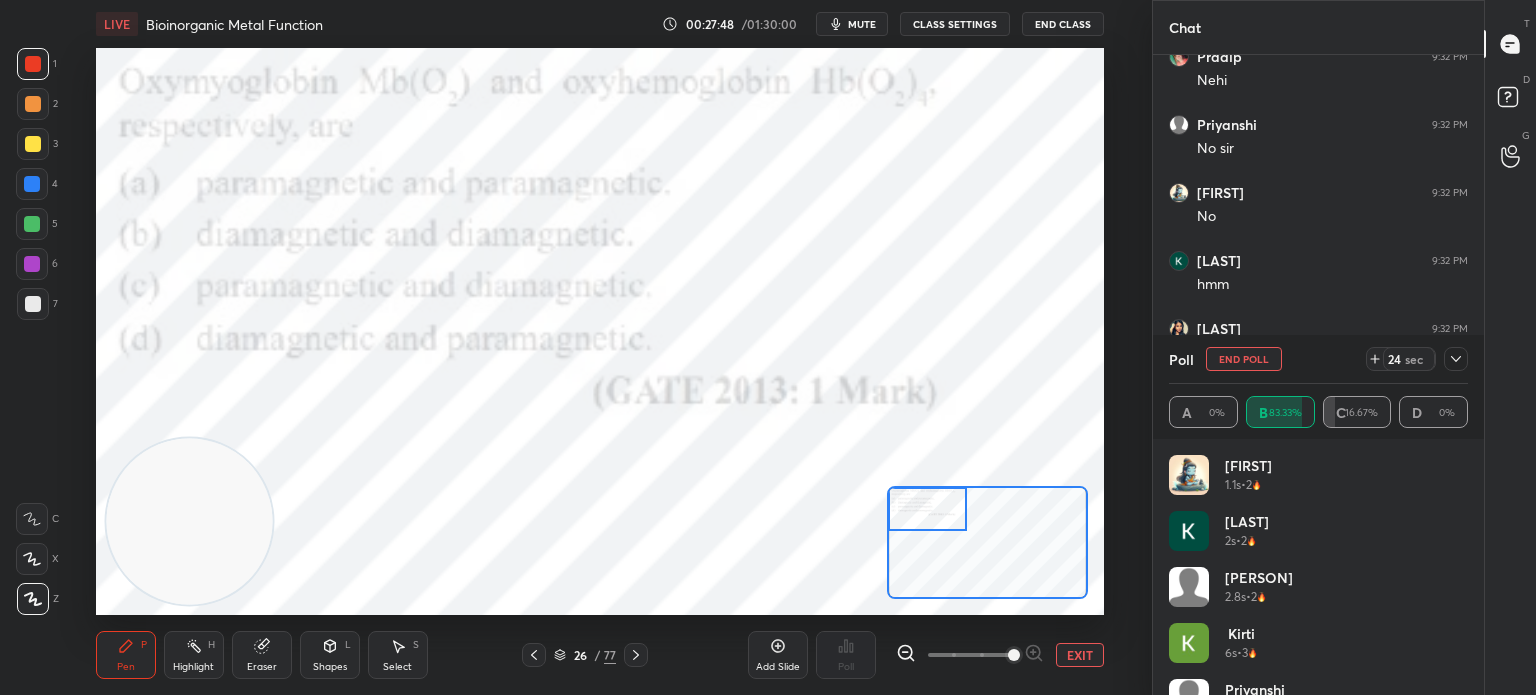 scroll, scrollTop: 40, scrollLeft: 0, axis: vertical 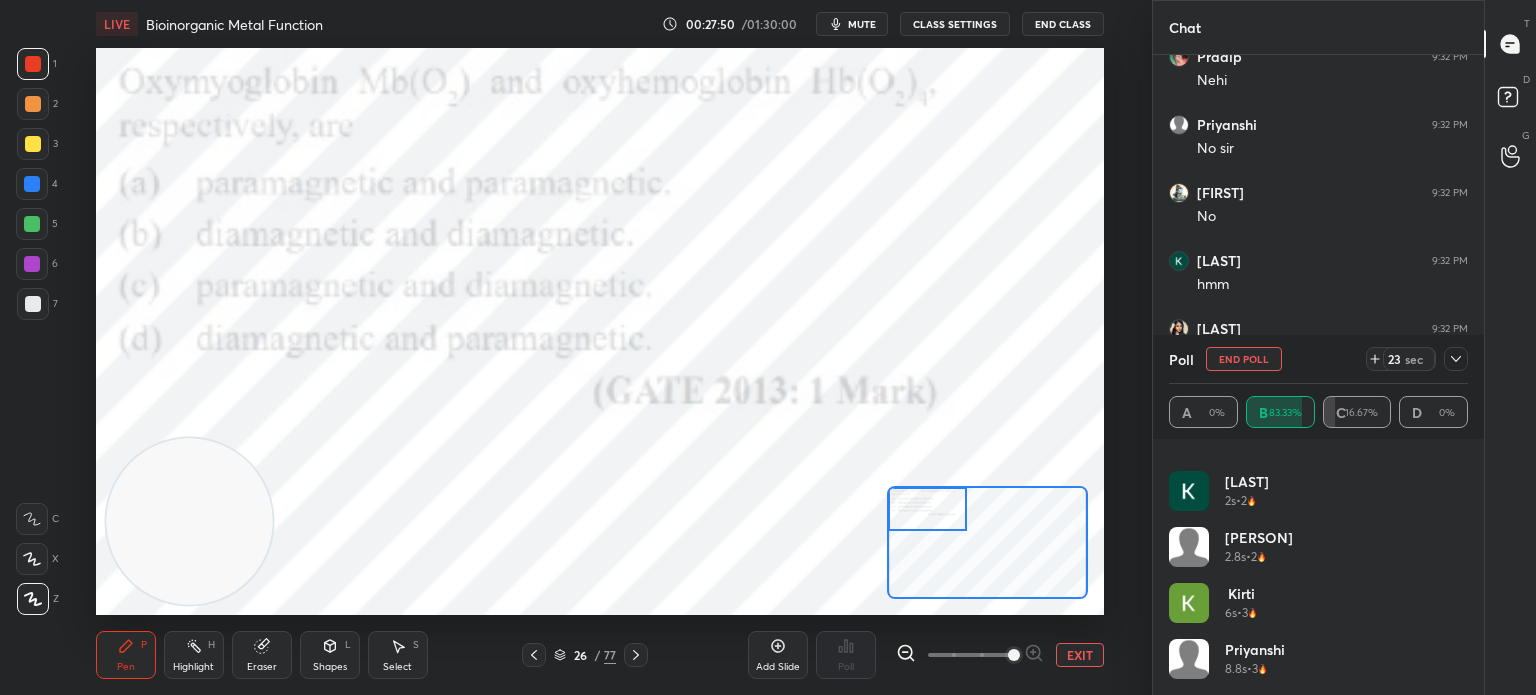 click on "Pritha 2.8s  •  2" at bounding box center [1259, 555] 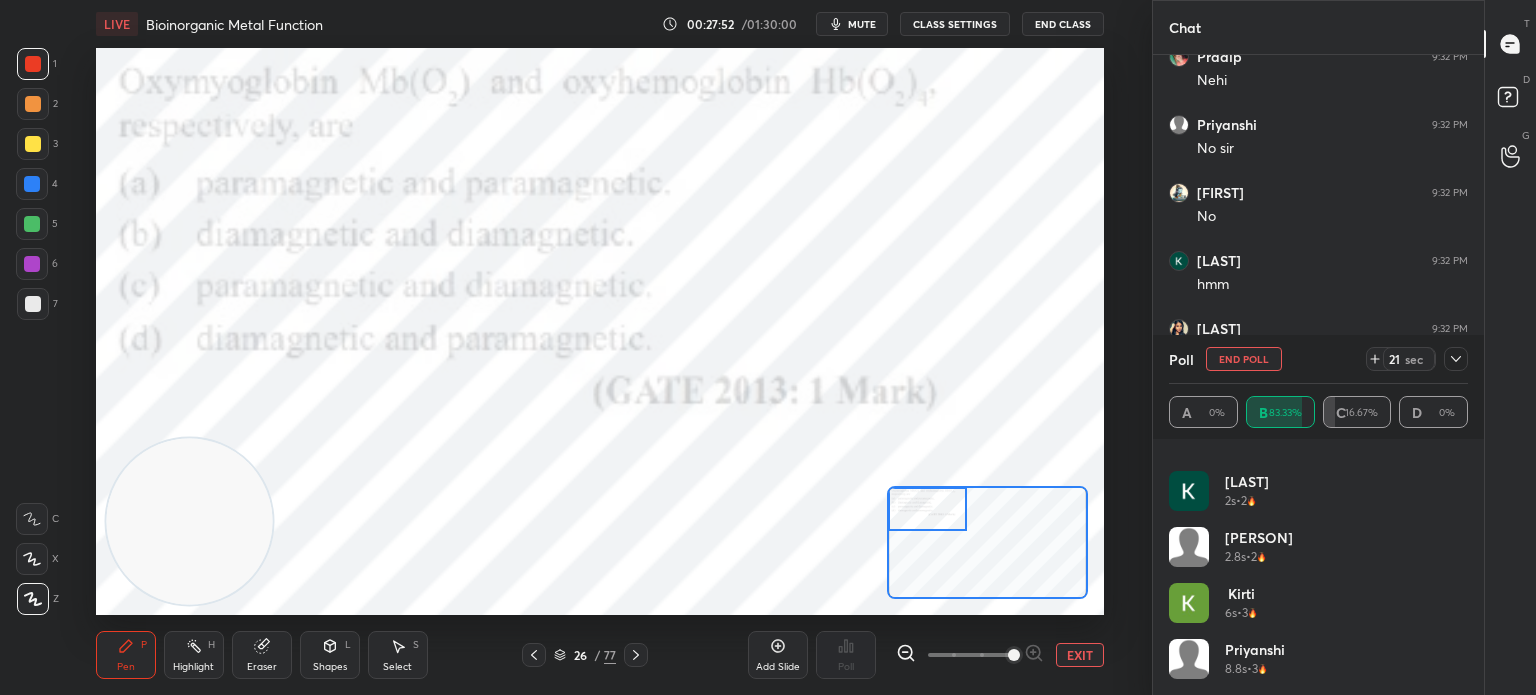 click on "X" at bounding box center (37, 559) 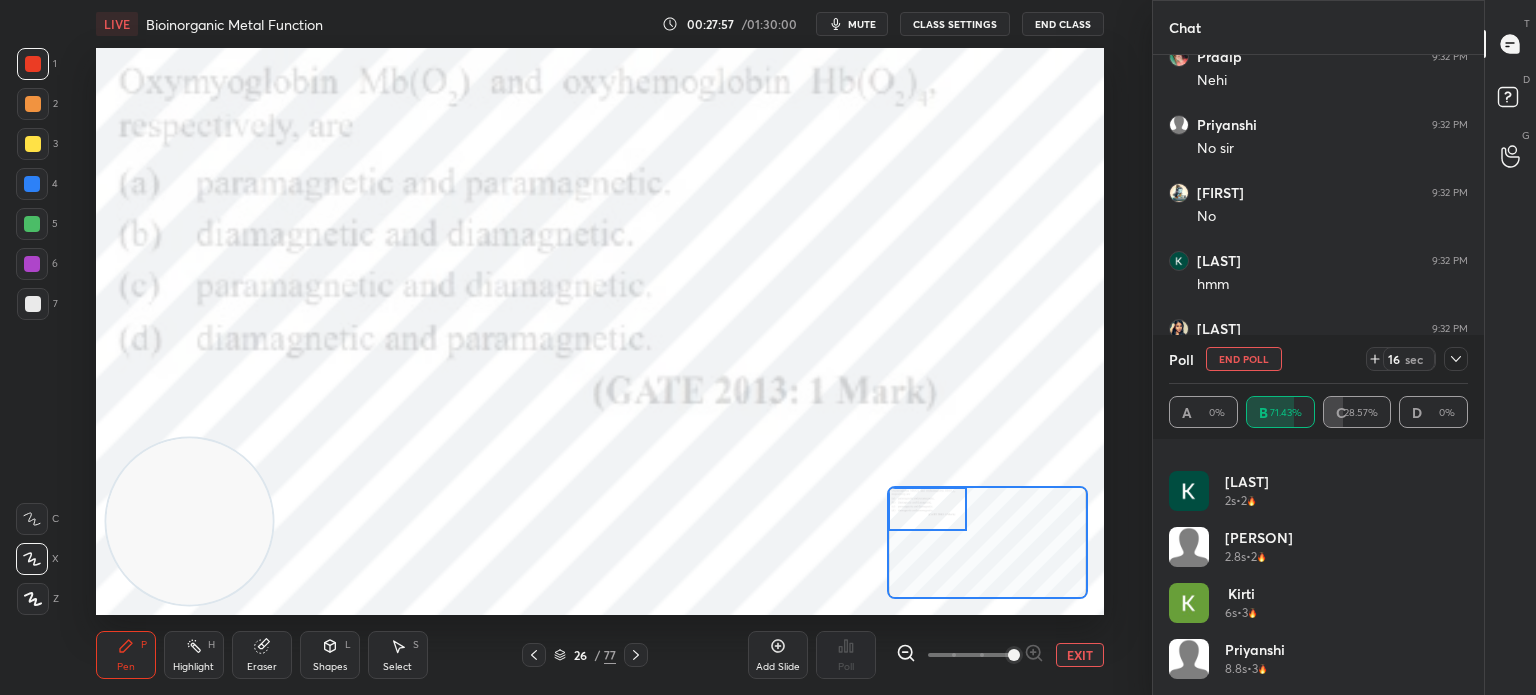 click 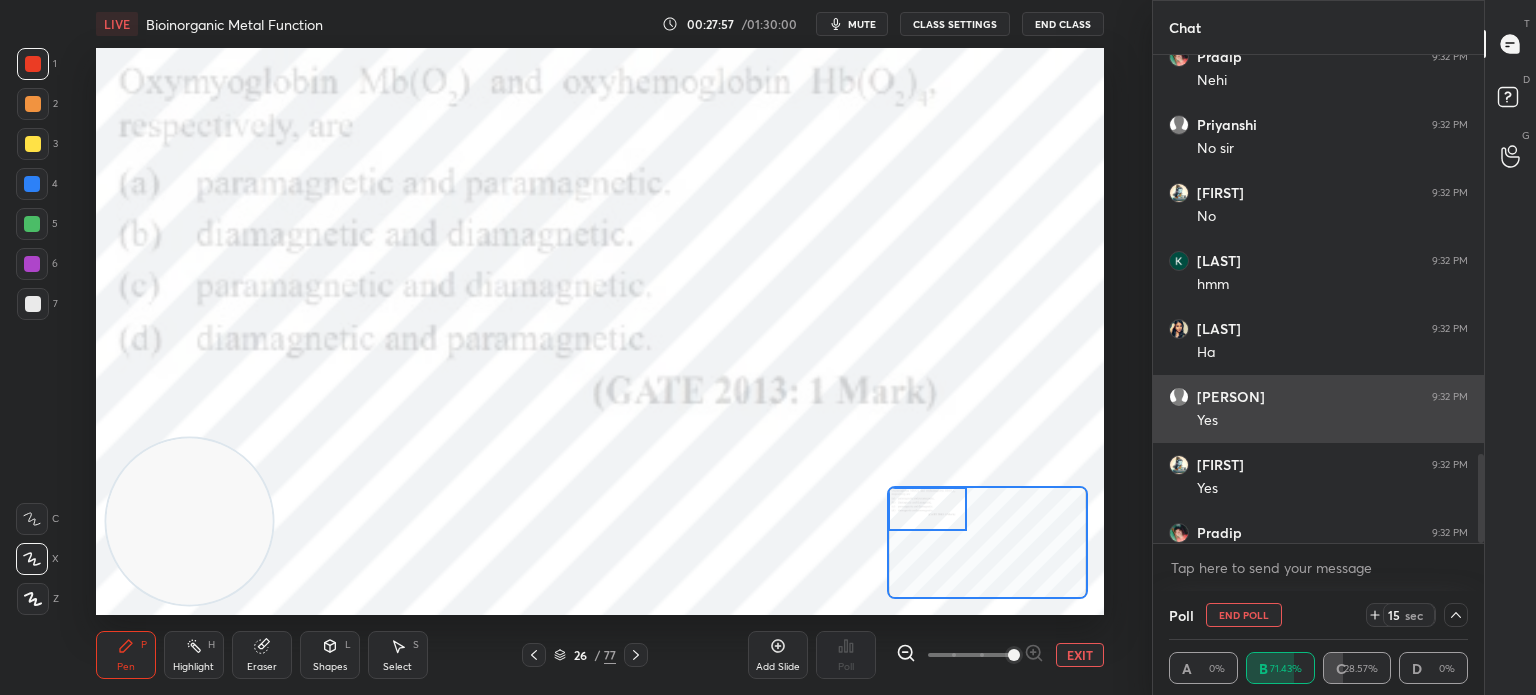 scroll, scrollTop: 0, scrollLeft: 0, axis: both 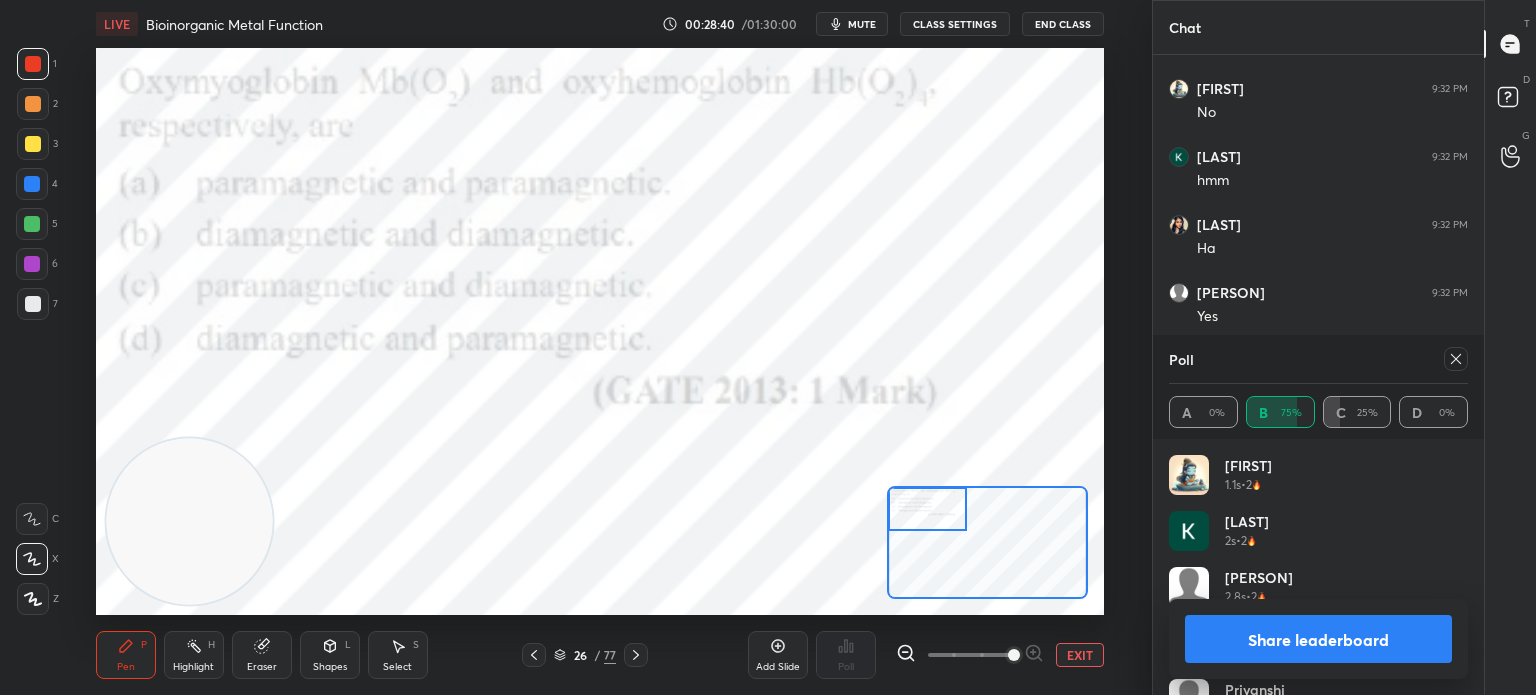 click 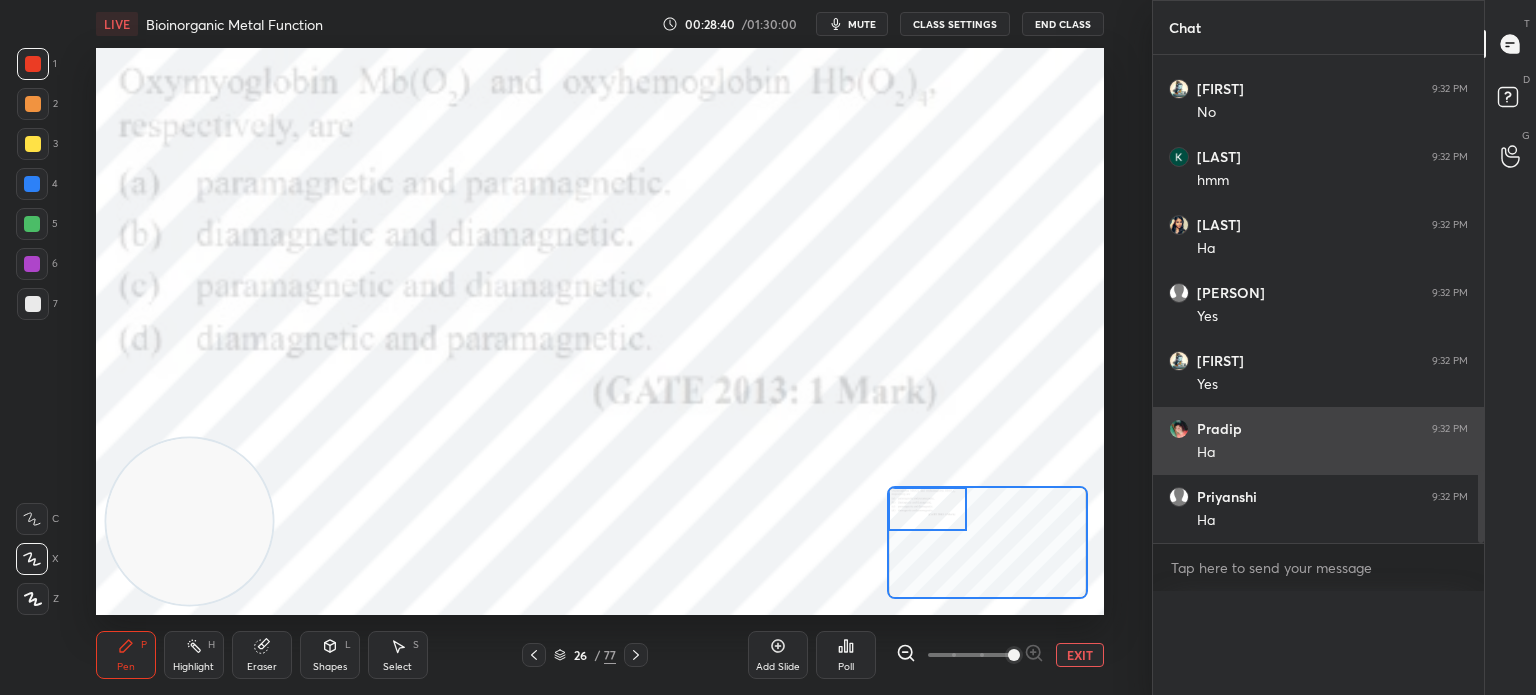 scroll, scrollTop: 0, scrollLeft: 0, axis: both 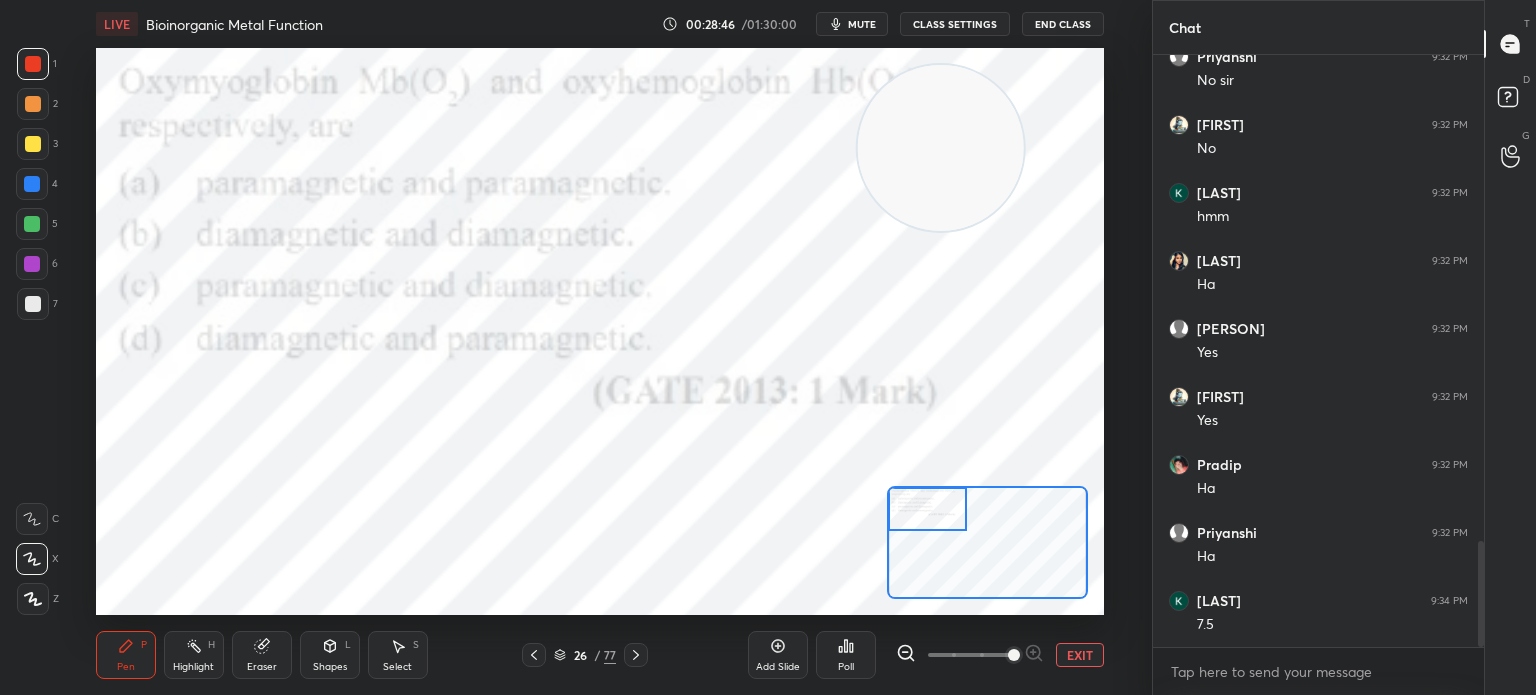 click at bounding box center (32, 184) 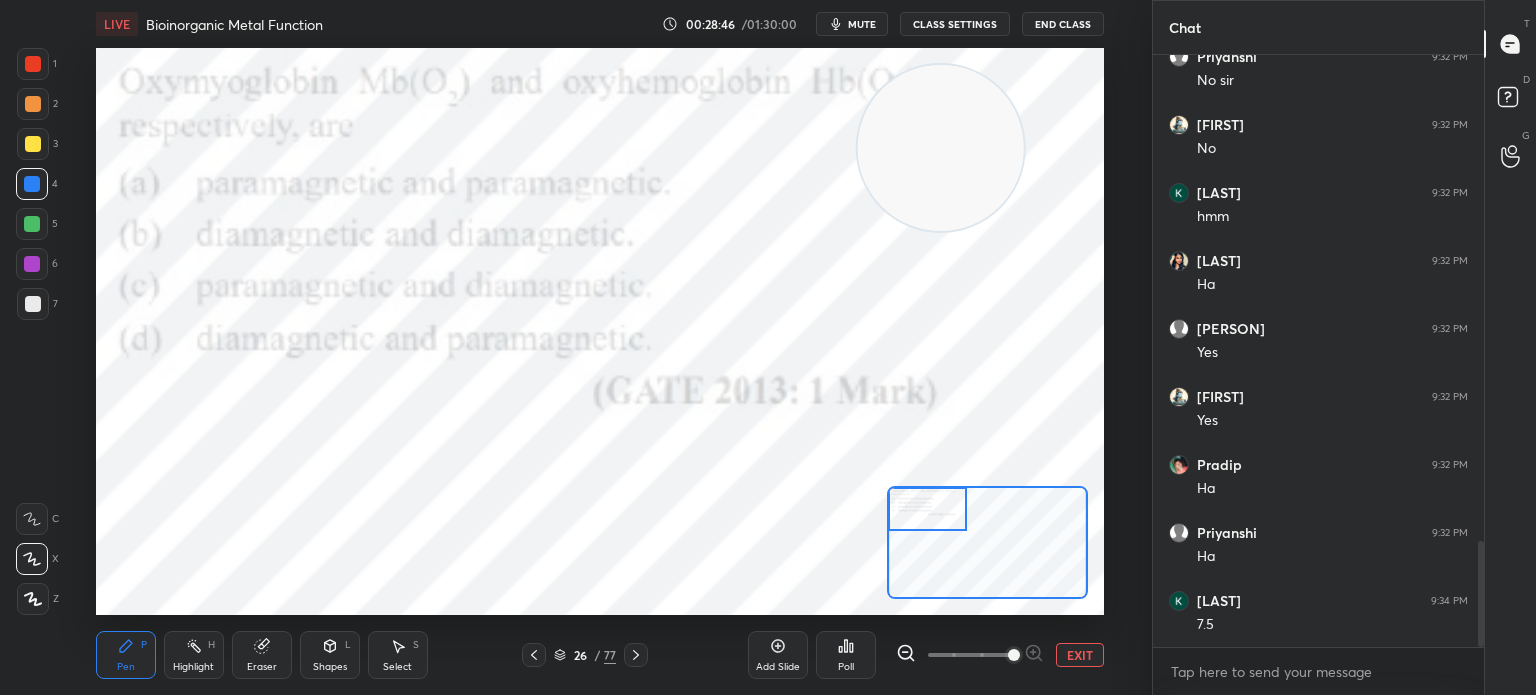 click on "4" at bounding box center (37, 188) 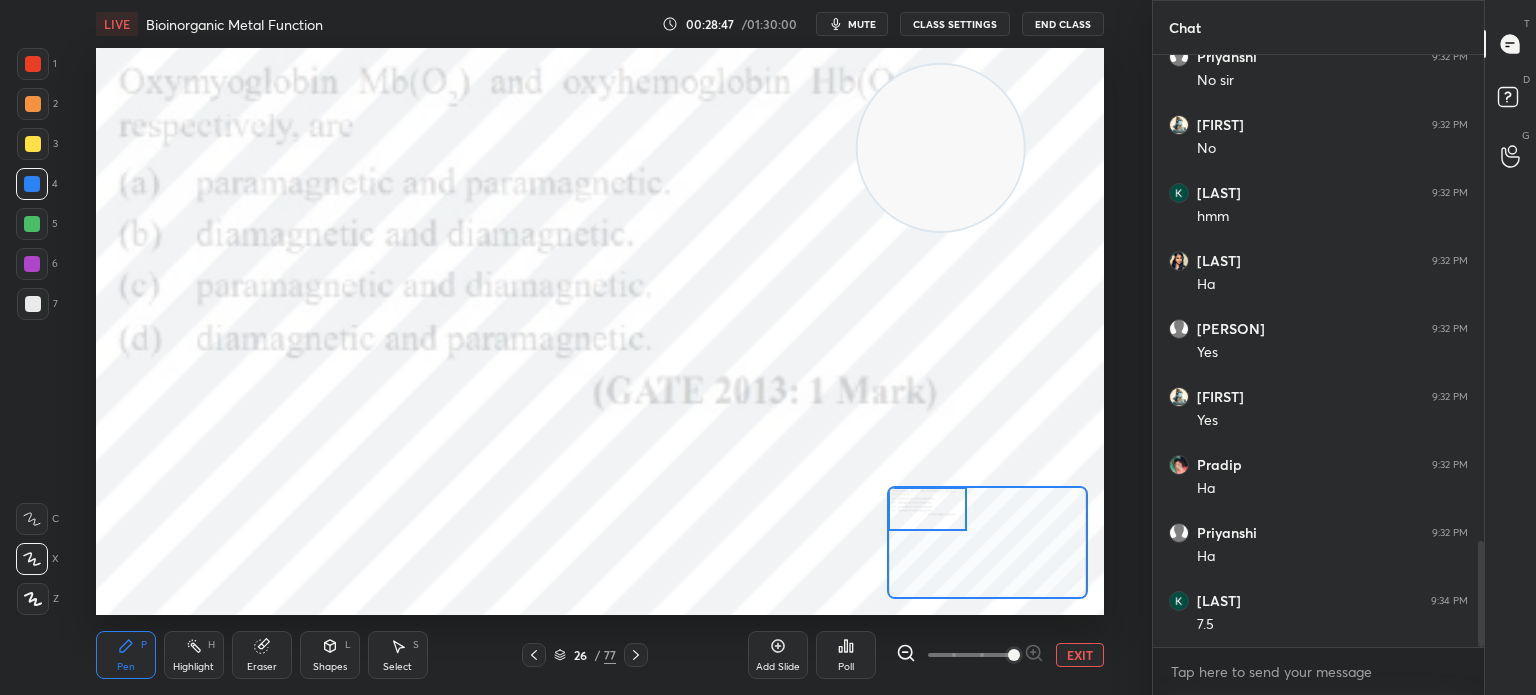 click 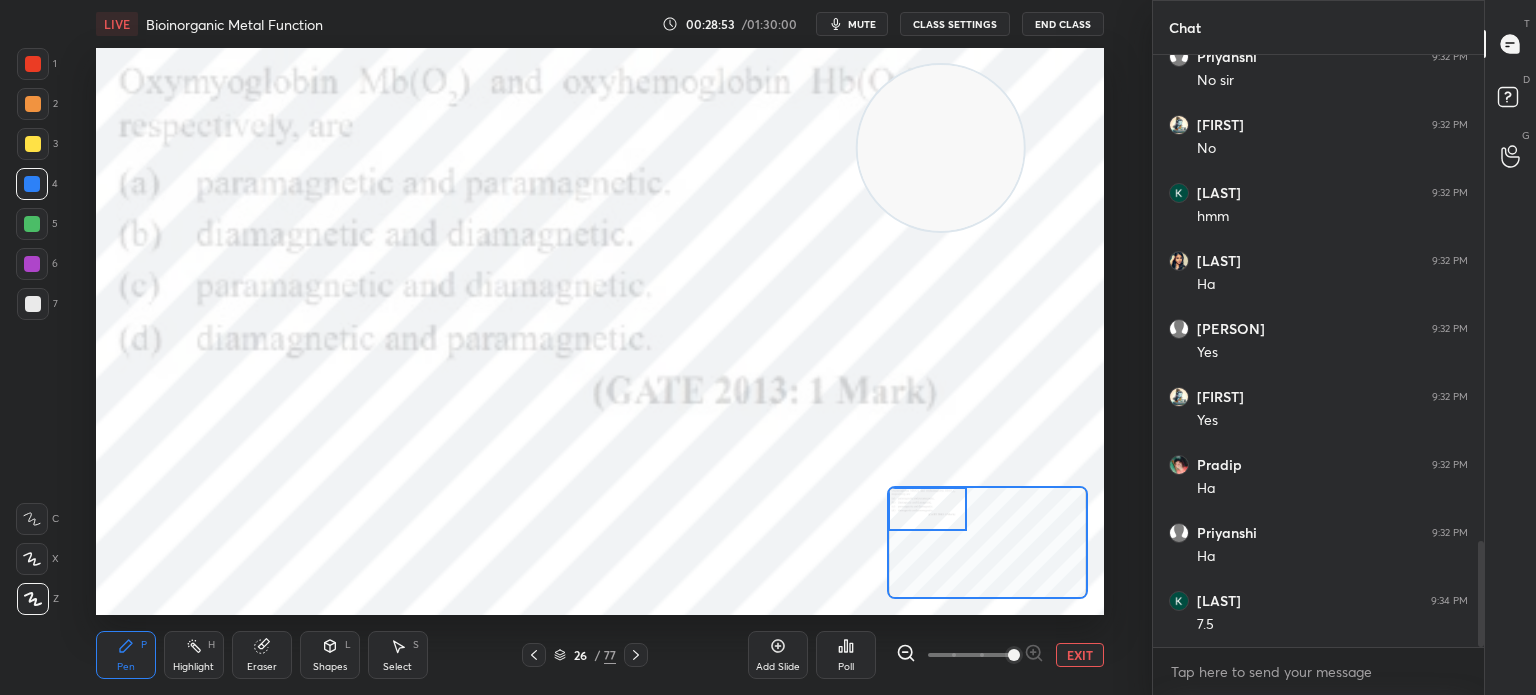 scroll, scrollTop: 2792, scrollLeft: 0, axis: vertical 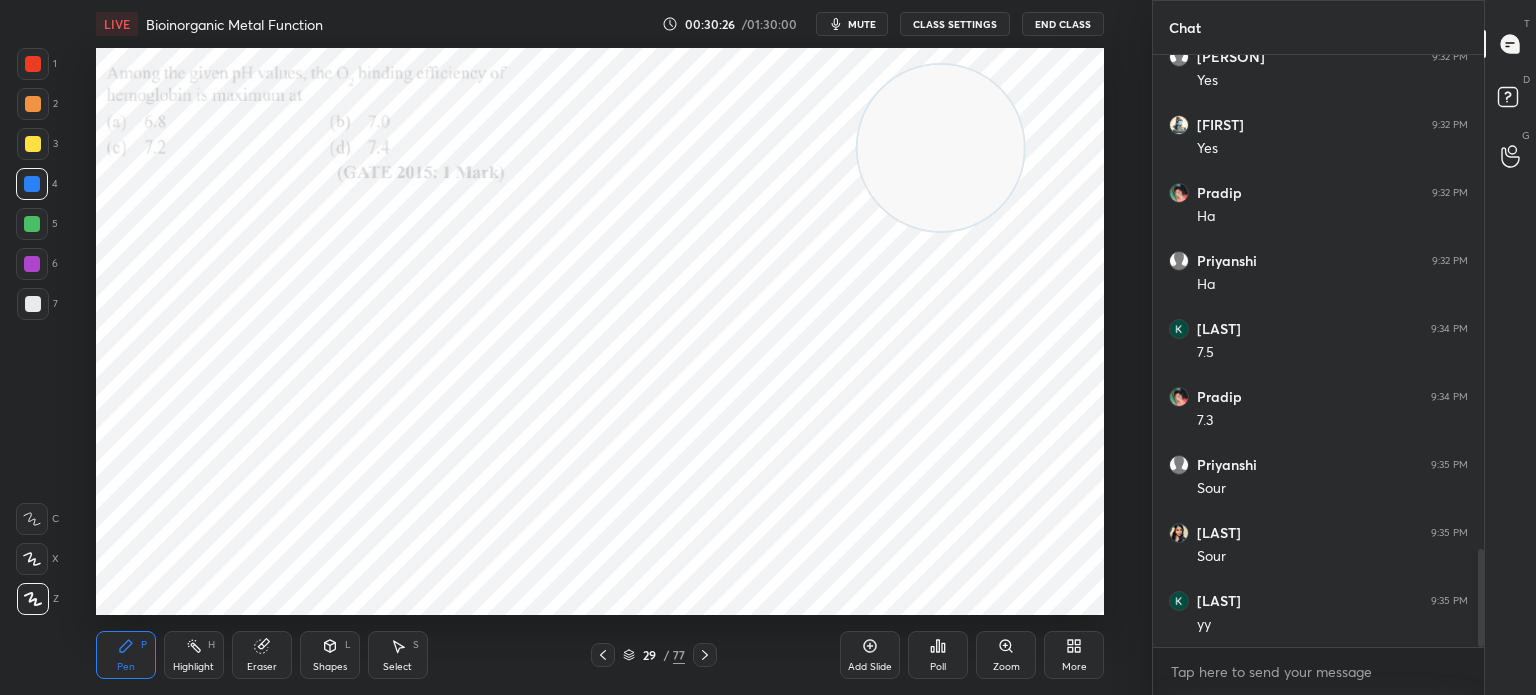 click on "Zoom" at bounding box center [1006, 655] 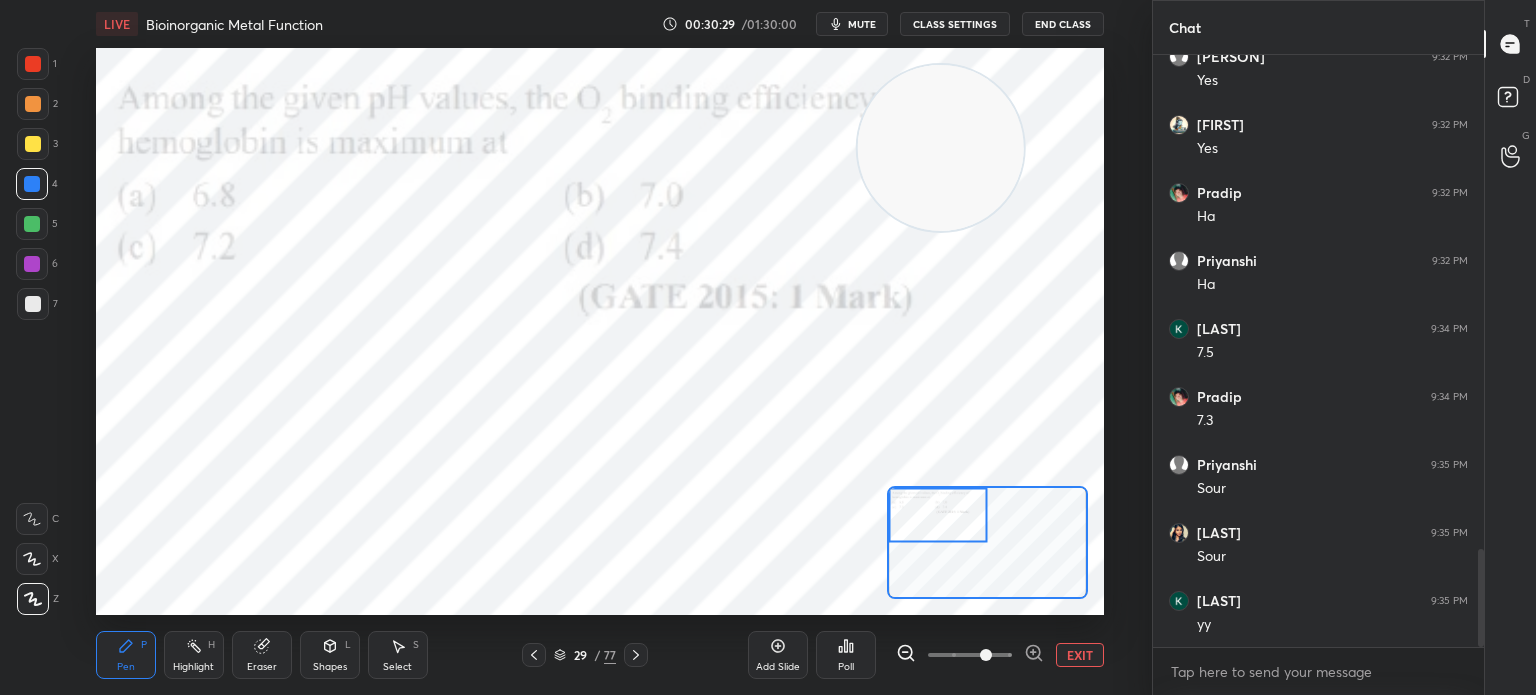 click on "Add Slide Poll EXIT" at bounding box center [926, 655] 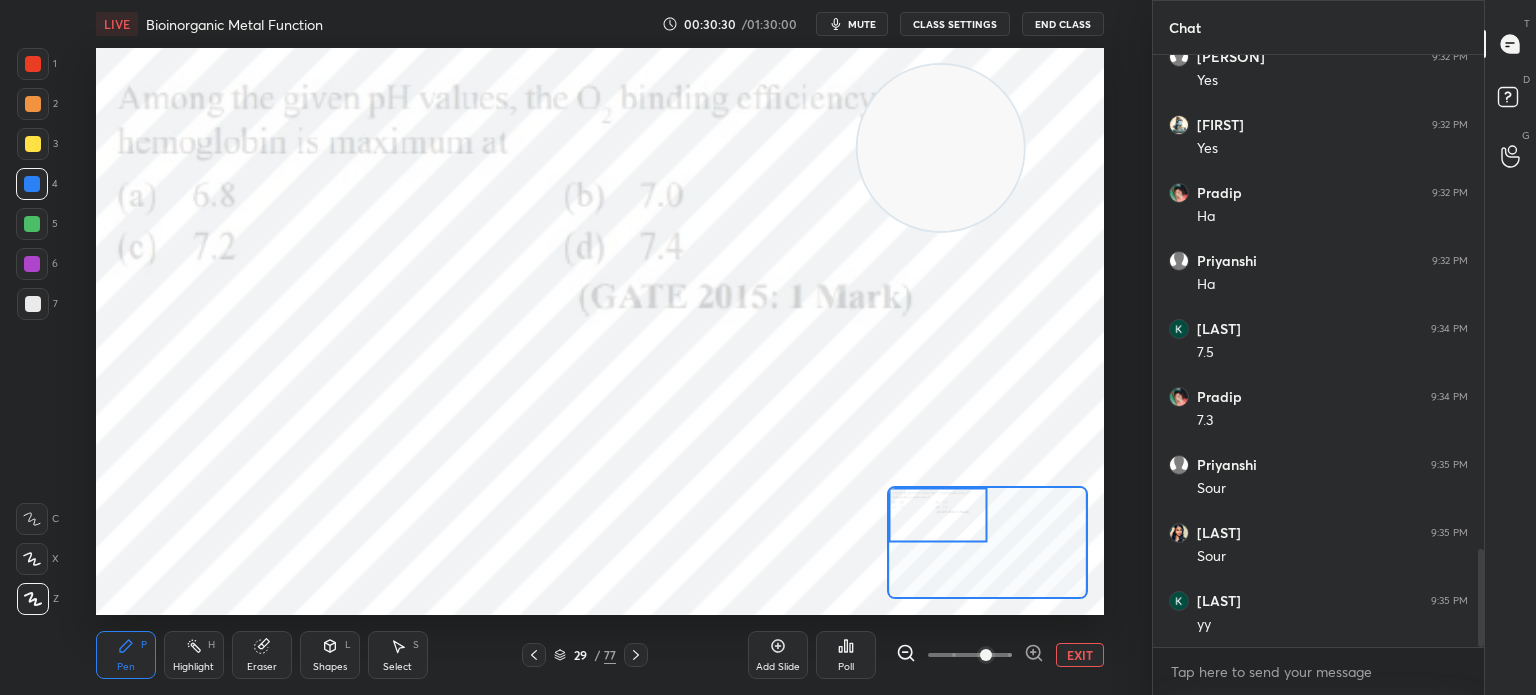 click on "Poll" at bounding box center (846, 655) 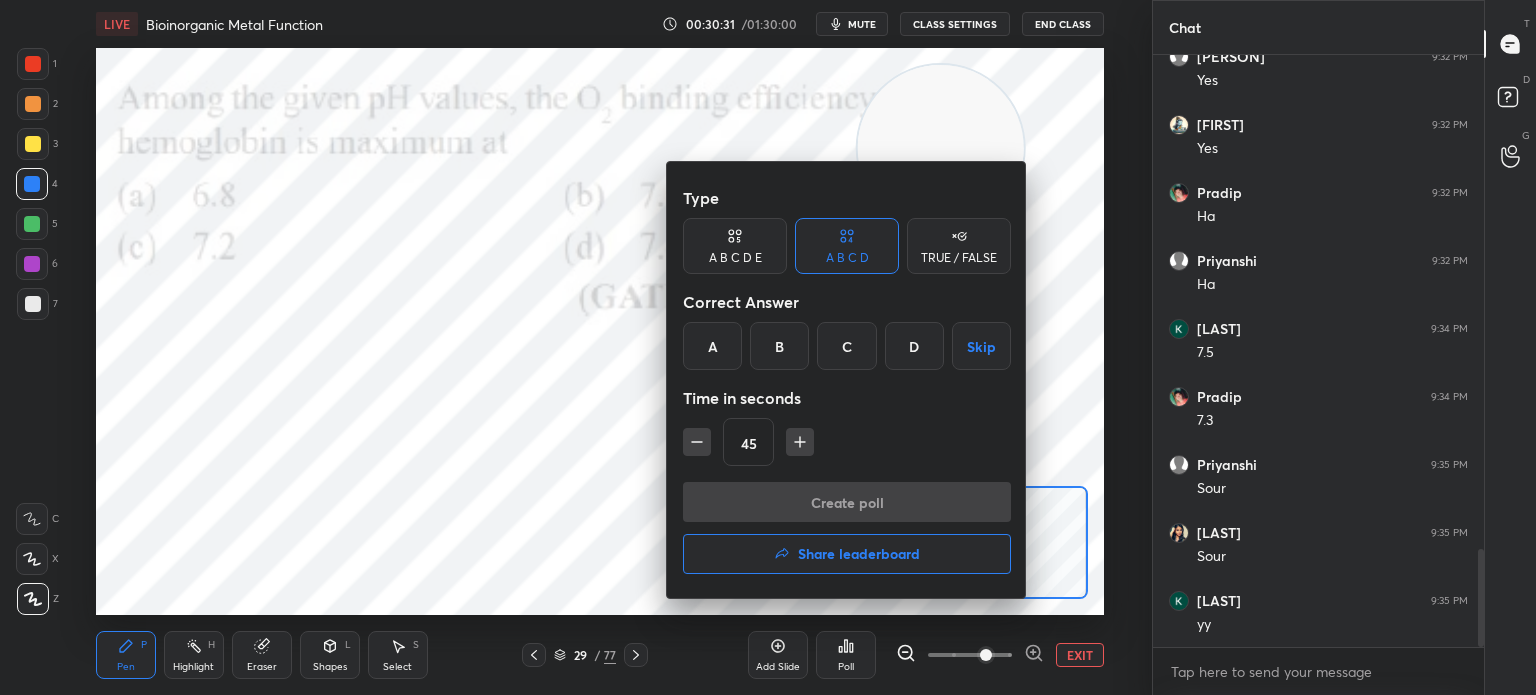 click on "D" at bounding box center (914, 346) 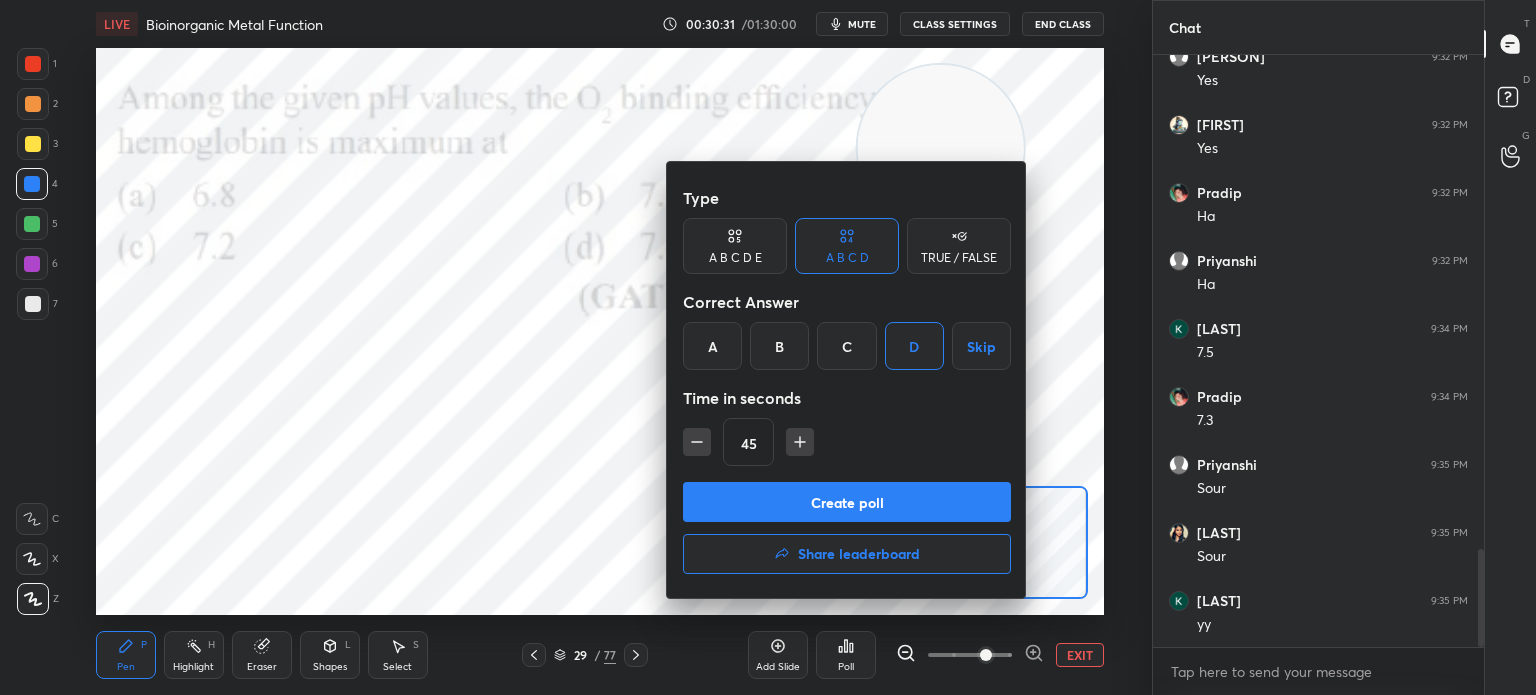 click 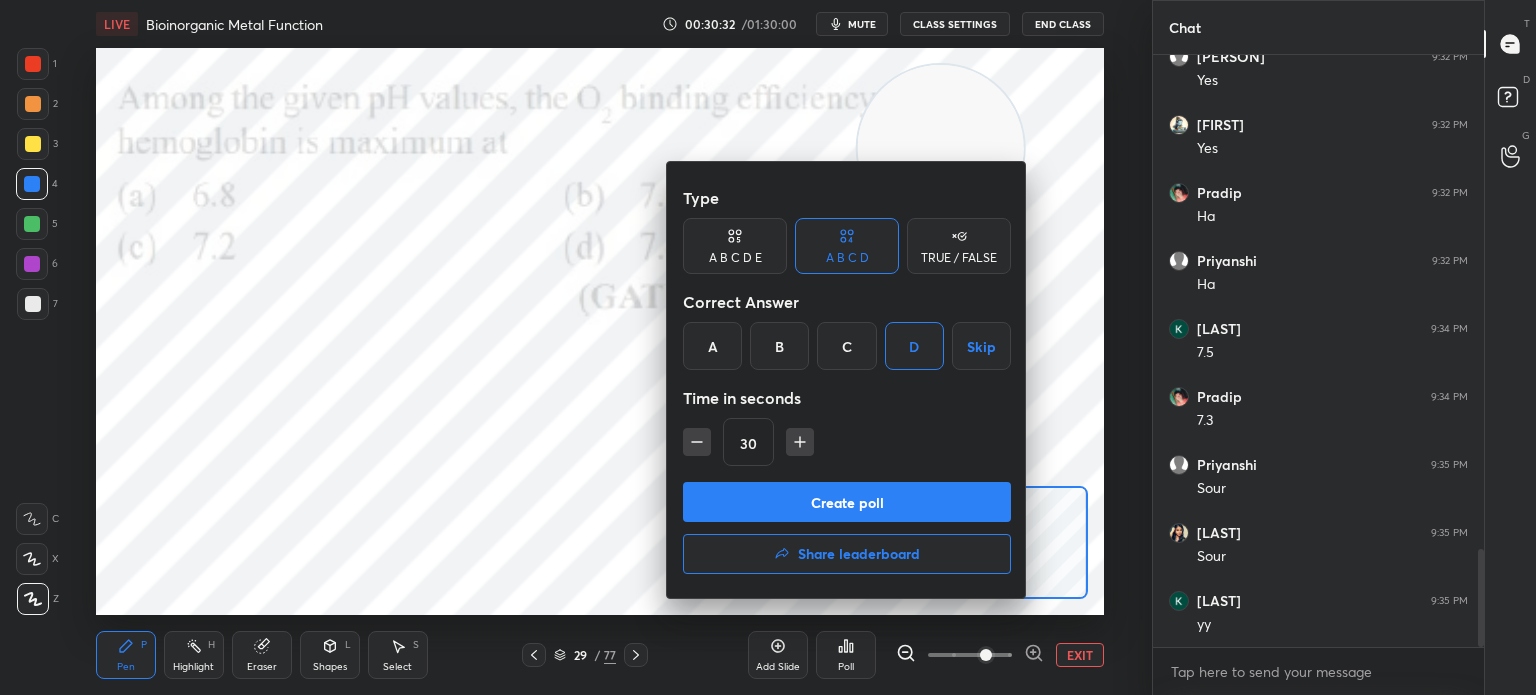 click on "Create poll" at bounding box center (847, 502) 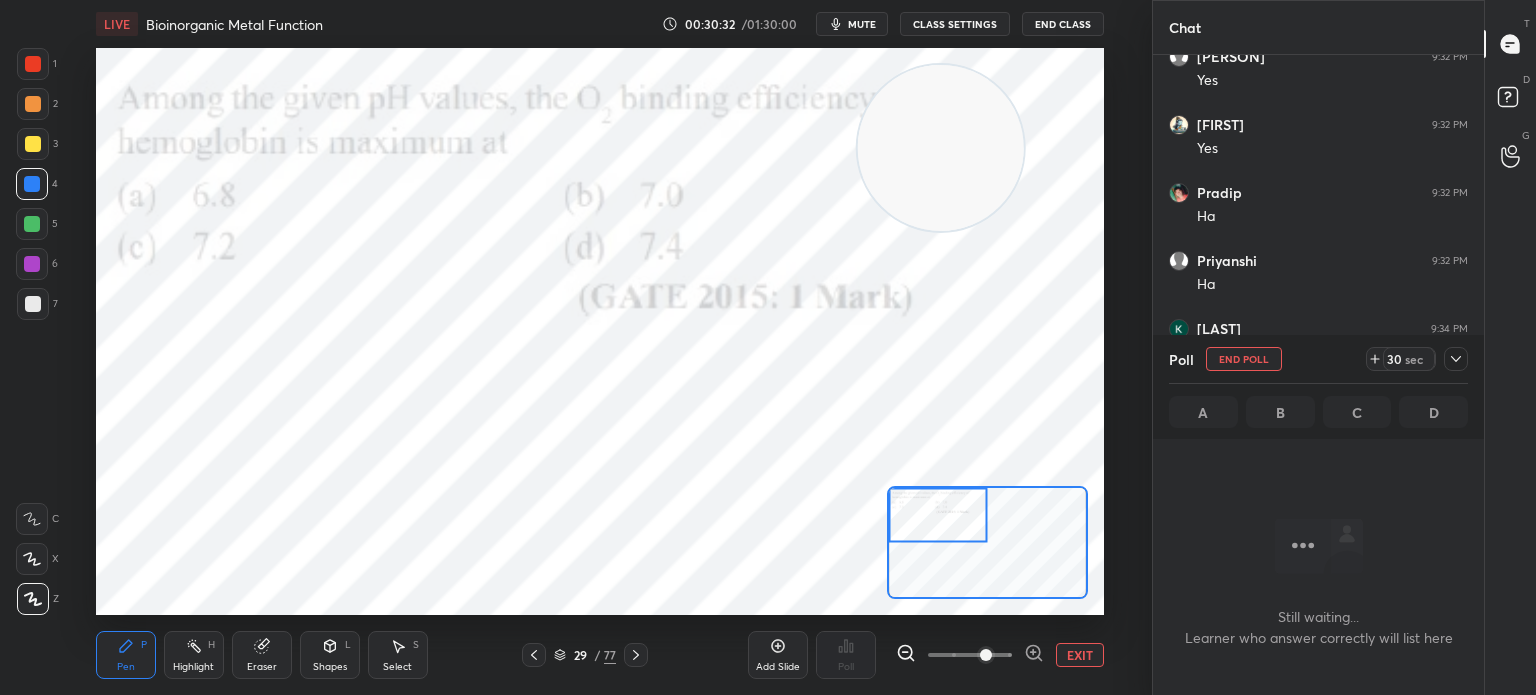 scroll, scrollTop: 492, scrollLeft: 325, axis: both 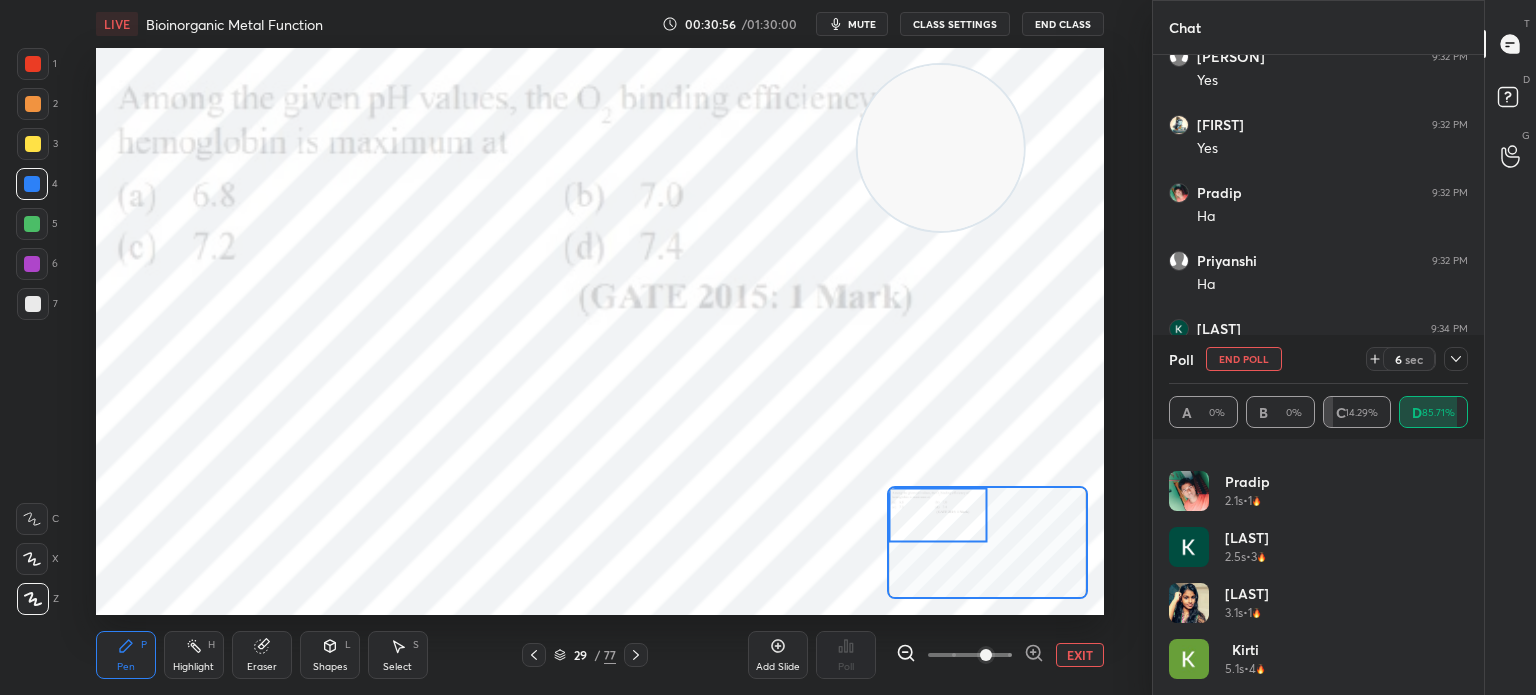 click 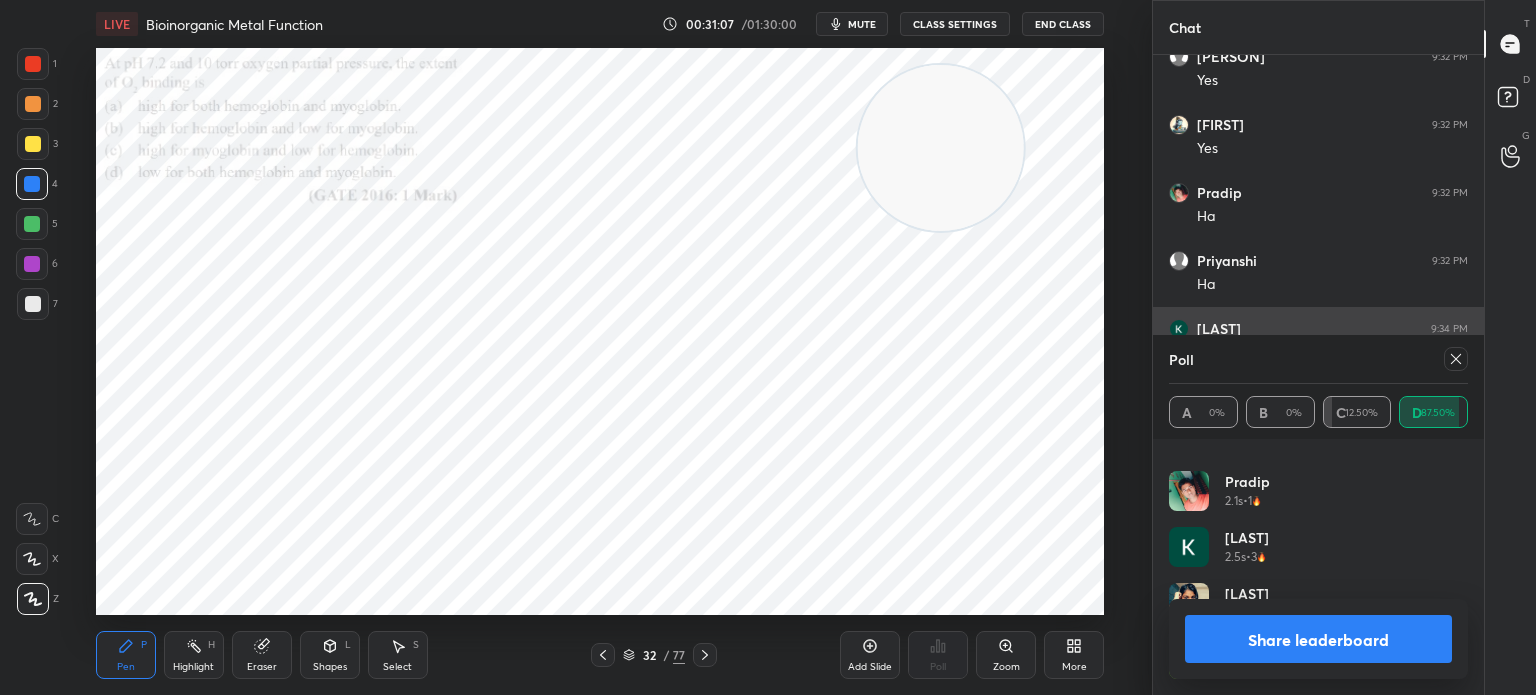 click at bounding box center (1456, 359) 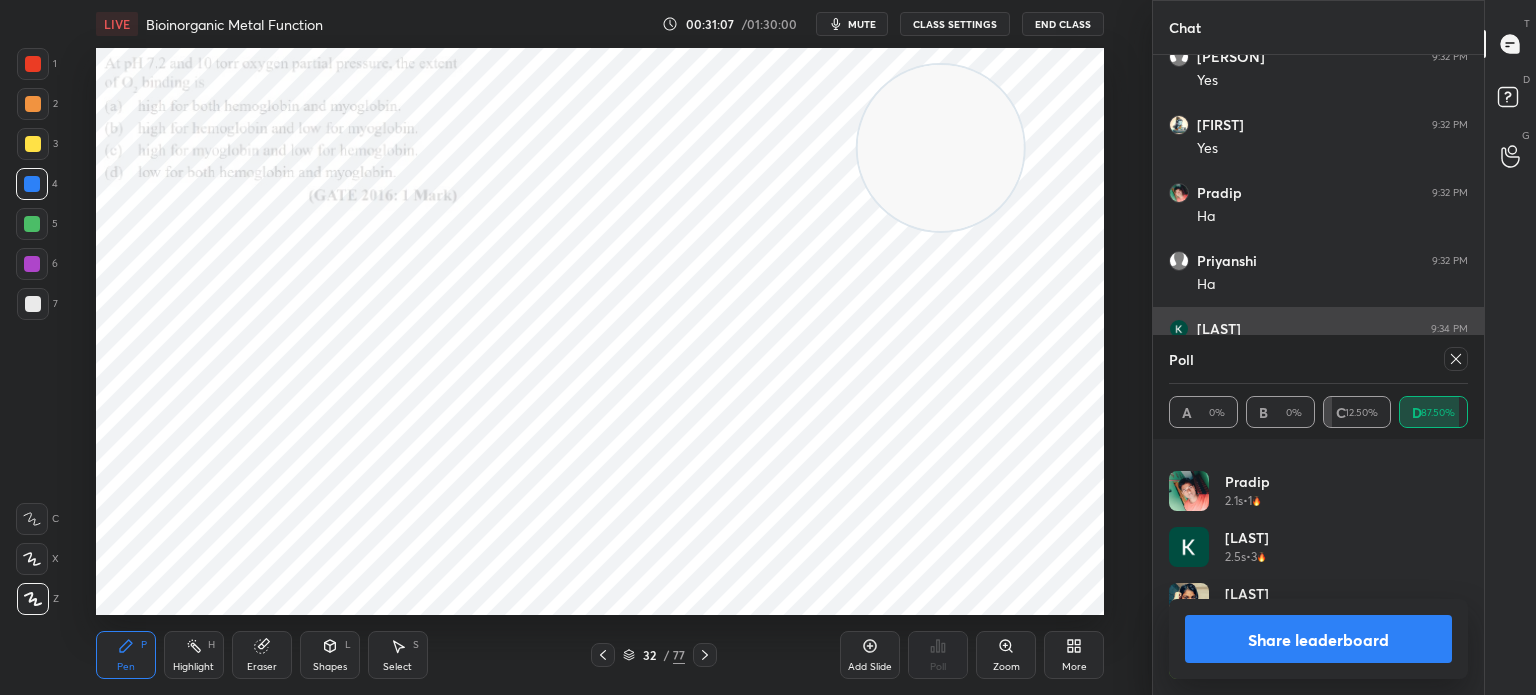 type on "x" 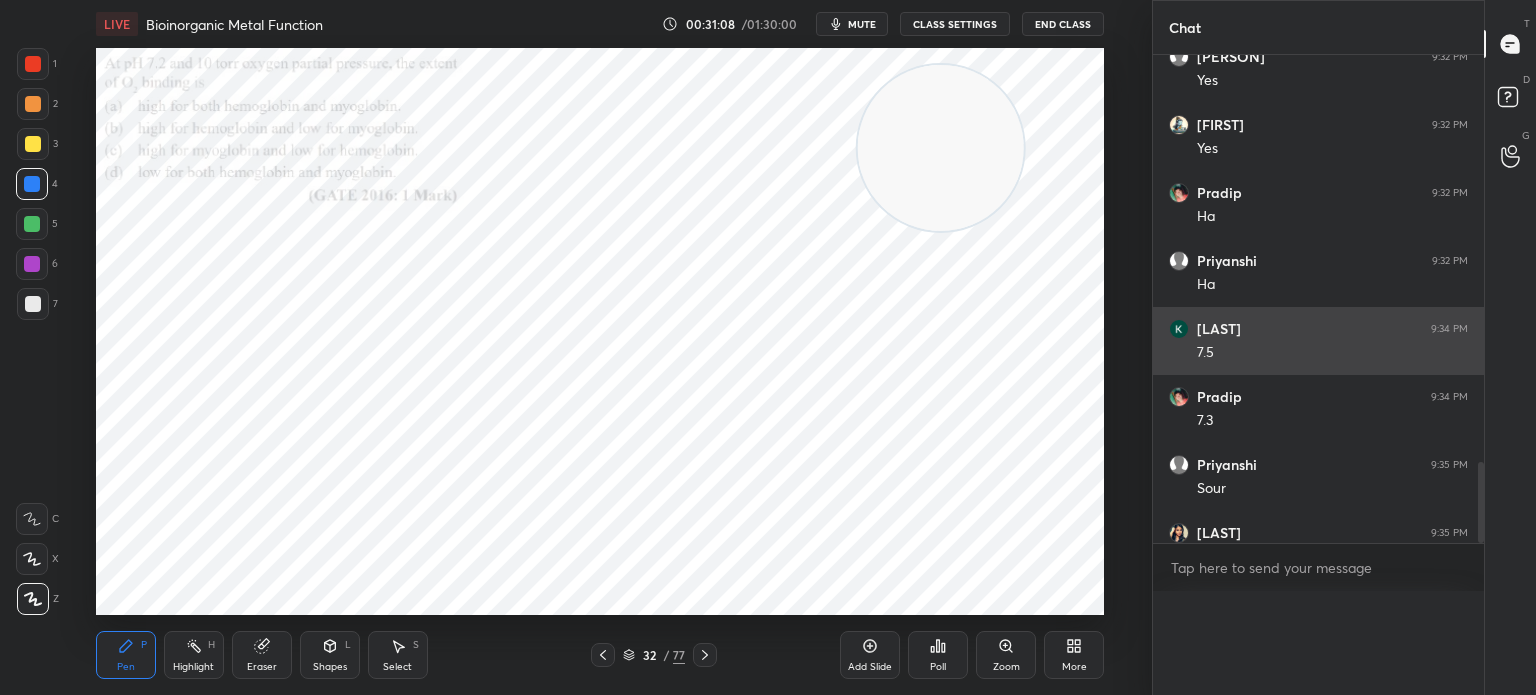 scroll, scrollTop: 88, scrollLeft: 293, axis: both 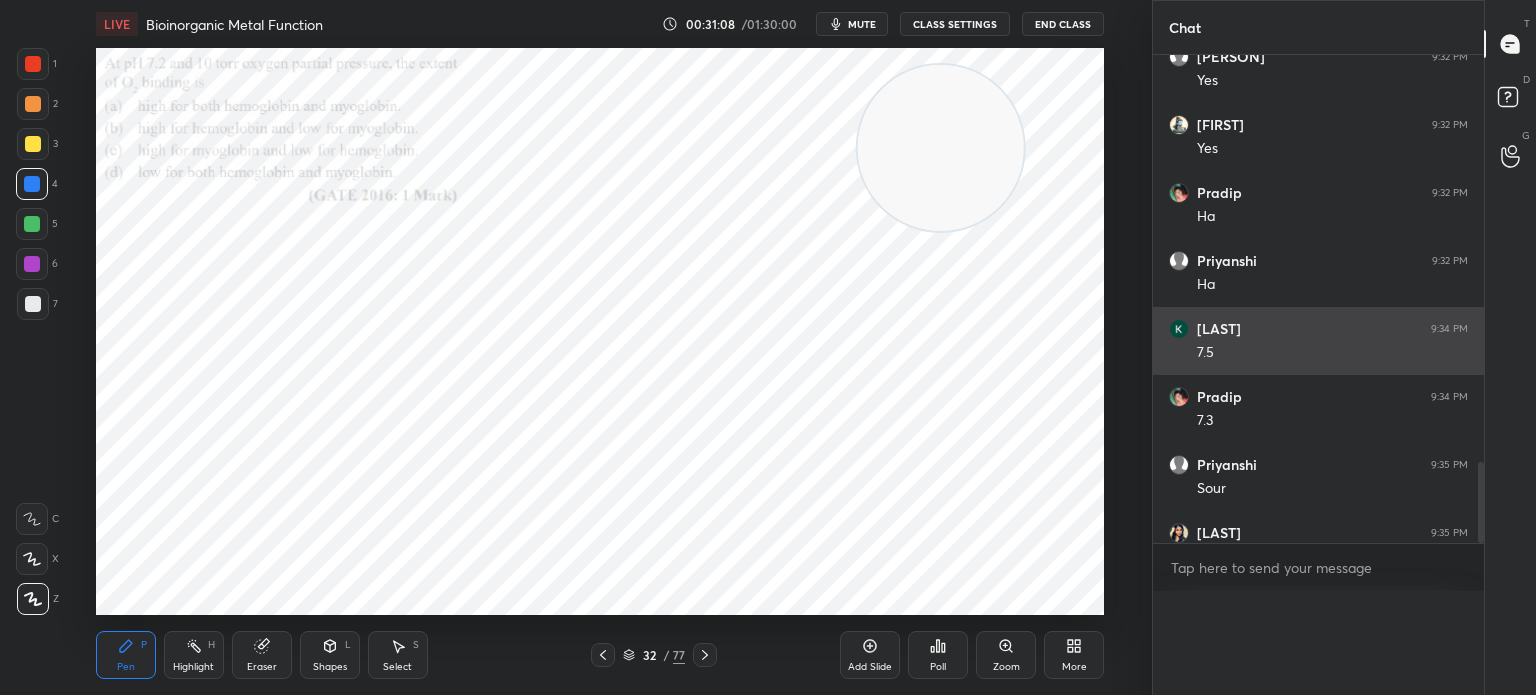 click on "7.5" at bounding box center (1332, 353) 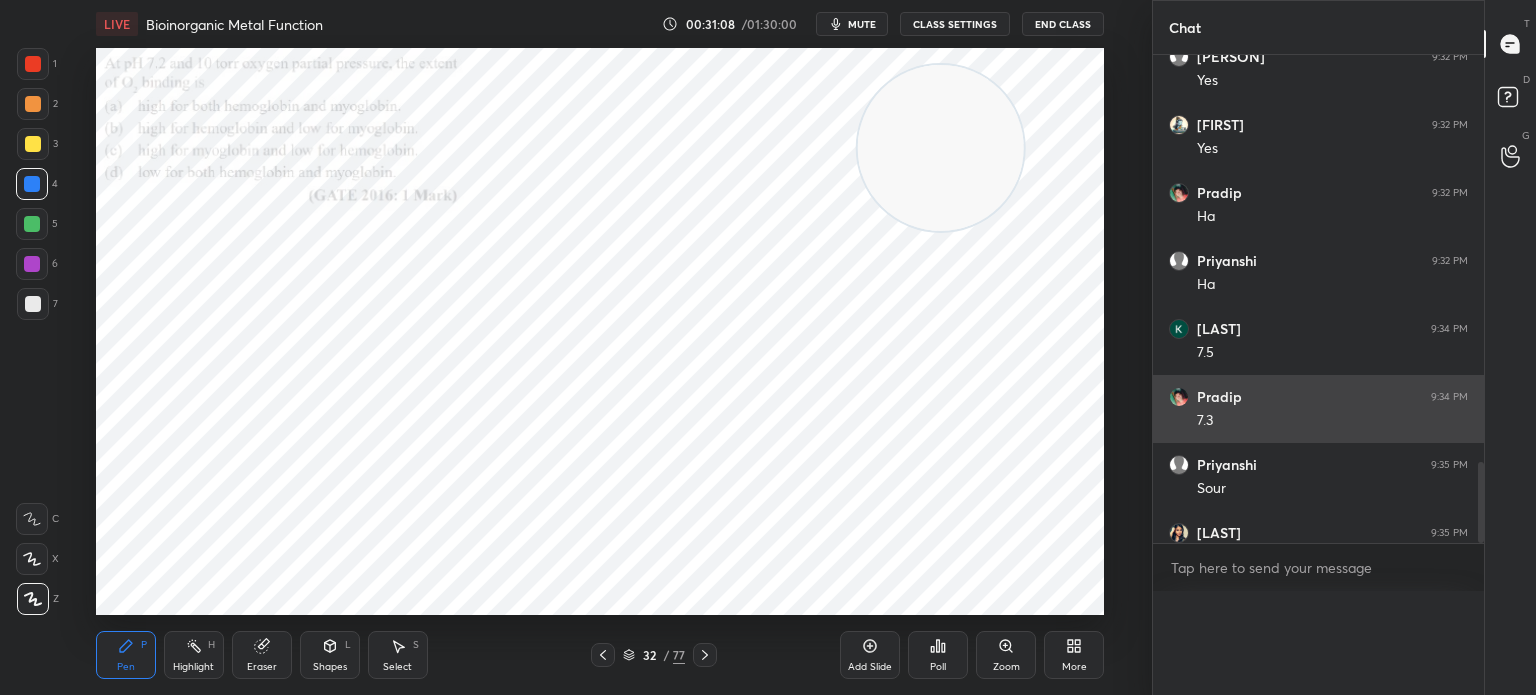 scroll, scrollTop: 0, scrollLeft: 0, axis: both 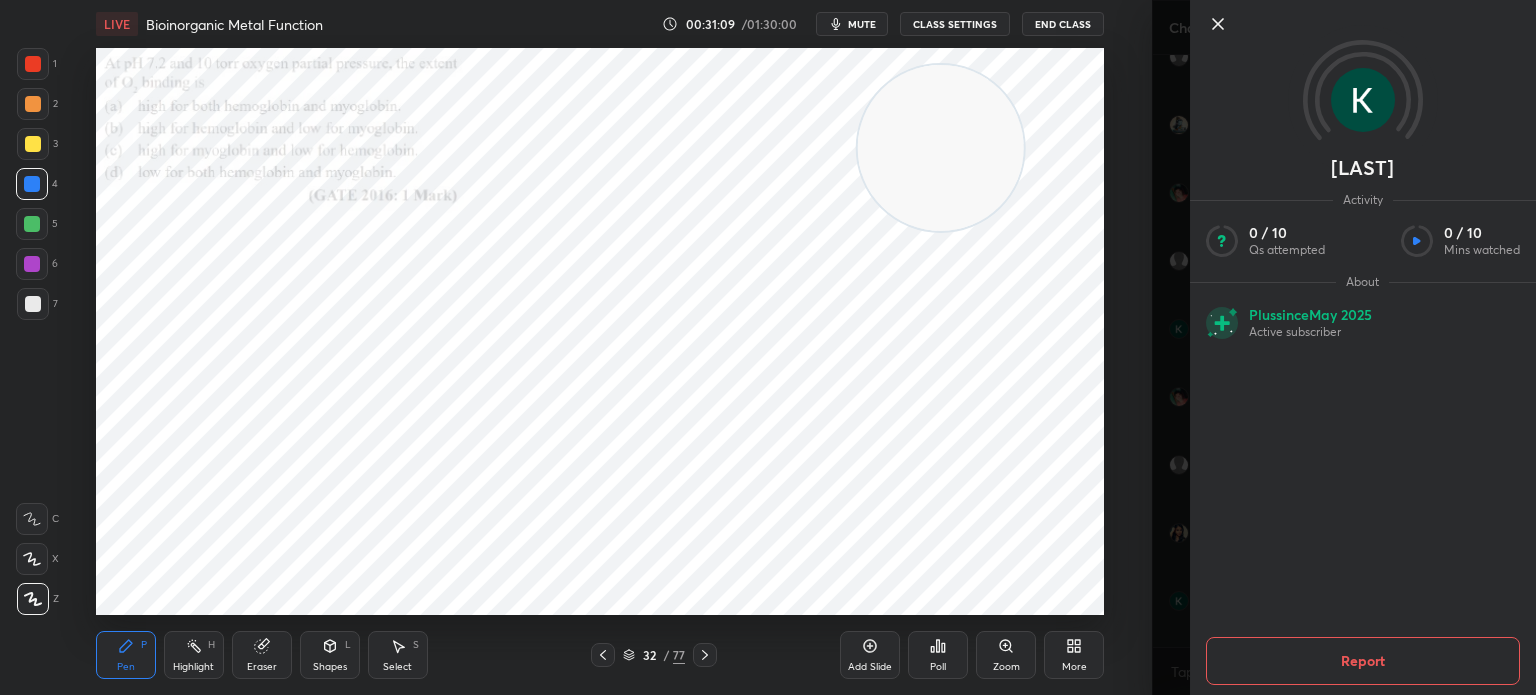 click at bounding box center (1363, 57) 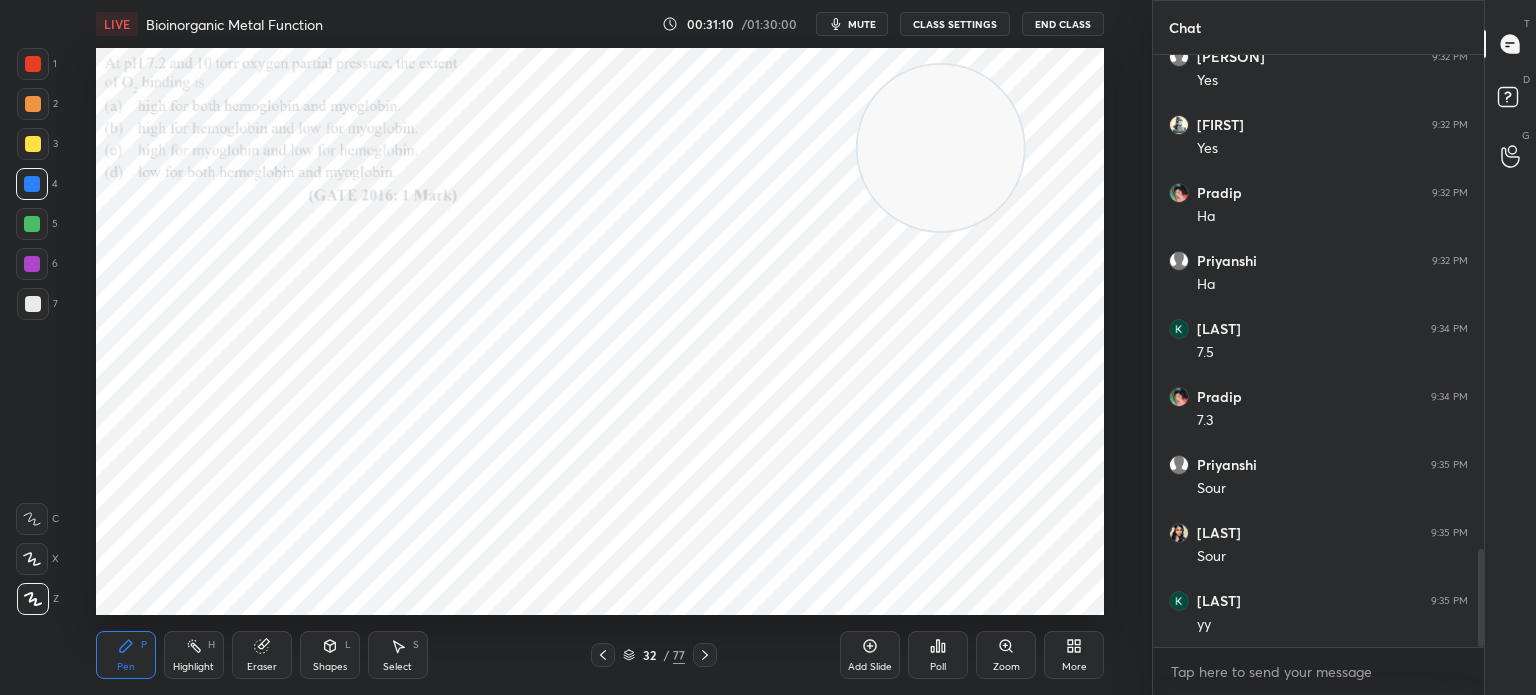 click on "Zoom" at bounding box center [1006, 655] 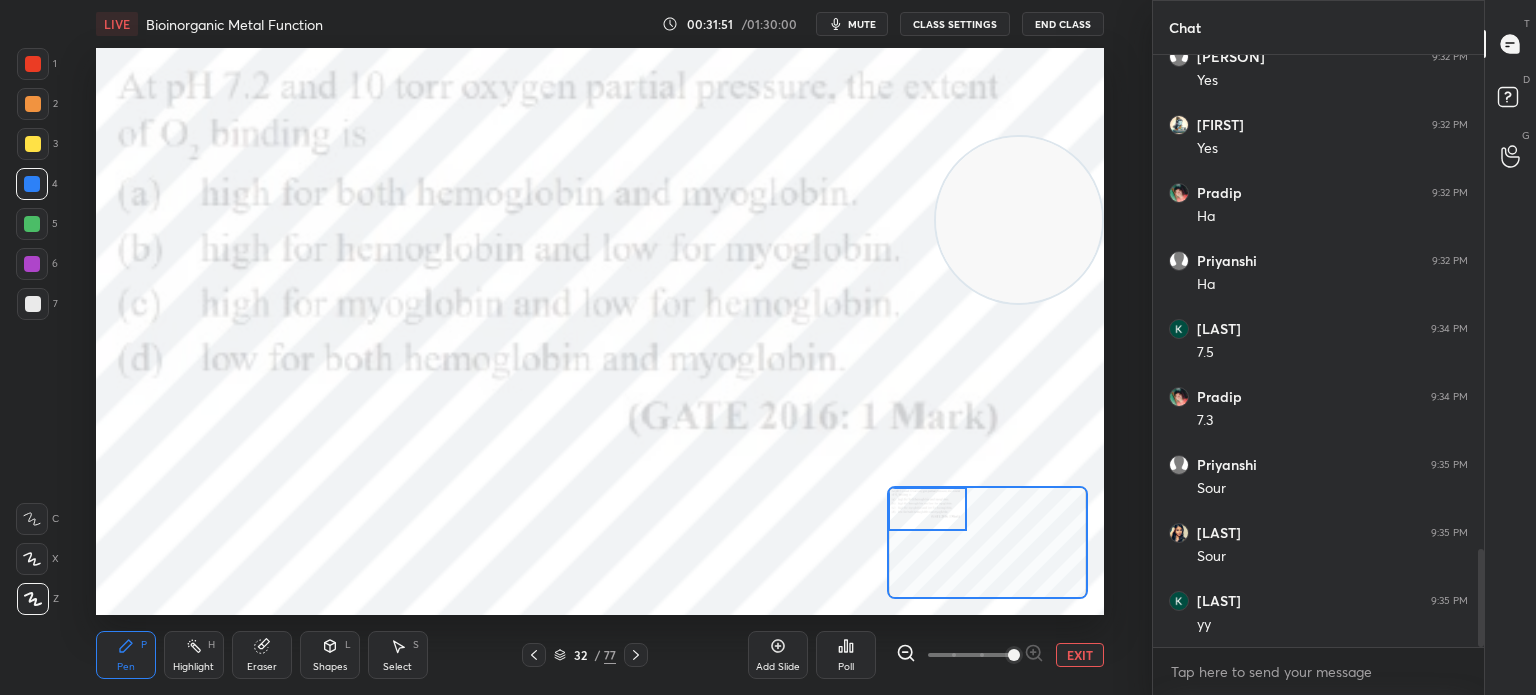 click on "Poll" at bounding box center [846, 655] 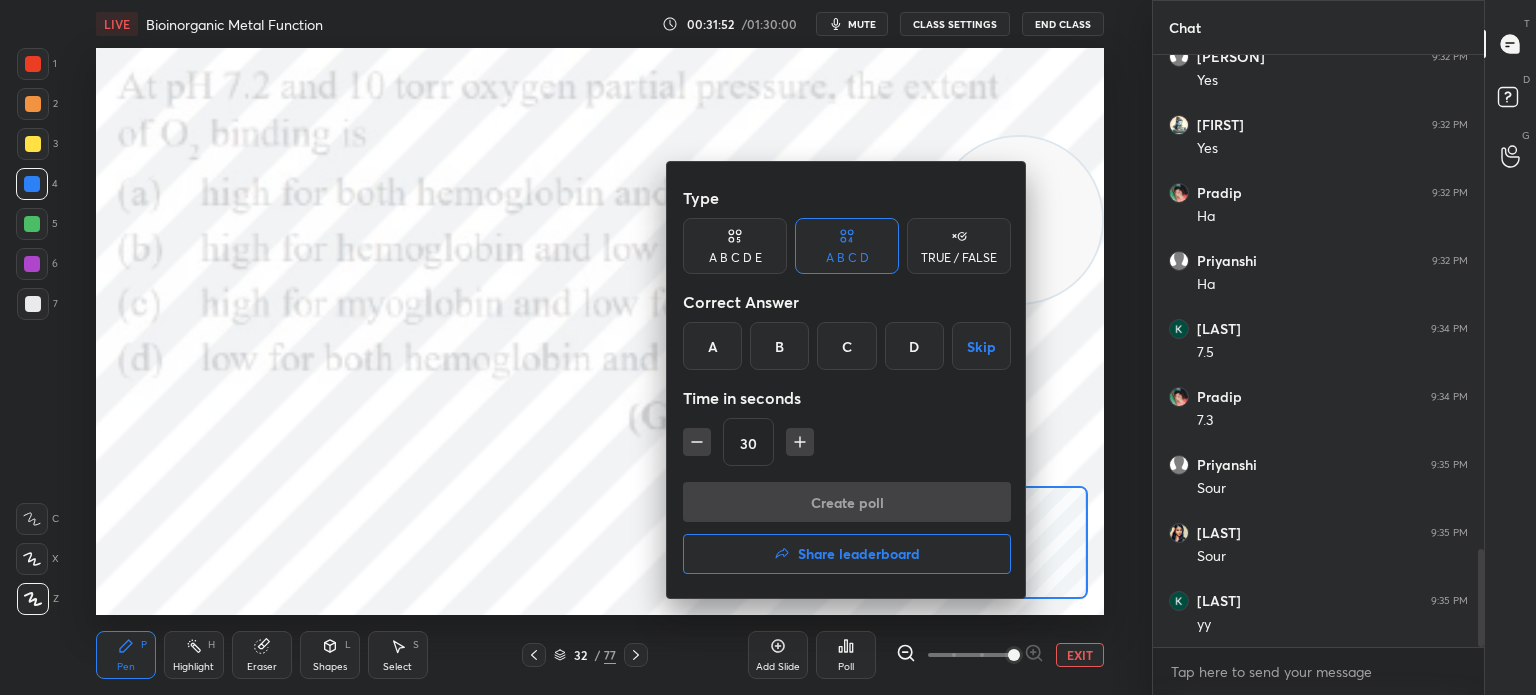 click on "C" at bounding box center (846, 346) 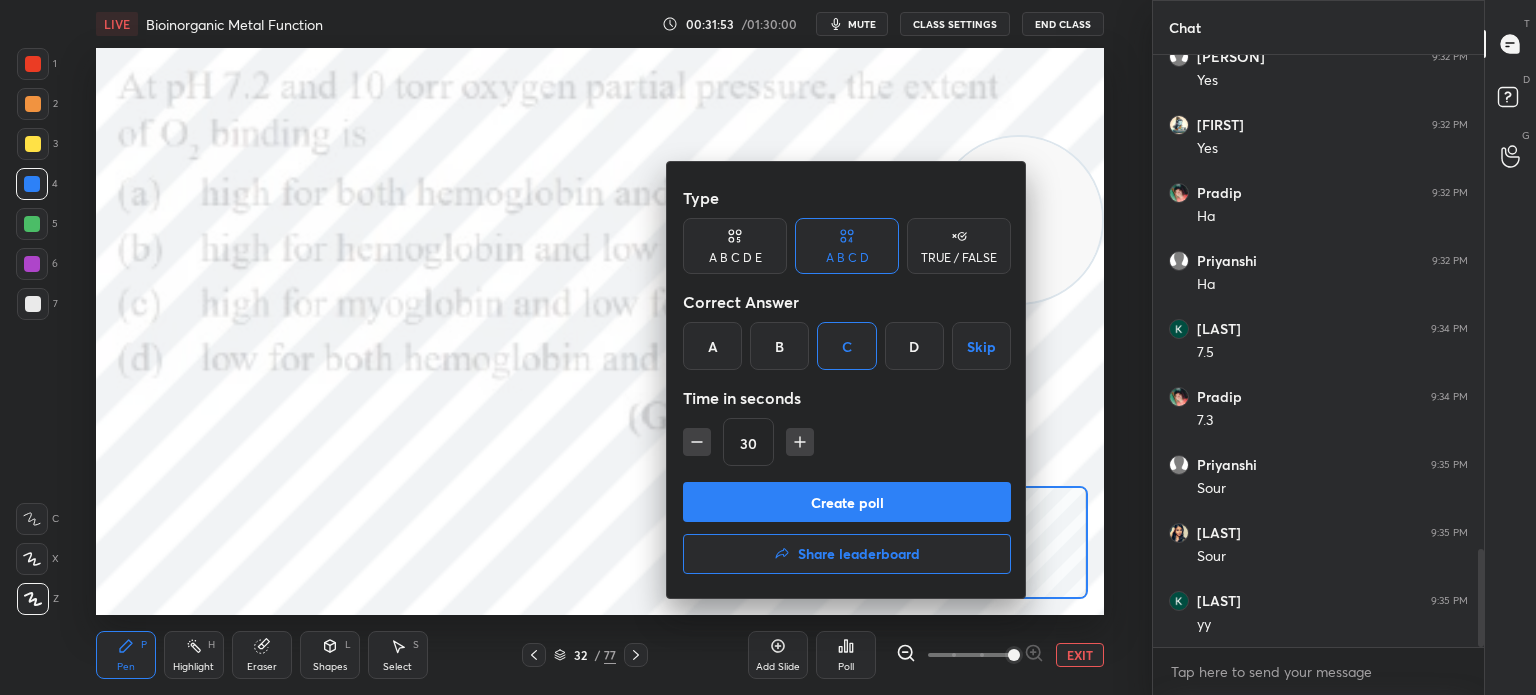click 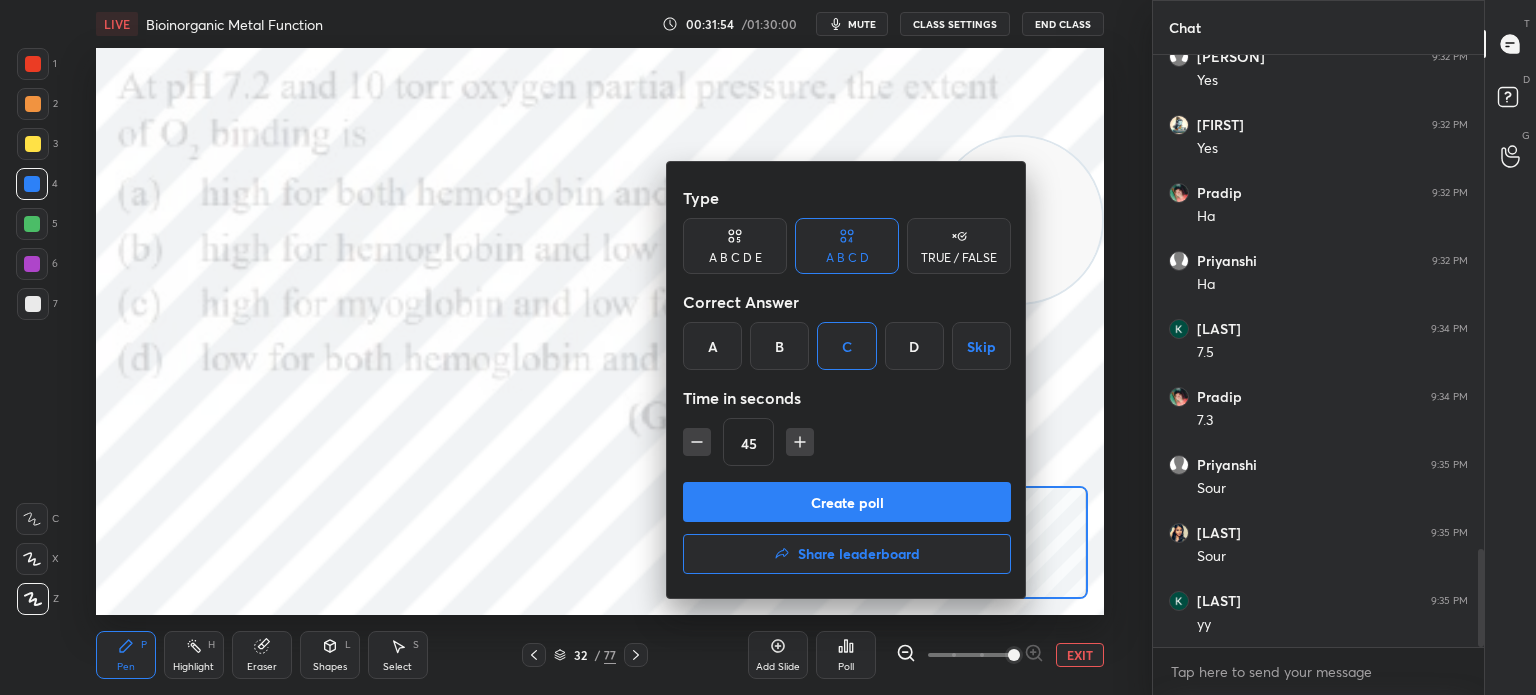 click 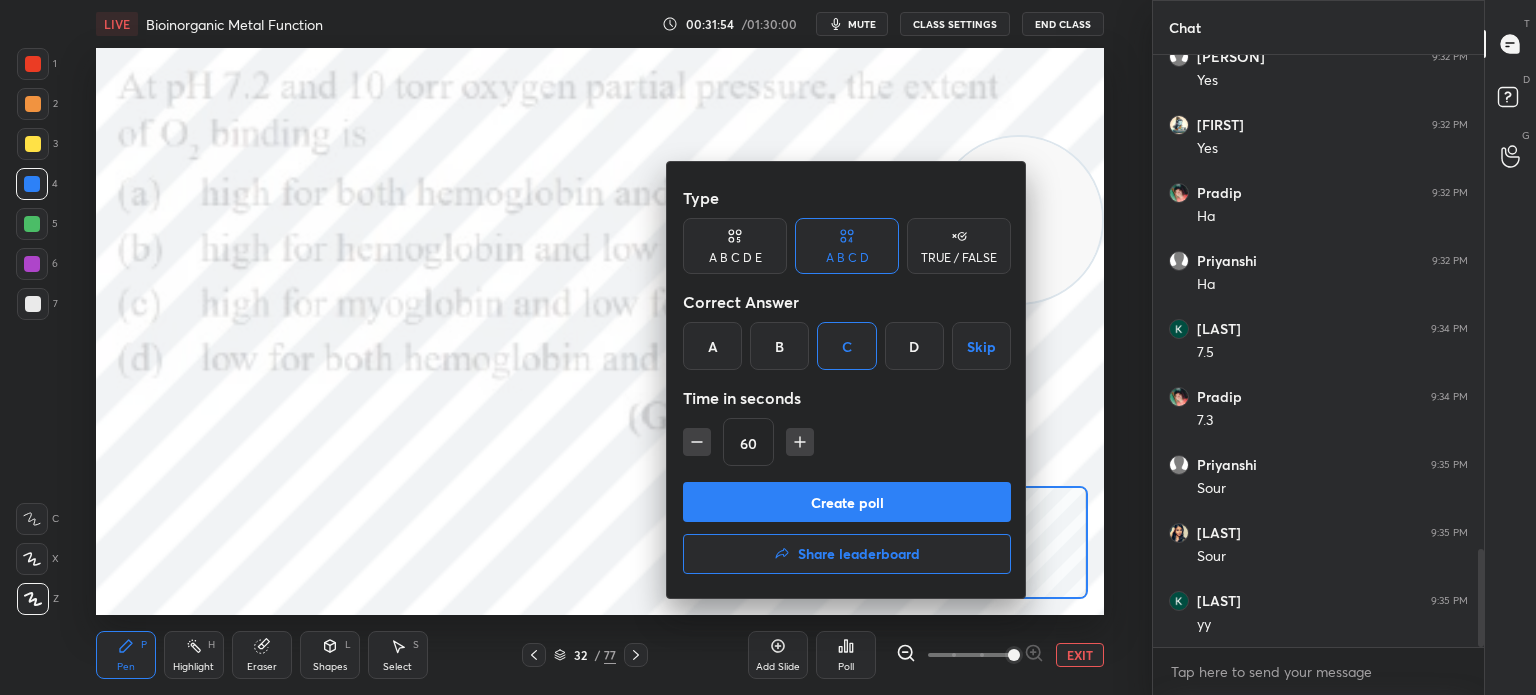 click 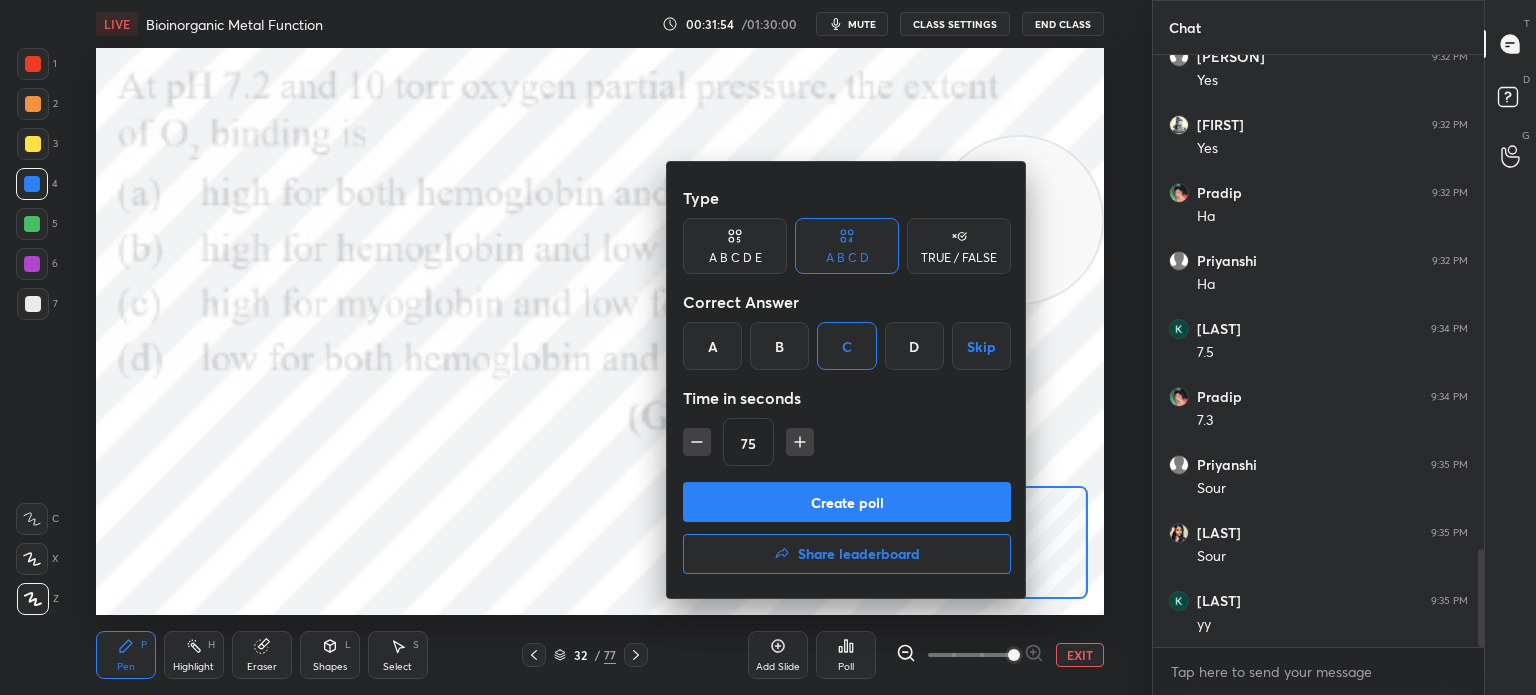click 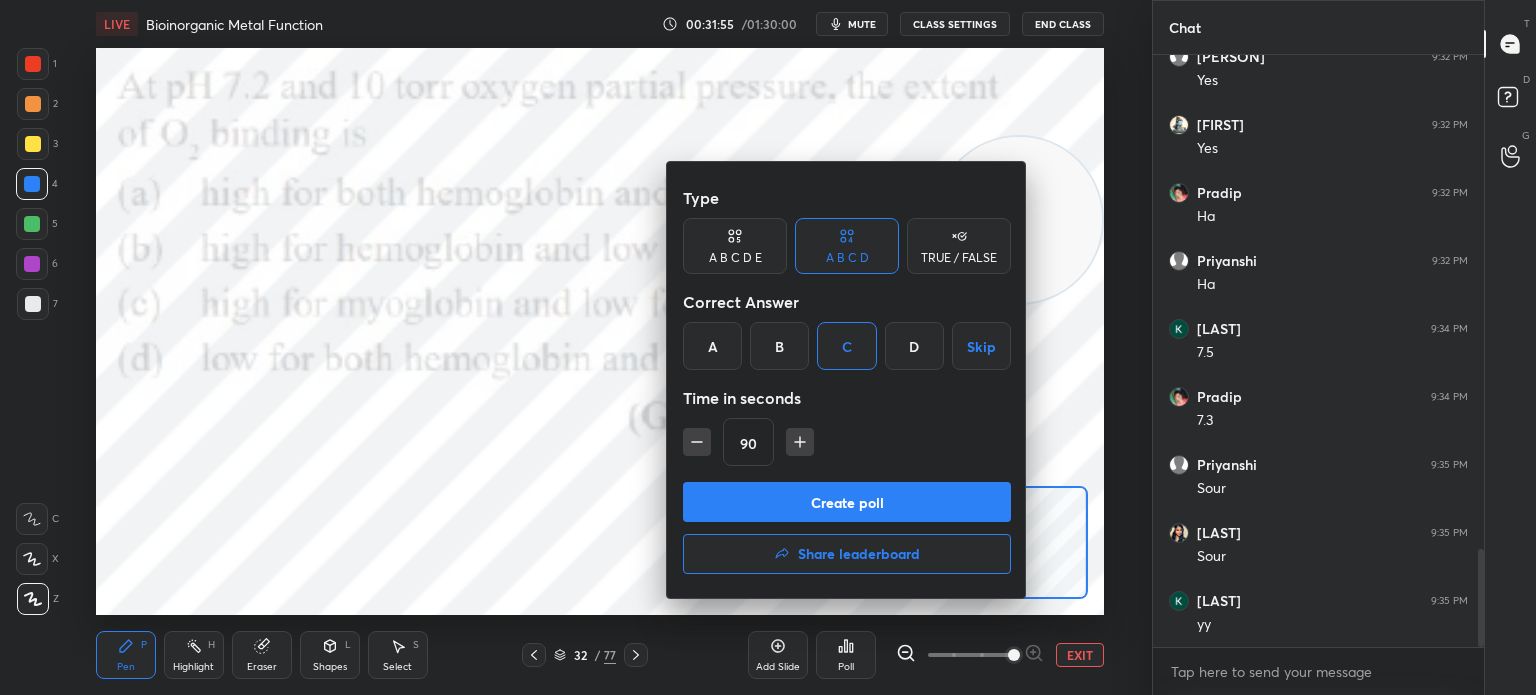 click on "Create poll" at bounding box center (847, 502) 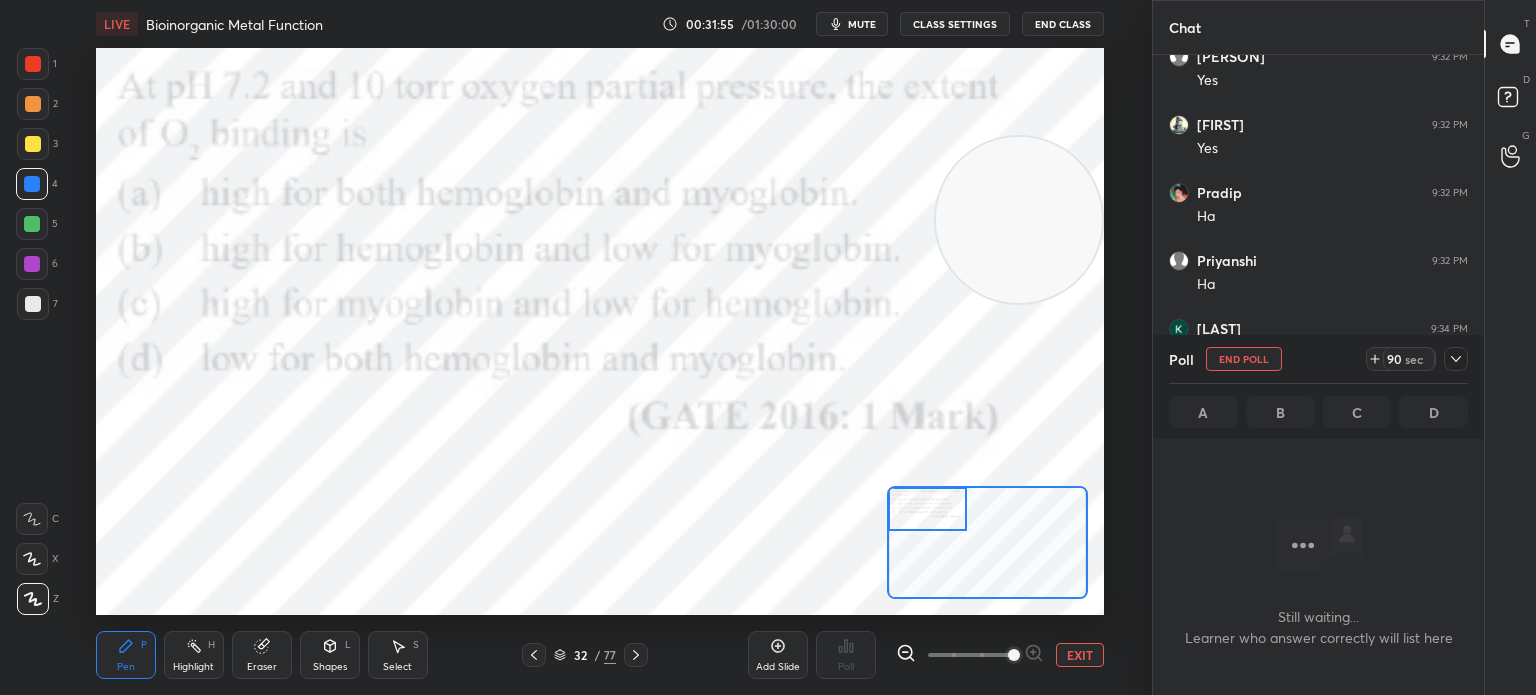scroll, scrollTop: 544, scrollLeft: 325, axis: both 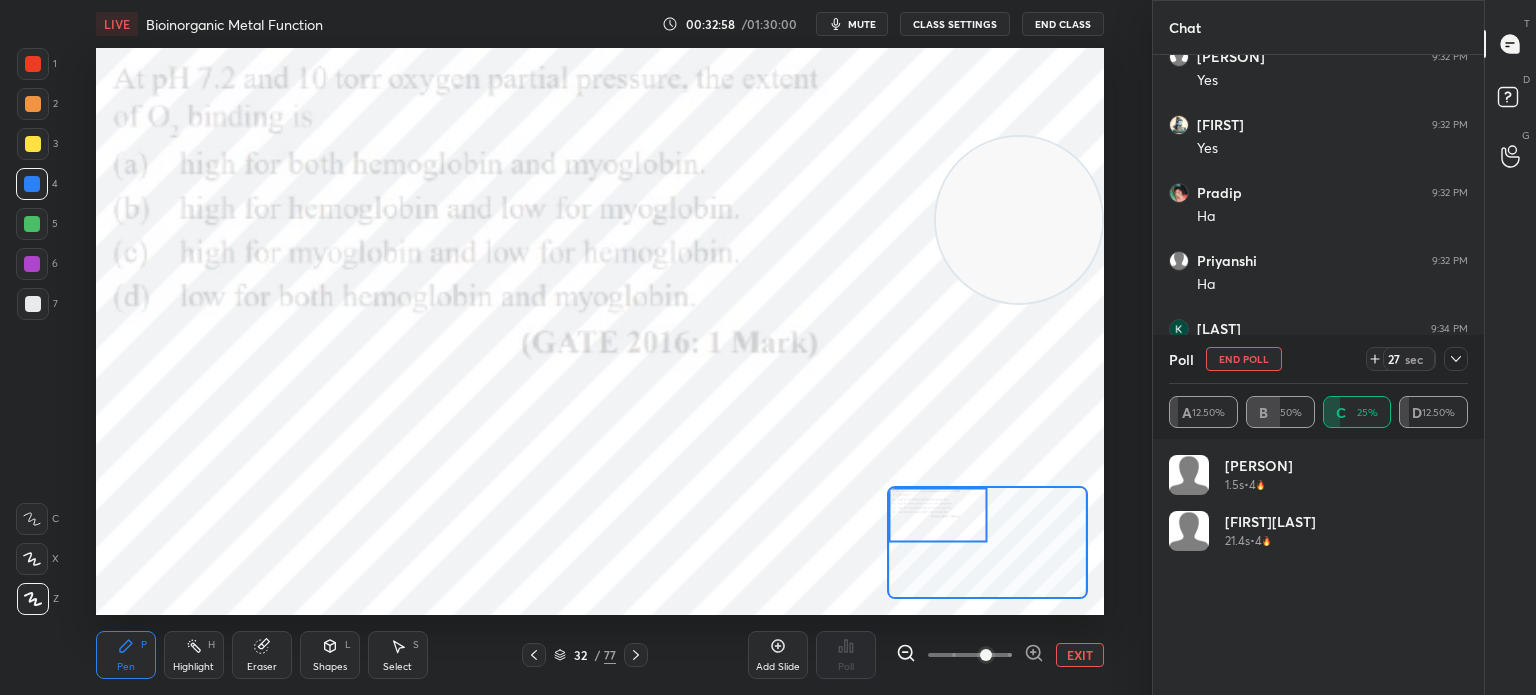 click at bounding box center (33, 64) 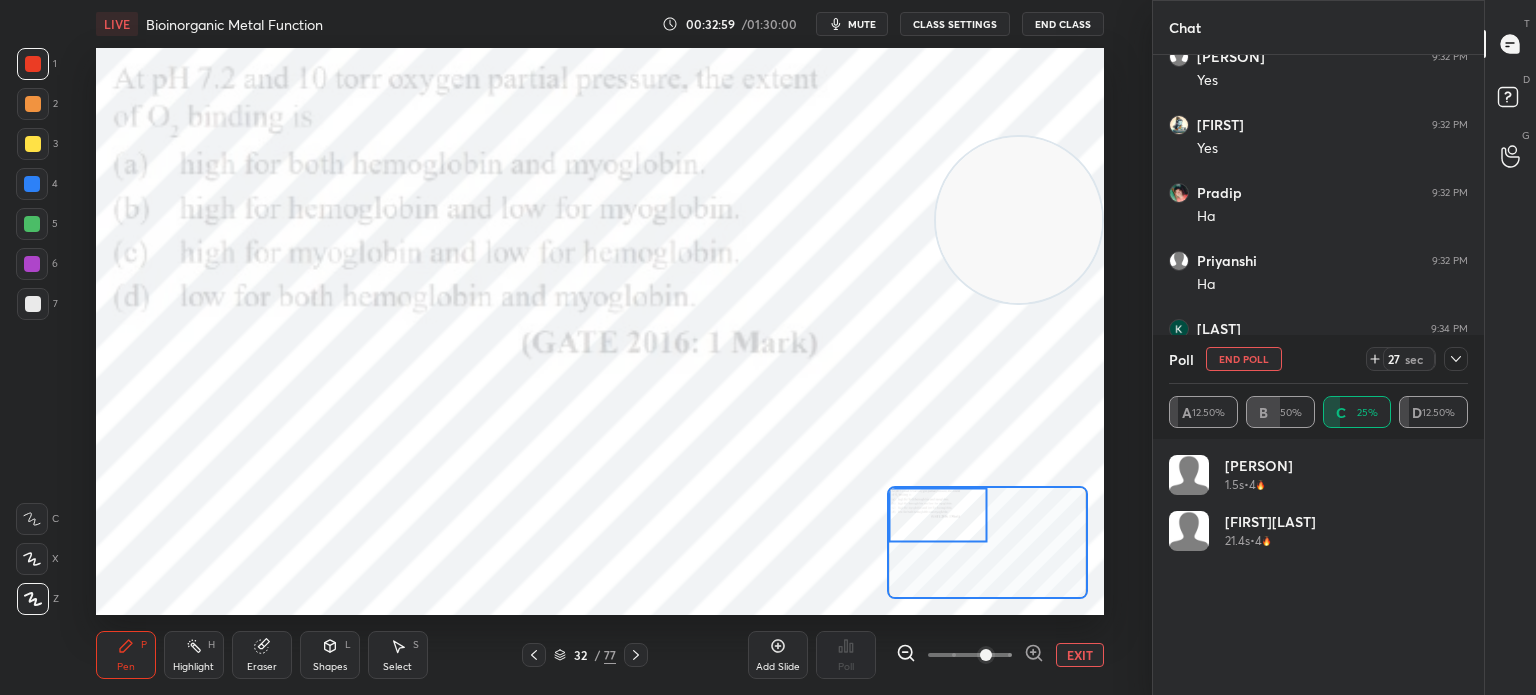 click on "Z" at bounding box center [38, 595] 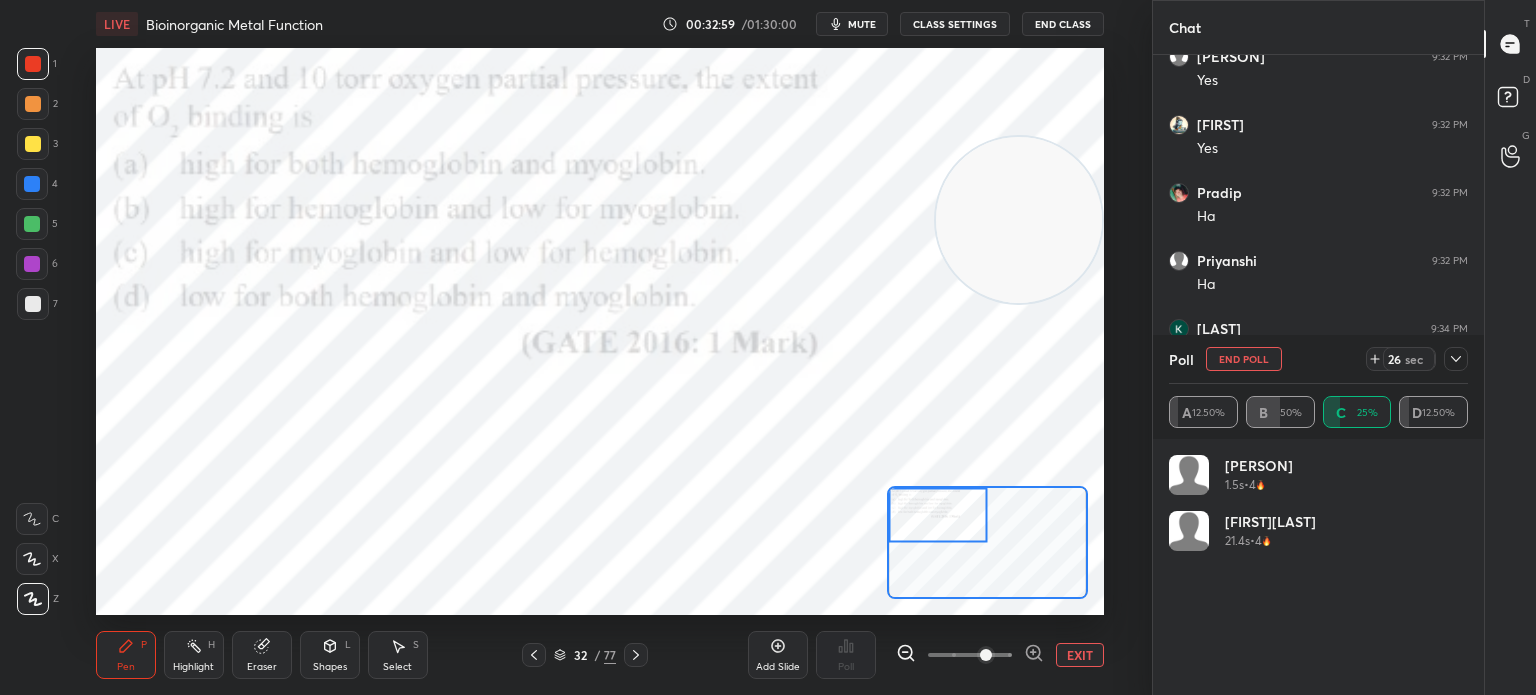 click 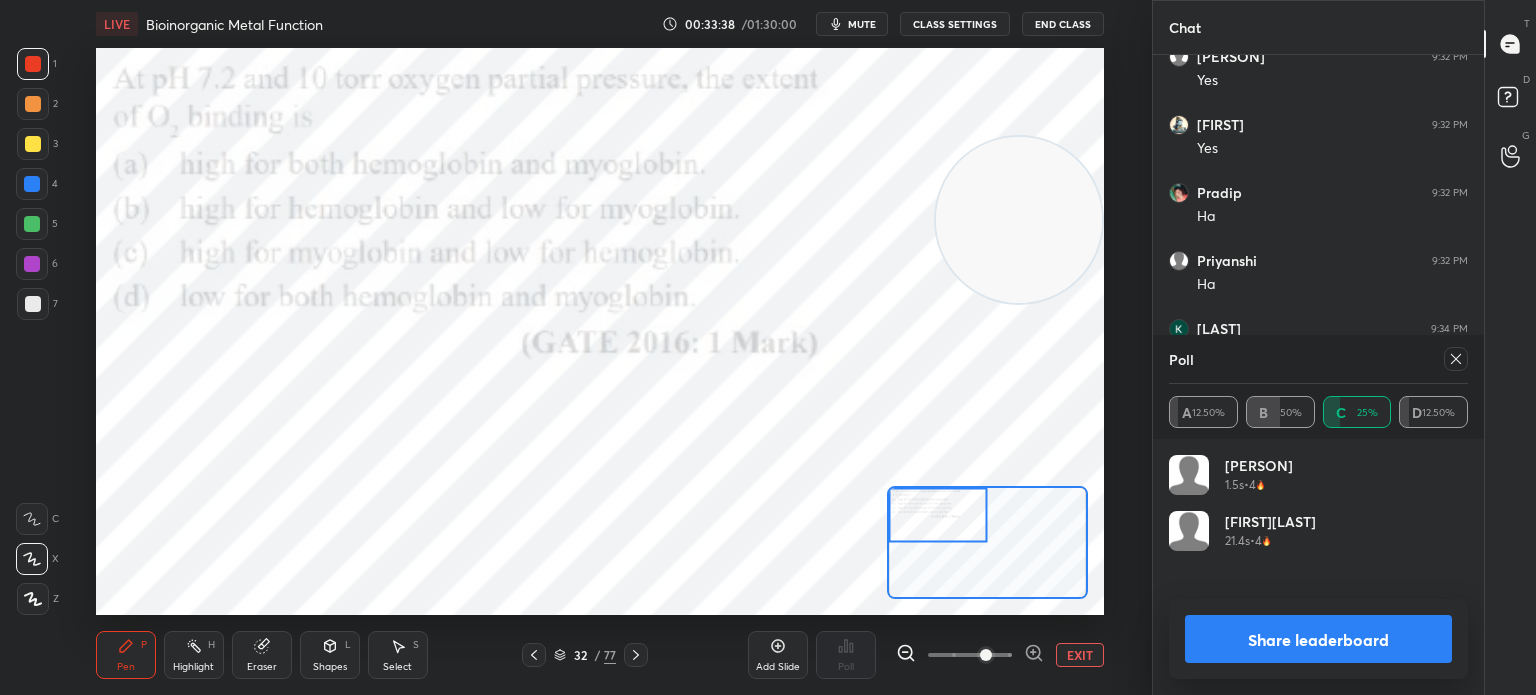 click on "Eraser" at bounding box center (262, 655) 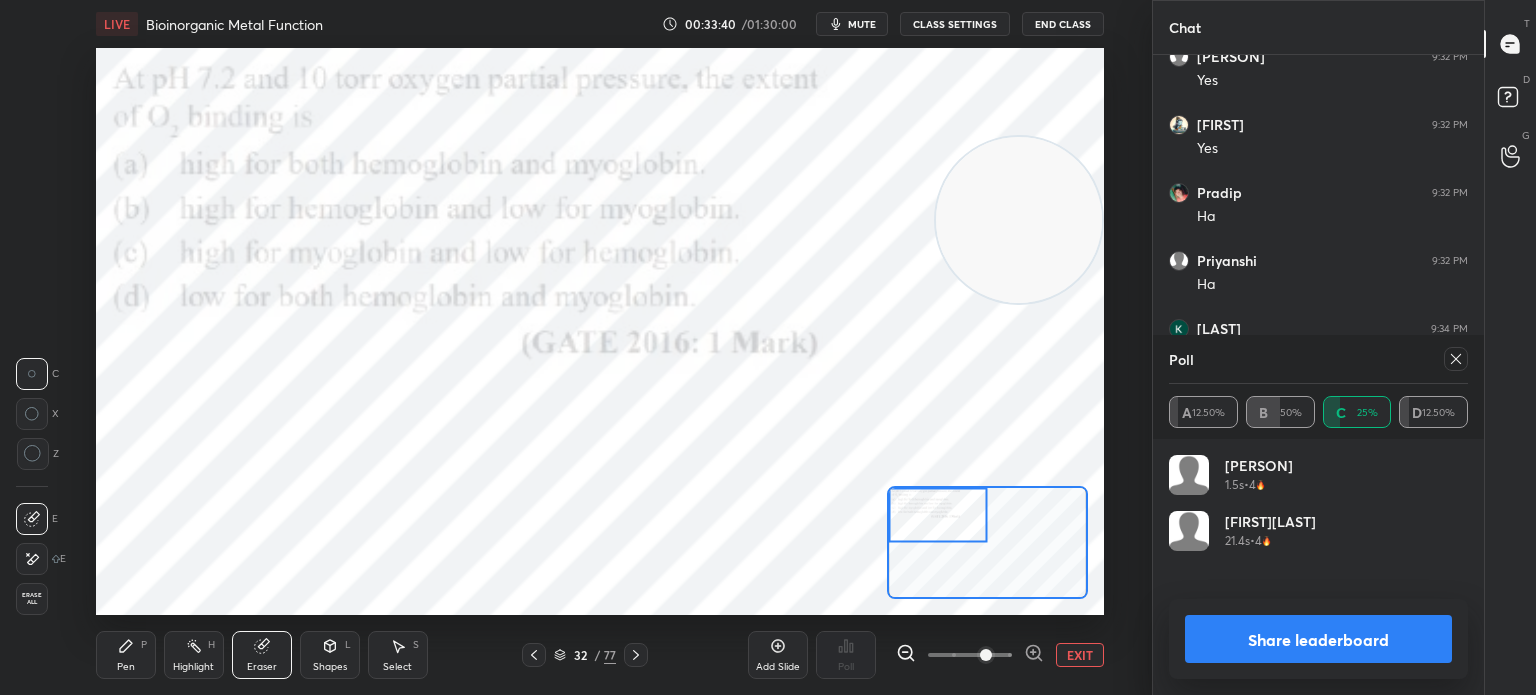click on "Pen P" at bounding box center [126, 655] 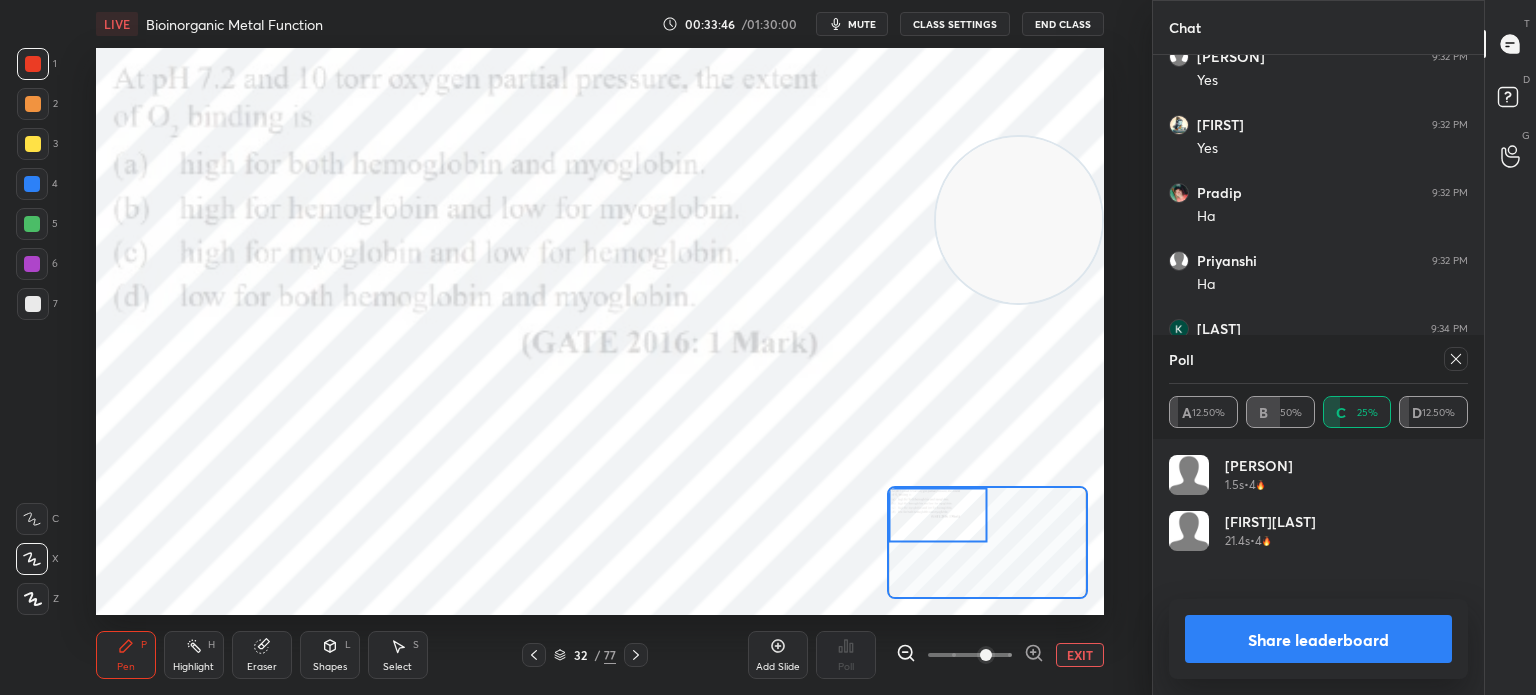 click on "Highlight" at bounding box center (193, 667) 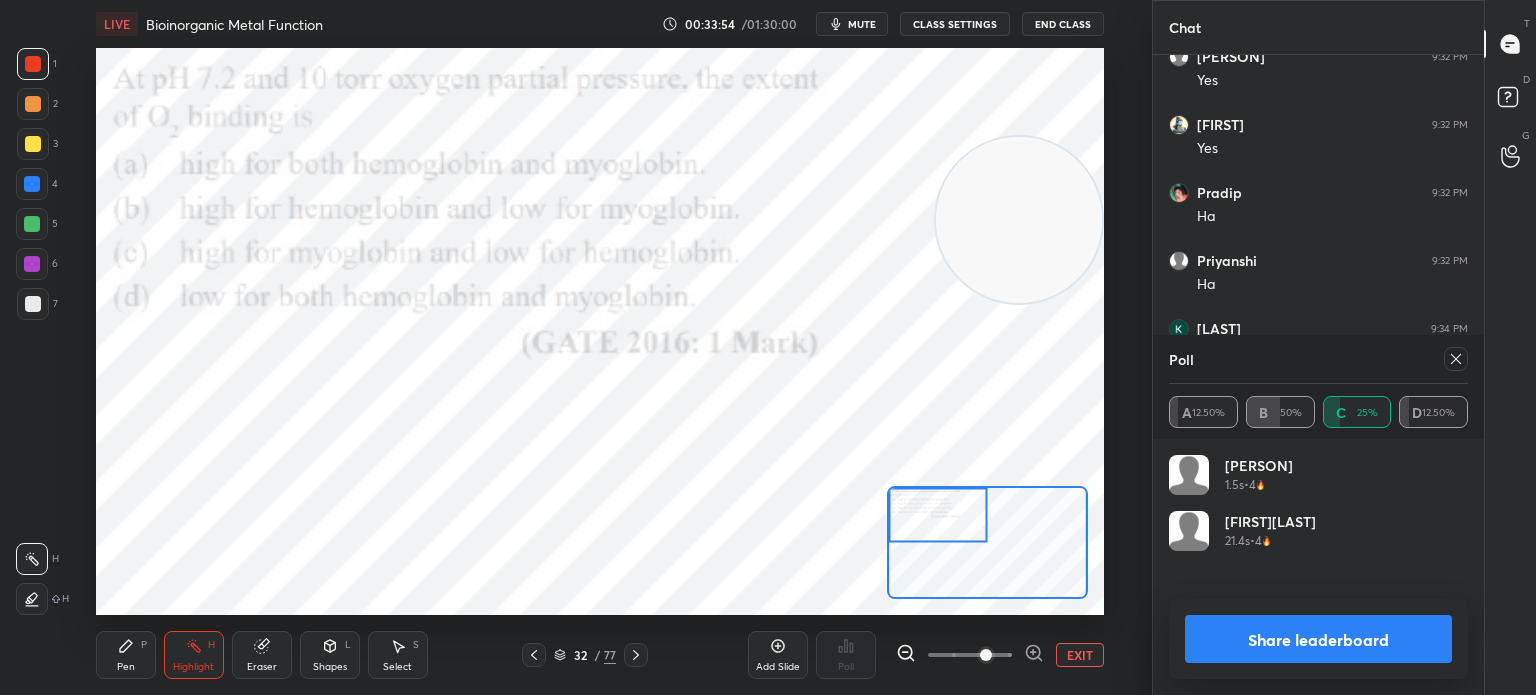 click 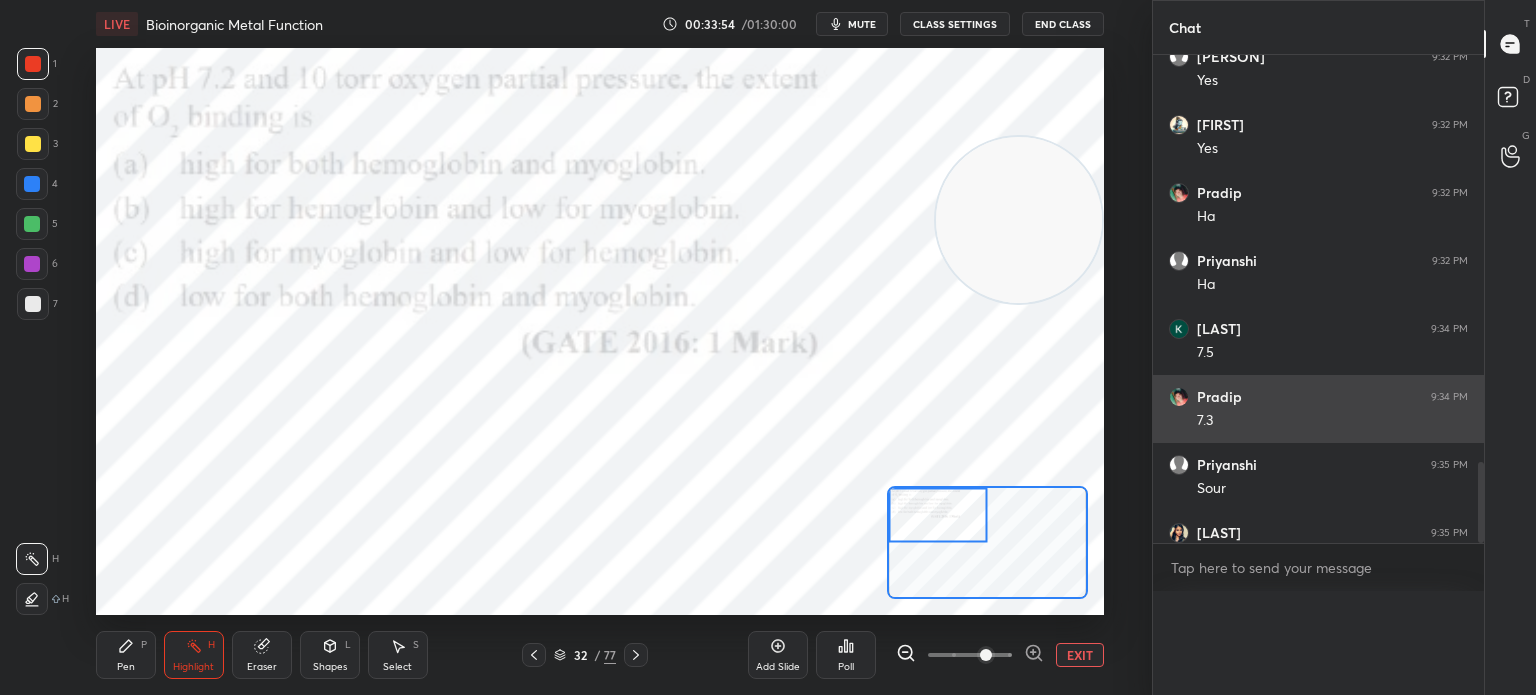 scroll, scrollTop: 88, scrollLeft: 293, axis: both 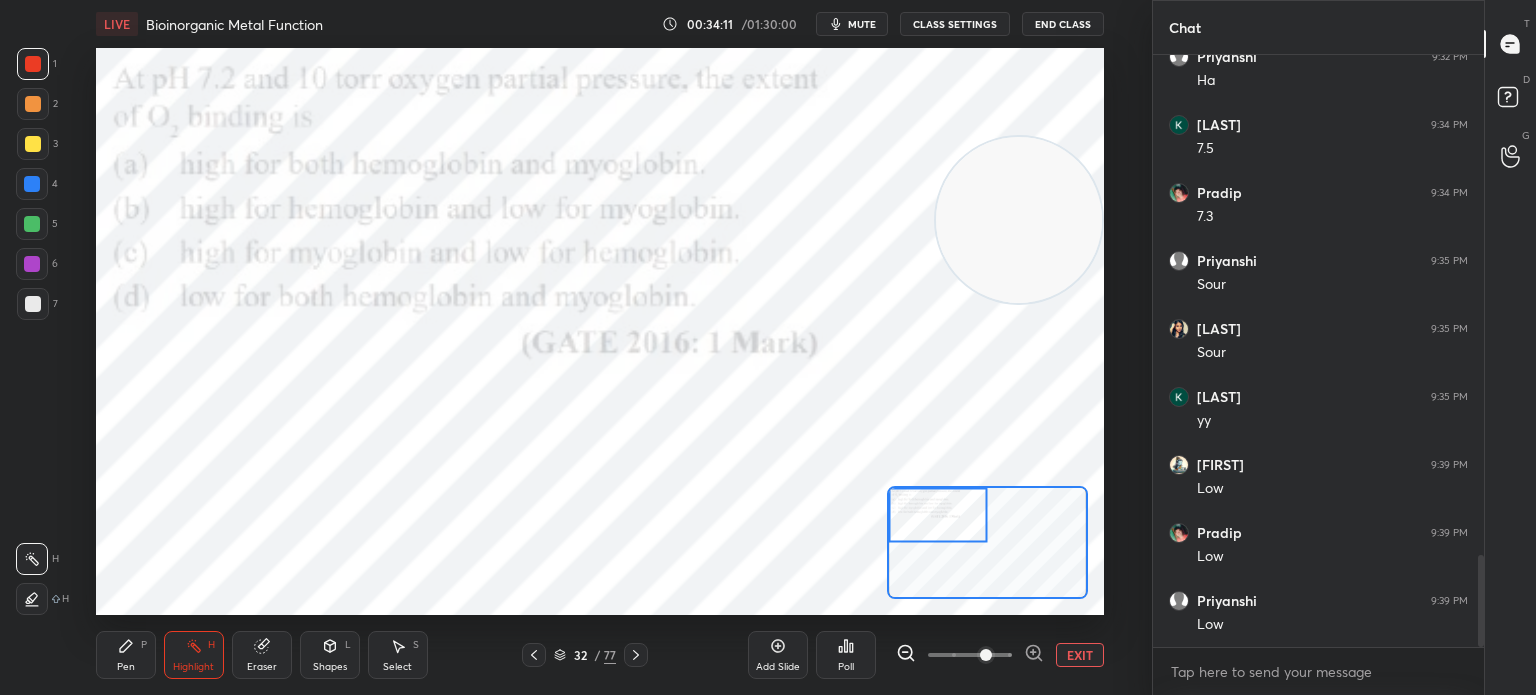 click at bounding box center (32, 184) 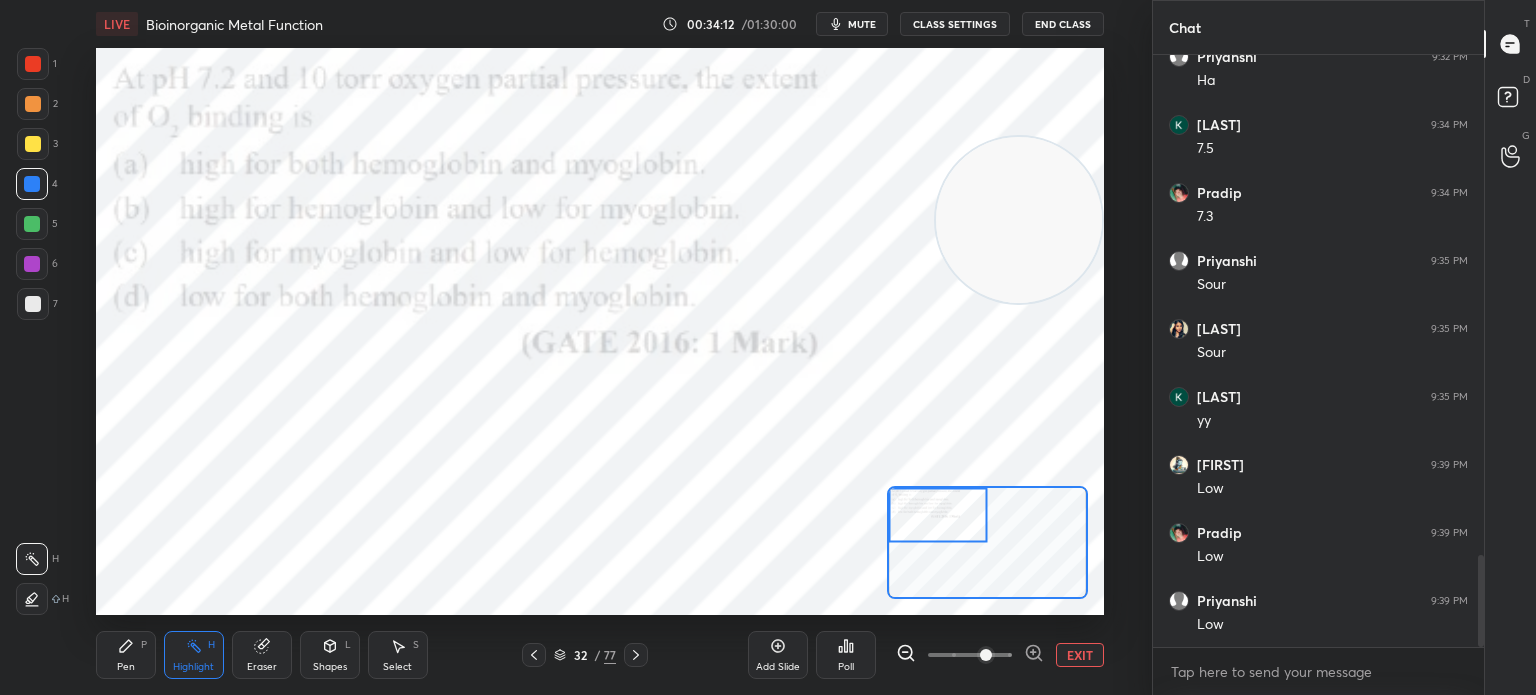 click on "Pen P Highlight H Eraser Shapes L Select S 32 / 77 Add Slide Poll EXIT" at bounding box center [600, 655] 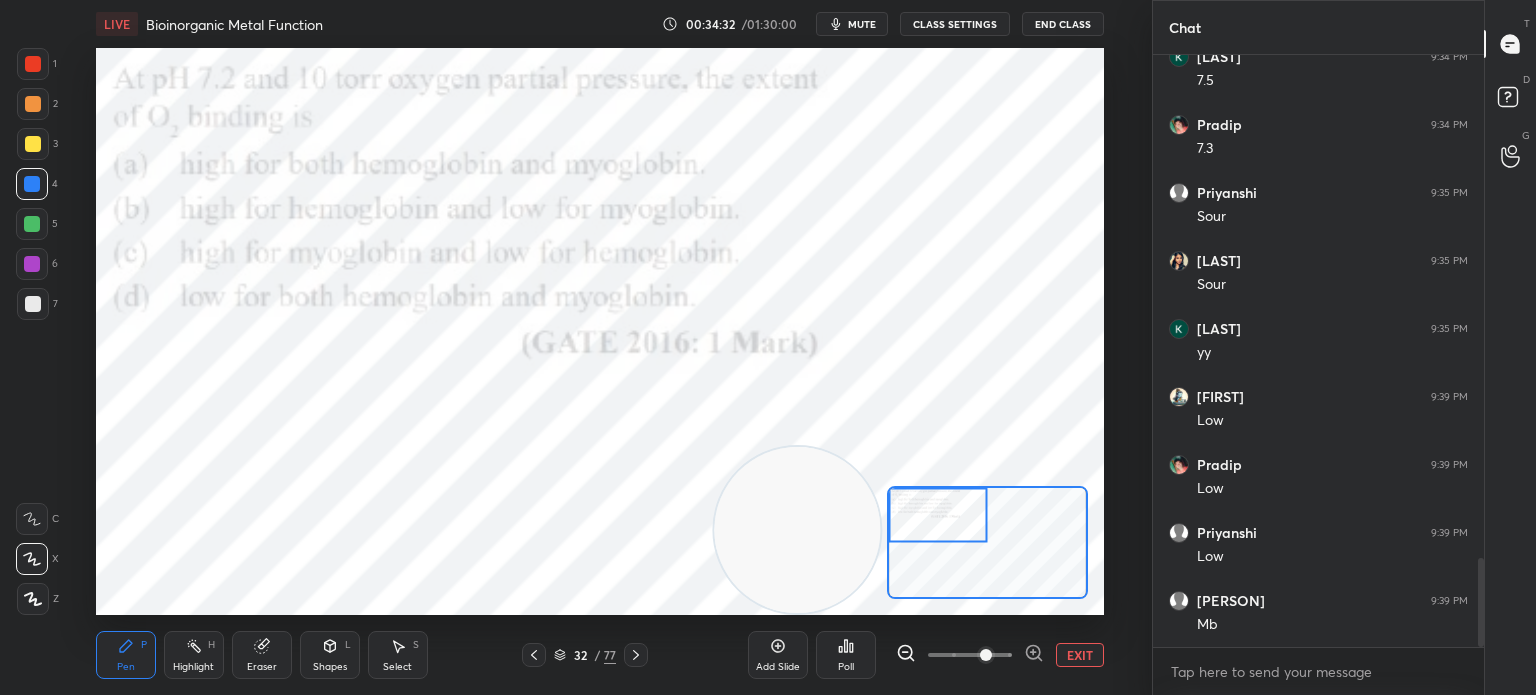 scroll, scrollTop: 3336, scrollLeft: 0, axis: vertical 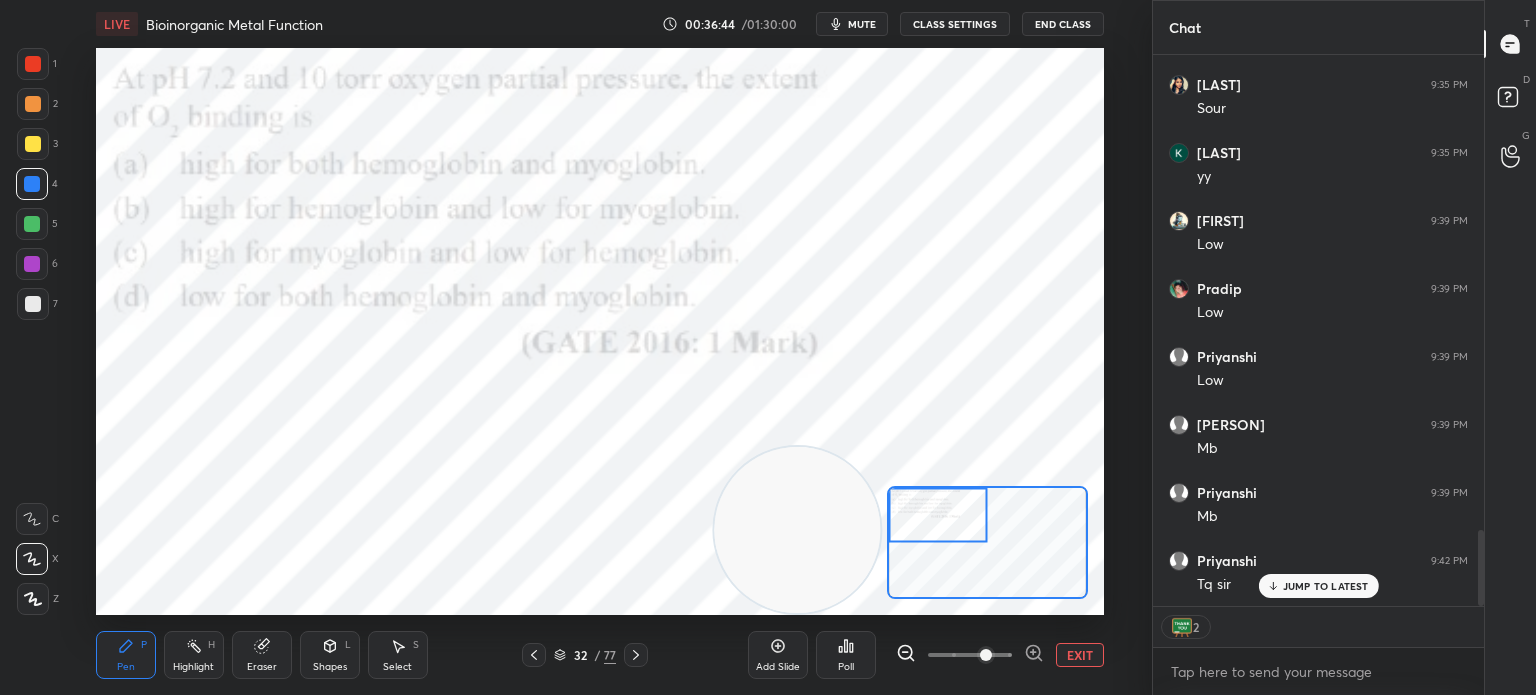 click on "mute" at bounding box center (862, 24) 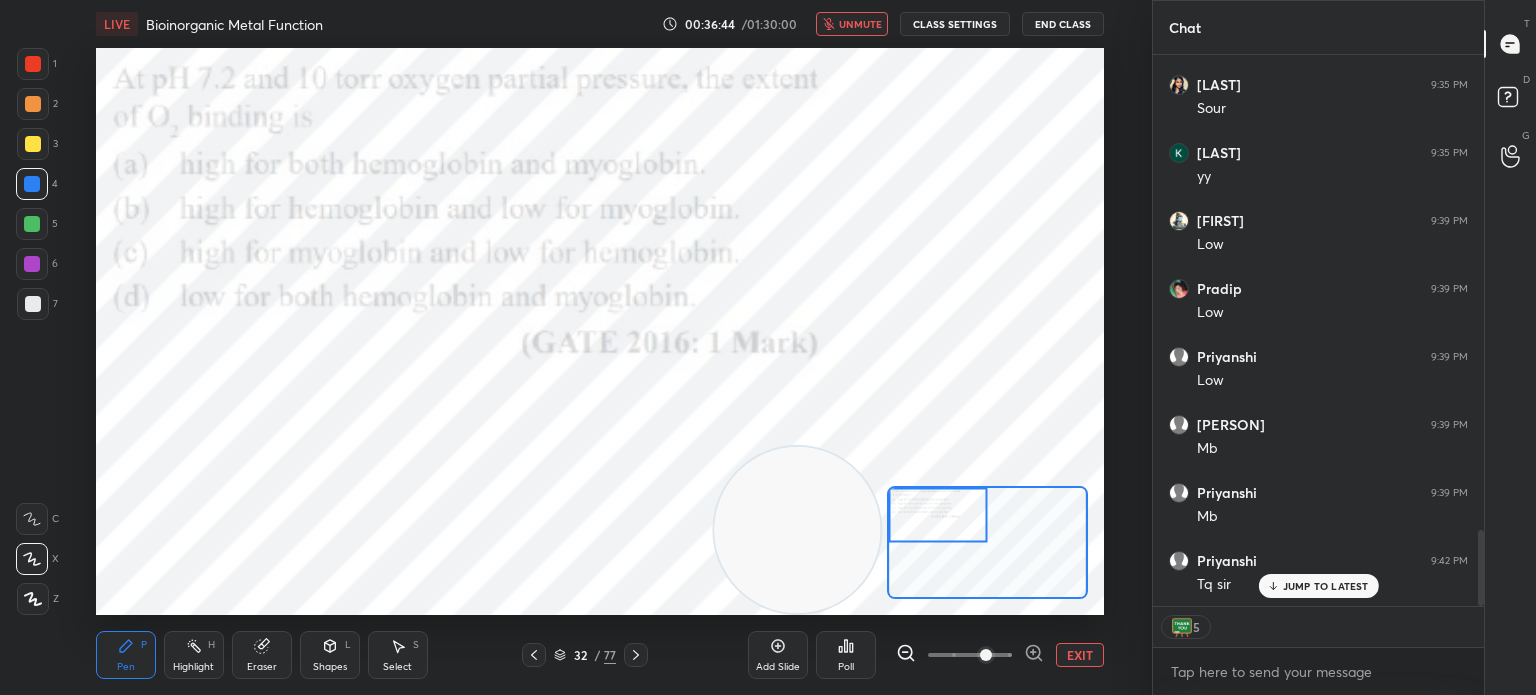 click on "CLASS SETTINGS" at bounding box center [955, 24] 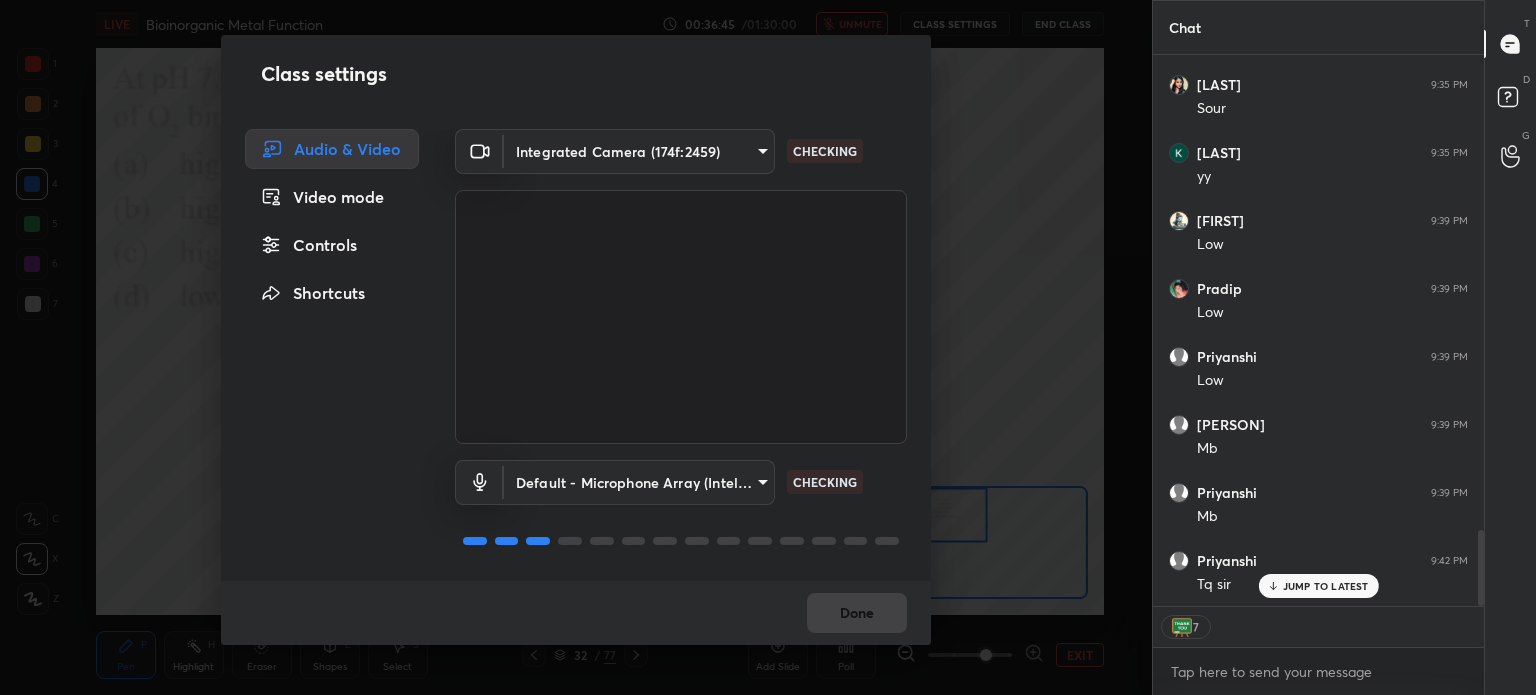 type on "x" 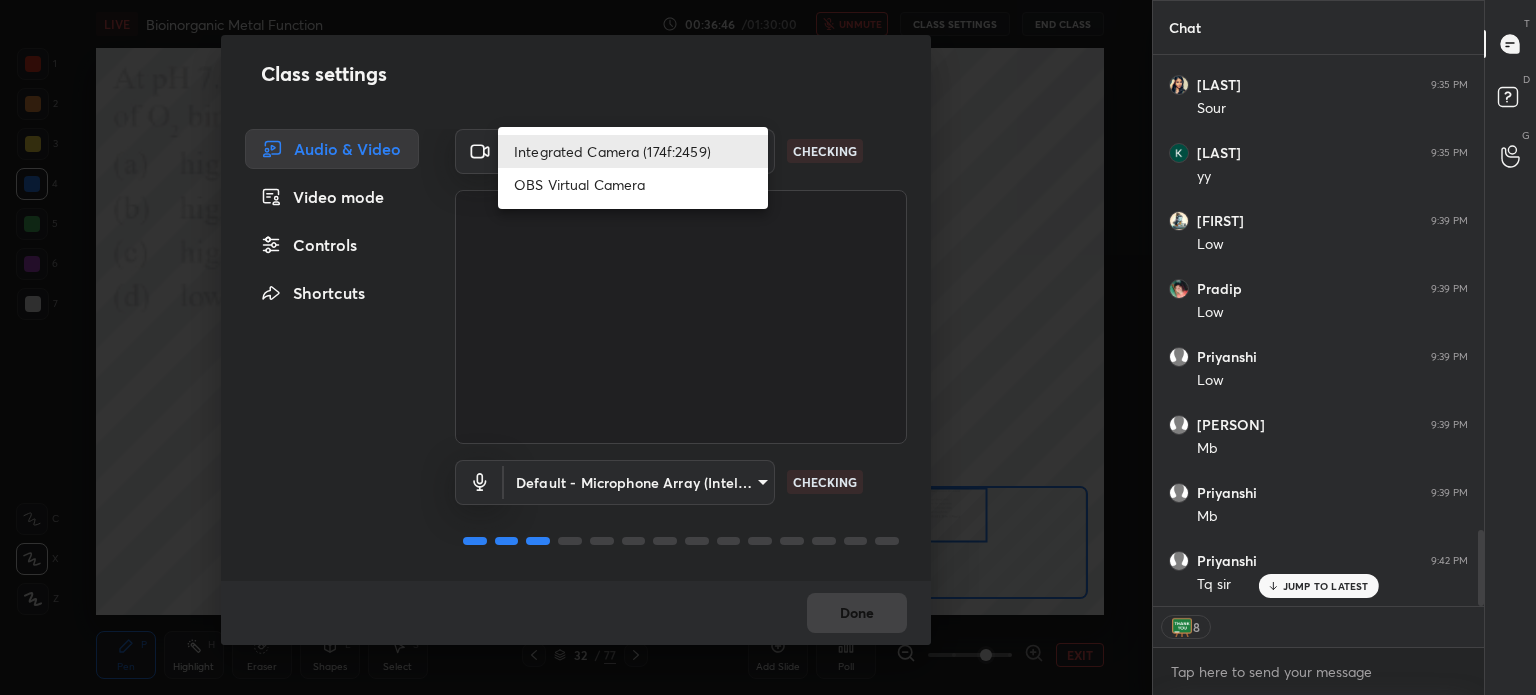 click on "1 2 3 4 5 6 7 C X Z C X Z E E Erase all   H H LIVE Bioinorganic Metal Function 00:36:46 /  01:30:00 unmute CLASS SETTINGS End Class Setting up your live class Poll for   secs No correct answer Start poll Back Bioinorganic Metal Function • L11 of Course on Organometallic & Bioinorganic Chemistry for IIT JAM & CUET 2026 Anup Parali Pen P Highlight H Eraser Shapes L Select S 32 / 77 Add Slide Poll EXIT Chat Priyanshi 9:32 PM No sir pratibha 9:32 PM No Kanhu 9:32 PM hmm Ankana 9:32 PM Ha Pritha 9:32 PM Yes pratibha 9:32 PM Yes Pradip 9:32 PM Ha Priyanshi 9:32 PM Ha Kanhu 9:34 PM 7.5 Pradip 9:34 PM 7.3 Priyanshi 9:35 PM Sour Ankana 9:35 PM Sour Kanhu 9:35 PM yy pratibha 9:39 PM Low Pradip 9:39 PM Low Priyanshi 9:39 PM Low Pritha 9:39 PM Mb Priyanshi 9:39 PM Mb Priyanshi 9:42 PM Tq sir JUMP TO LATEST 8 Enable hand raising Enable raise hand to speak to learners. Once enabled, chat will be turned off temporarily. Enable x   introducing Raise a hand with a doubt Now learners can raise their hand along with a doubt" at bounding box center [768, 347] 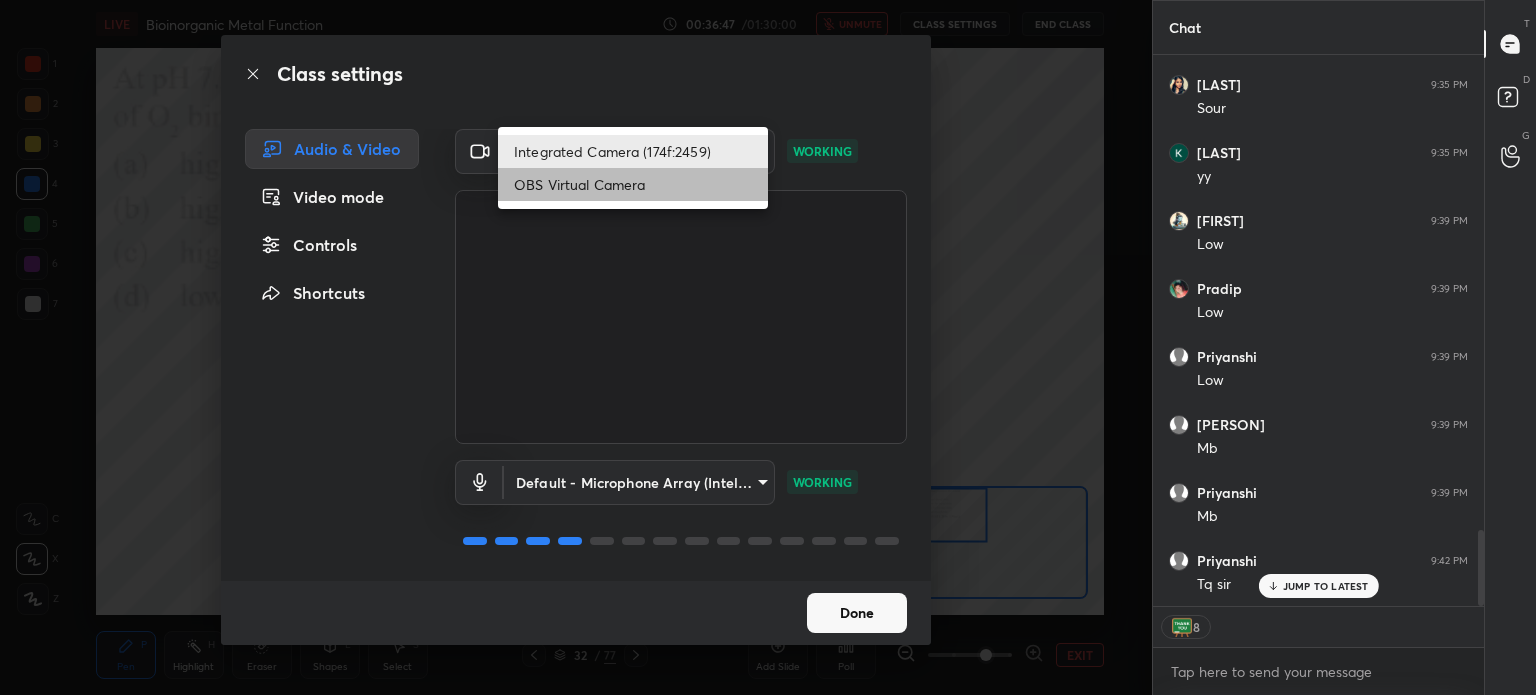 click on "OBS Virtual Camera" at bounding box center (633, 184) 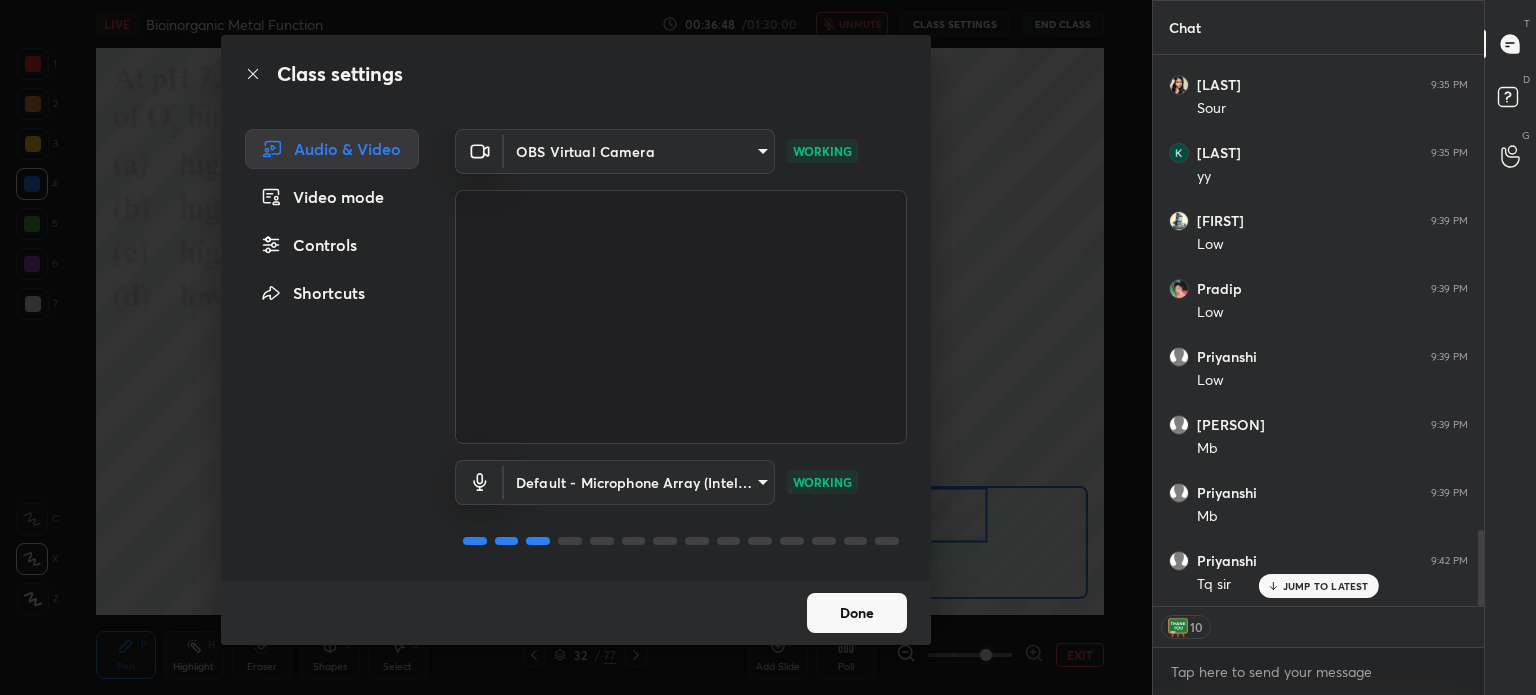 click on "Done" at bounding box center [857, 613] 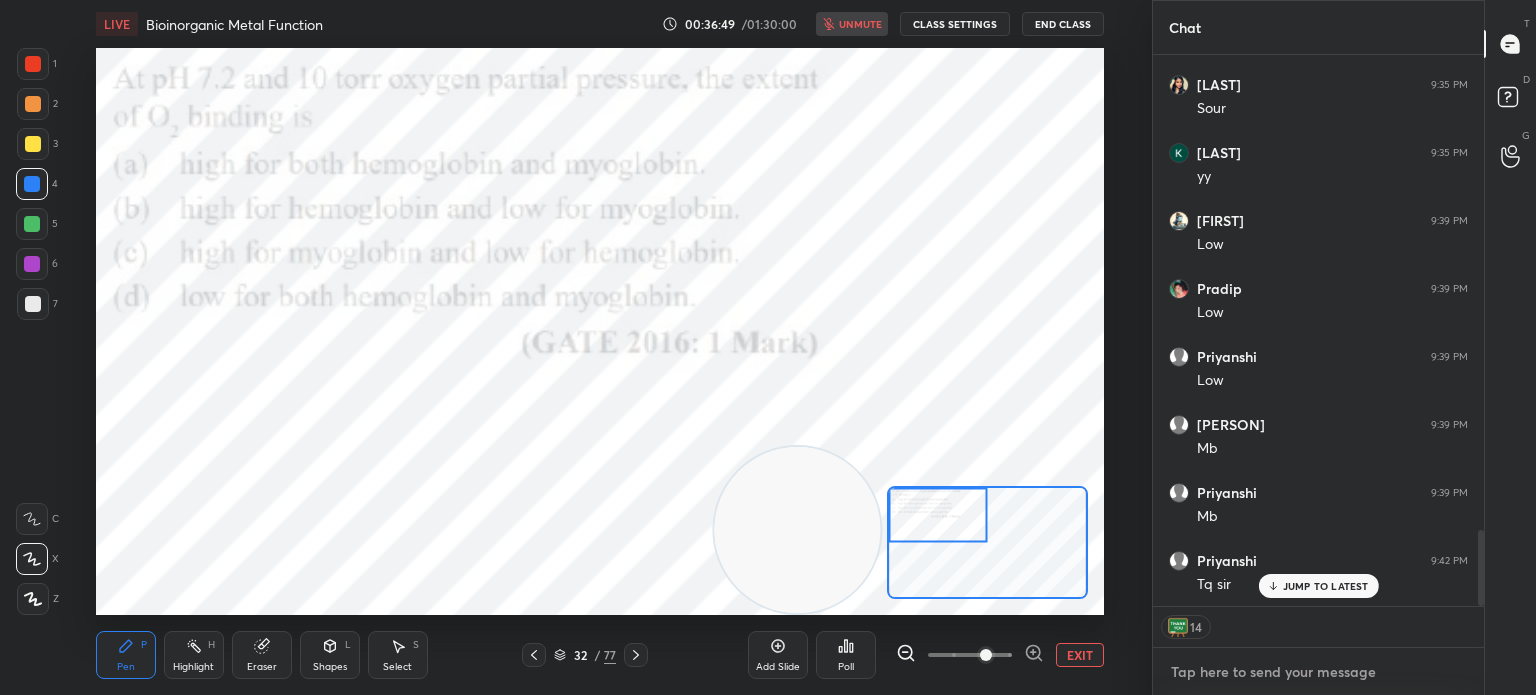 type on "x" 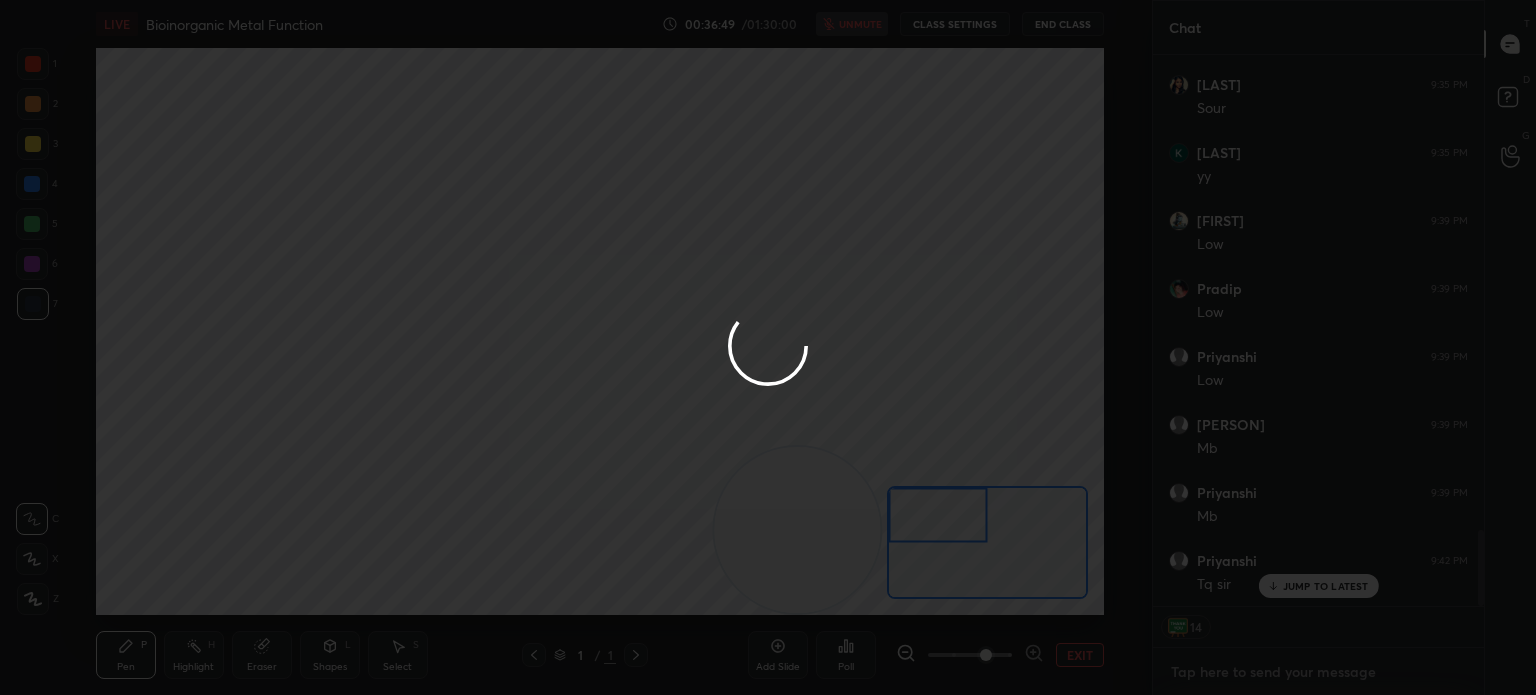 type on "c" 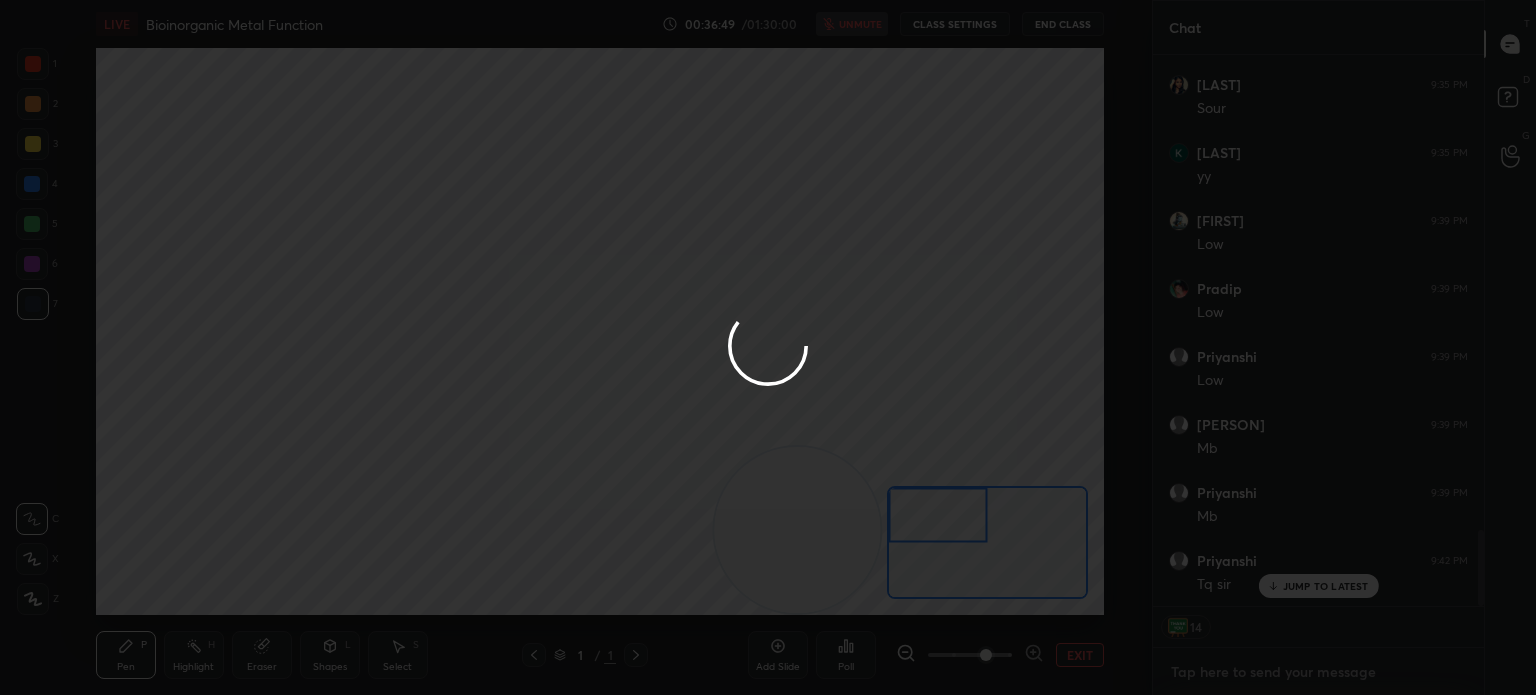 type on "x" 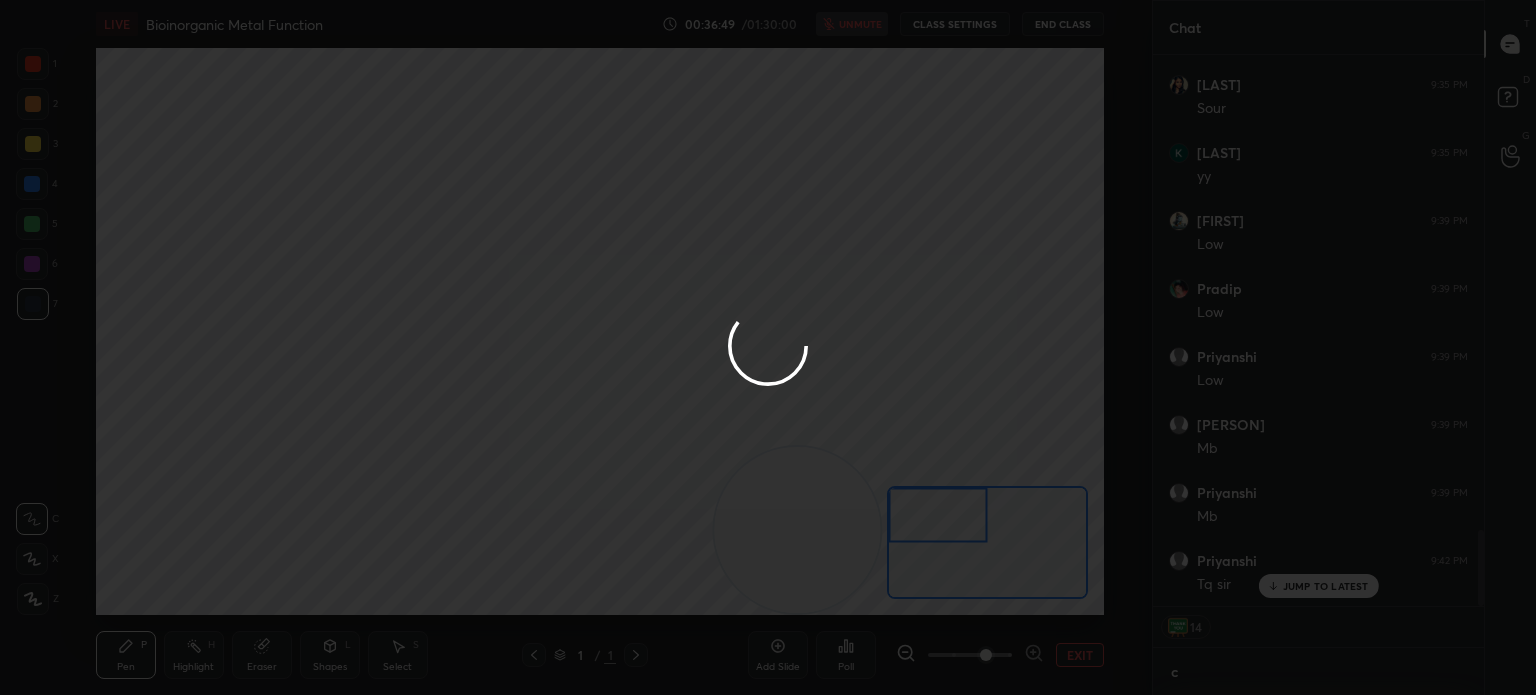 scroll, scrollTop: 540, scrollLeft: 325, axis: both 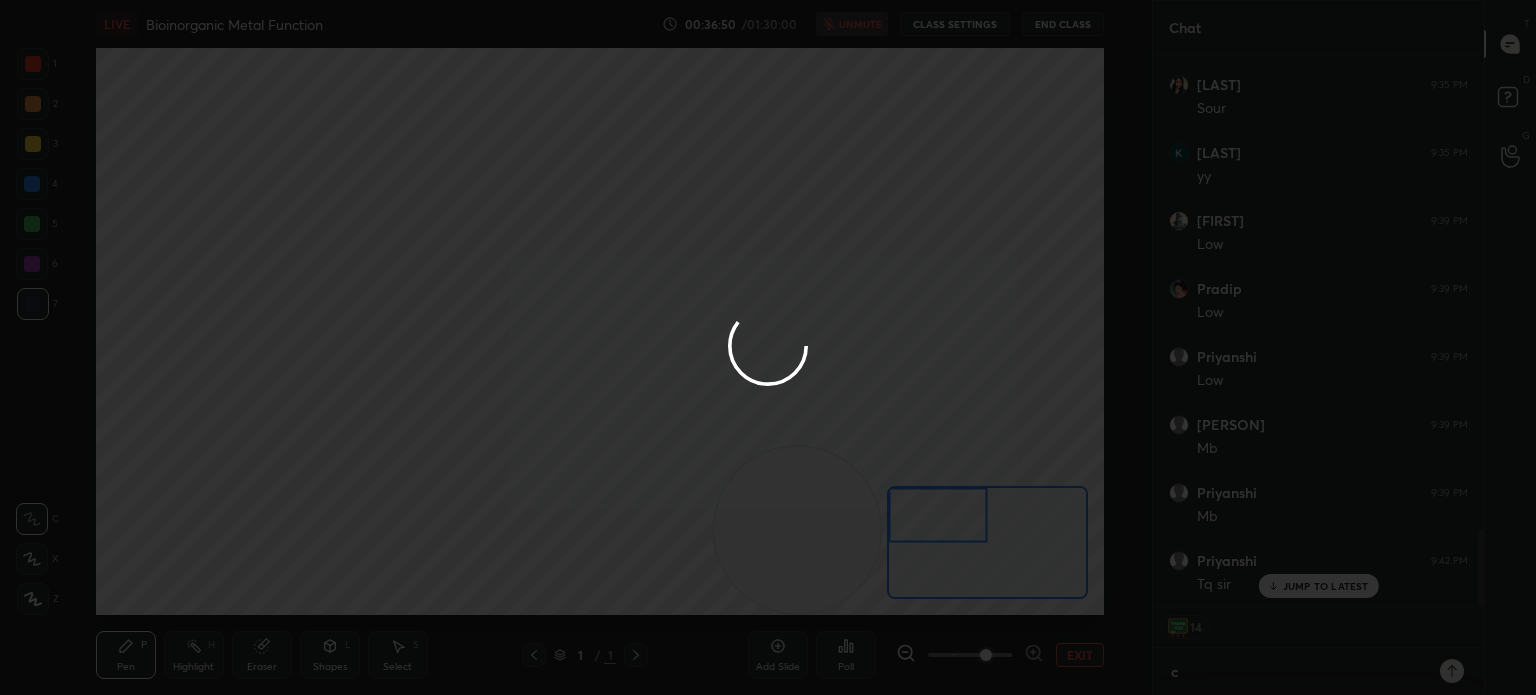 type on "cl" 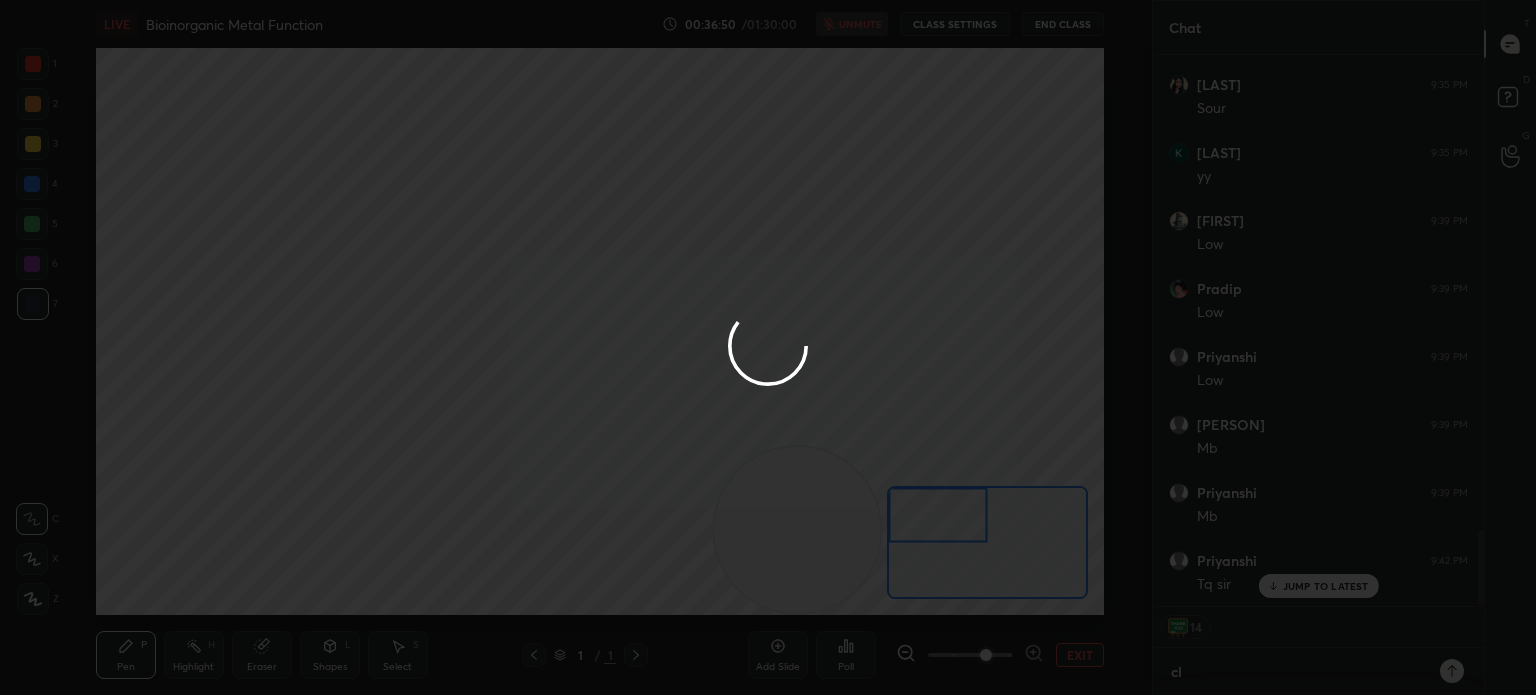 type on "cla" 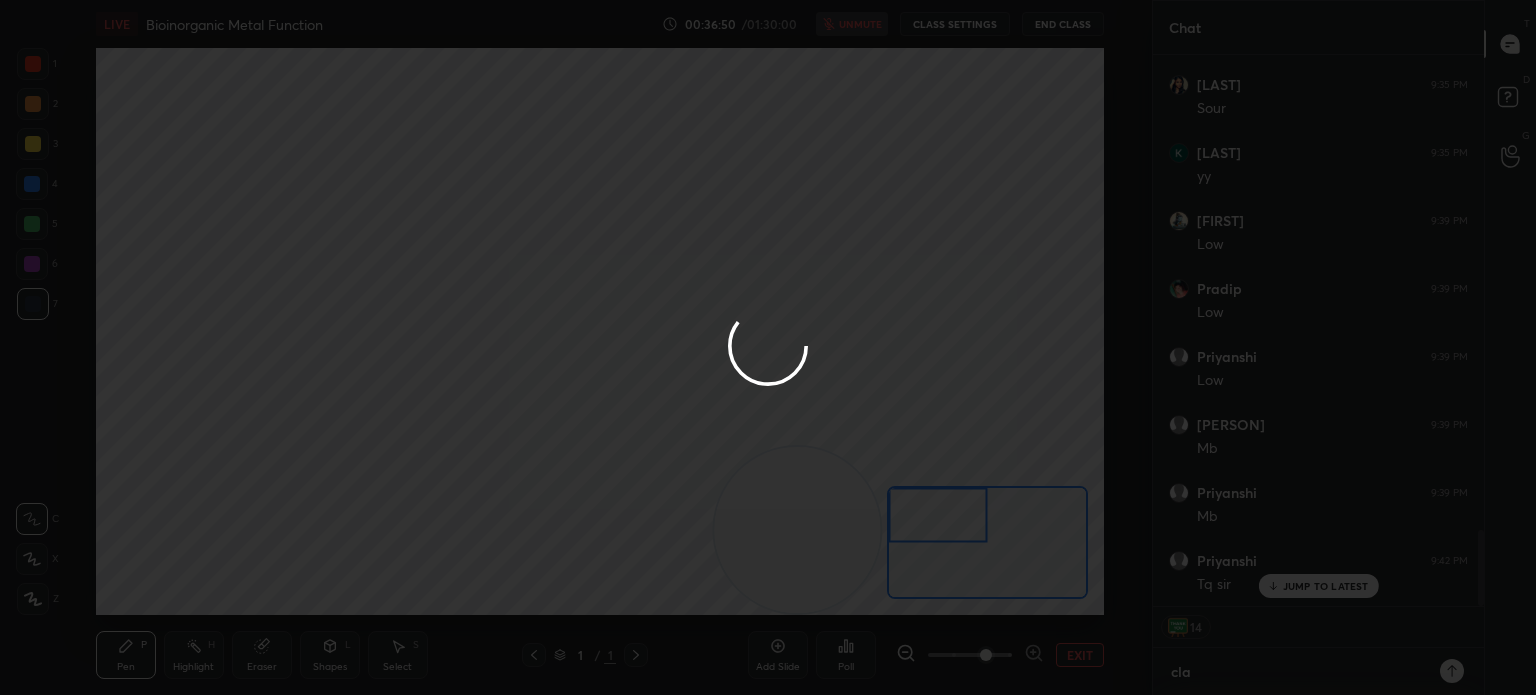type on "clas" 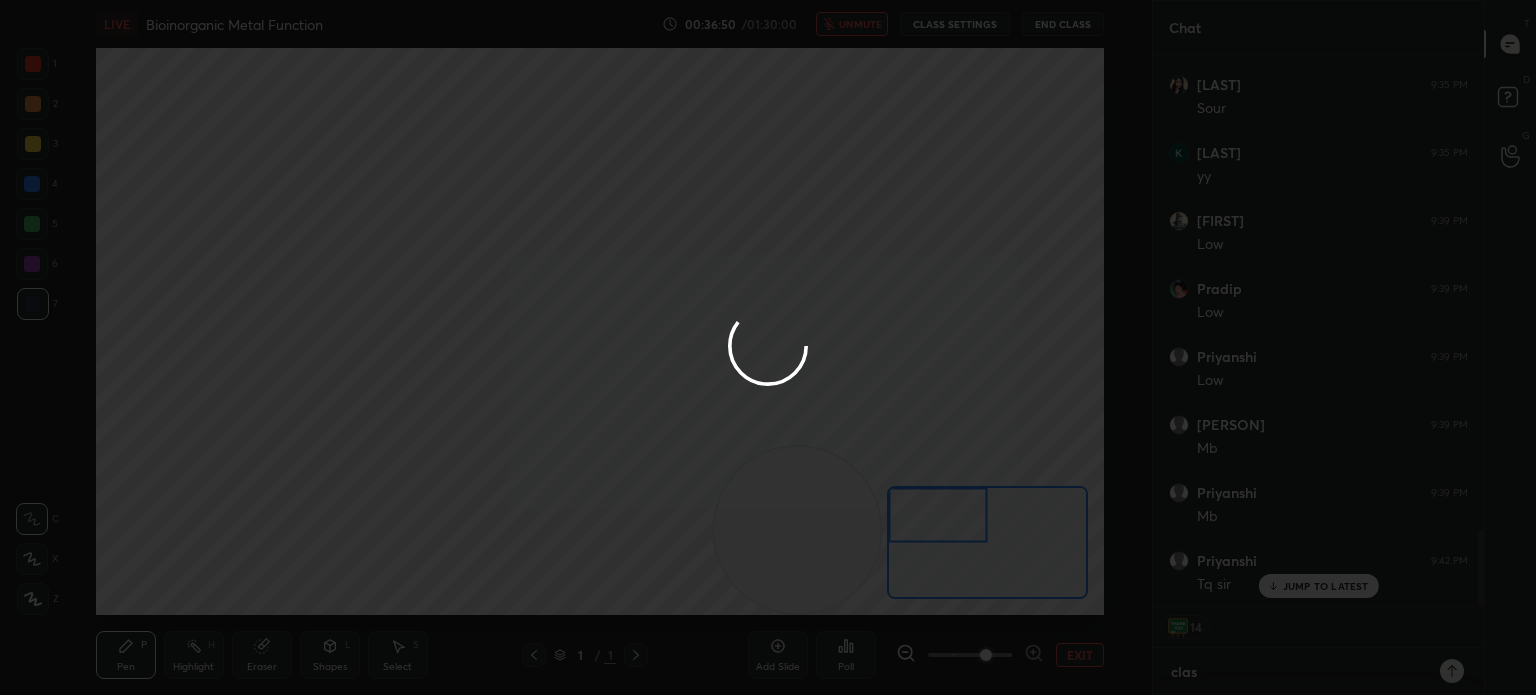 type on "class" 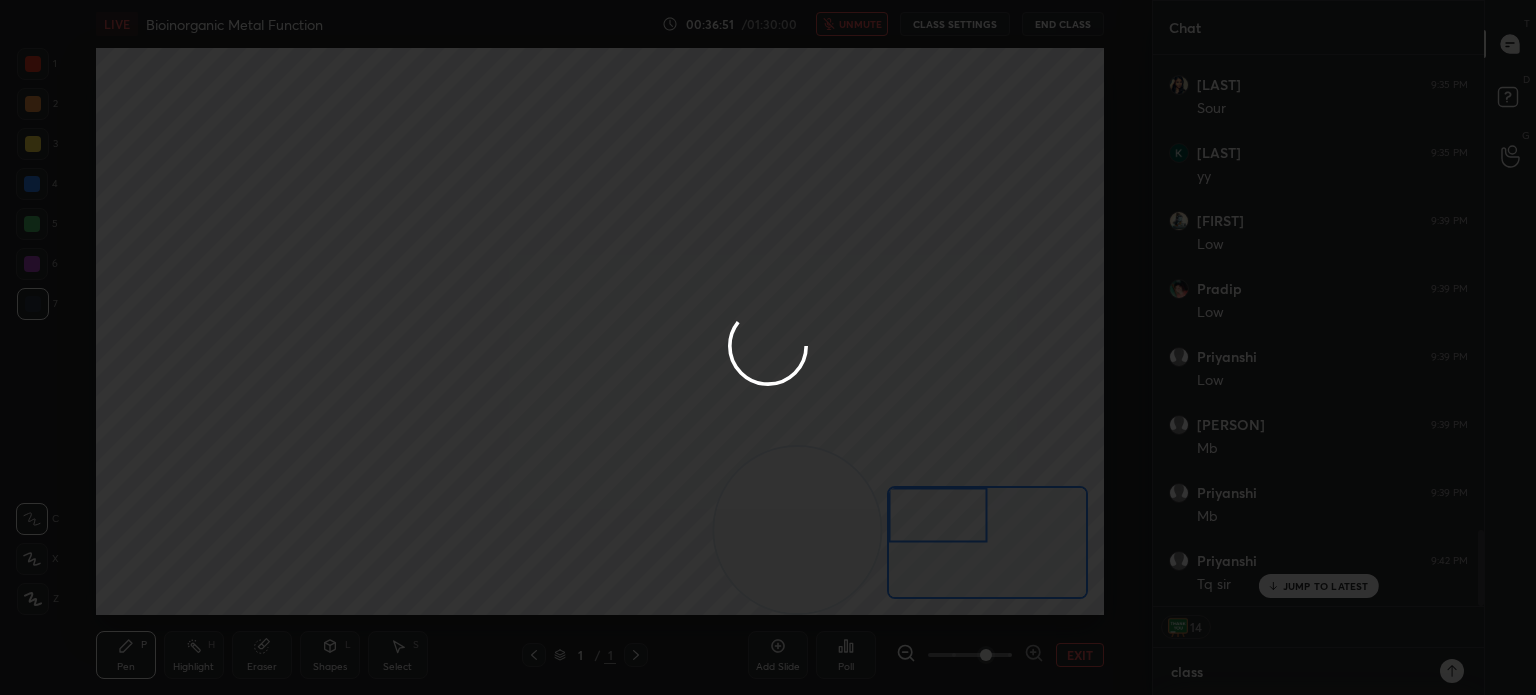 type on "class" 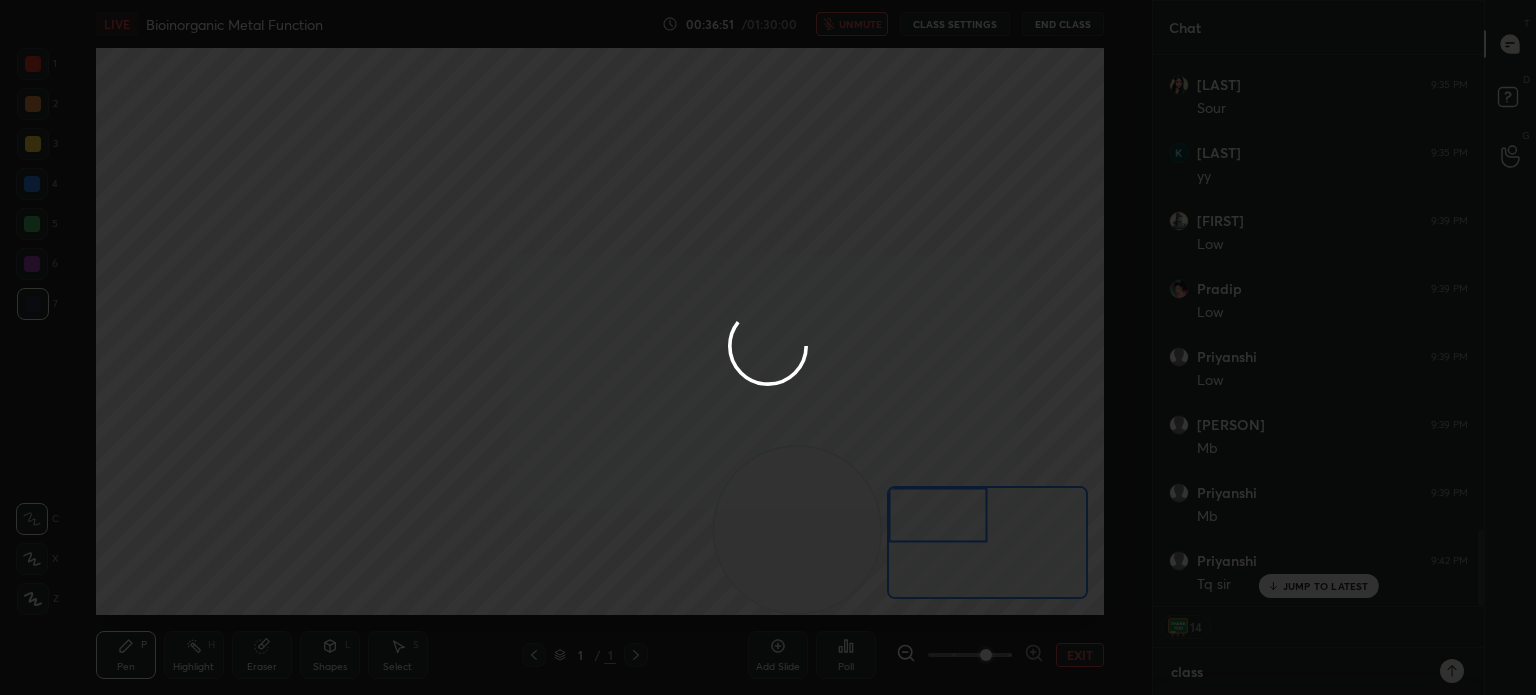 type on "x" 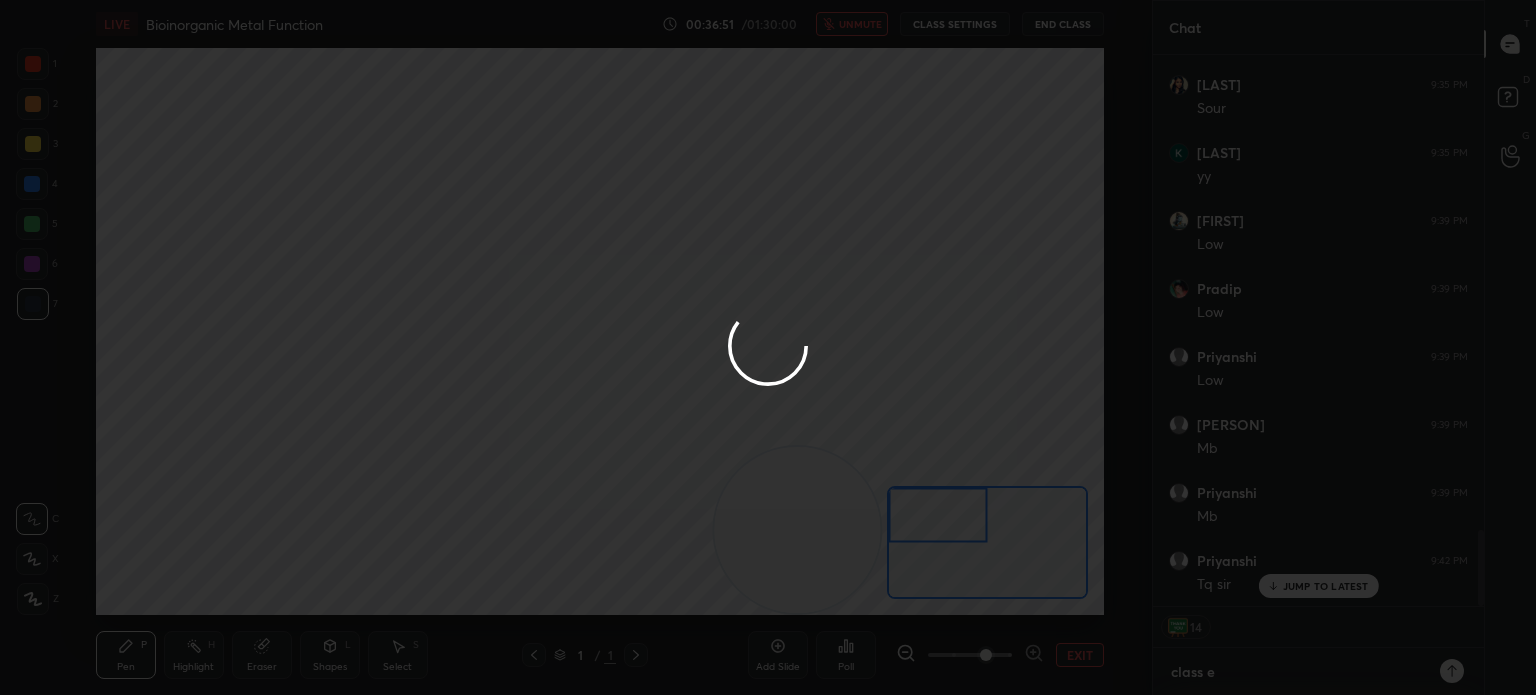 type on "class en" 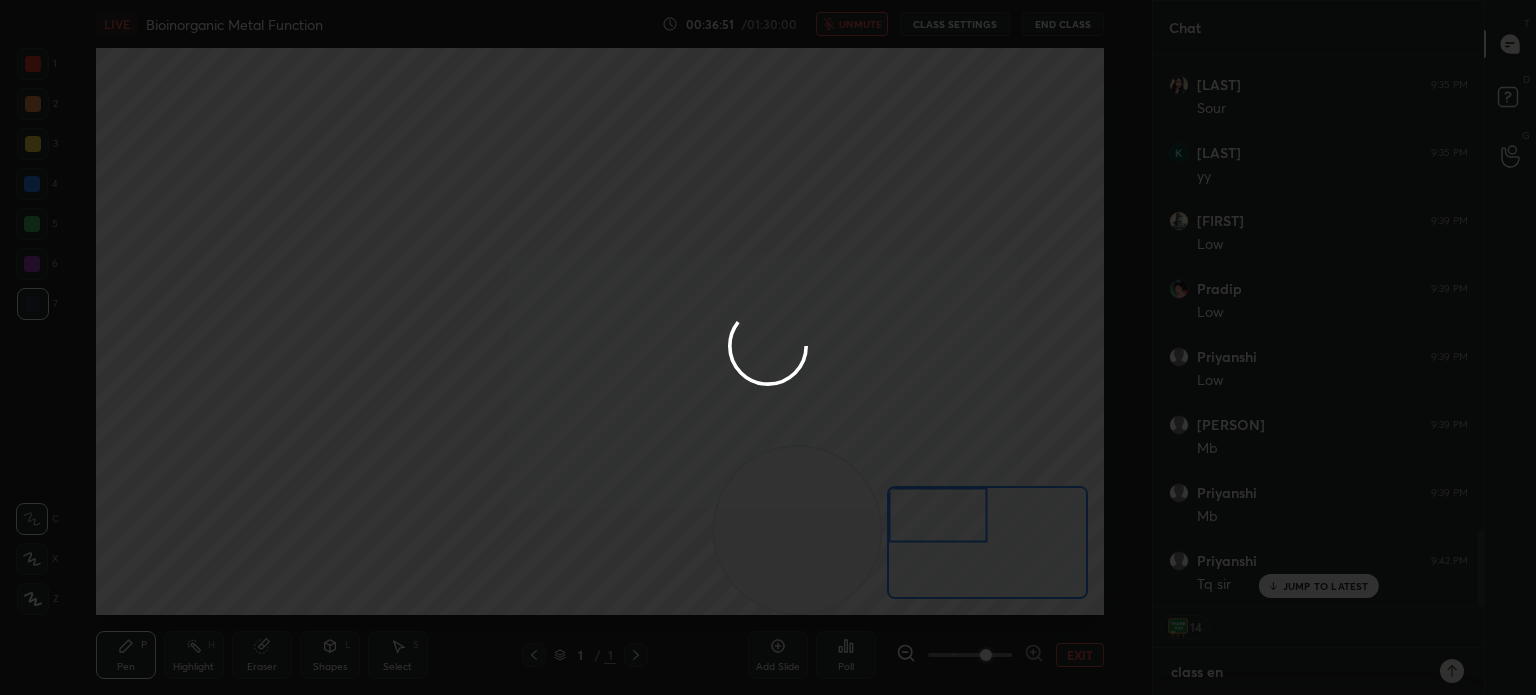 type on "class end" 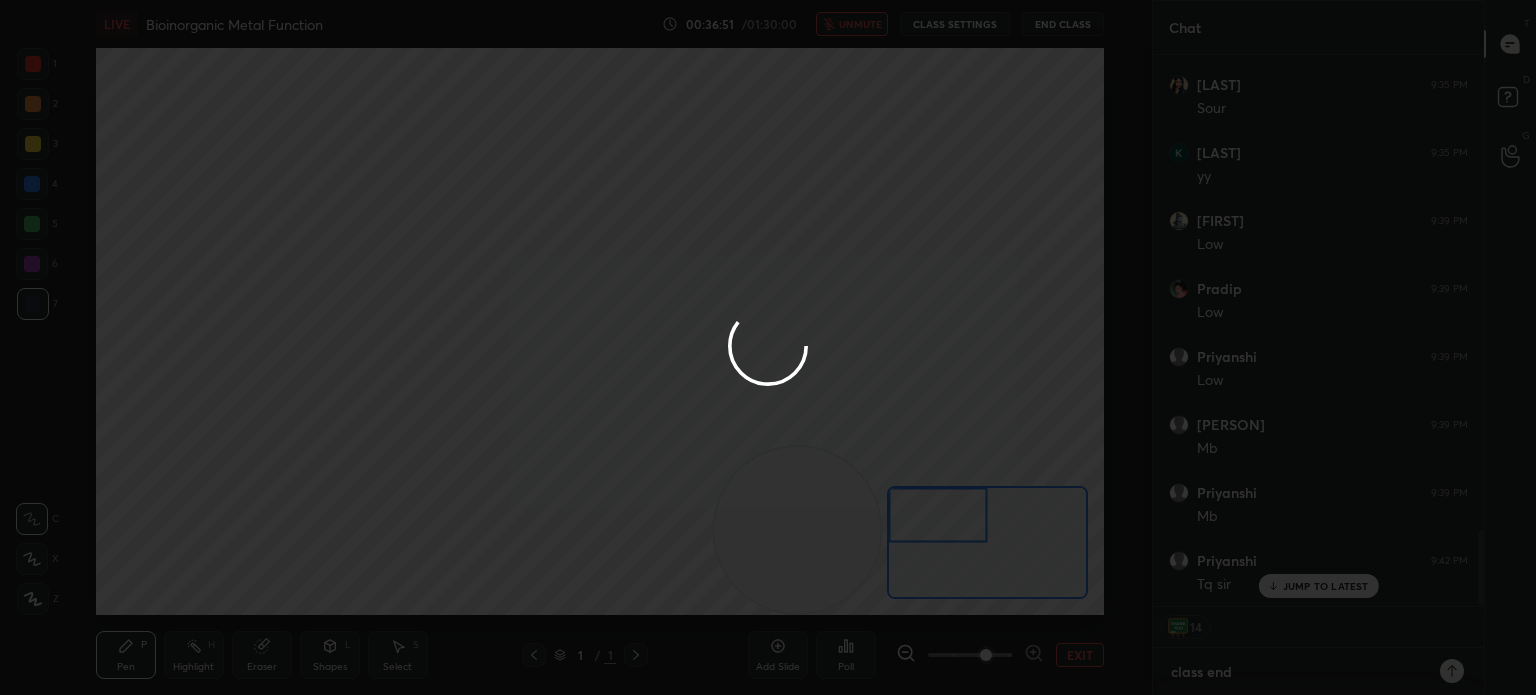 type on "x" 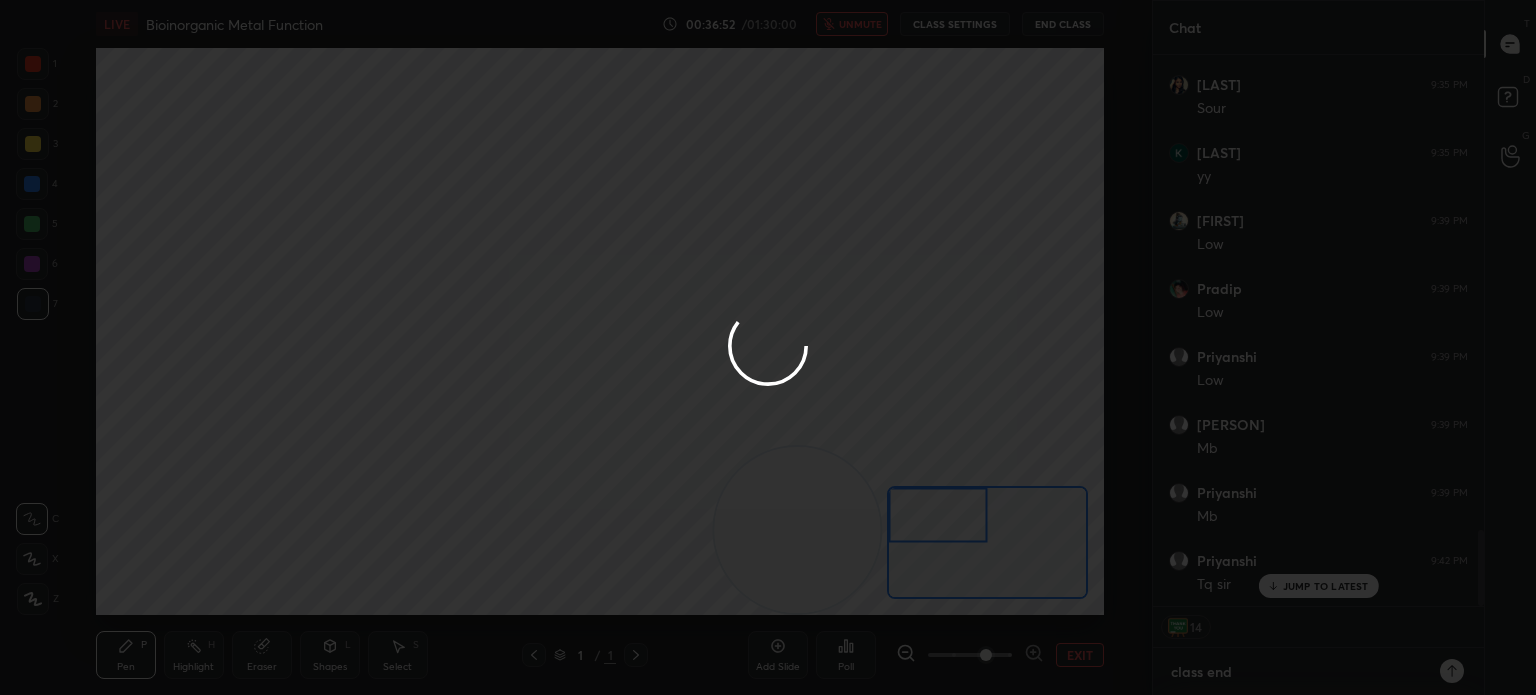 type on "class end" 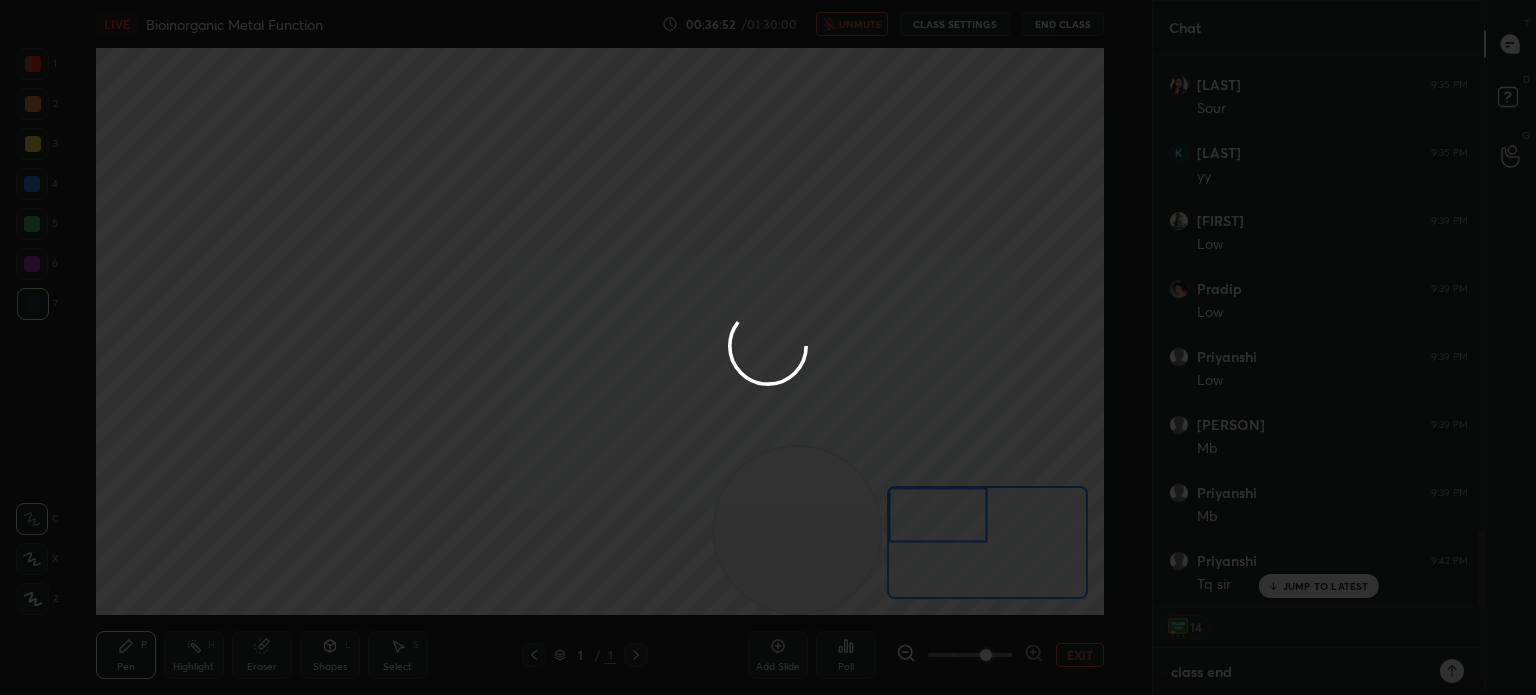 type on "x" 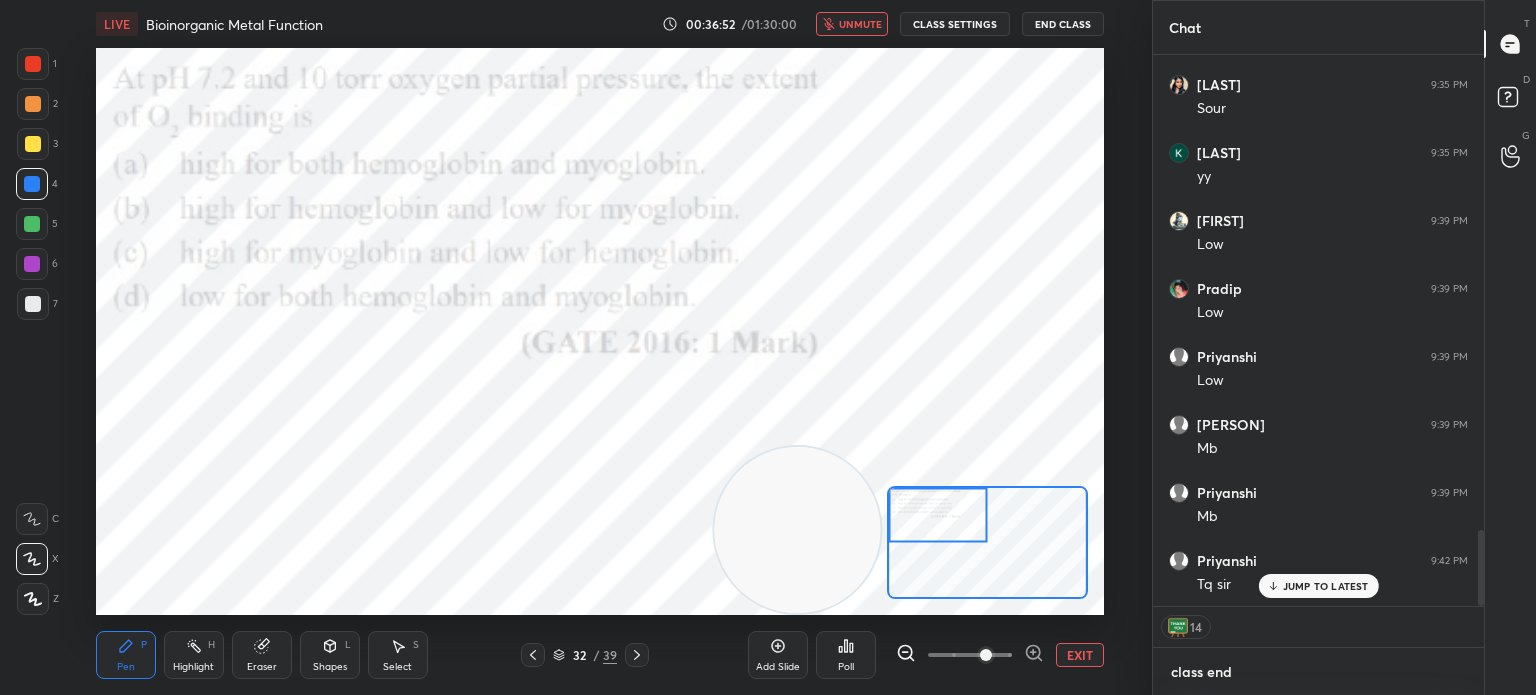 type 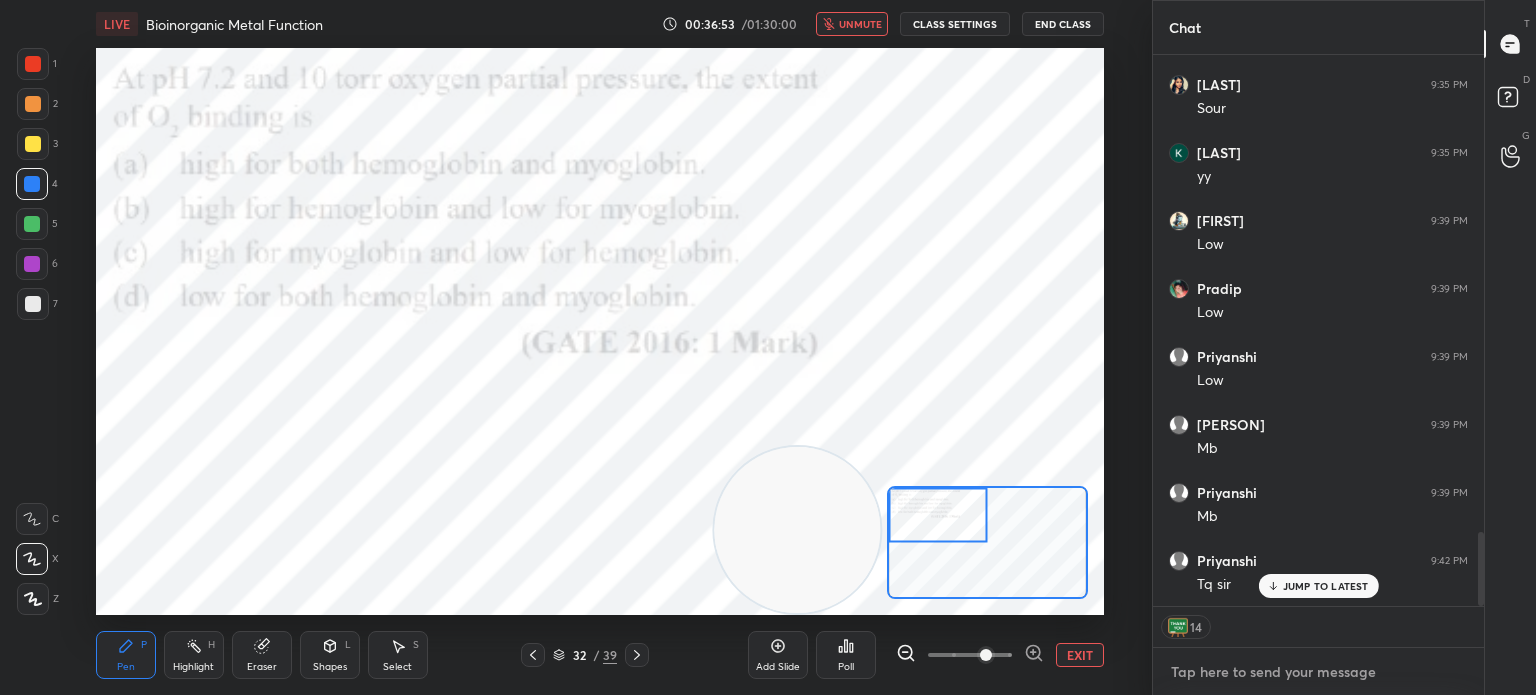 scroll, scrollTop: 3556, scrollLeft: 0, axis: vertical 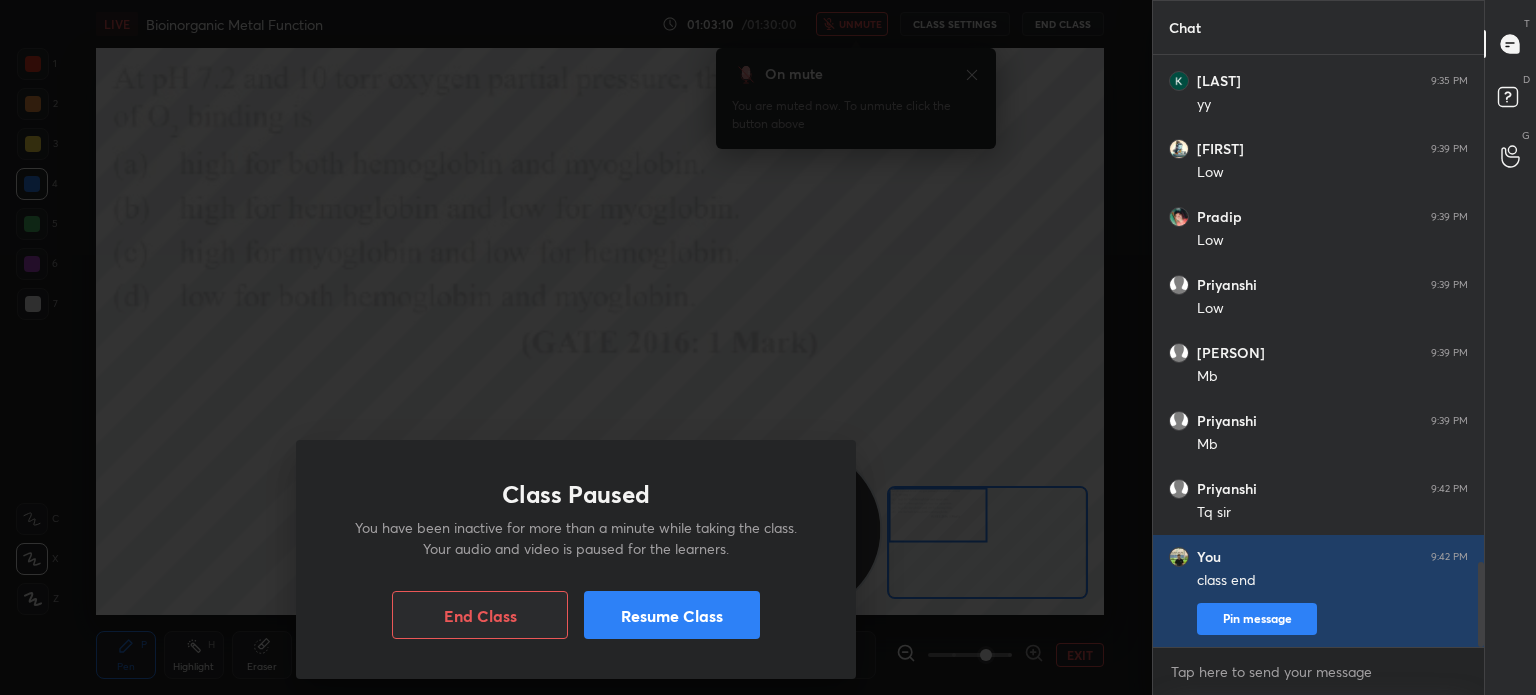 click on "Resume Class" at bounding box center (672, 615) 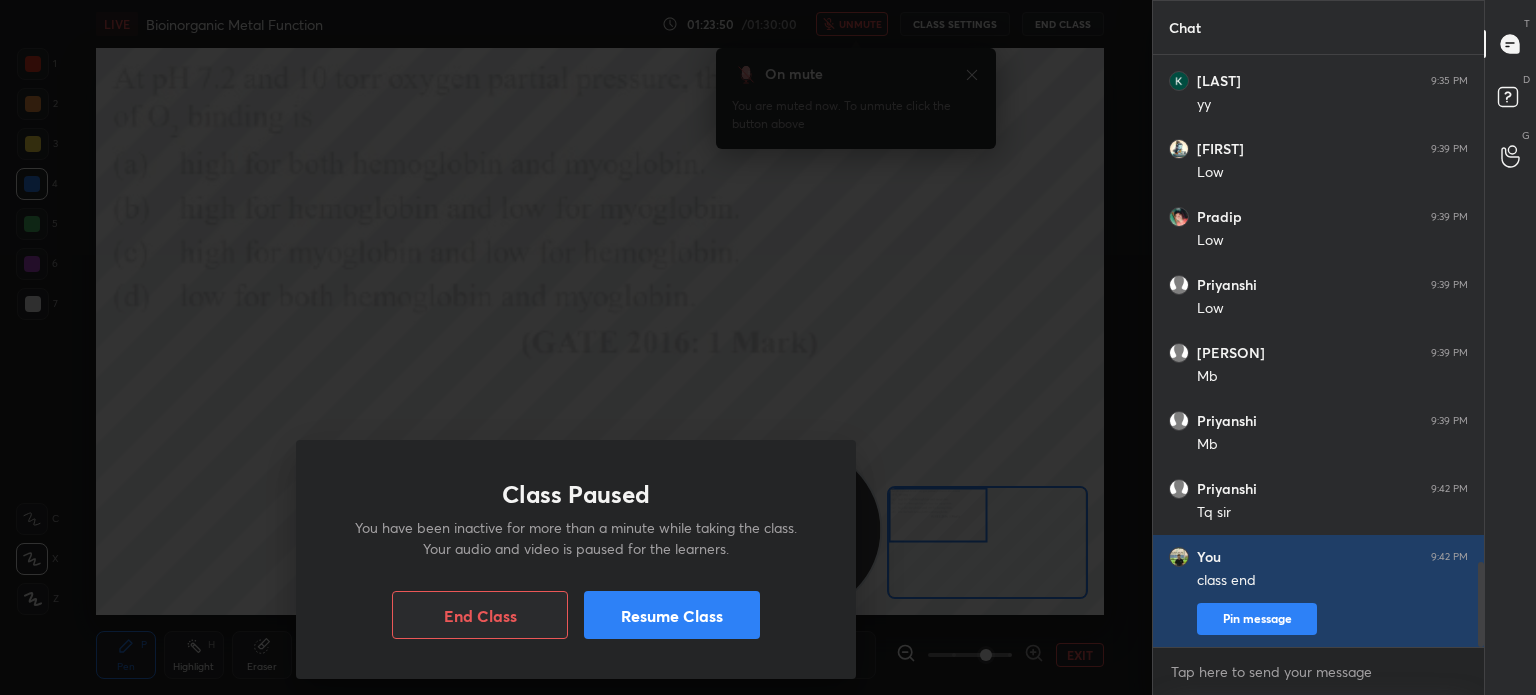 click on "End Class" at bounding box center (480, 615) 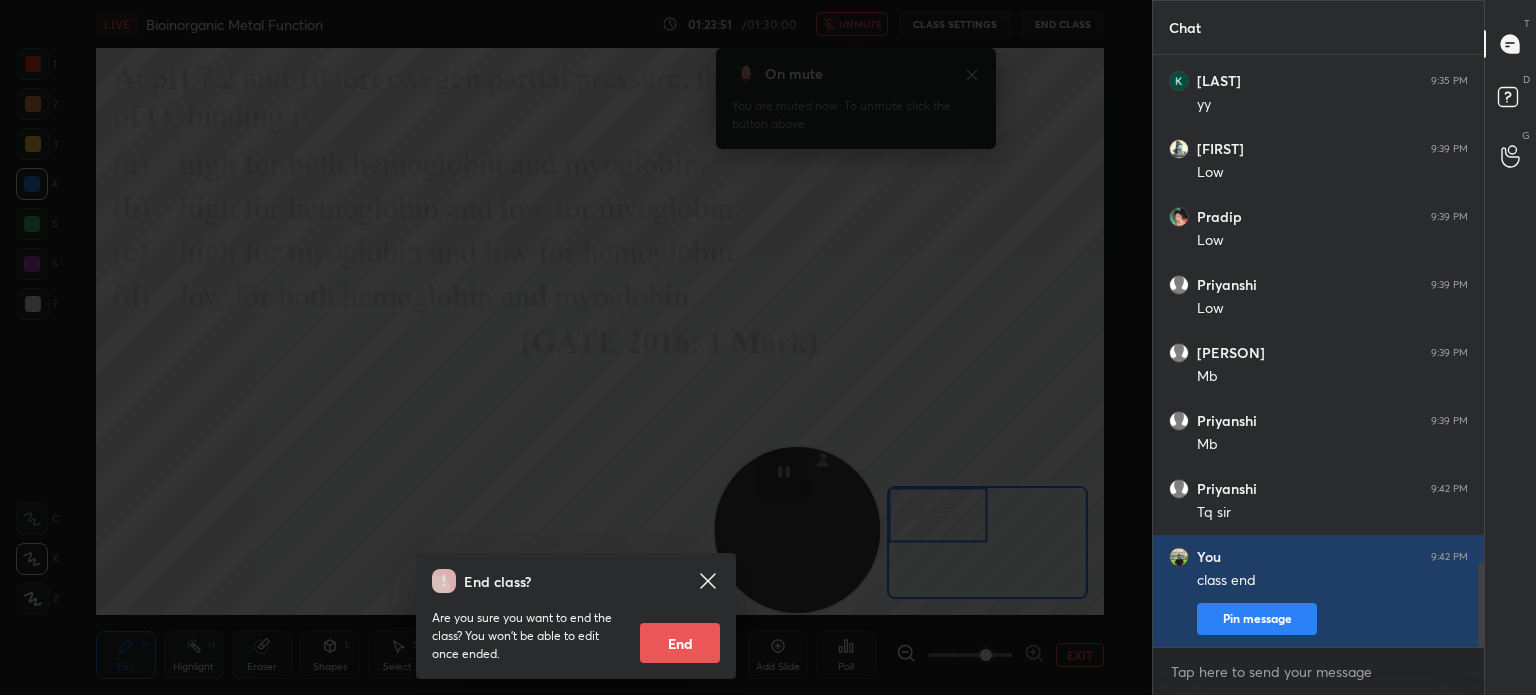 click on "End" at bounding box center [680, 643] 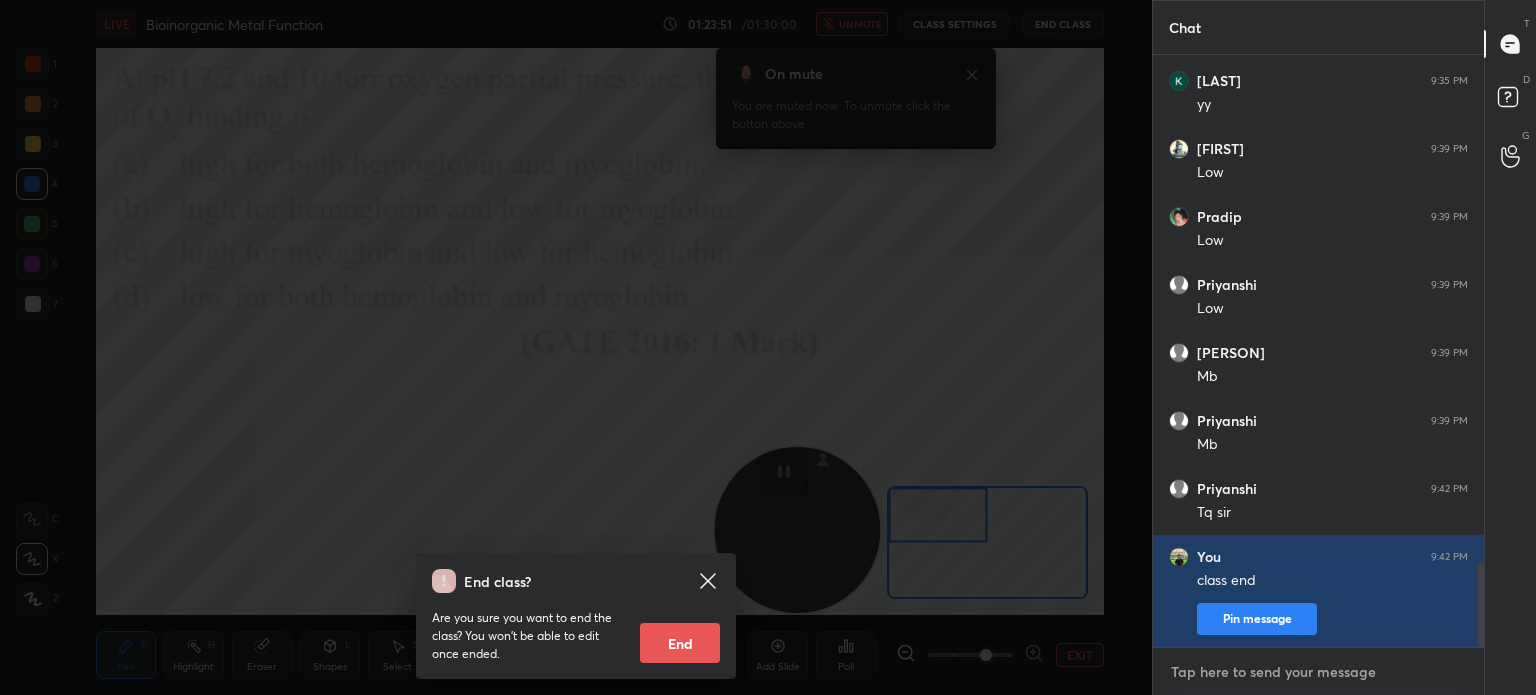 type on "x" 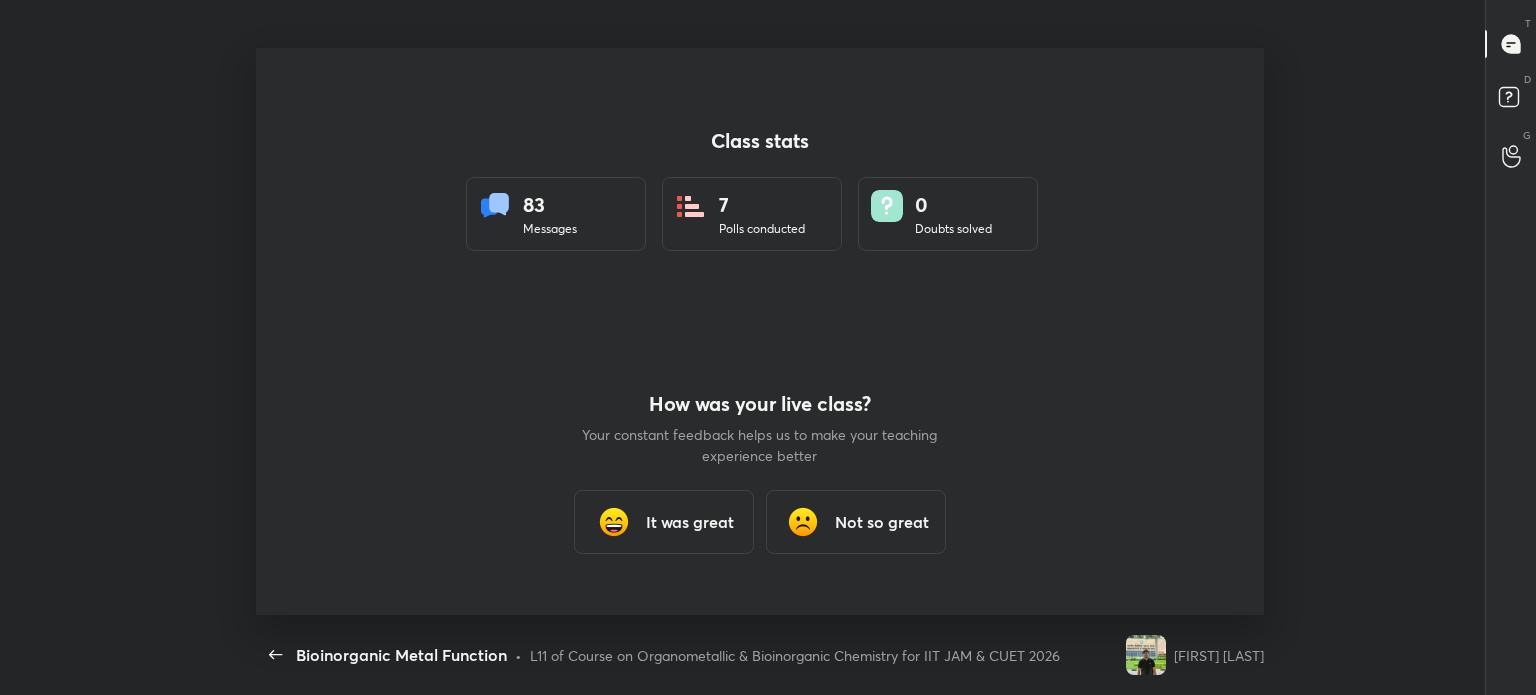 scroll, scrollTop: 99432, scrollLeft: 98863, axis: both 